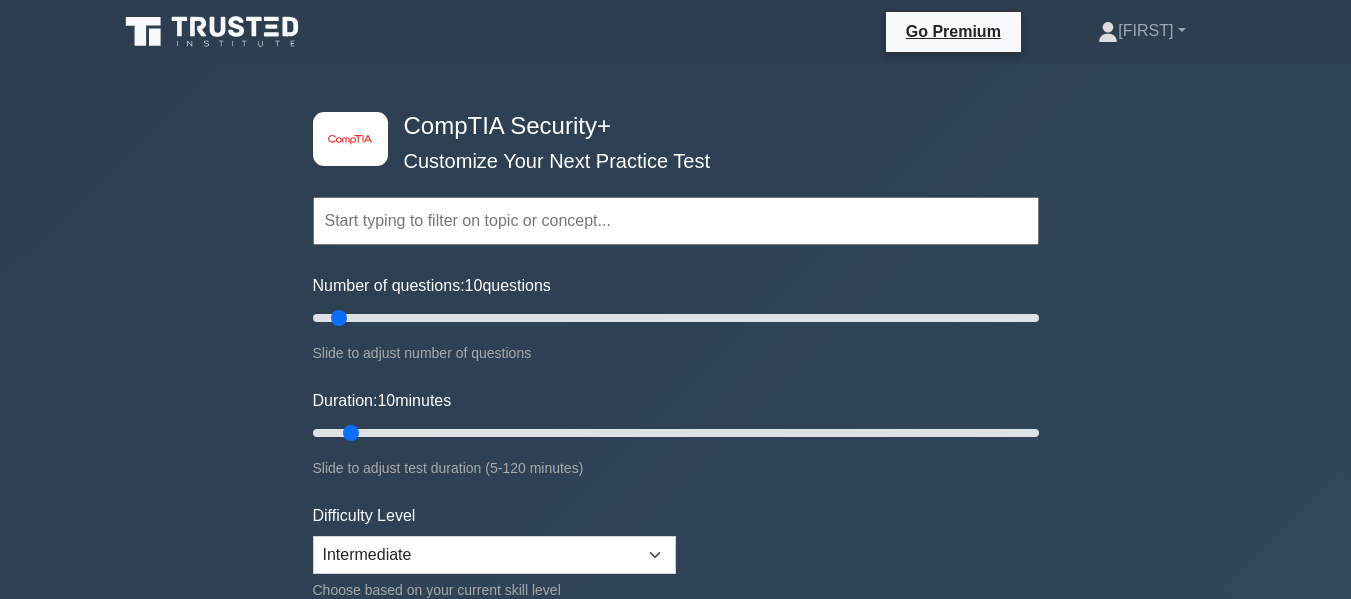 scroll, scrollTop: 0, scrollLeft: 0, axis: both 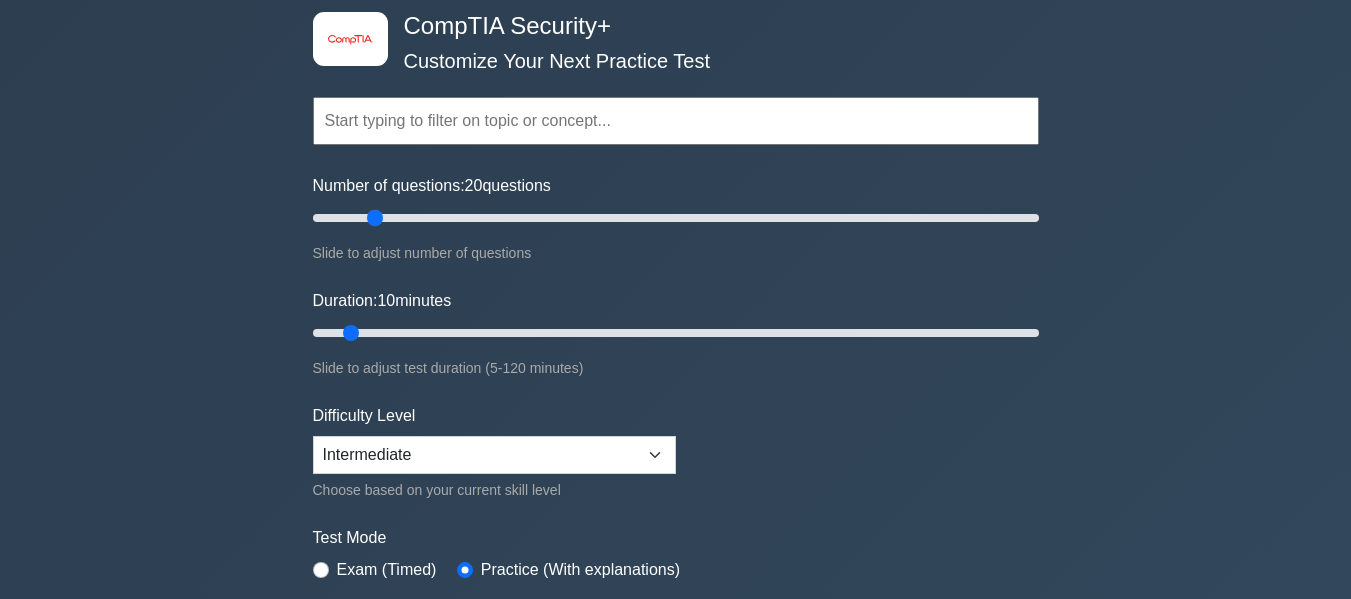 drag, startPoint x: 334, startPoint y: 221, endPoint x: 381, endPoint y: 267, distance: 65.76473 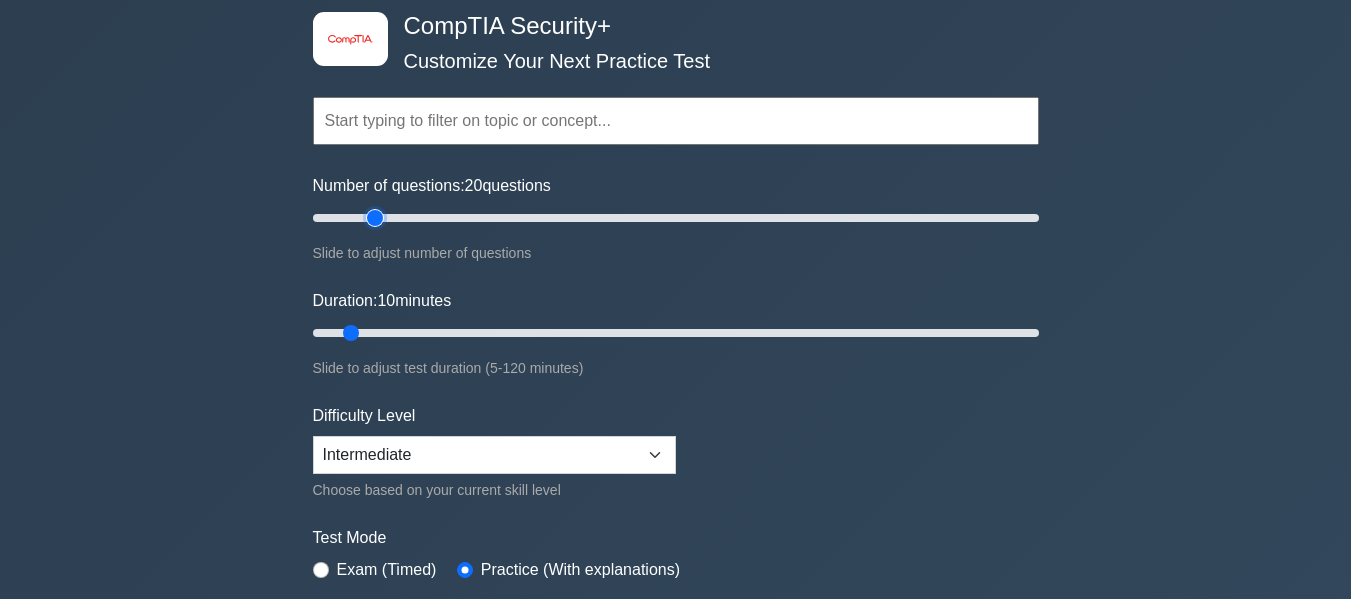 type on "20" 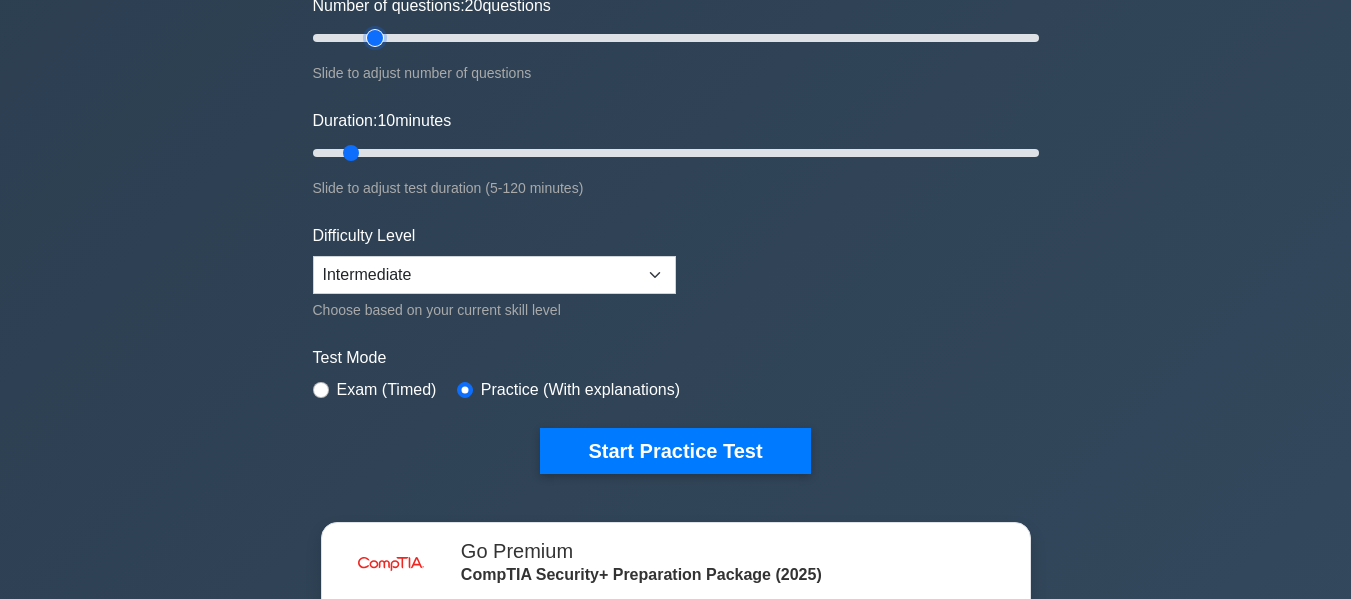 scroll, scrollTop: 300, scrollLeft: 0, axis: vertical 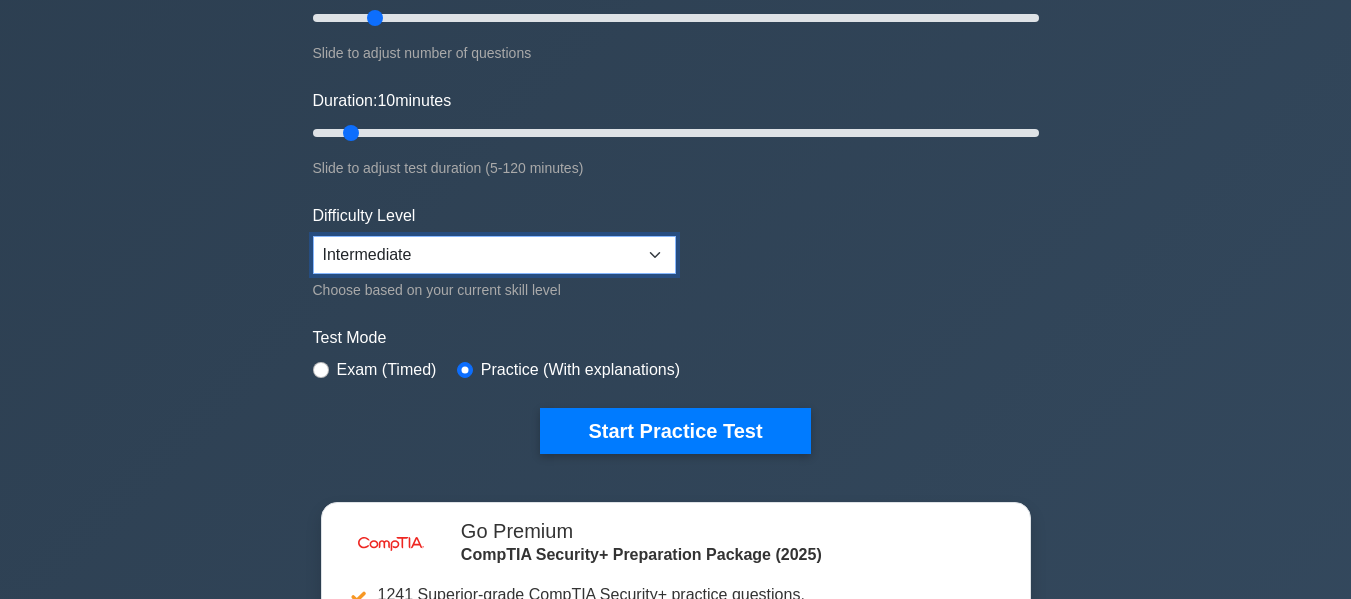 click on "Beginner
Intermediate
Expert" at bounding box center [494, 255] 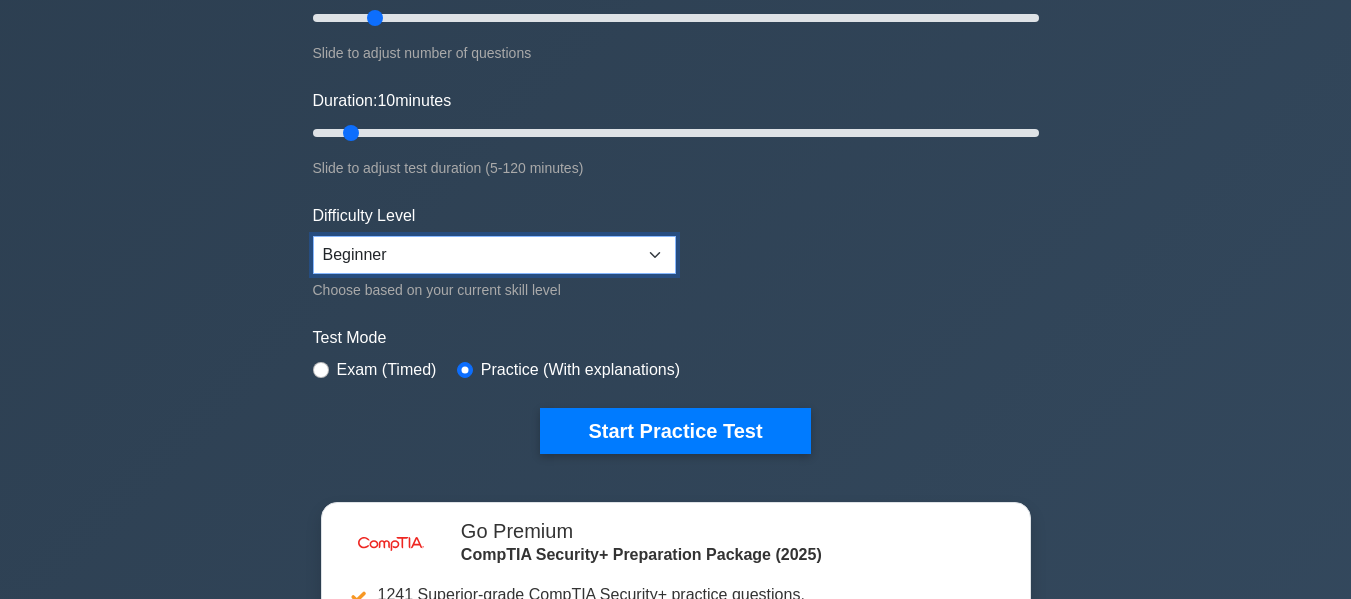 click on "Beginner
Intermediate
Expert" at bounding box center [494, 255] 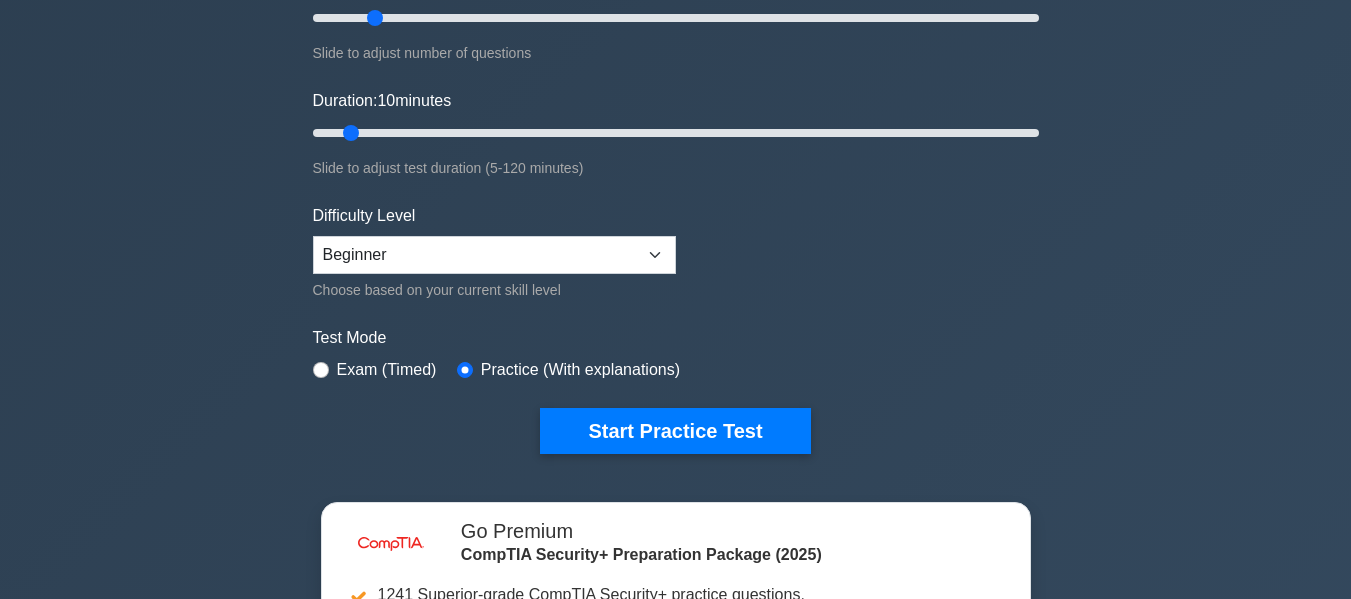 click on "Test Mode" at bounding box center [676, 338] 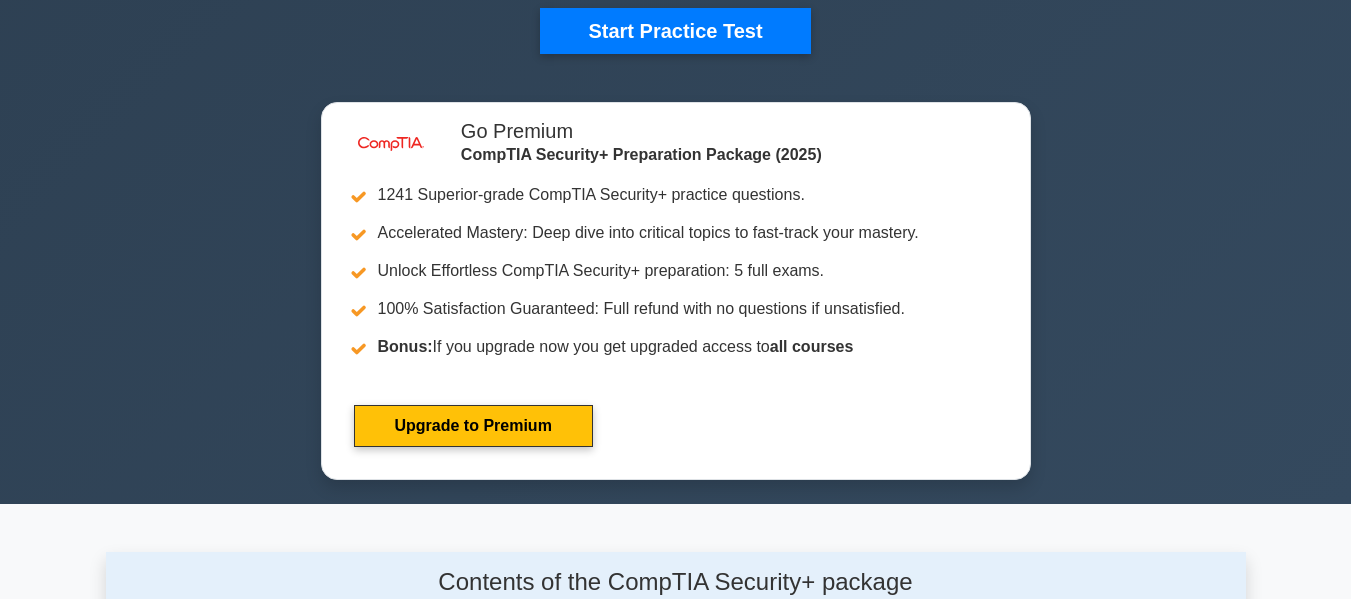 scroll, scrollTop: 600, scrollLeft: 0, axis: vertical 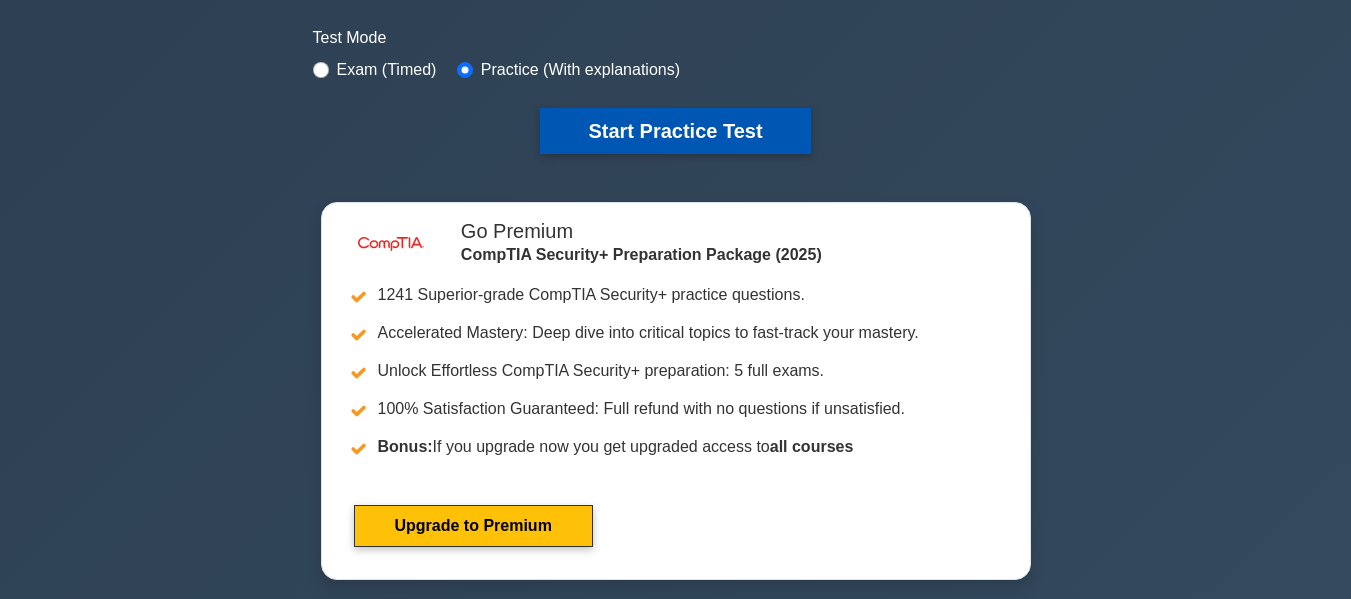 click on "Start Practice Test" at bounding box center [675, 131] 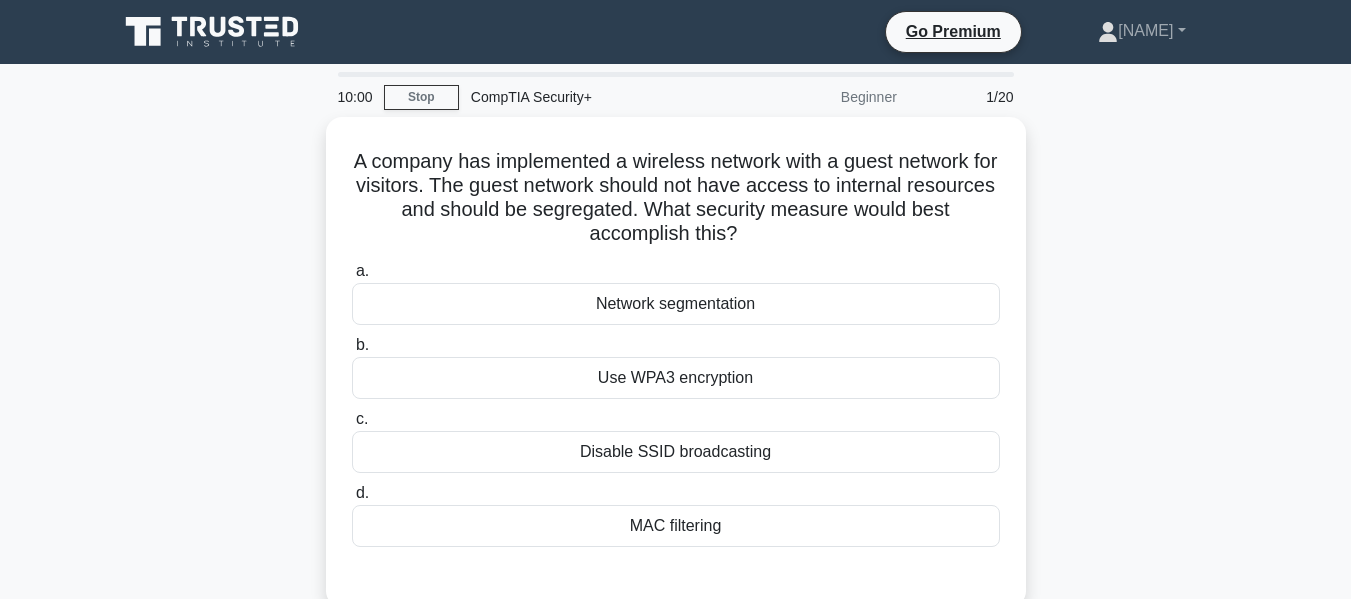 scroll, scrollTop: 0, scrollLeft: 0, axis: both 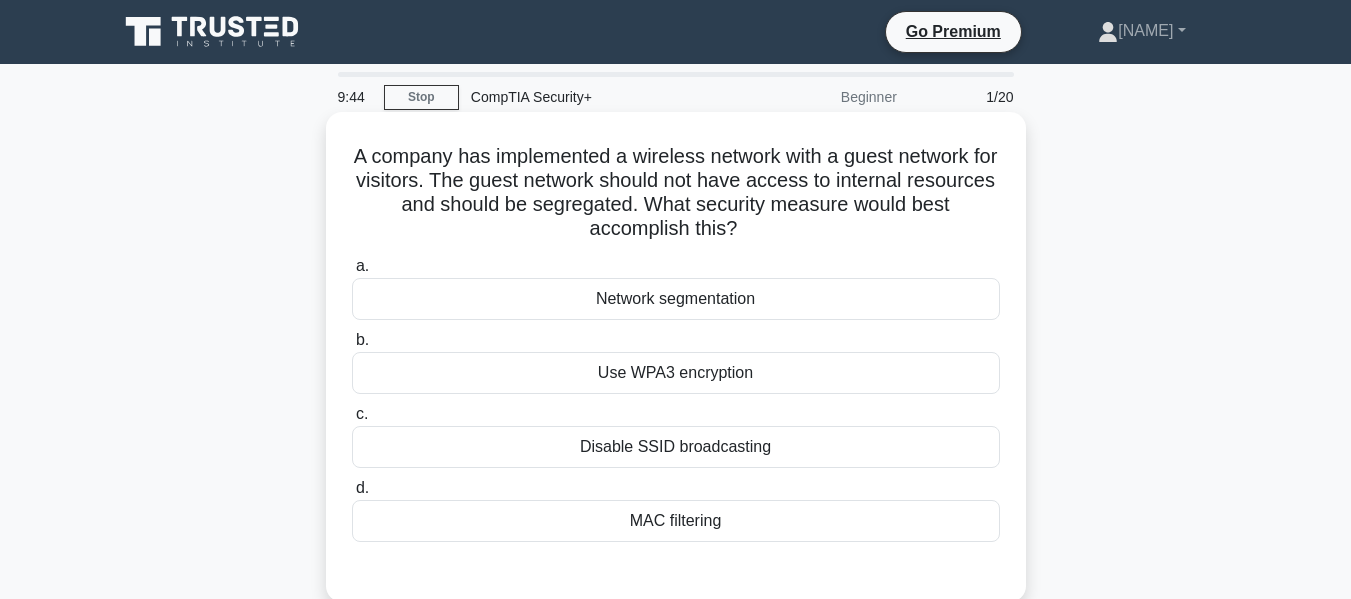 click on "Network segmentation" at bounding box center (676, 299) 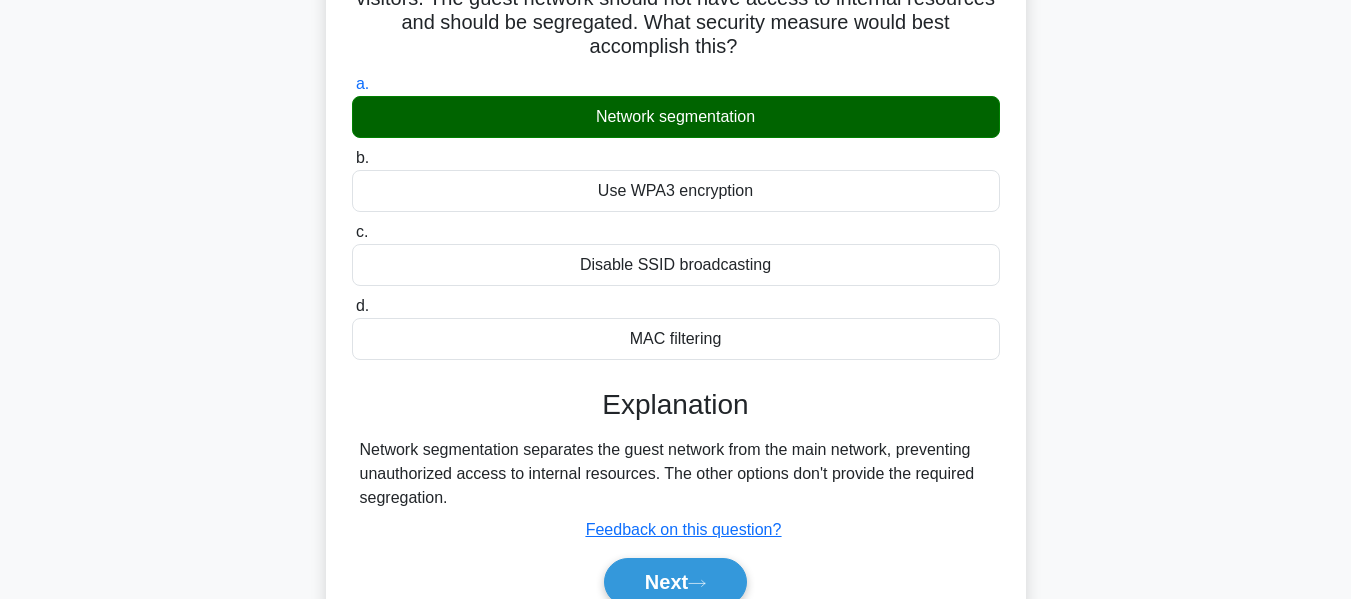 scroll, scrollTop: 200, scrollLeft: 0, axis: vertical 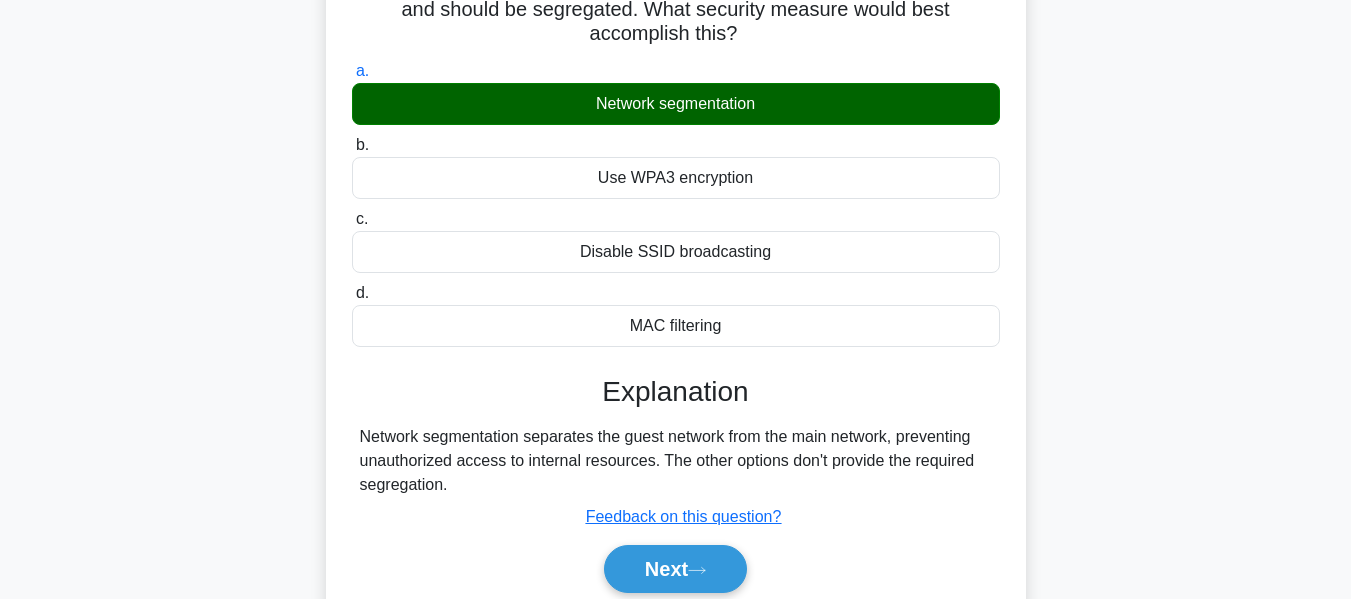 click on "9:29
Stop
CompTIA Security+
Beginner
1/20
A company has implemented a wireless network with a guest network for visitors. The guest network should not have access to internal resources and should be segregated. What security measure would best accomplish this?
.spinner_0XTQ{transform-origin:center;animation:spinner_y6GP .75s linear infinite}@keyframes spinner_y6GP{100%{transform:rotate(360deg)}}
a.
b. c. d." at bounding box center [675, 372] 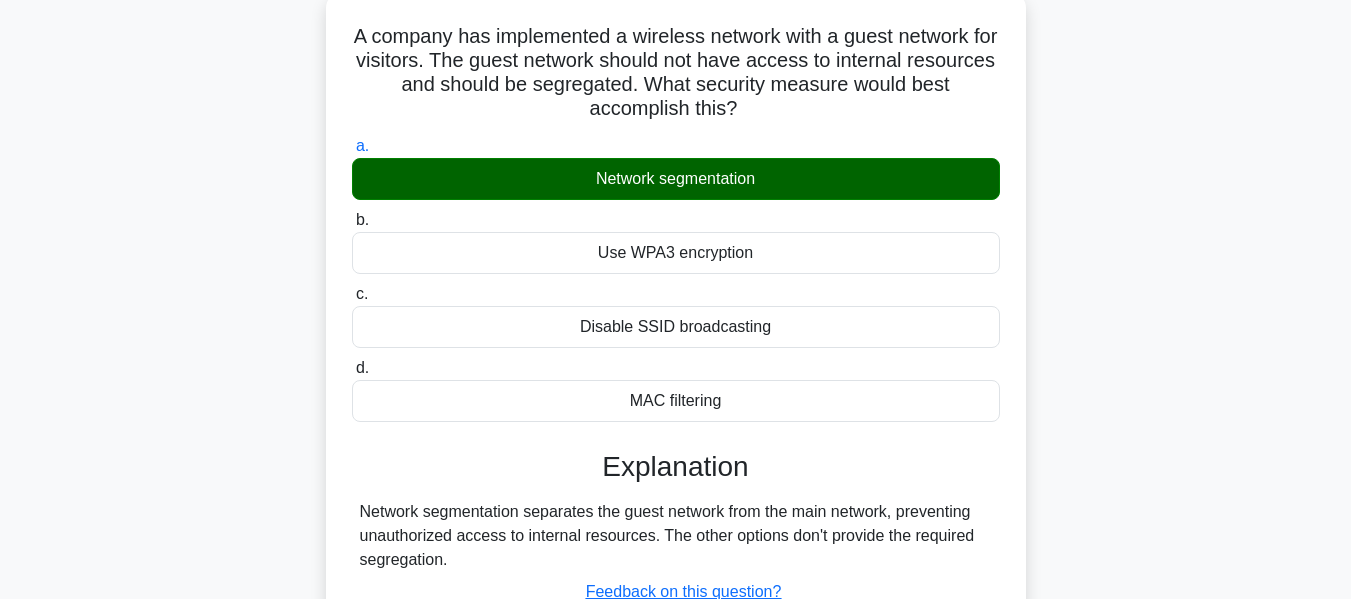 scroll, scrollTop: 0, scrollLeft: 0, axis: both 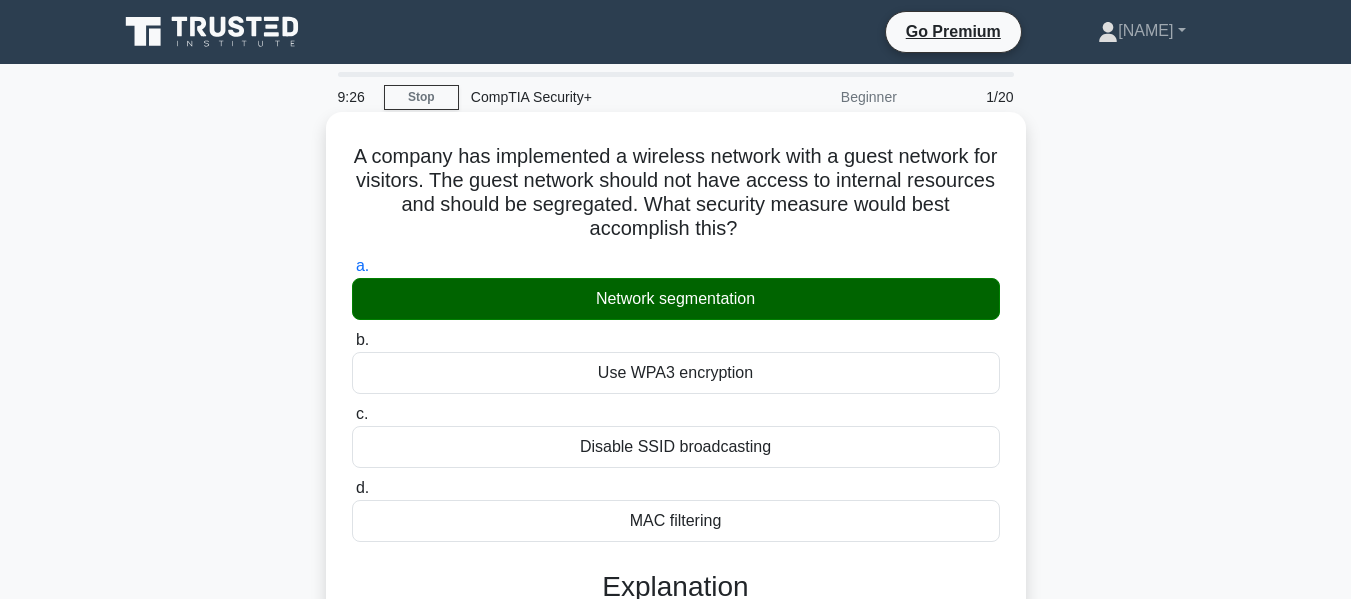 drag, startPoint x: 361, startPoint y: 154, endPoint x: 745, endPoint y: 239, distance: 393.29504 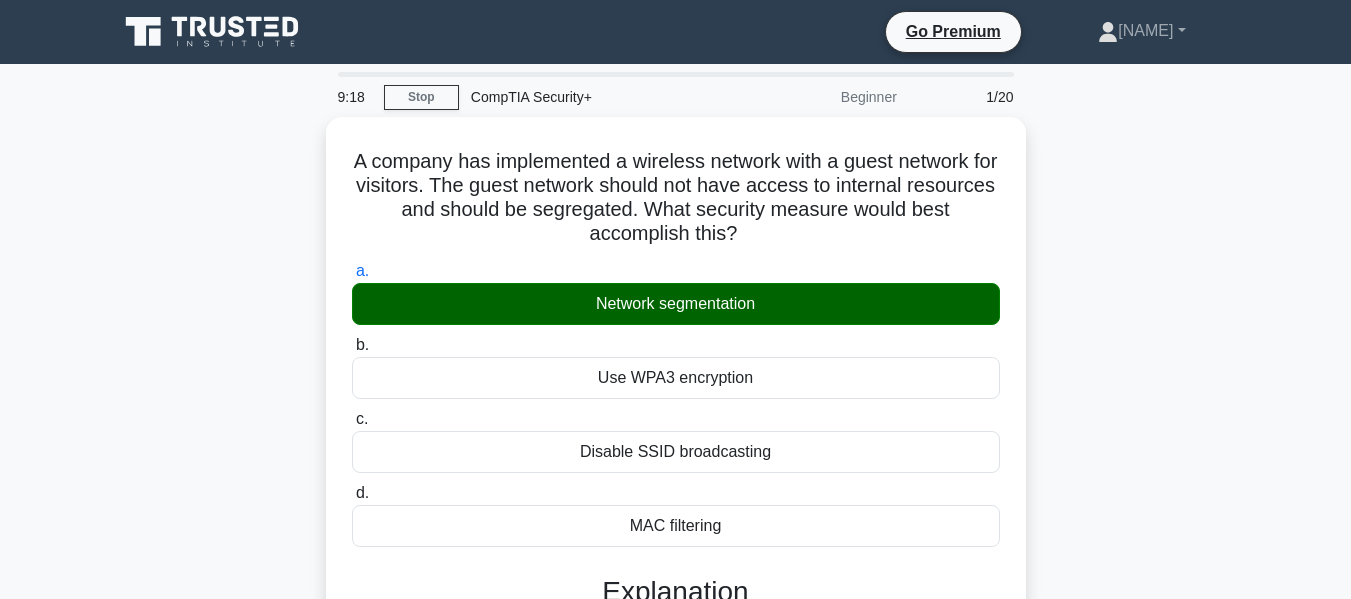click on "A company has implemented a wireless network with a guest network for visitors. The guest network should not have access to internal resources and should be segregated. What security measure would best accomplish this?
.spinner_0XTQ{transform-origin:center;animation:spinner_y6GP .75s linear infinite}@keyframes spinner_y6GP{100%{transform:rotate(360deg)}}
a.
Network segmentation
b. c. d." at bounding box center (676, 490) 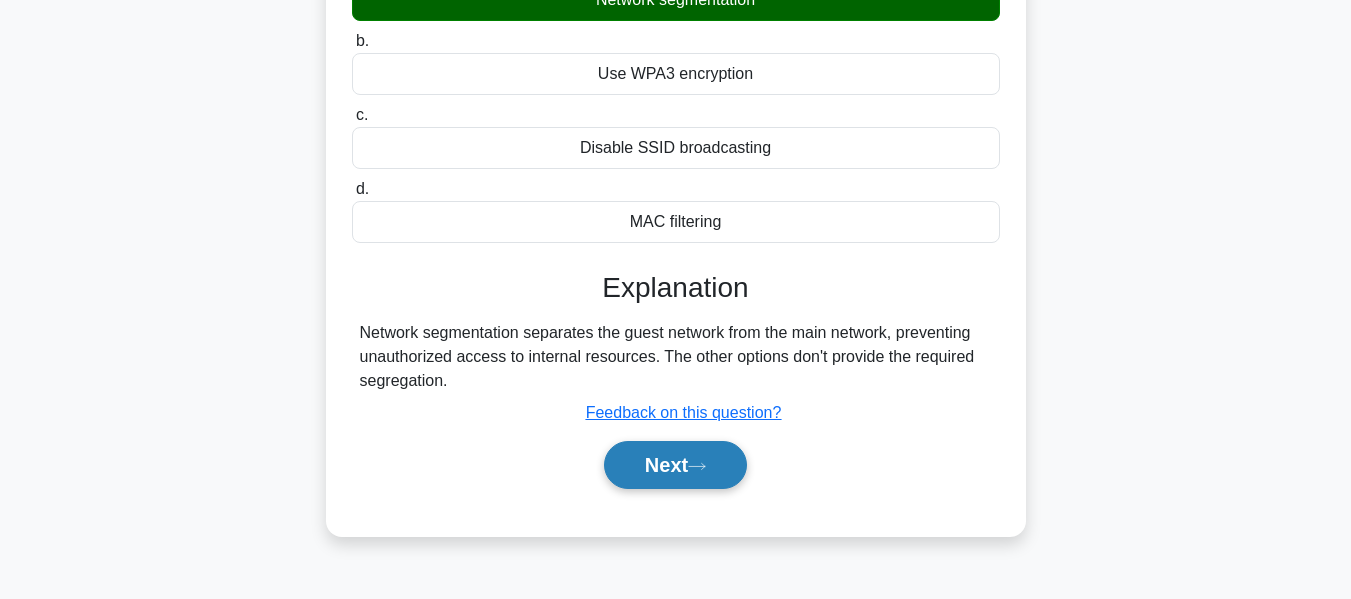 scroll, scrollTop: 300, scrollLeft: 0, axis: vertical 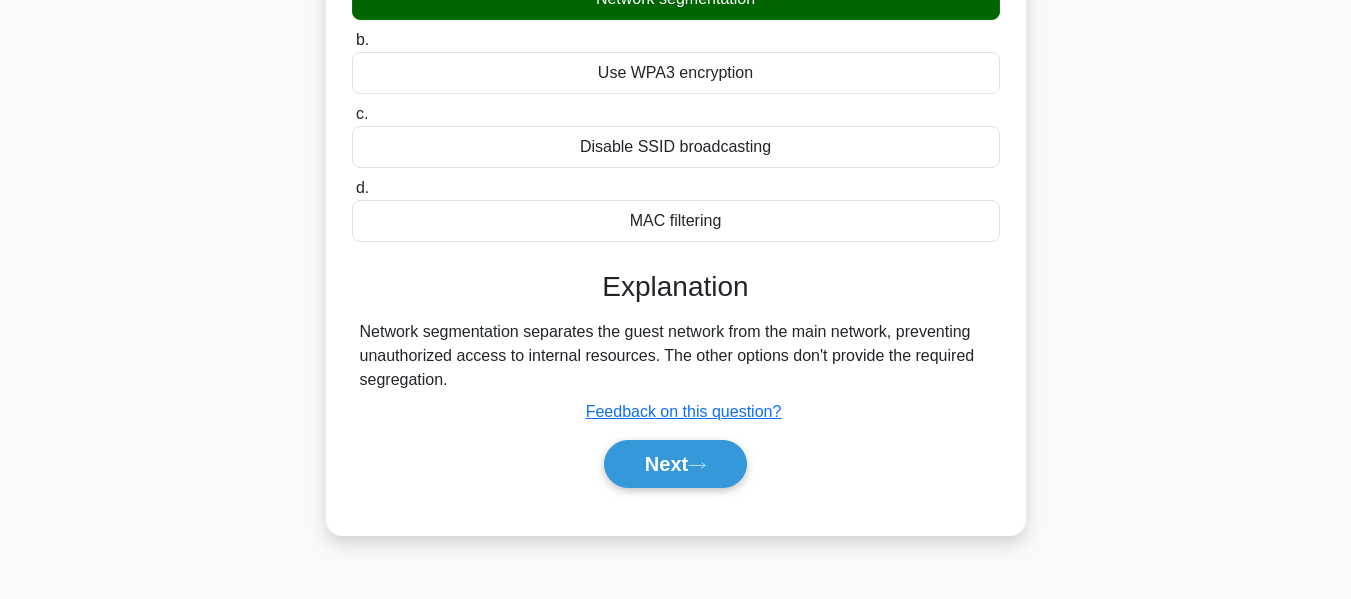 drag, startPoint x: 362, startPoint y: 334, endPoint x: 451, endPoint y: 383, distance: 101.597244 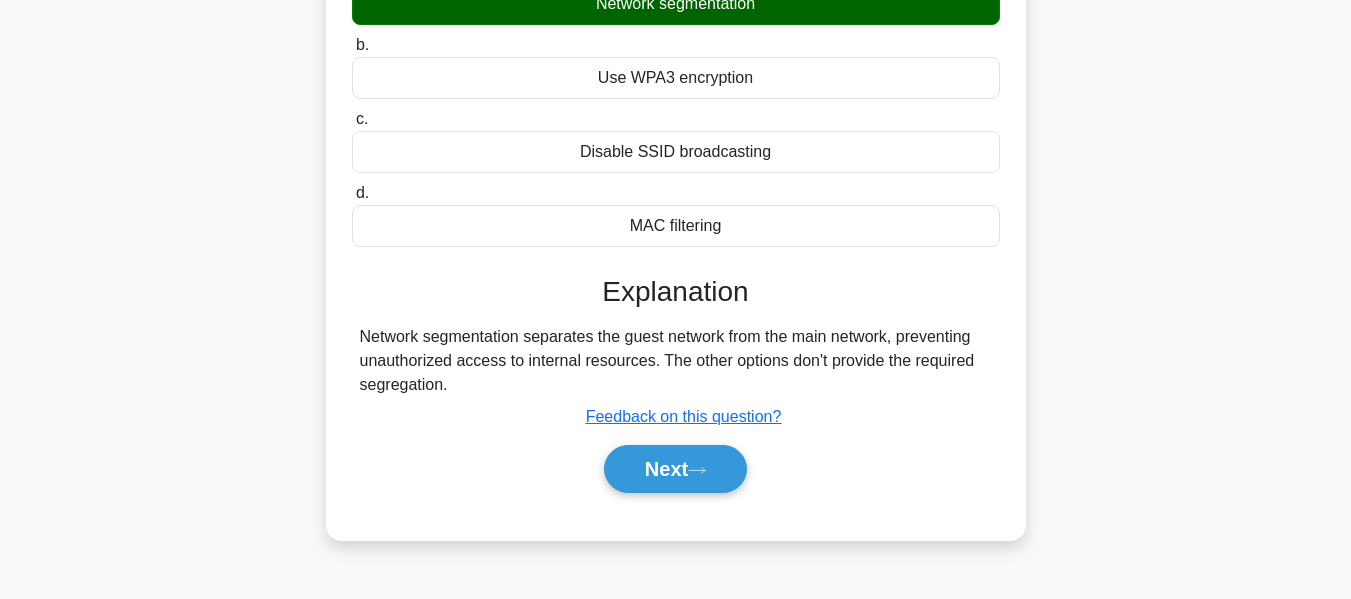click on "A company has implemented a wireless network with a guest network for visitors. The guest network should not have access to internal resources and should be segregated. What security measure would best accomplish this?
.spinner_0XTQ{transform-origin:center;animation:spinner_y6GP .75s linear infinite}@keyframes spinner_y6GP{100%{transform:rotate(360deg)}}
a.
Network segmentation
b. c. d." at bounding box center (676, 190) 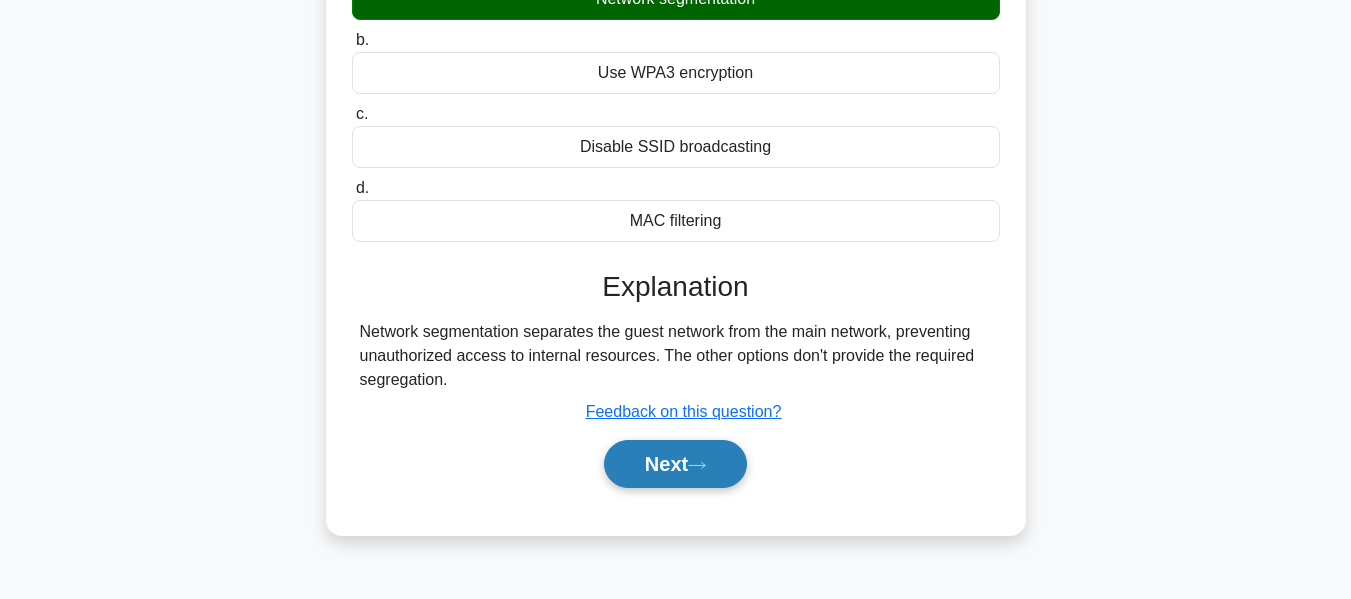click on "Next" at bounding box center (675, 464) 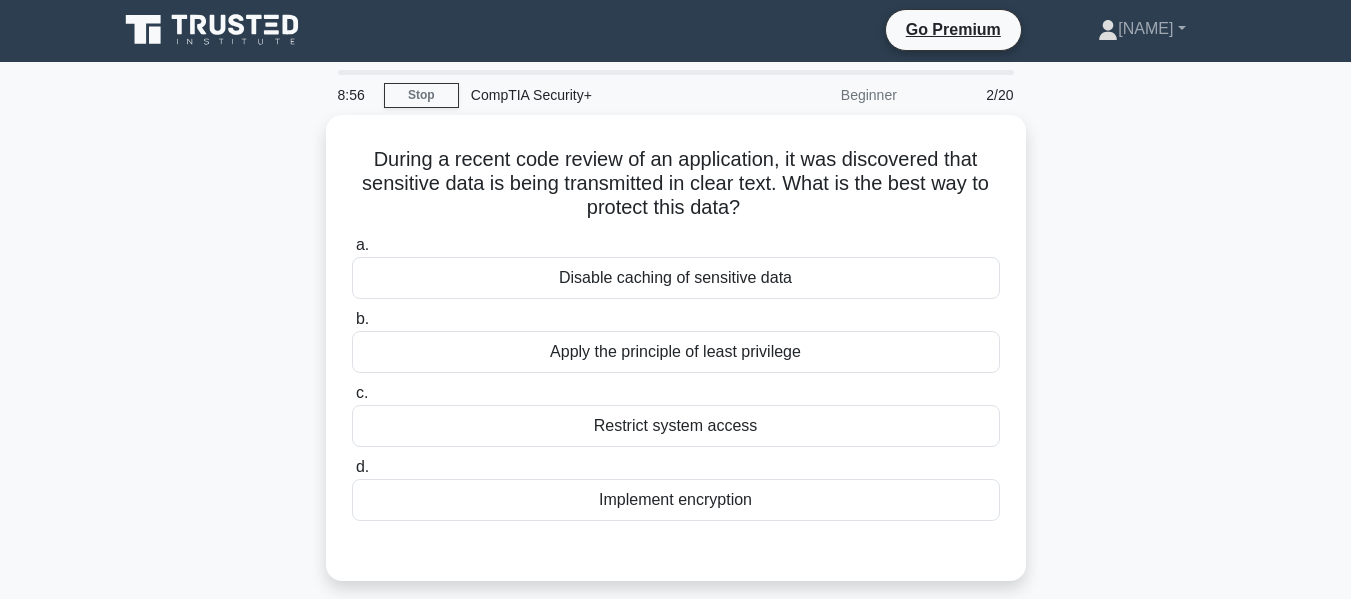 scroll, scrollTop: 0, scrollLeft: 0, axis: both 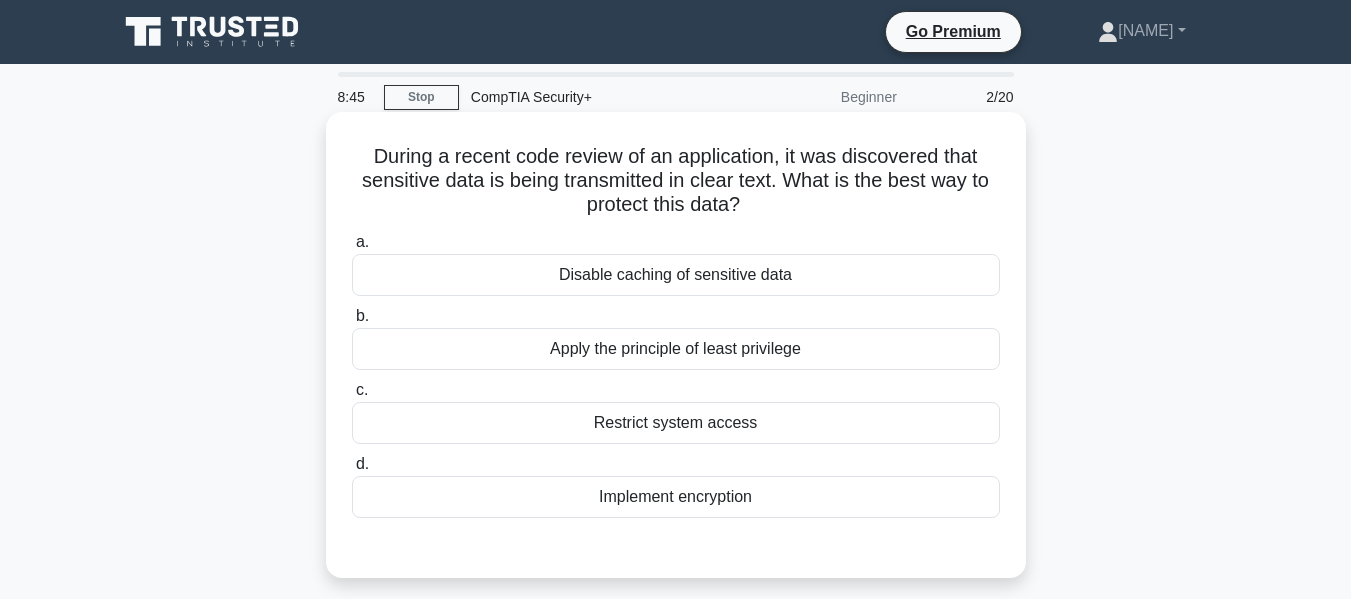click on "Implement encryption" at bounding box center (676, 497) 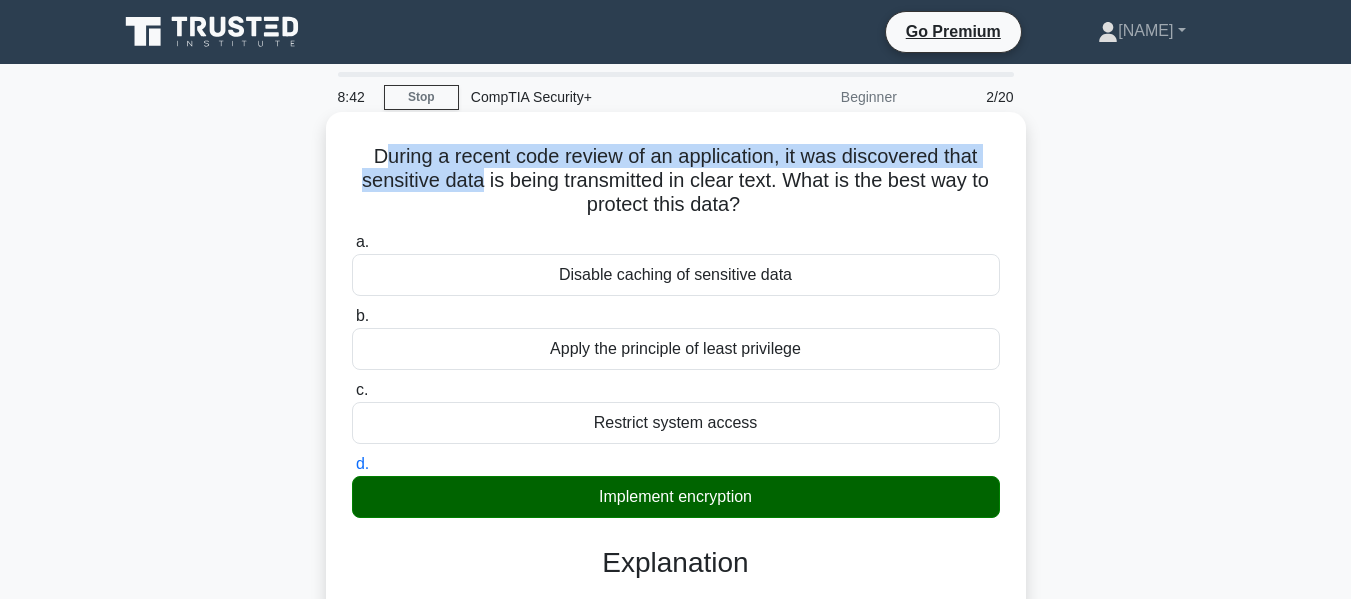 drag, startPoint x: 373, startPoint y: 158, endPoint x: 409, endPoint y: 163, distance: 36.345562 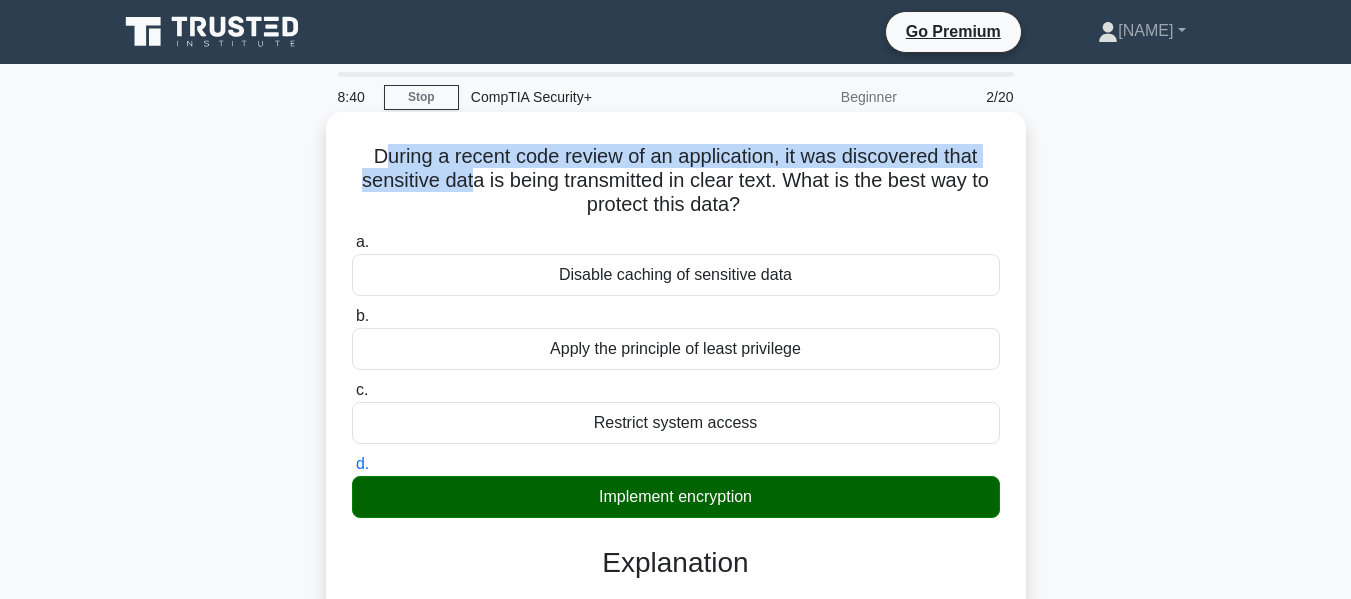 drag, startPoint x: 366, startPoint y: 154, endPoint x: 746, endPoint y: 201, distance: 382.89554 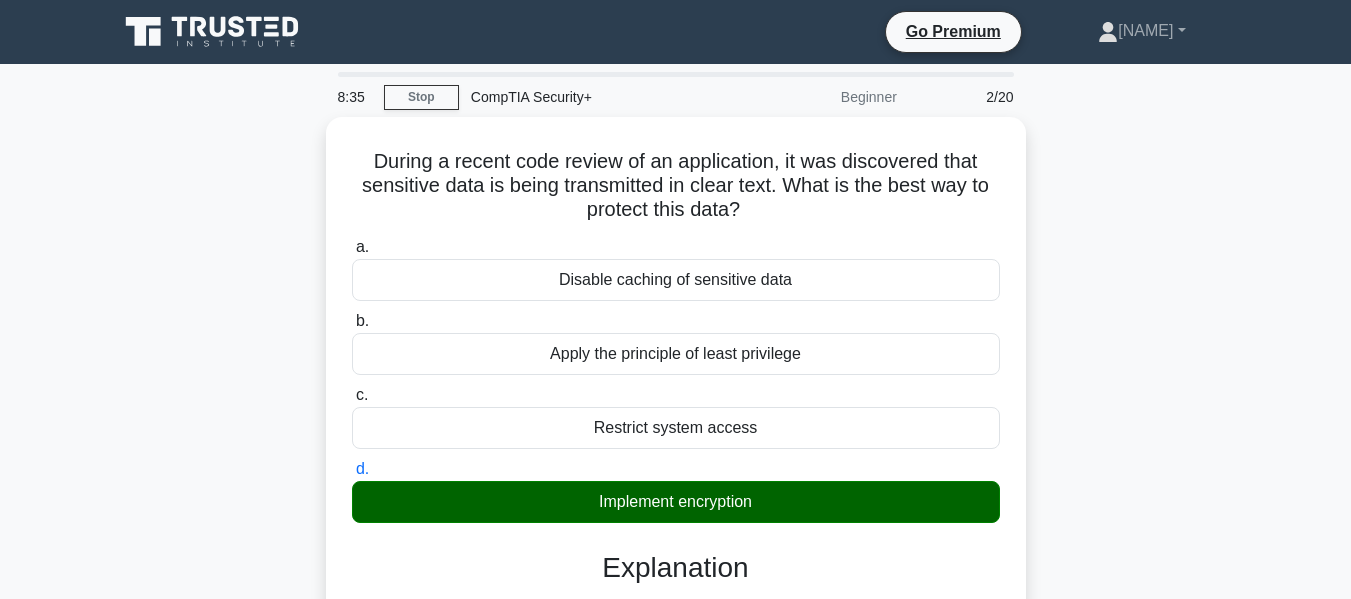 click on "During a recent code review of an application, it was discovered that sensitive data is being transmitted in clear text. What is the best way to protect this data?
.spinner_0XTQ{transform-origin:center;animation:spinner_y6GP .75s linear infinite}@keyframes spinner_y6GP{100%{transform:rotate(360deg)}}
a.
Disable caching of sensitive data
b. c." at bounding box center (676, 466) 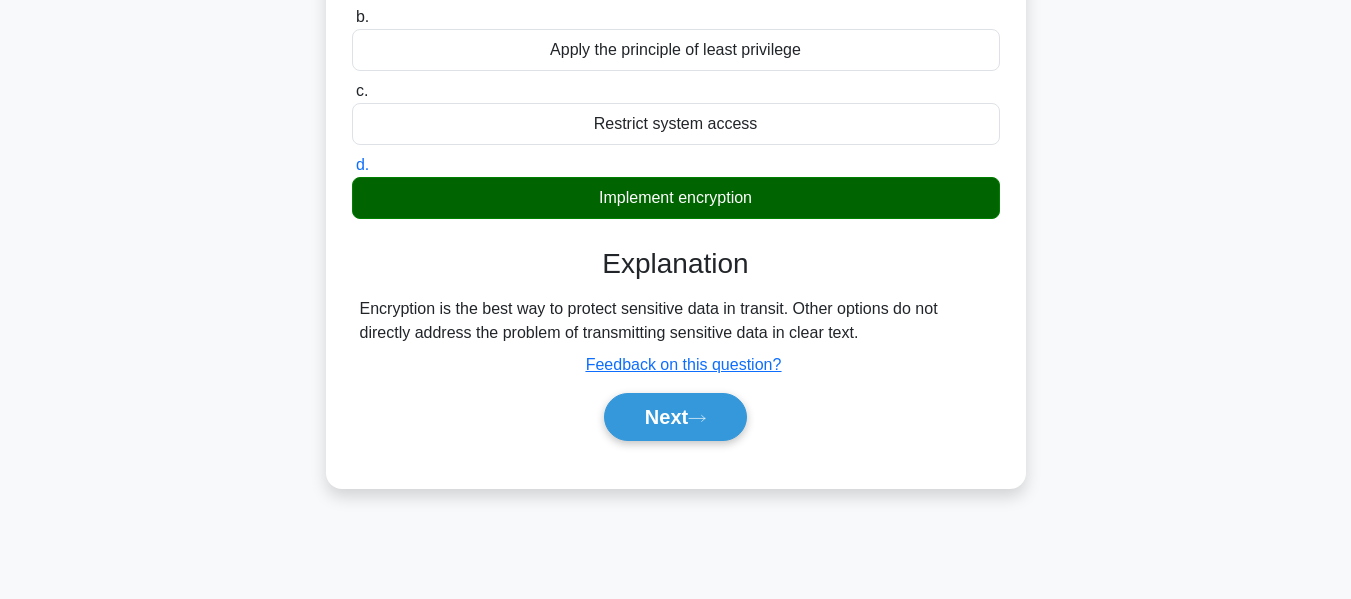 scroll, scrollTop: 300, scrollLeft: 0, axis: vertical 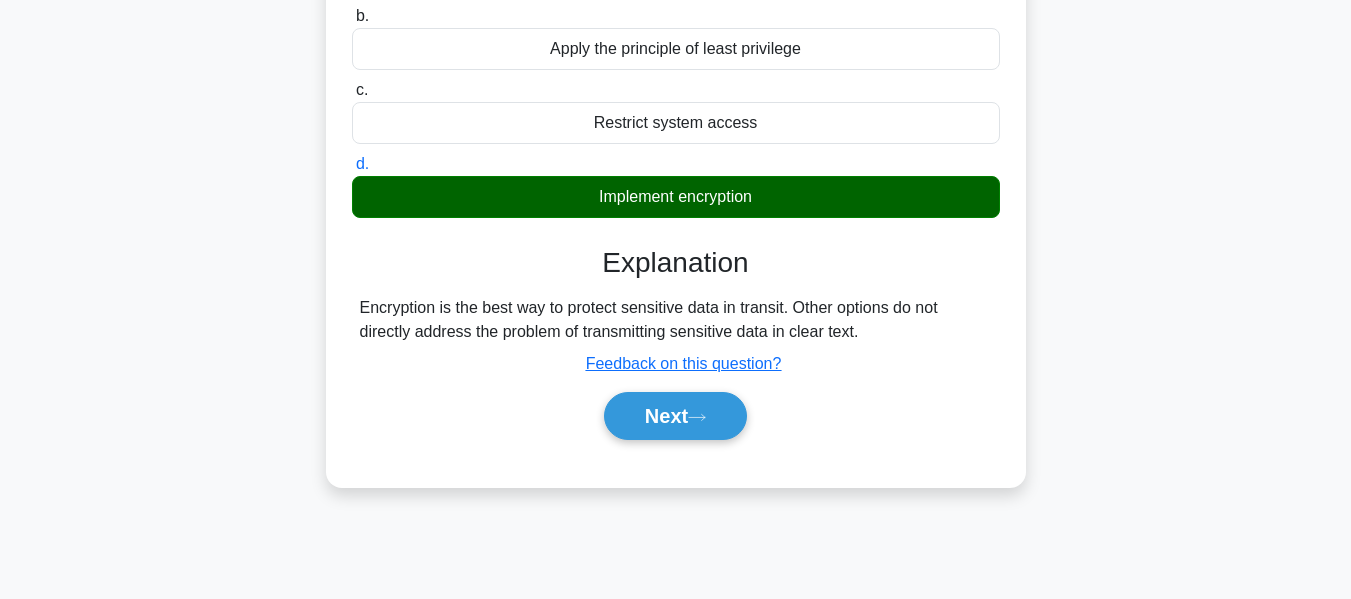 drag, startPoint x: 375, startPoint y: 306, endPoint x: 869, endPoint y: 342, distance: 495.31 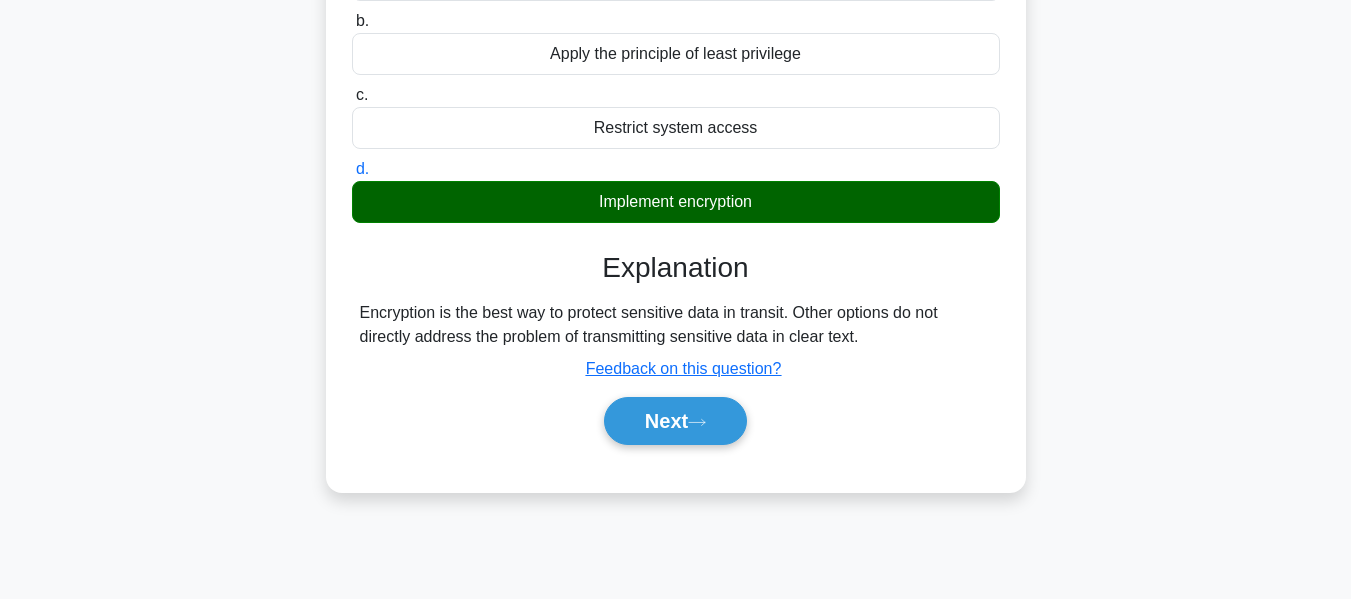 copy on "Encryption is the best way to protect sensitive data in transit. Other options do not directly address the problem of transmitting sensitive data in clear text." 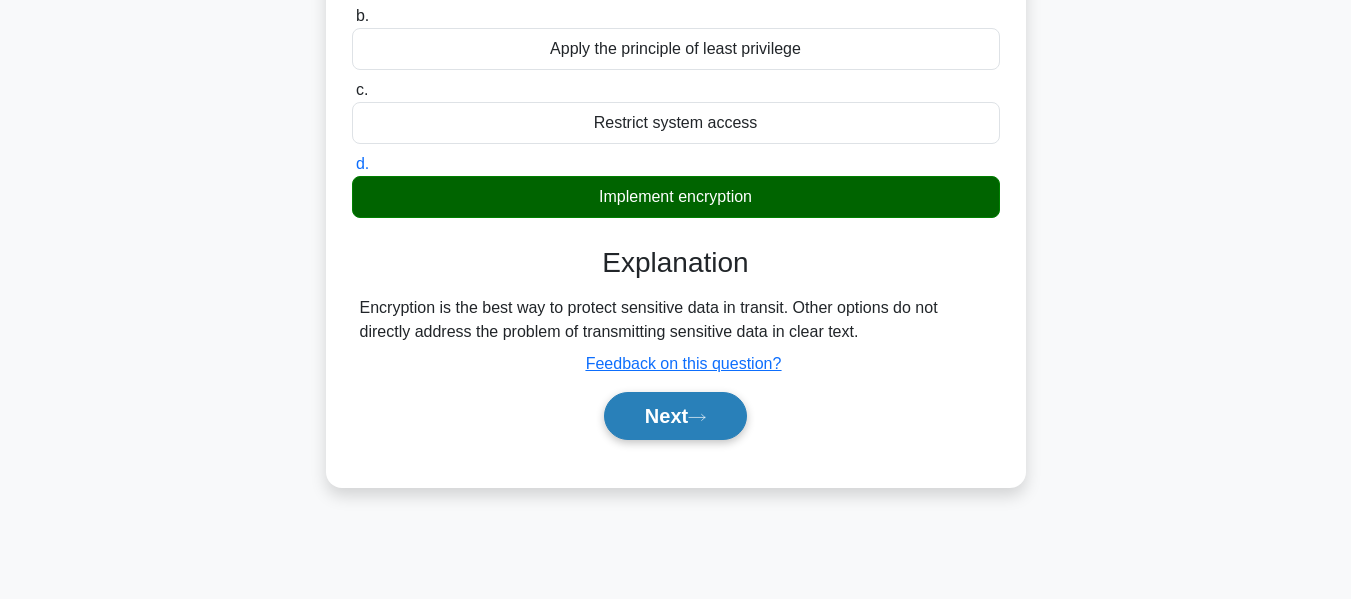 click on "Next" at bounding box center [675, 416] 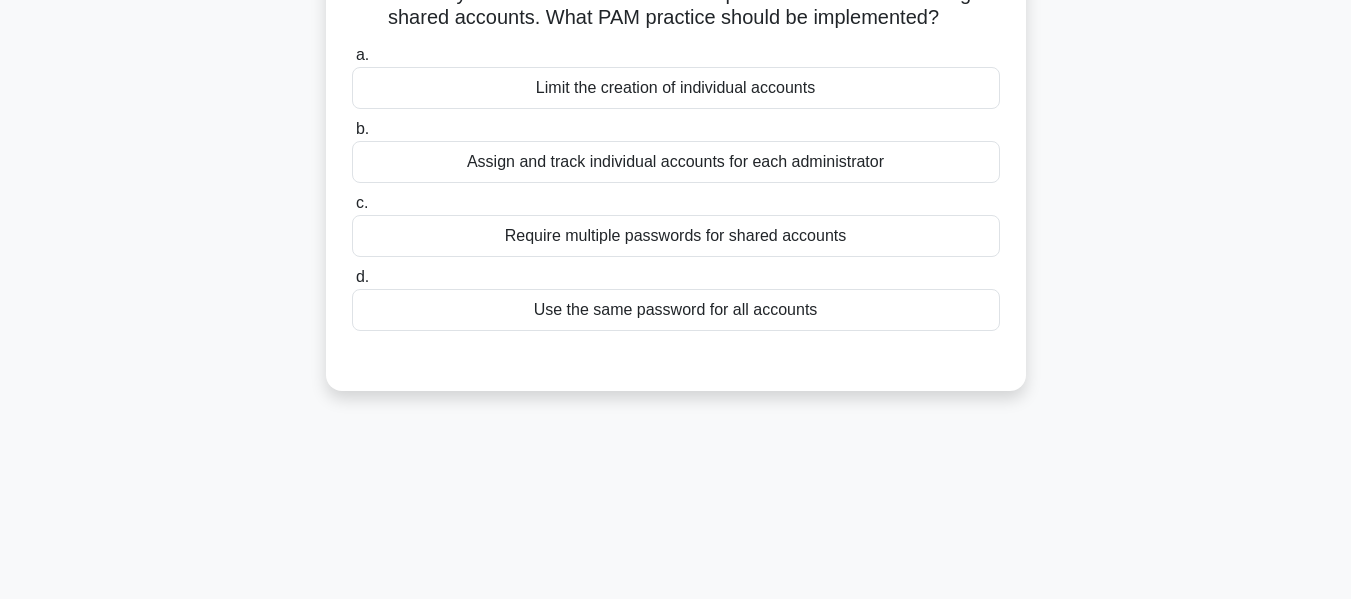 scroll, scrollTop: 0, scrollLeft: 0, axis: both 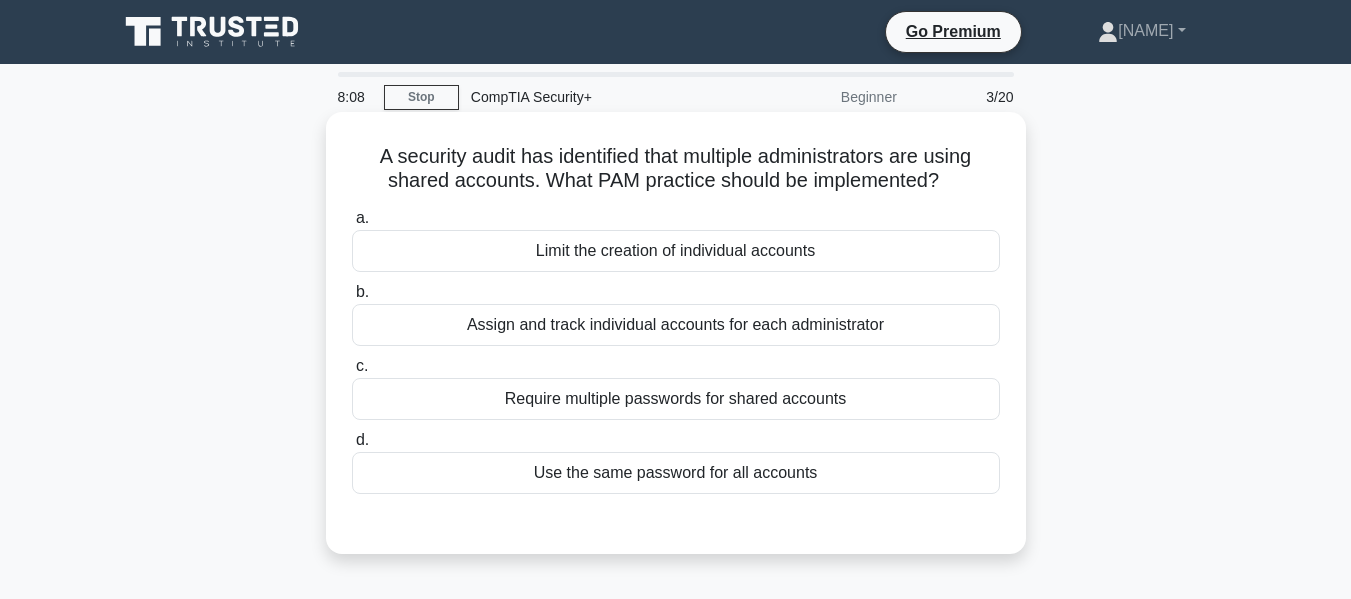 click on "Assign and track individual accounts for each administrator" at bounding box center [676, 325] 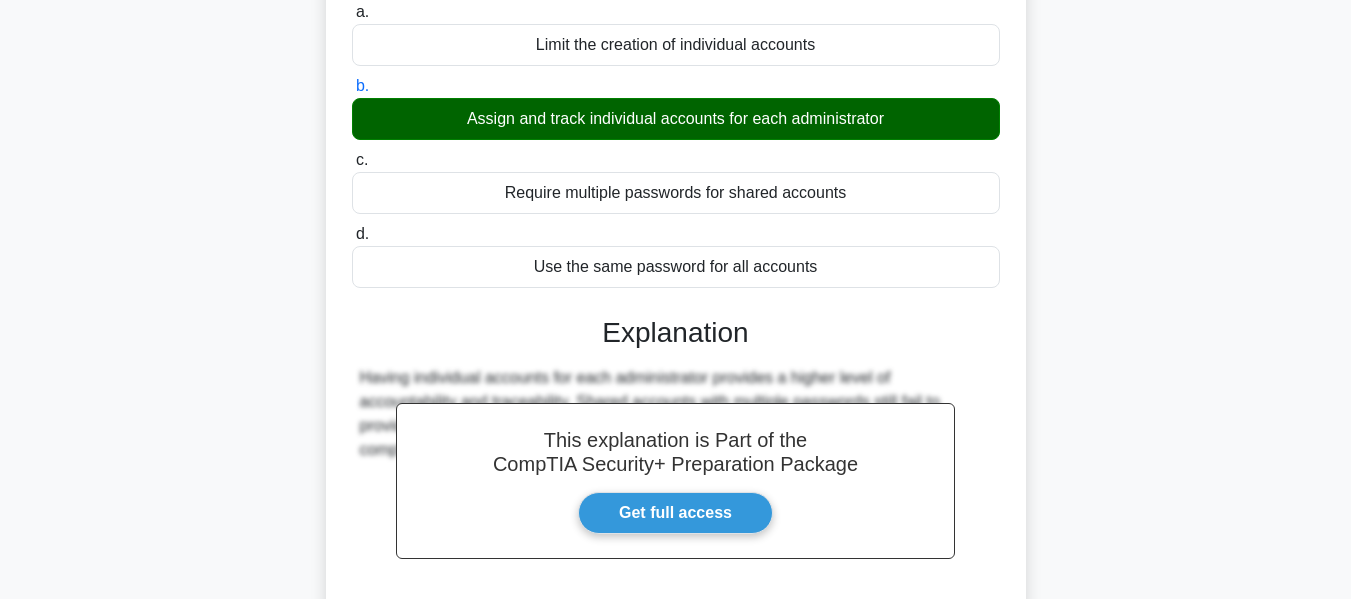 scroll, scrollTop: 100, scrollLeft: 0, axis: vertical 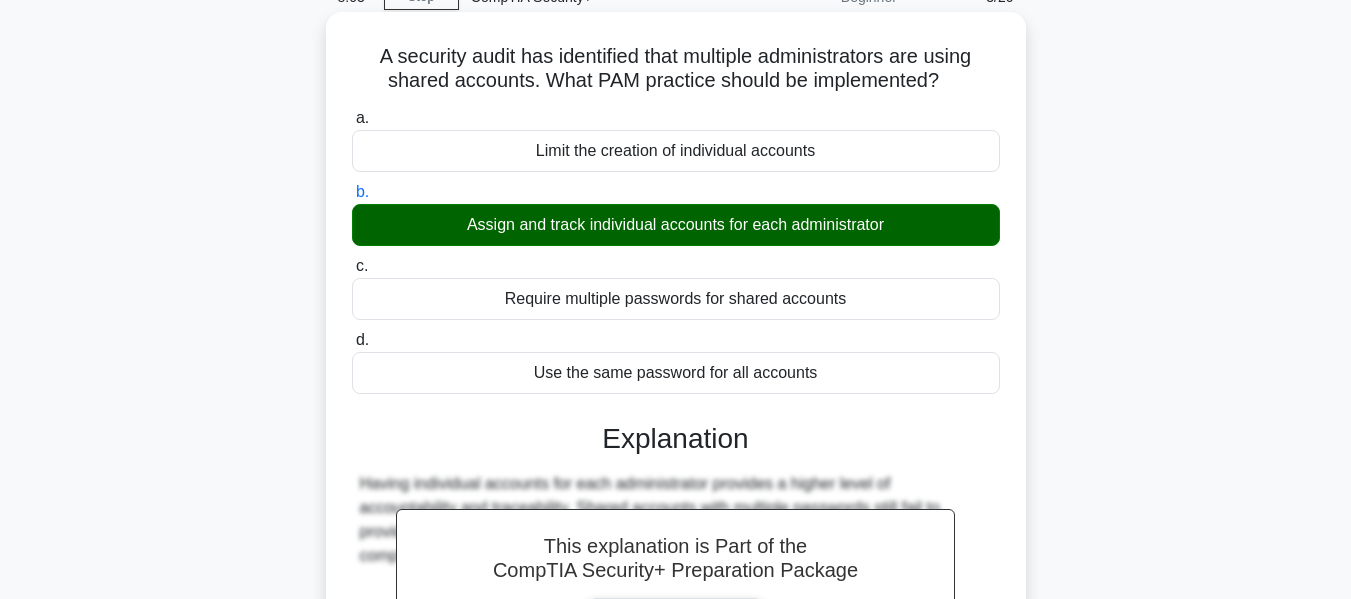drag, startPoint x: 368, startPoint y: 62, endPoint x: 970, endPoint y: 95, distance: 602.9038 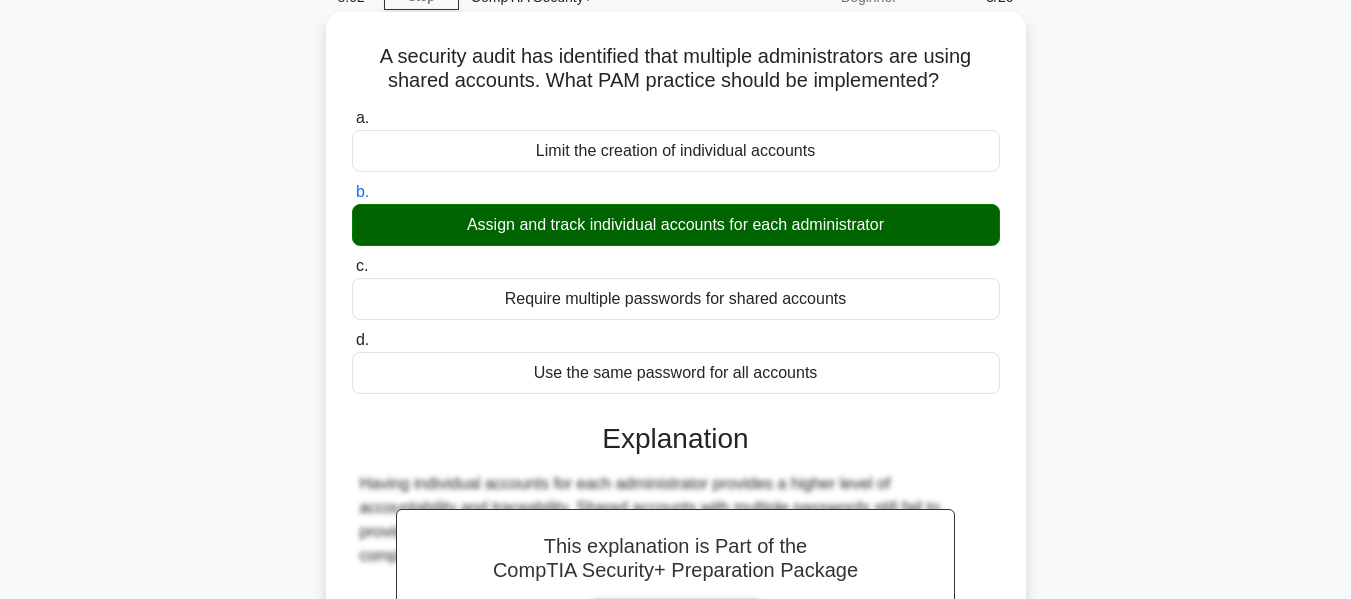 copy on "A security audit has identified that multiple administrators are using shared accounts. What PAM practice should be implemented?" 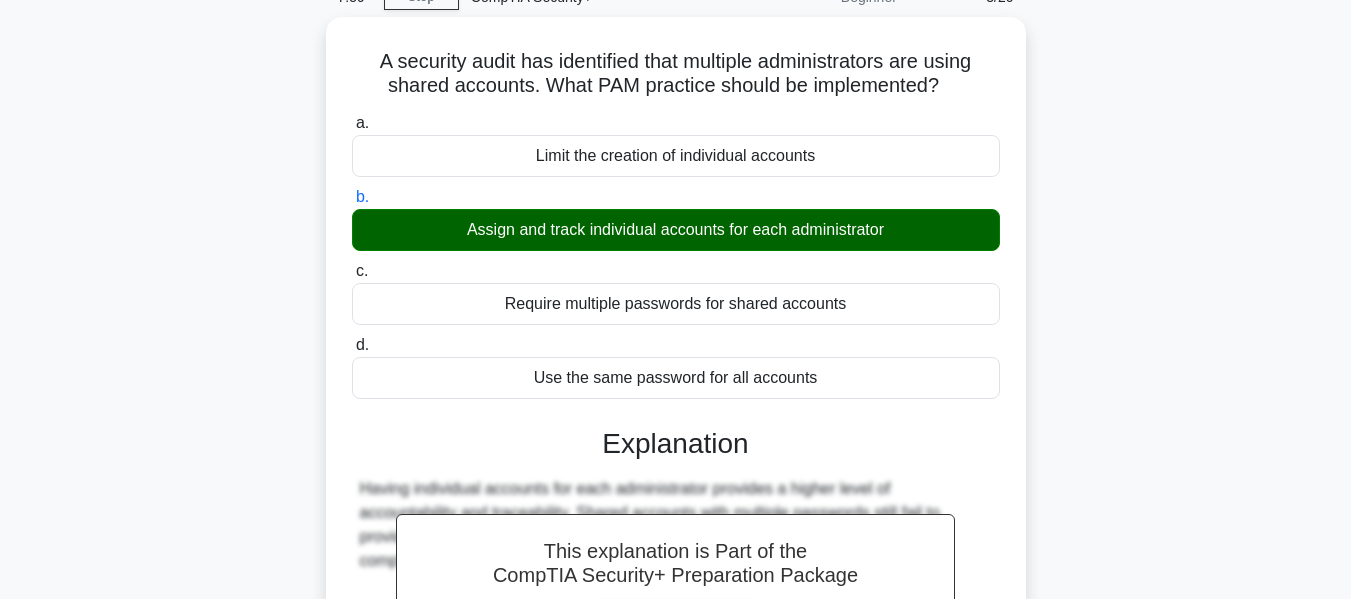 click on "A security audit has identified that multiple administrators are using shared accounts. What PAM practice should be implemented?
.spinner_0XTQ{transform-origin:center;animation:spinner_y6GP .75s linear infinite}@keyframes spinner_y6GP{100%{transform:rotate(360deg)}}
a.
Limit the creation of individual accounts
b." at bounding box center [676, 450] 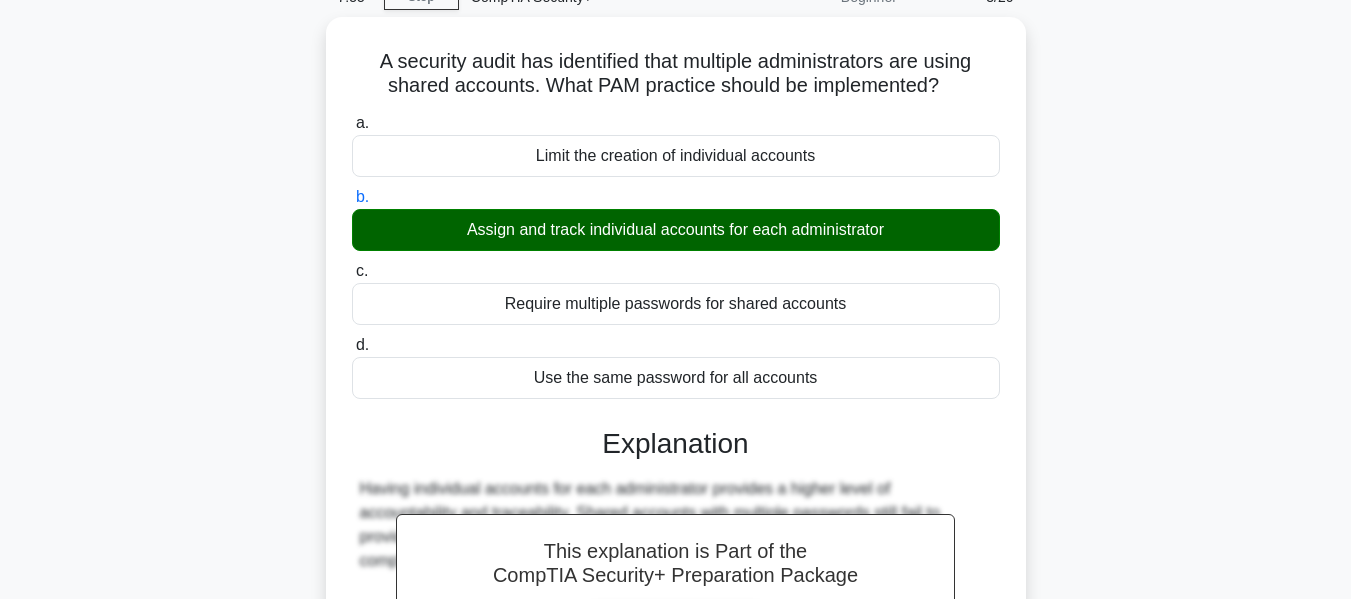drag, startPoint x: 460, startPoint y: 228, endPoint x: 1062, endPoint y: 377, distance: 620.1653 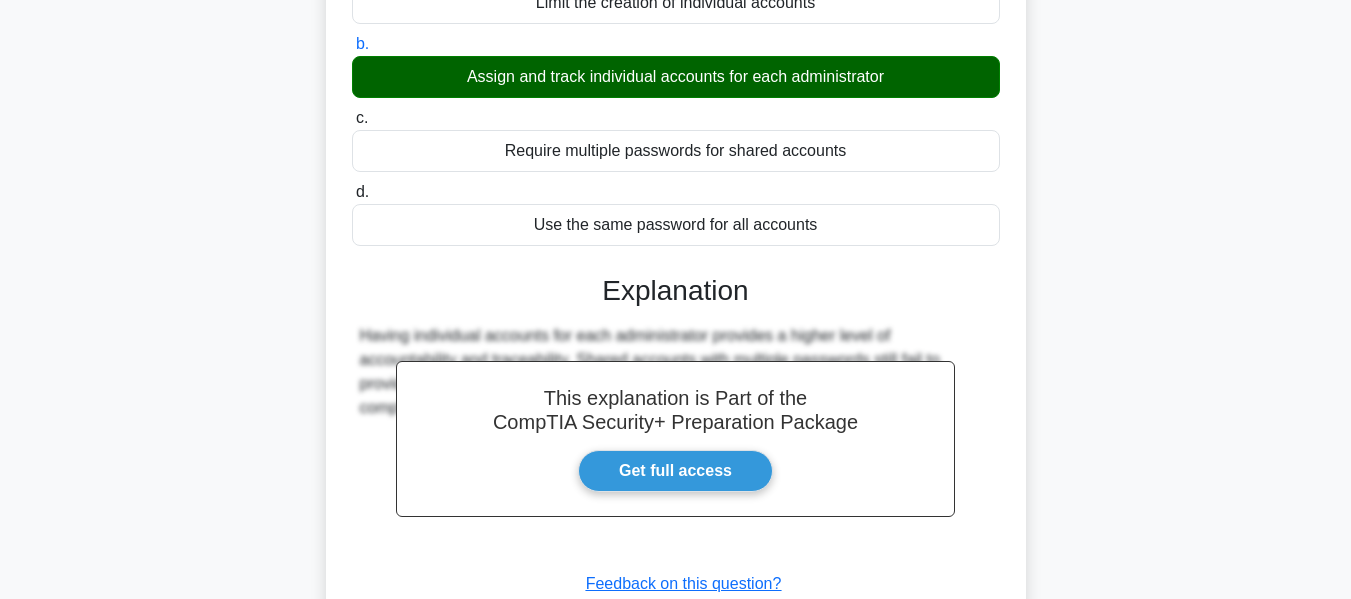 scroll, scrollTop: 400, scrollLeft: 0, axis: vertical 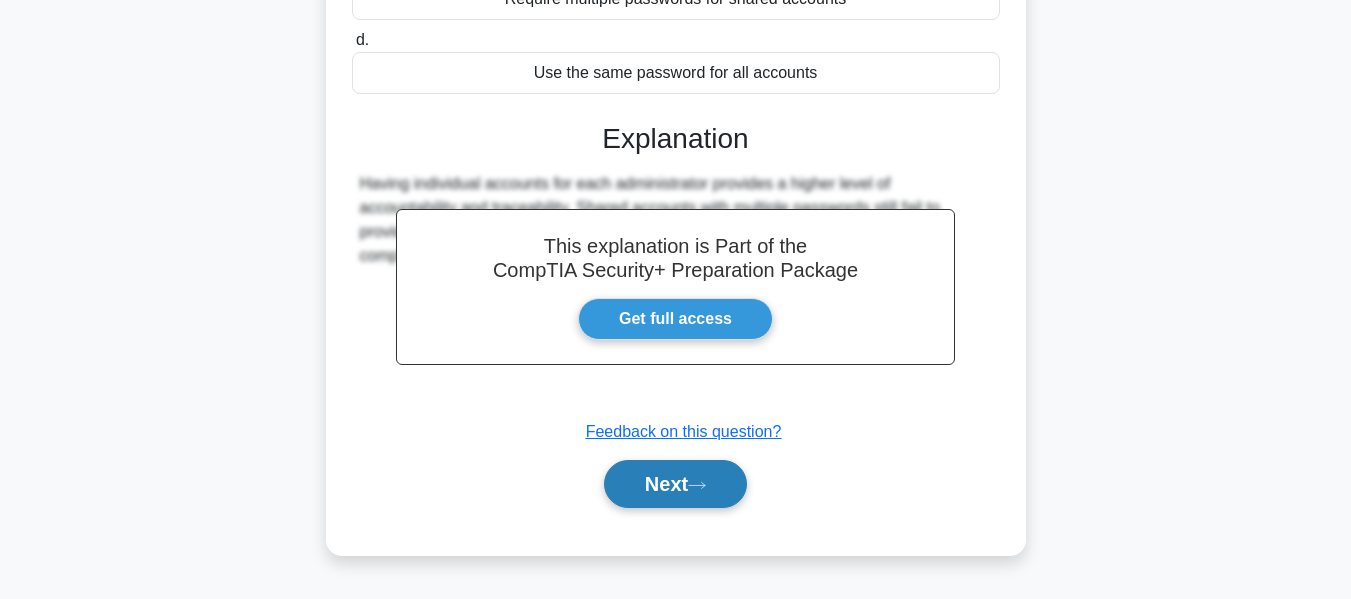 click on "Next" at bounding box center (675, 484) 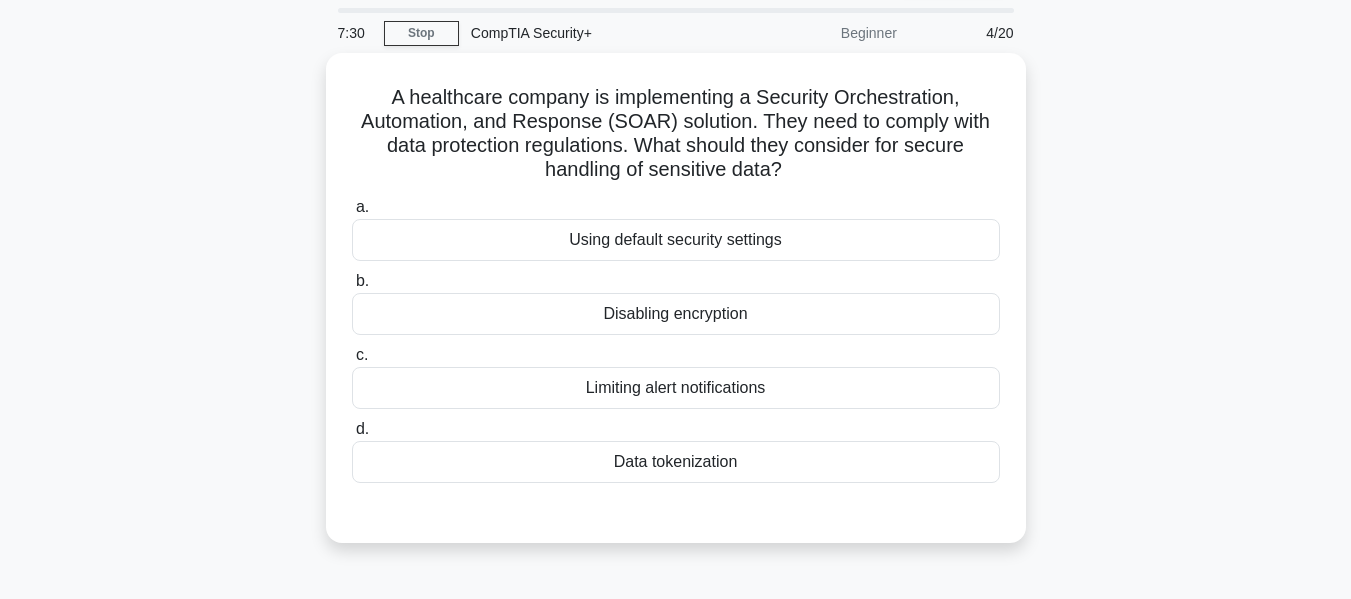 scroll, scrollTop: 100, scrollLeft: 0, axis: vertical 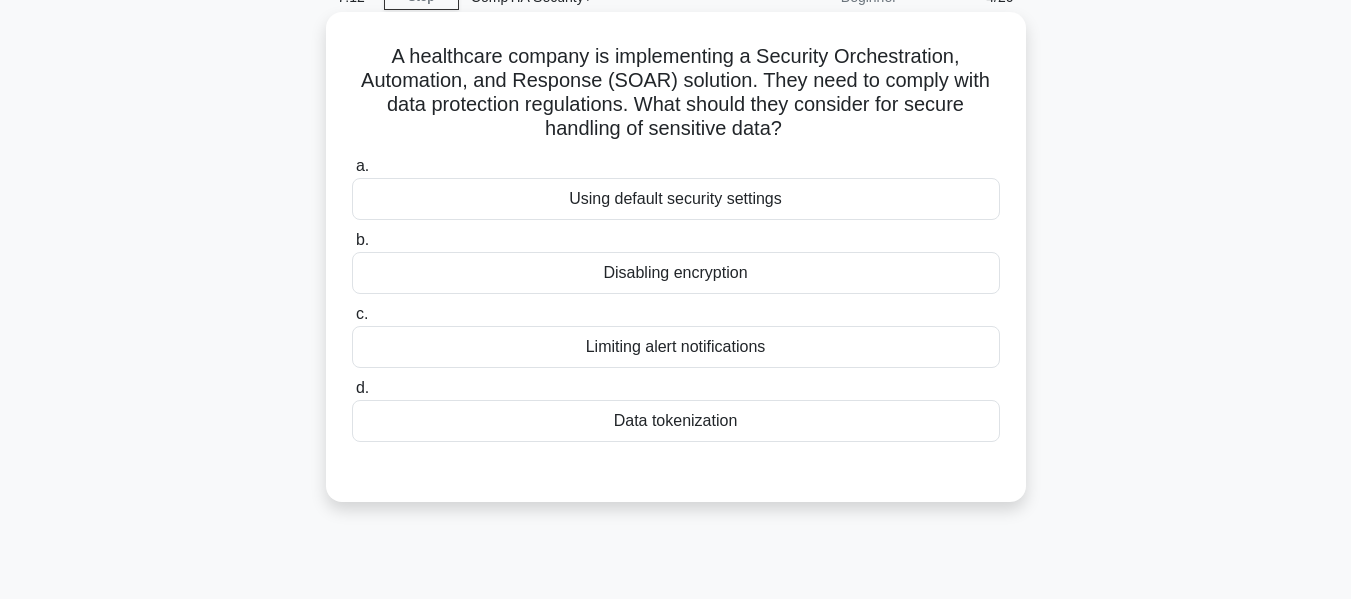 click on "Data tokenization" at bounding box center (676, 421) 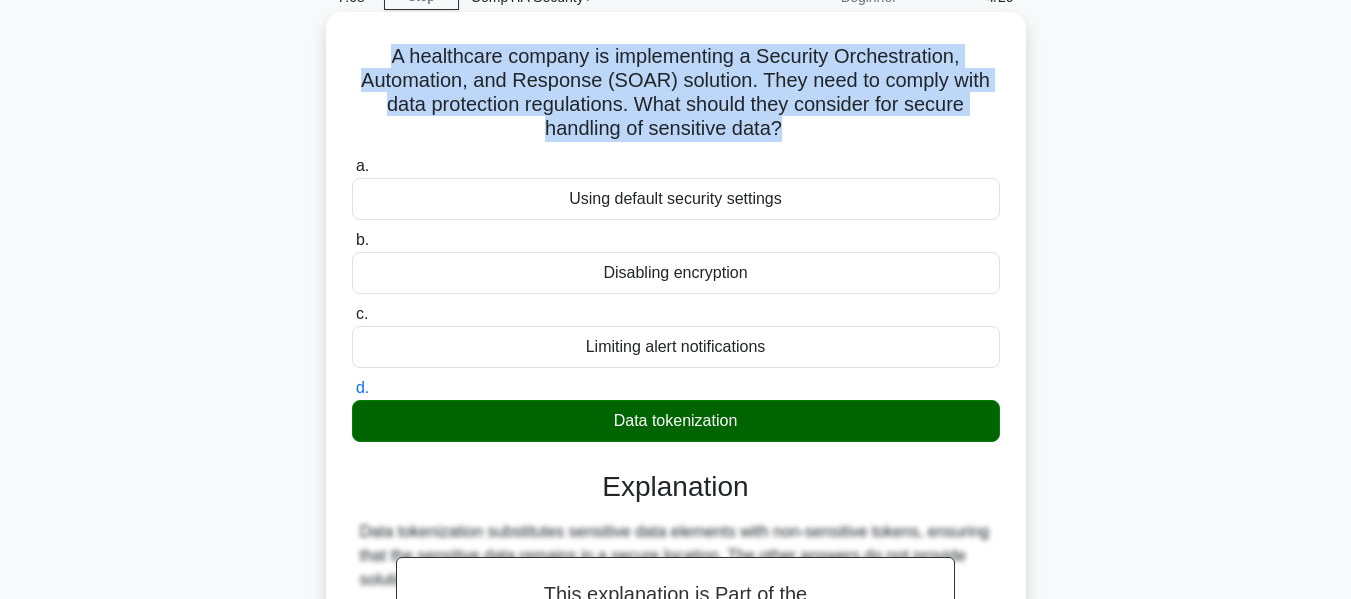 drag, startPoint x: 388, startPoint y: 58, endPoint x: 781, endPoint y: 128, distance: 399.18542 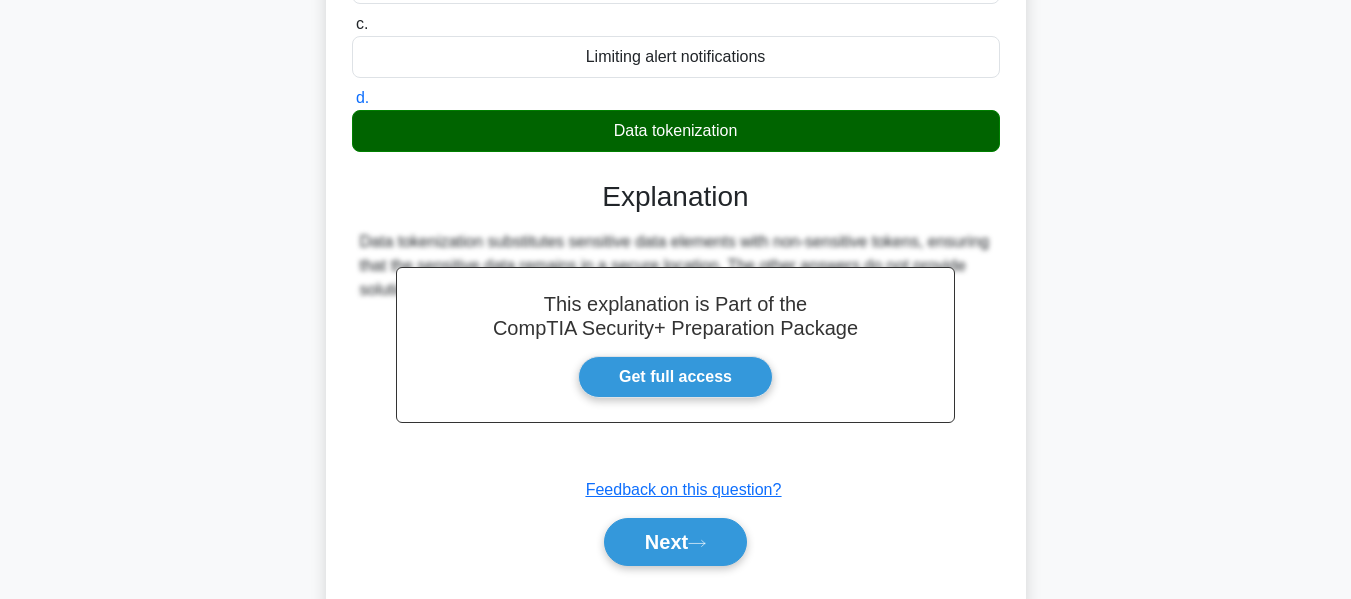 scroll, scrollTop: 400, scrollLeft: 0, axis: vertical 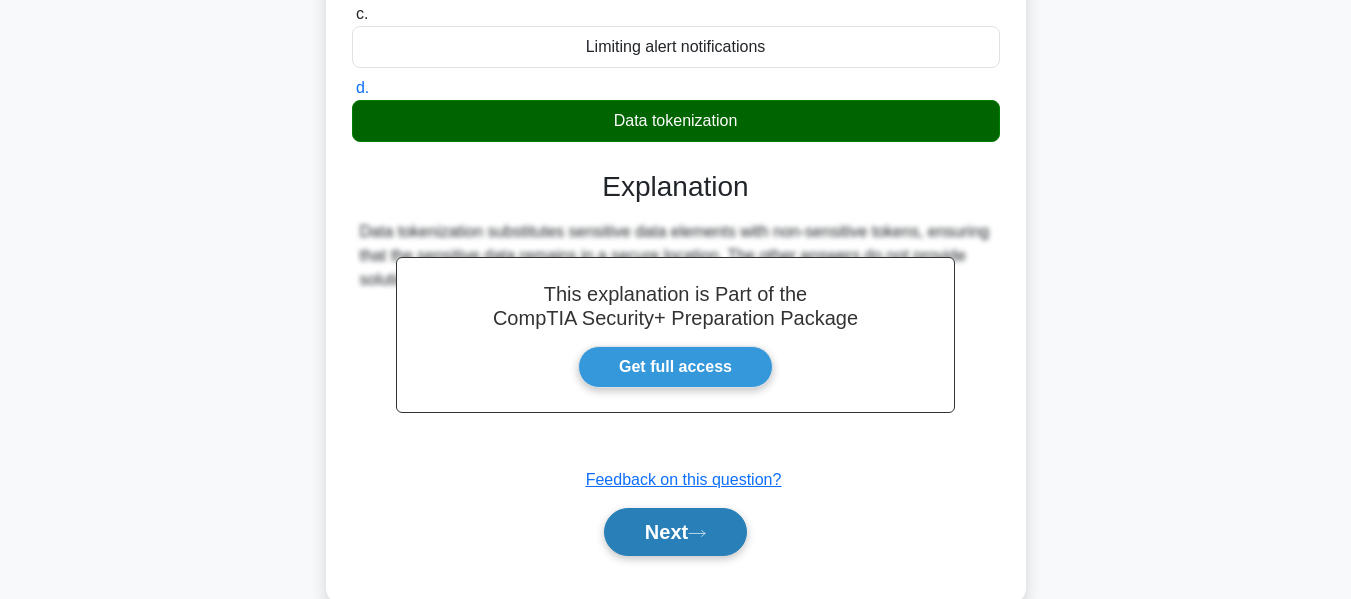 click on "Next" at bounding box center (675, 532) 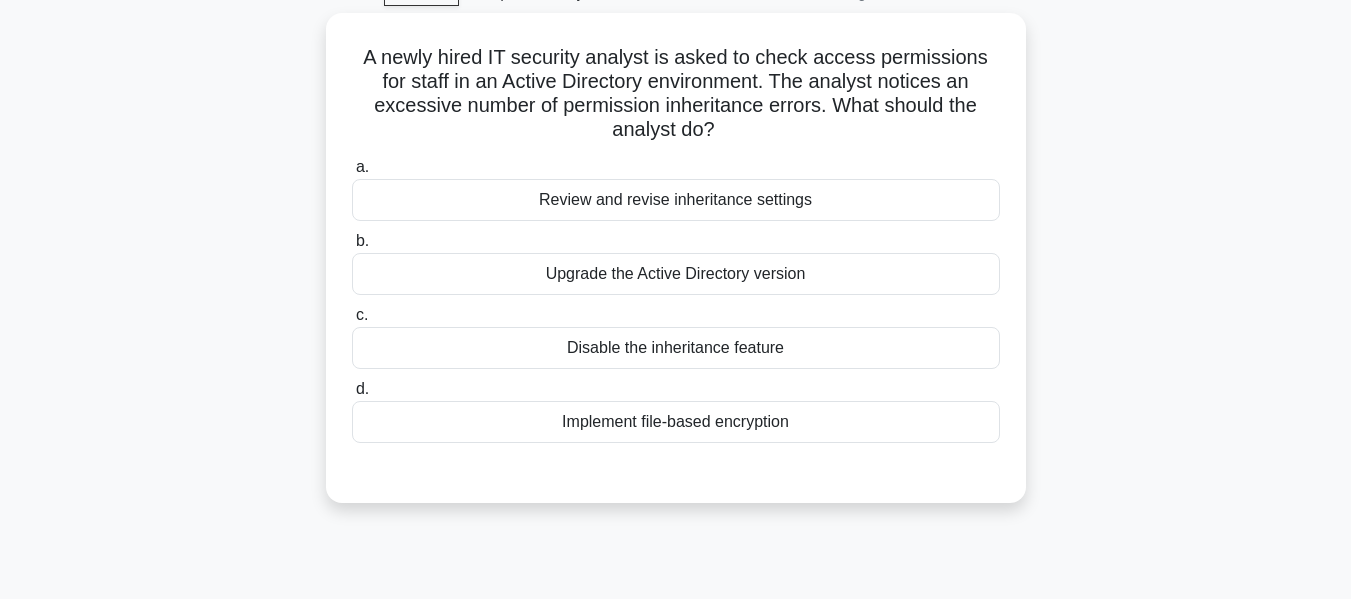 scroll, scrollTop: 100, scrollLeft: 0, axis: vertical 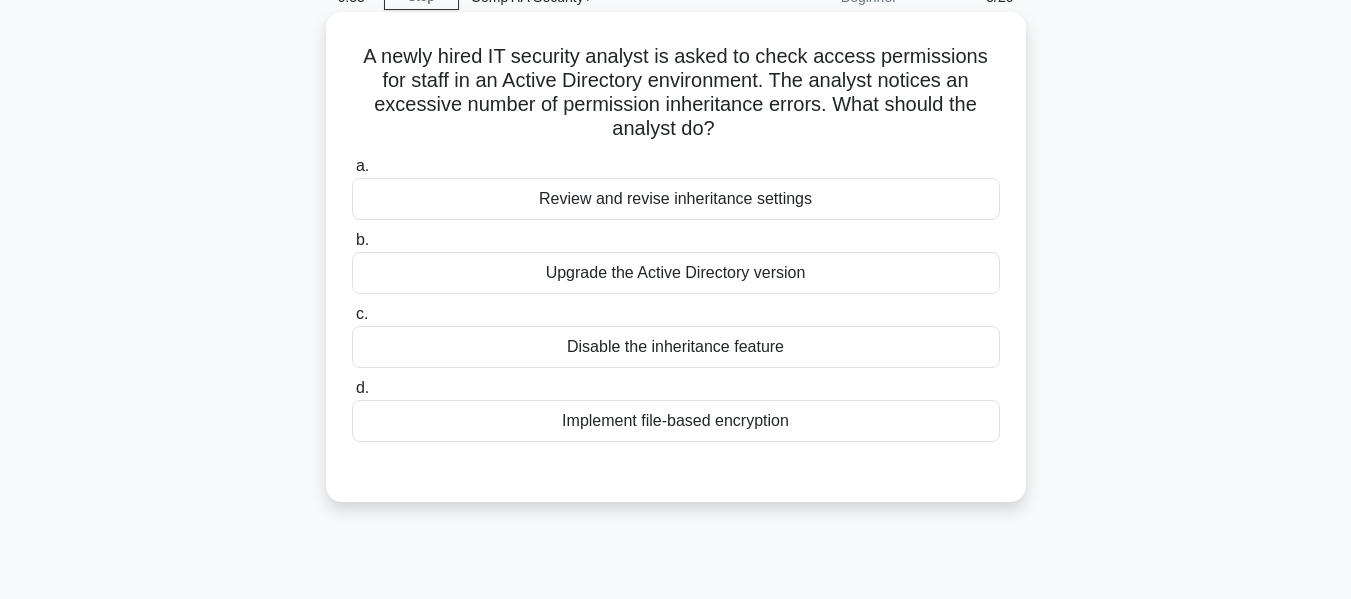 click on "Review and revise inheritance settings" at bounding box center (676, 199) 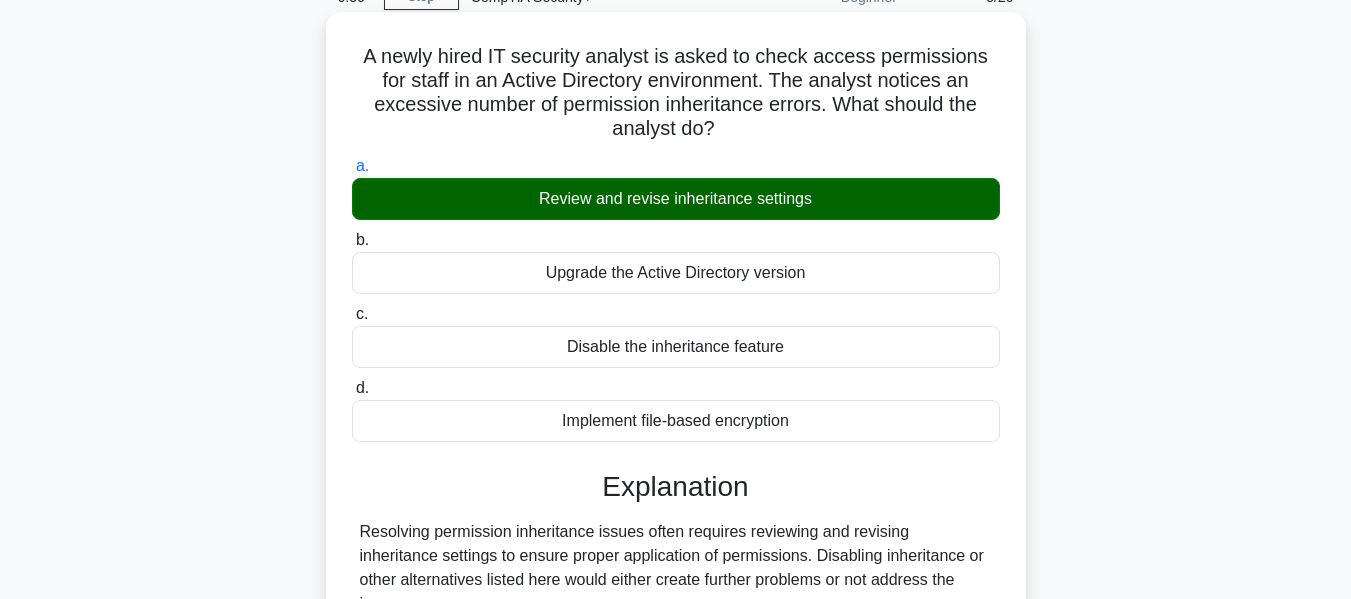 drag, startPoint x: 366, startPoint y: 56, endPoint x: 715, endPoint y: 132, distance: 357.17923 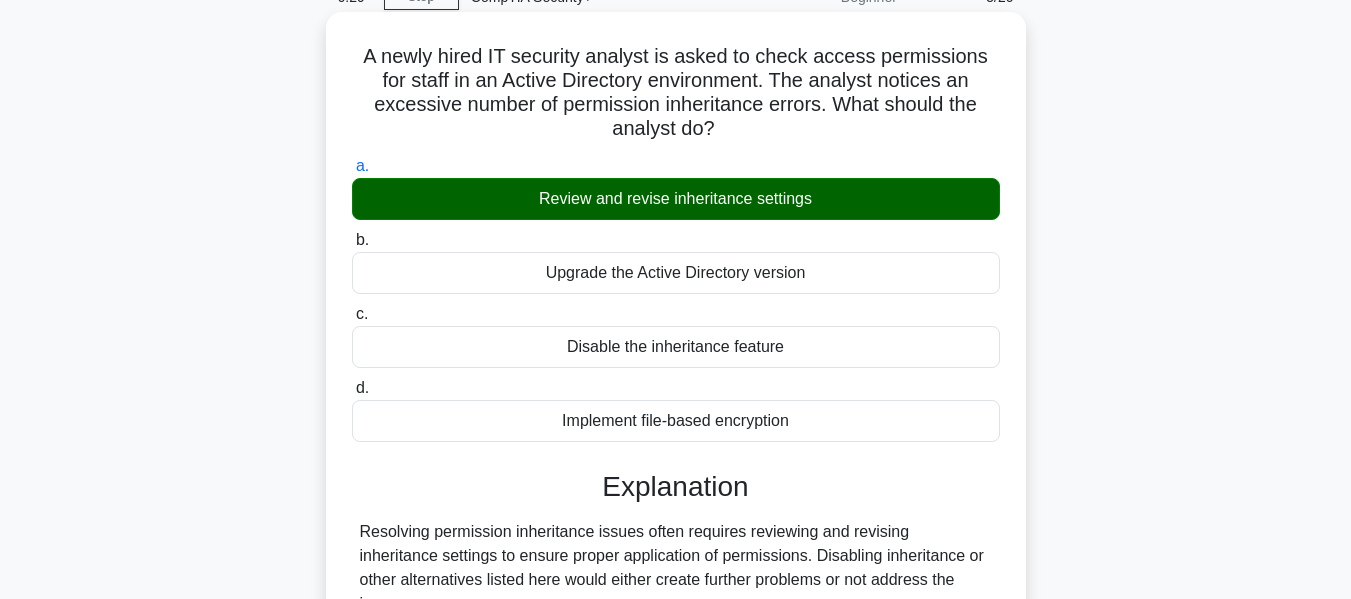 copy on "A newly hired IT security analyst is asked to check access permissions for staff in an Active Directory environment. The analyst notices an excessive number of permission inheritance errors. What should the analyst do?" 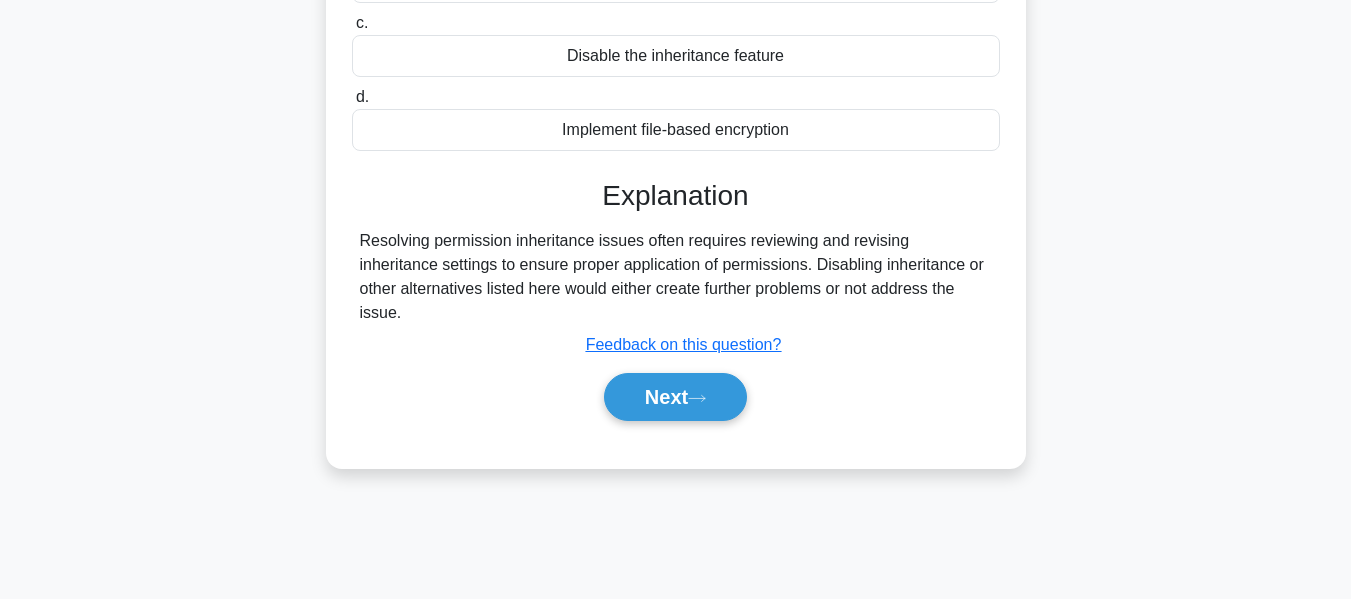 scroll, scrollTop: 400, scrollLeft: 0, axis: vertical 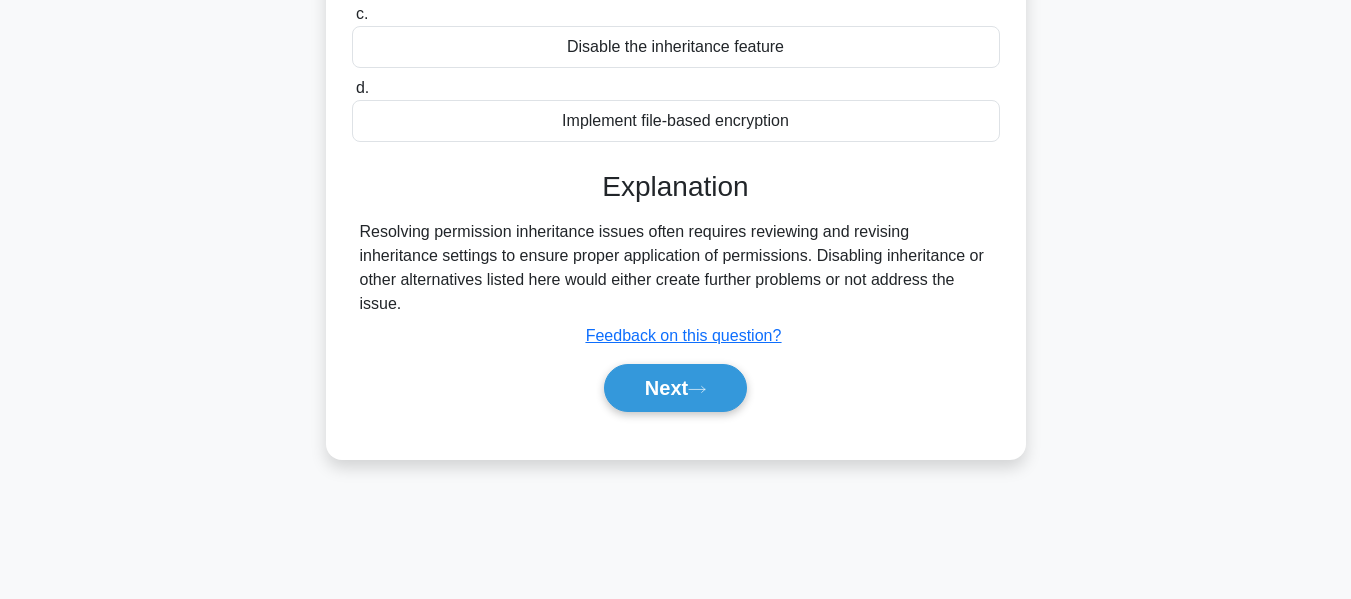 drag, startPoint x: 361, startPoint y: 231, endPoint x: 961, endPoint y: 285, distance: 602.4251 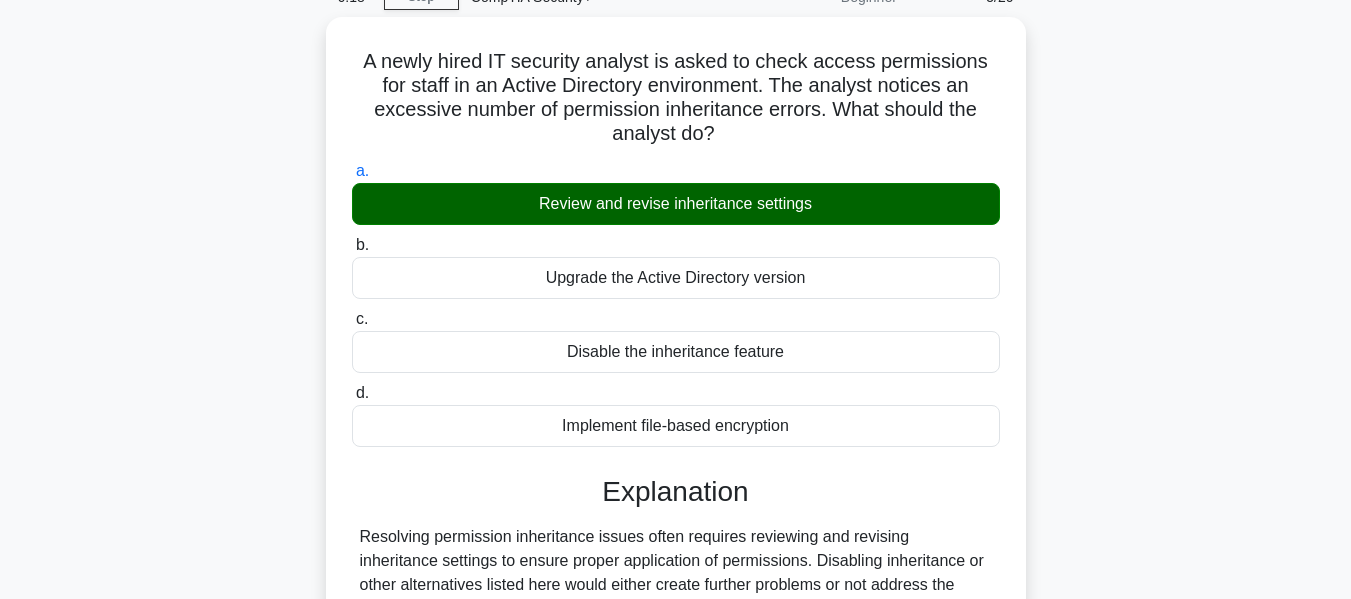 scroll, scrollTop: 481, scrollLeft: 0, axis: vertical 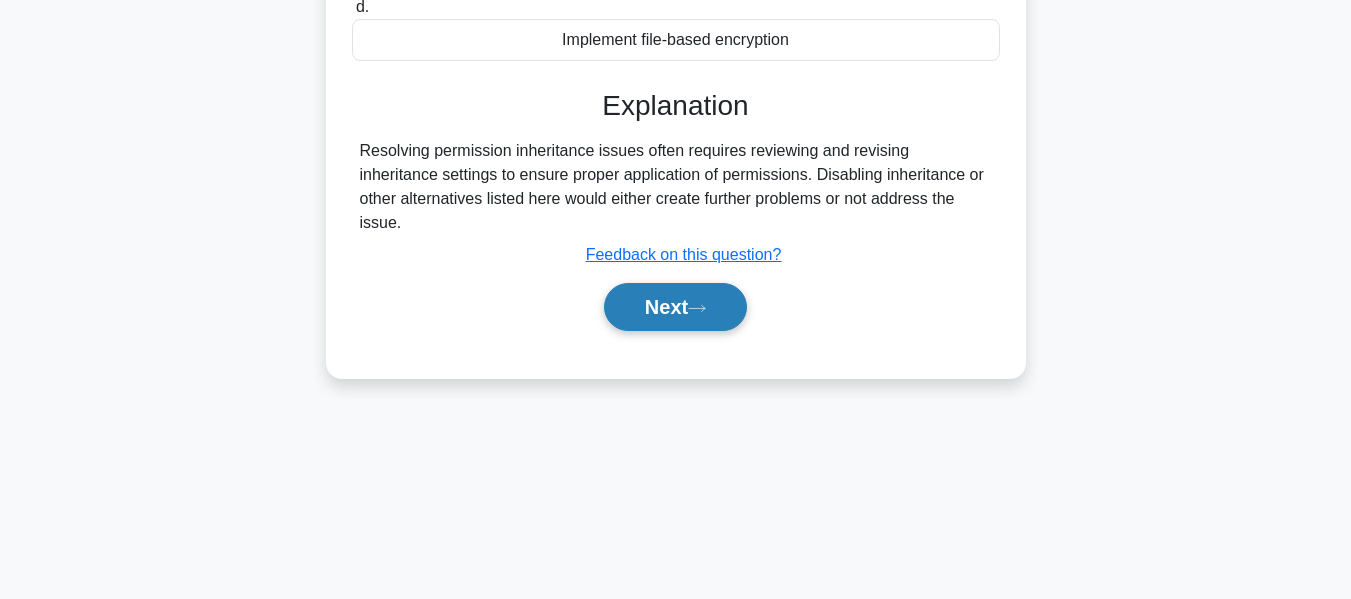 click on "Next" at bounding box center (675, 307) 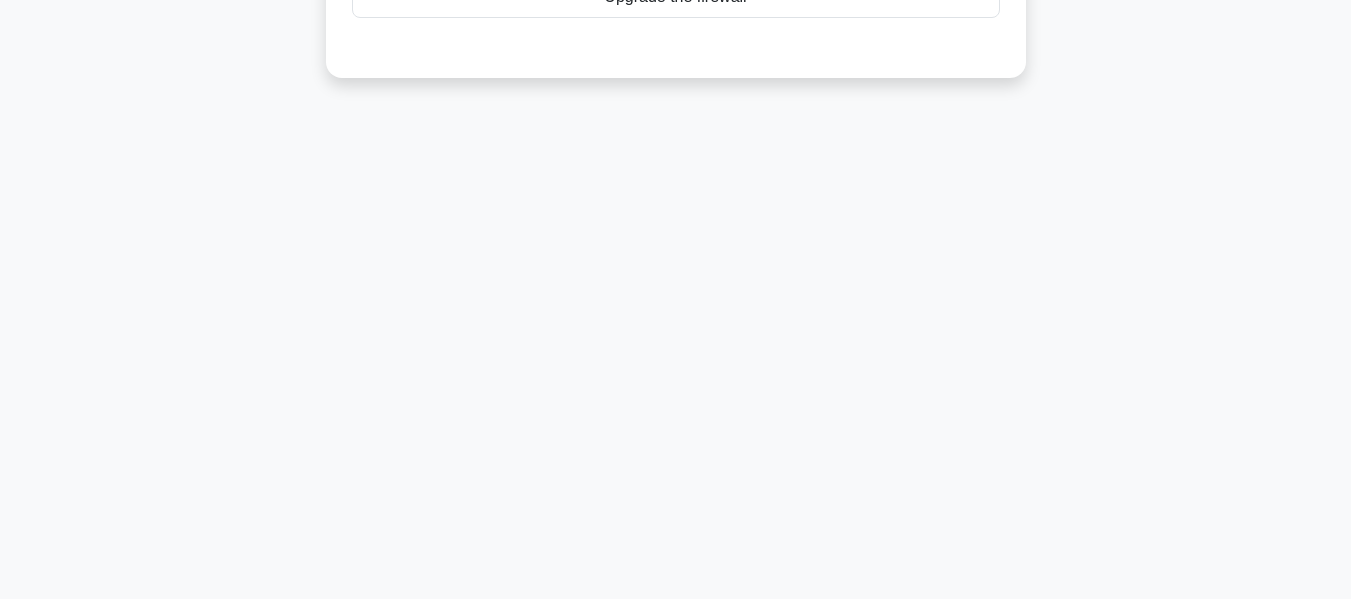 scroll, scrollTop: 81, scrollLeft: 0, axis: vertical 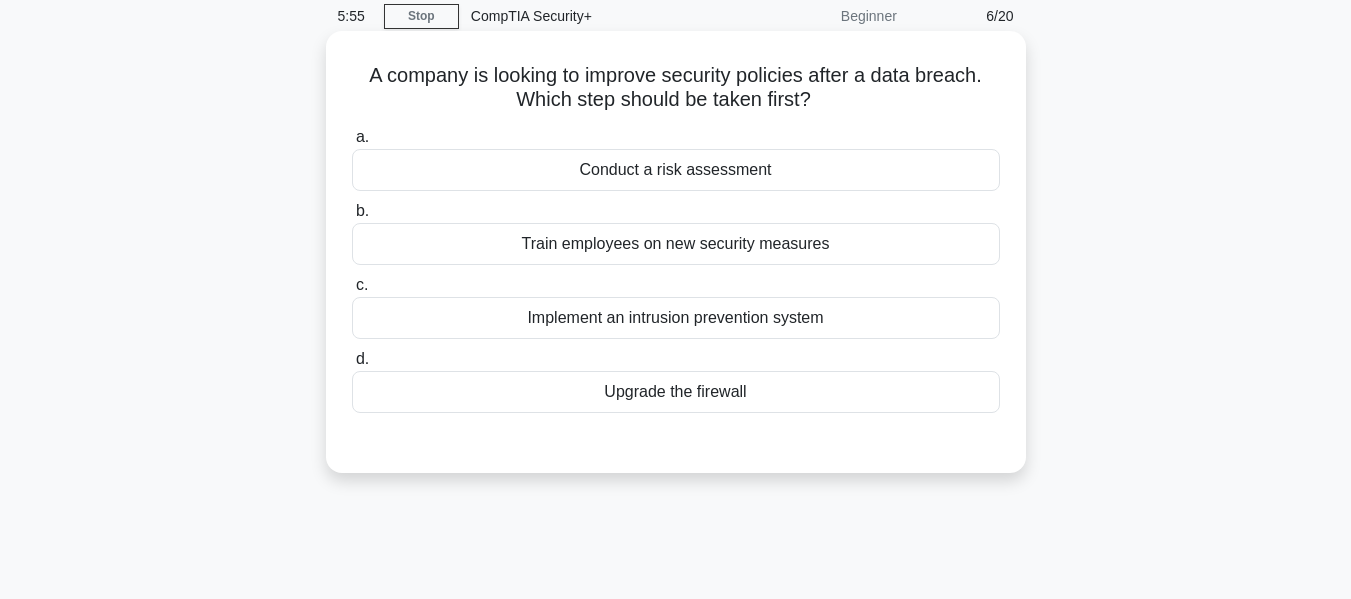 click on "Implement an intrusion prevention system" at bounding box center [676, 318] 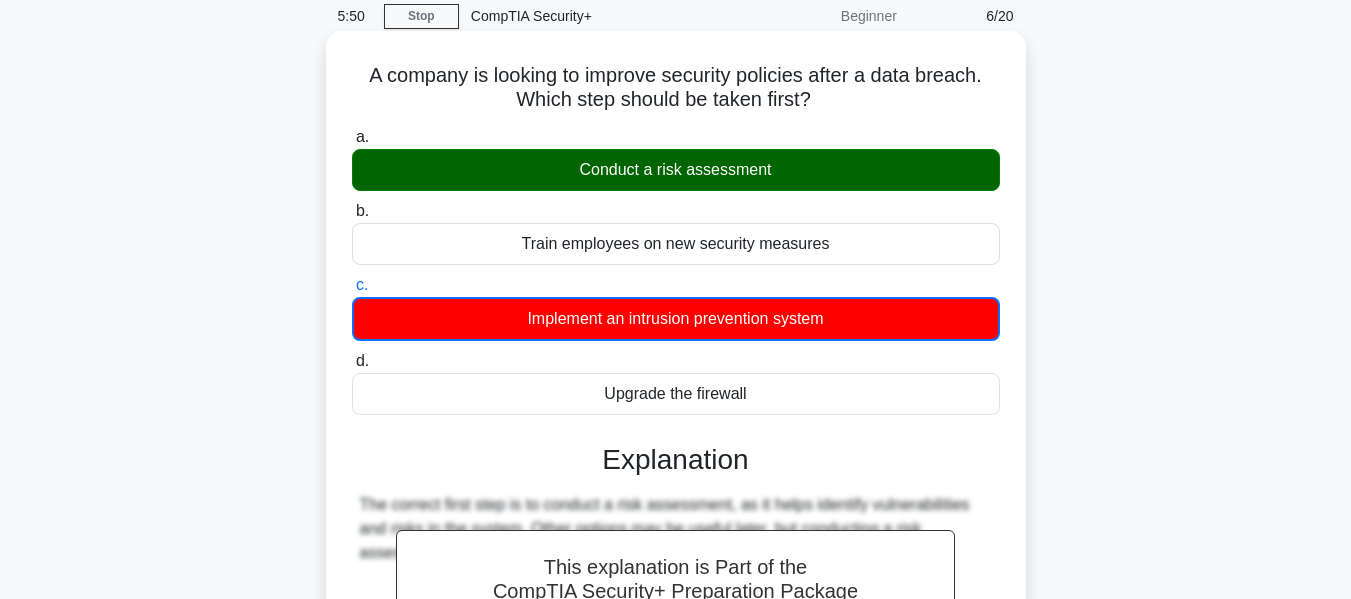 drag, startPoint x: 365, startPoint y: 74, endPoint x: 834, endPoint y: 102, distance: 469.83508 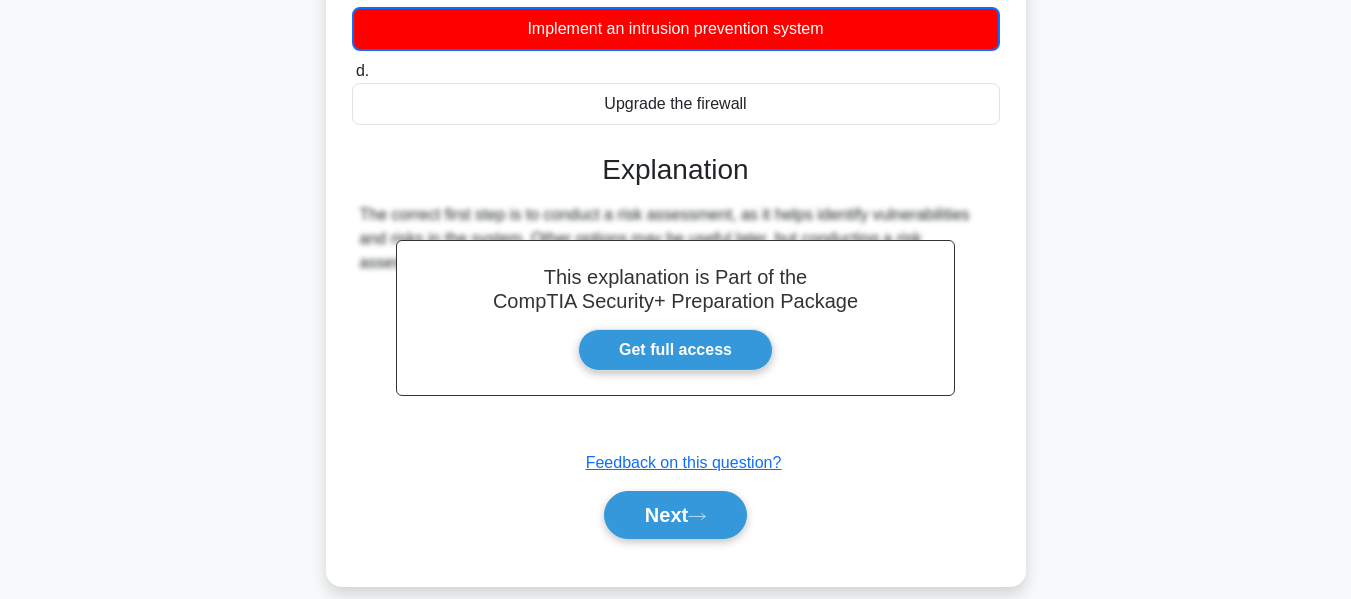 scroll, scrollTop: 381, scrollLeft: 0, axis: vertical 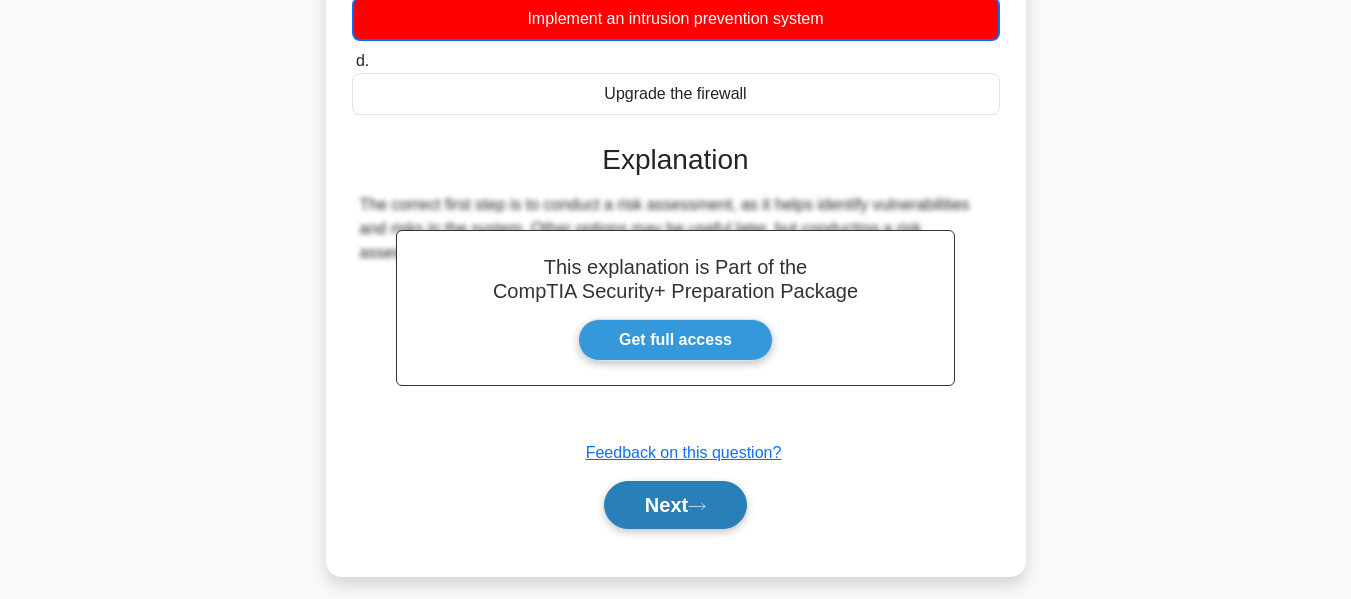 click on "Next" at bounding box center (675, 505) 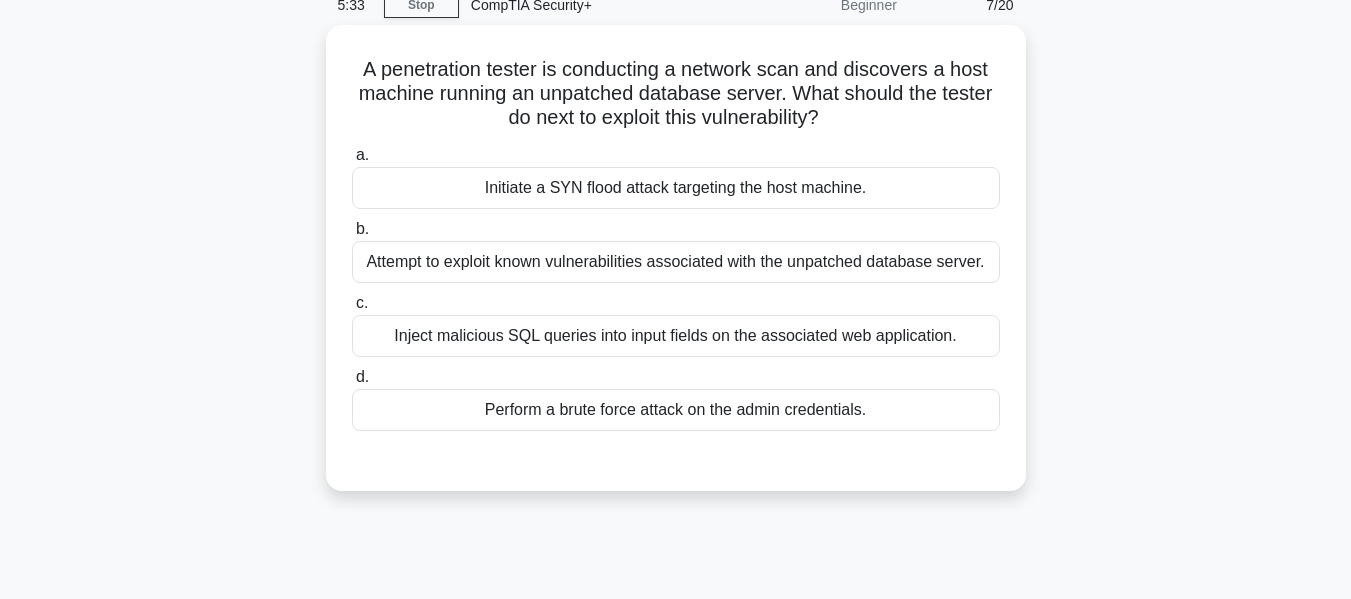 scroll, scrollTop: 81, scrollLeft: 0, axis: vertical 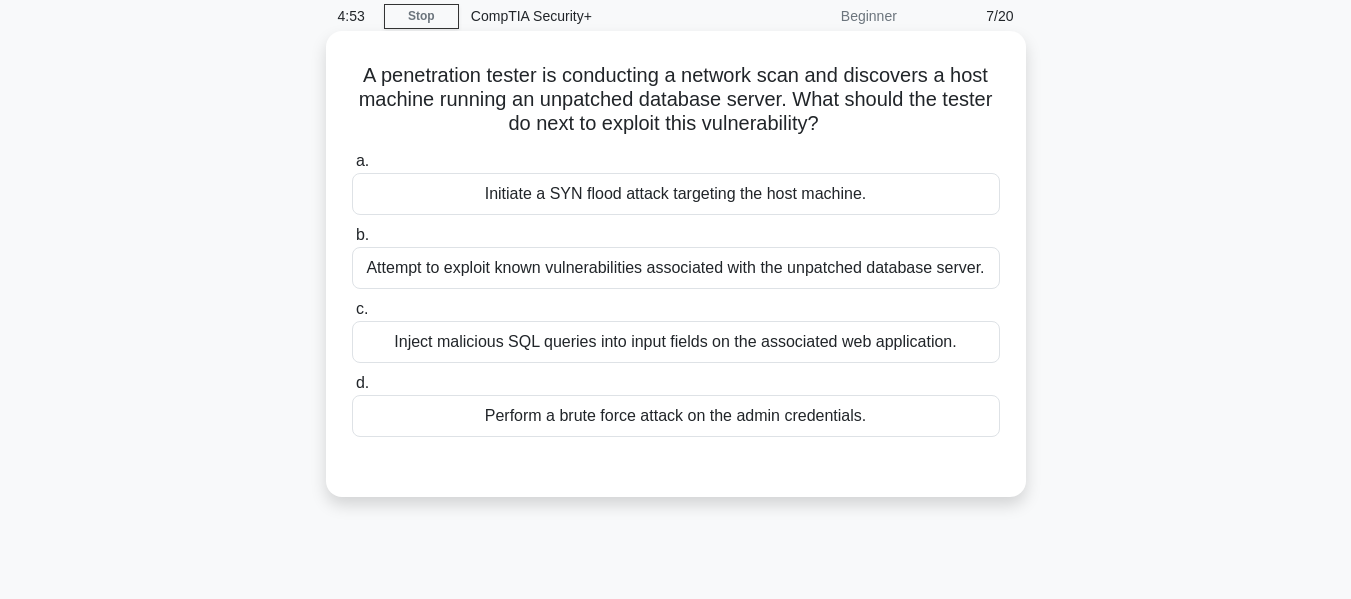 click on "Attempt to exploit known vulnerabilities associated with the unpatched database server." at bounding box center [676, 268] 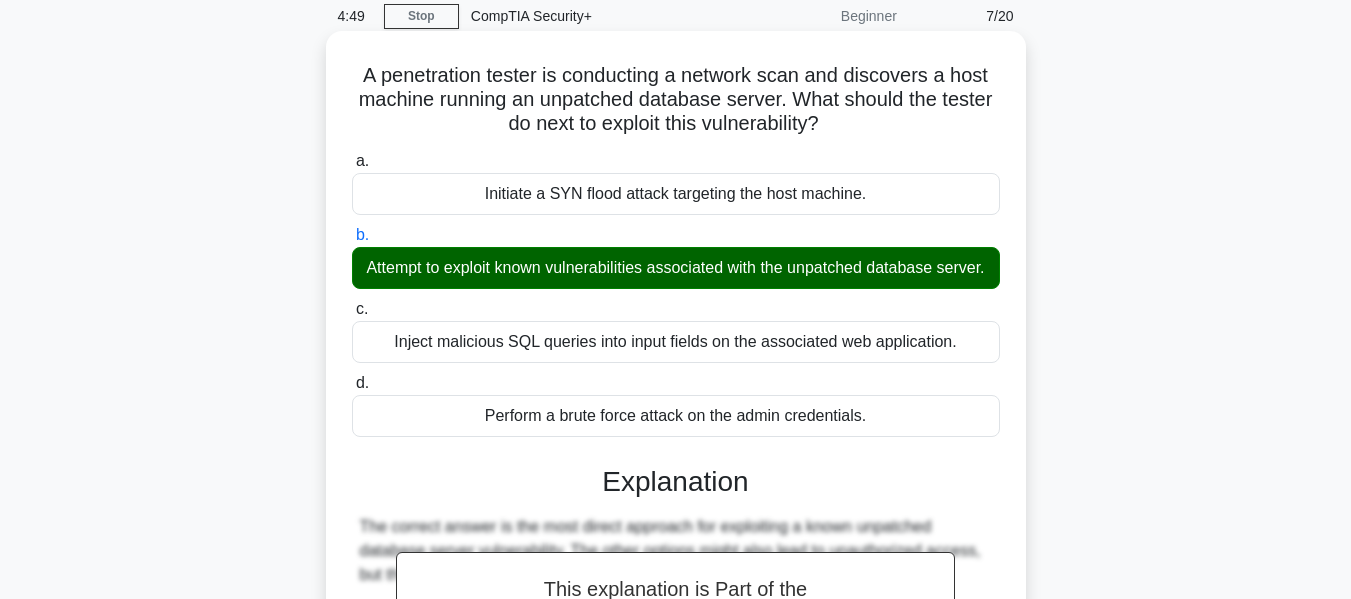 drag, startPoint x: 361, startPoint y: 74, endPoint x: 857, endPoint y: 128, distance: 498.93085 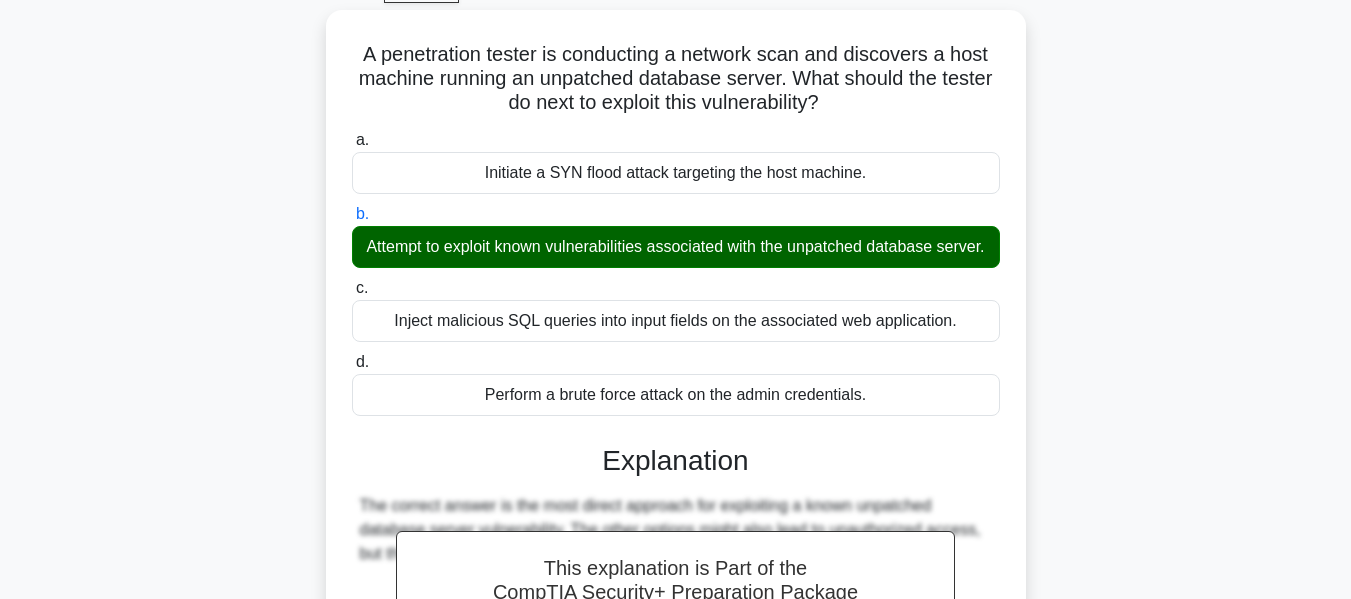scroll, scrollTop: 0, scrollLeft: 0, axis: both 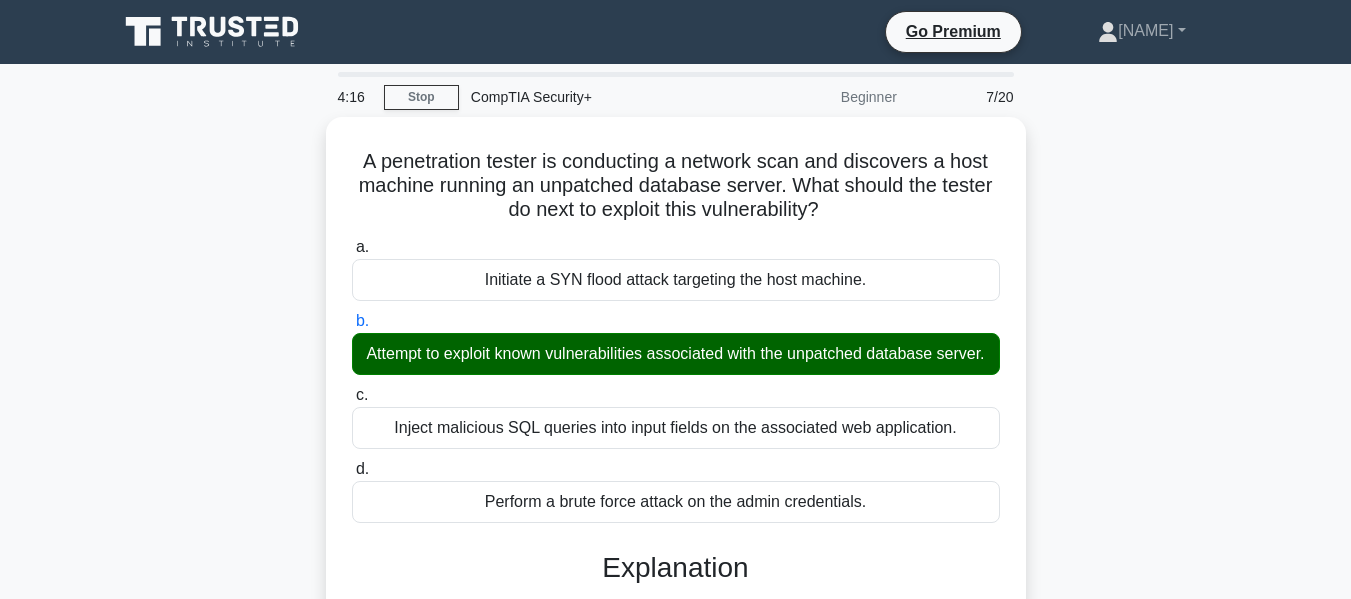 click on "A penetration tester is conducting a network scan and discovers a host machine running an unpatched database server. What should the tester do next to exploit this vulnerability?
.spinner_0XTQ{transform-origin:center;animation:spinner_y6GP .75s linear infinite}@keyframes spinner_y6GP{100%{transform:rotate(360deg)}}
a.
Initiate a SYN flood attack targeting the host machine.
b. c. d." at bounding box center [676, 562] 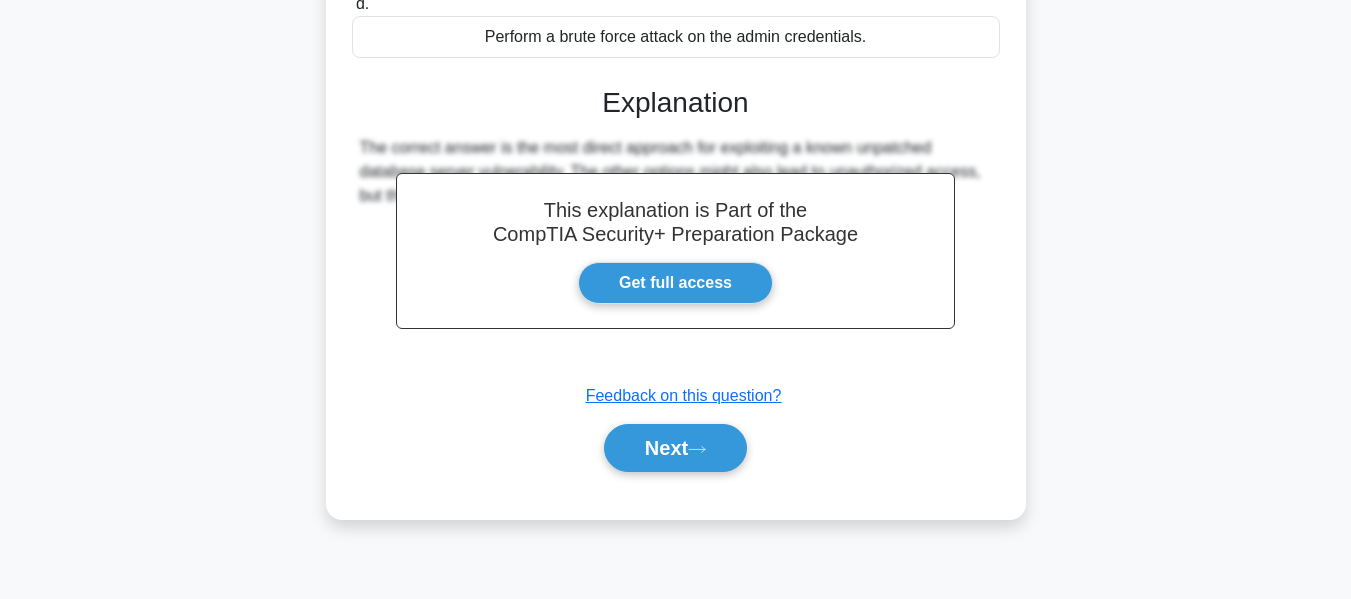 scroll, scrollTop: 481, scrollLeft: 0, axis: vertical 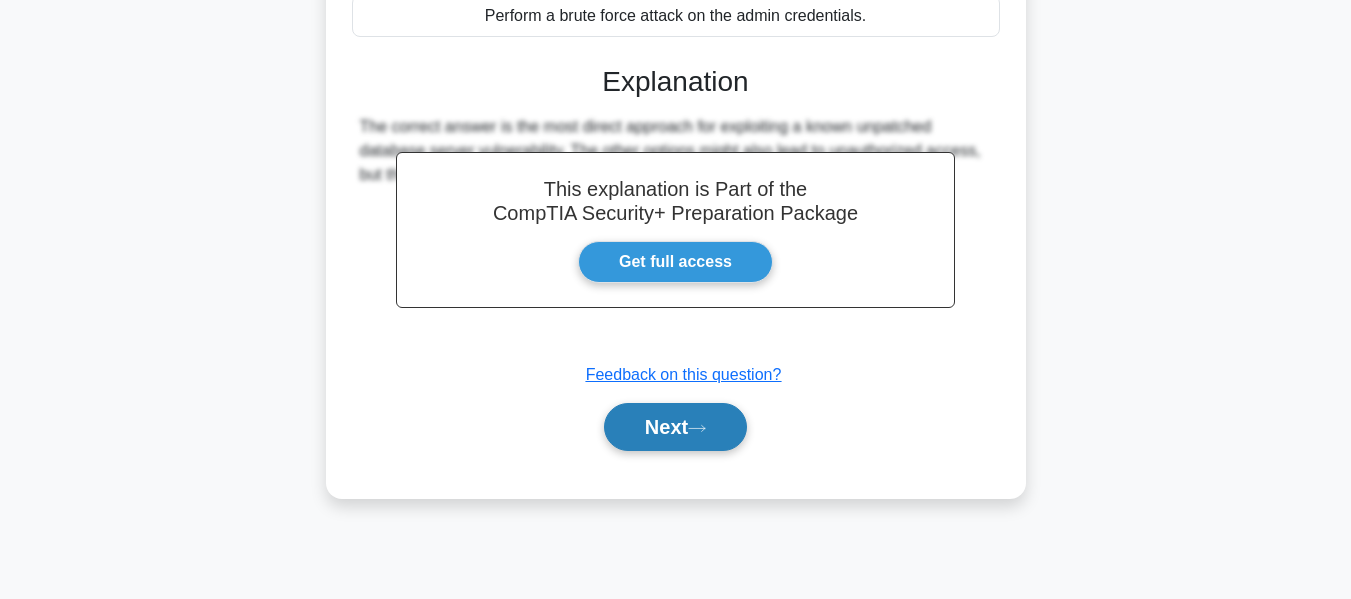 click on "Next" at bounding box center [675, 427] 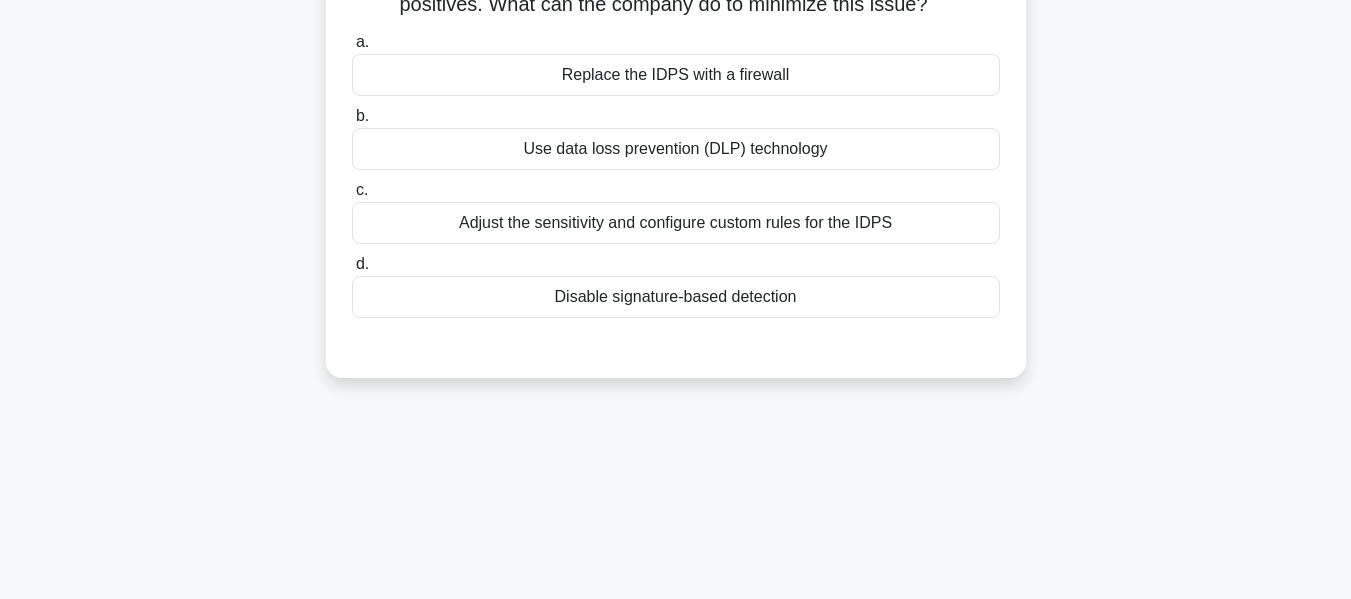 scroll, scrollTop: 0, scrollLeft: 0, axis: both 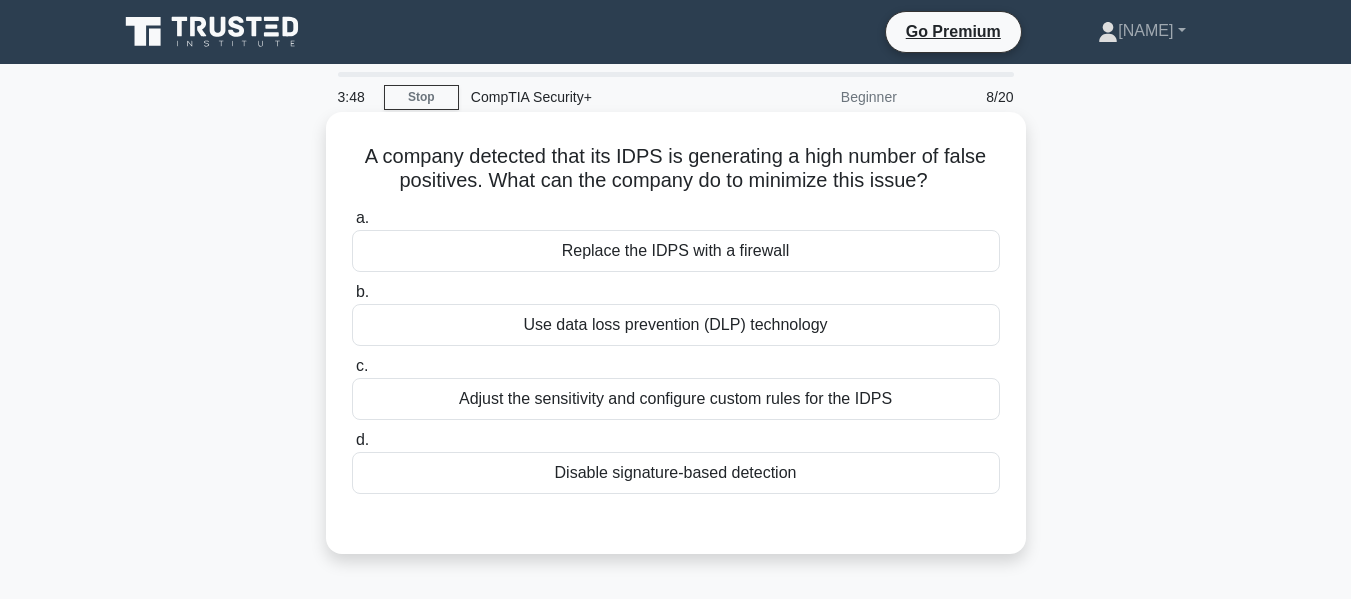click on "Adjust the sensitivity and configure custom rules for the IDPS" at bounding box center (676, 399) 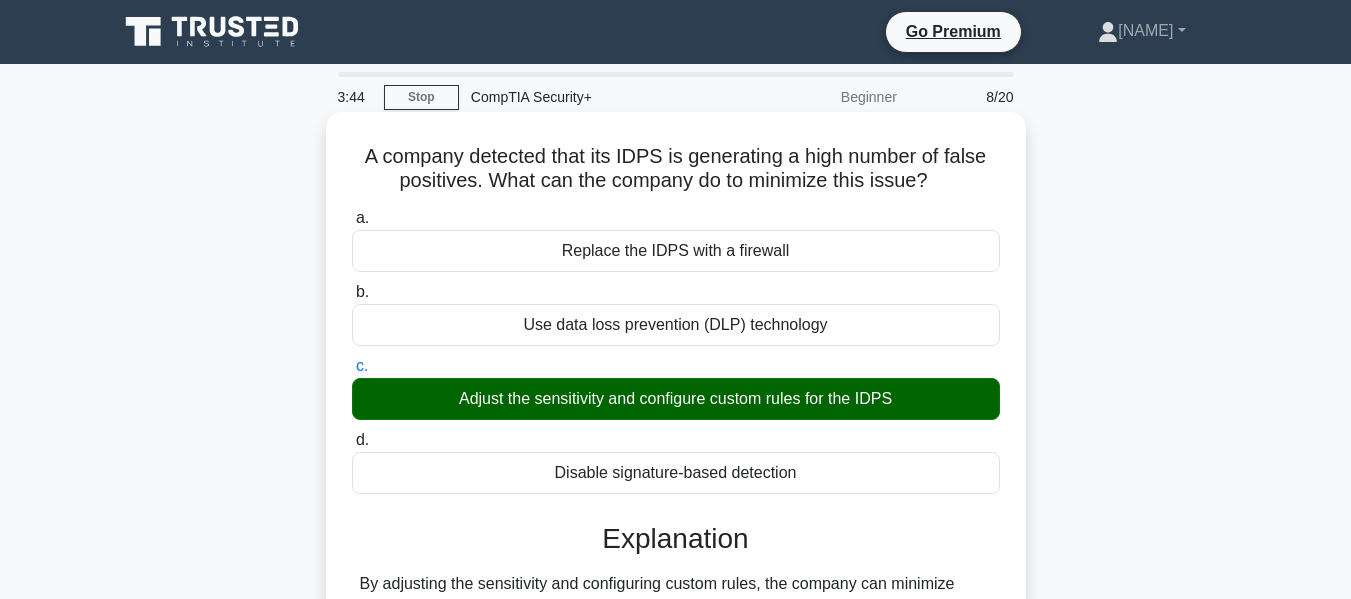 drag, startPoint x: 361, startPoint y: 154, endPoint x: 939, endPoint y: 183, distance: 578.72705 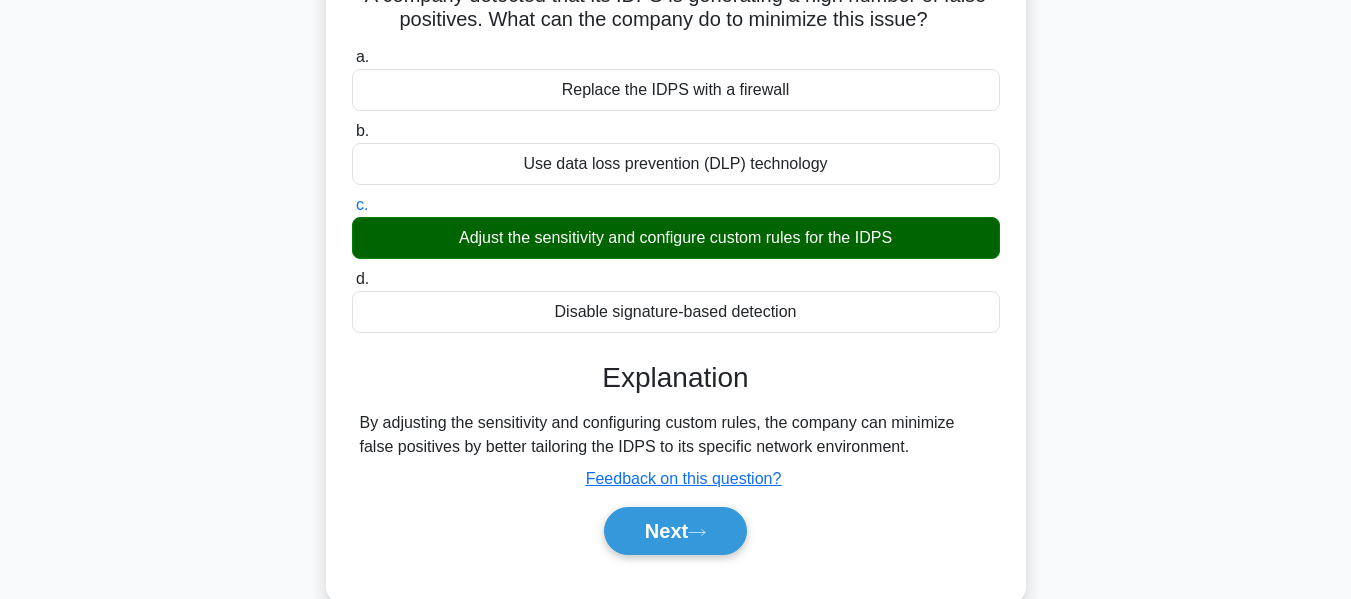 scroll, scrollTop: 200, scrollLeft: 0, axis: vertical 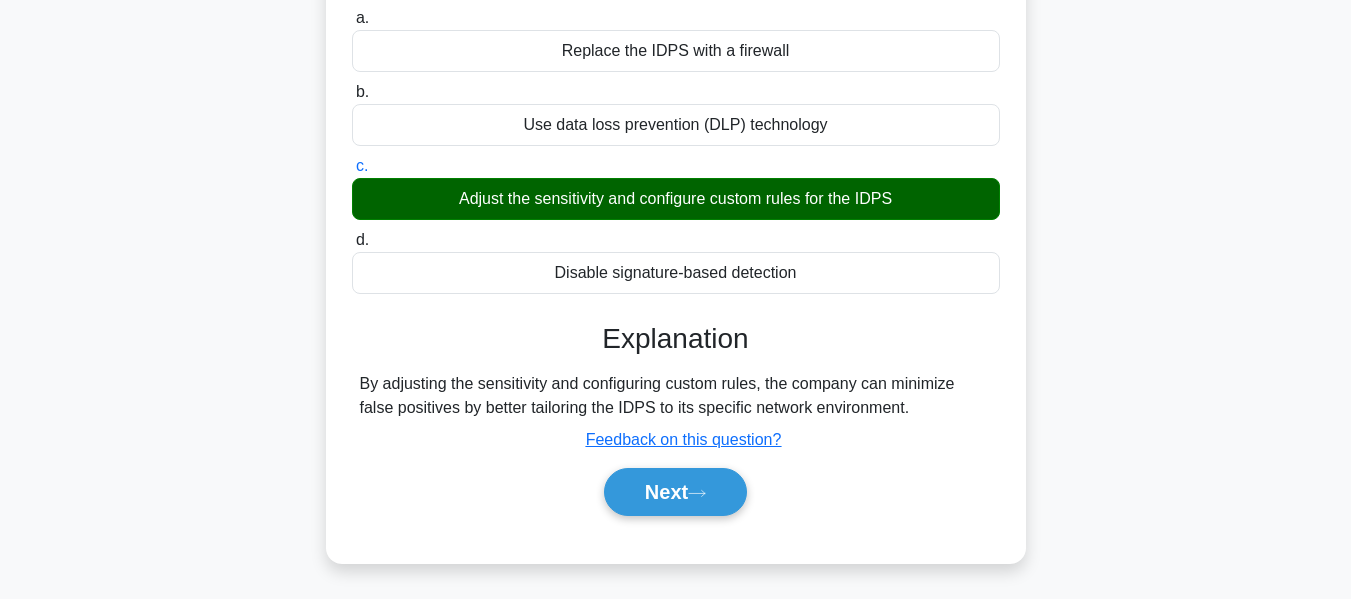 drag, startPoint x: 364, startPoint y: 386, endPoint x: 882, endPoint y: 400, distance: 518.18915 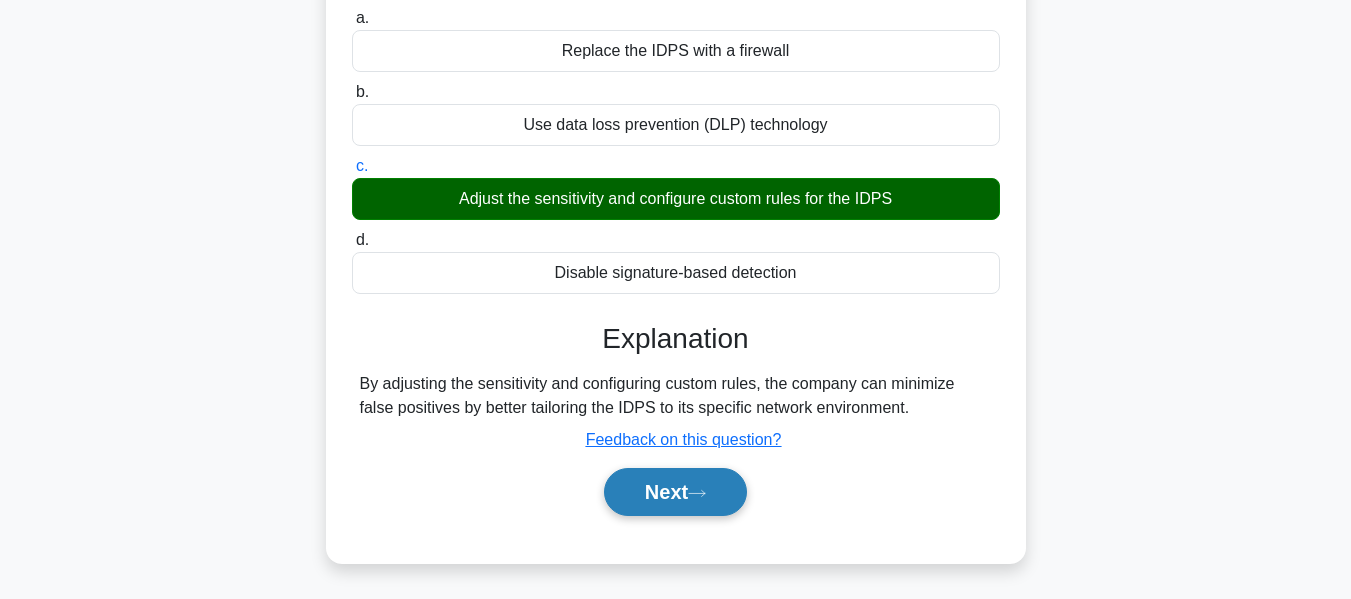 click on "Next" at bounding box center (675, 492) 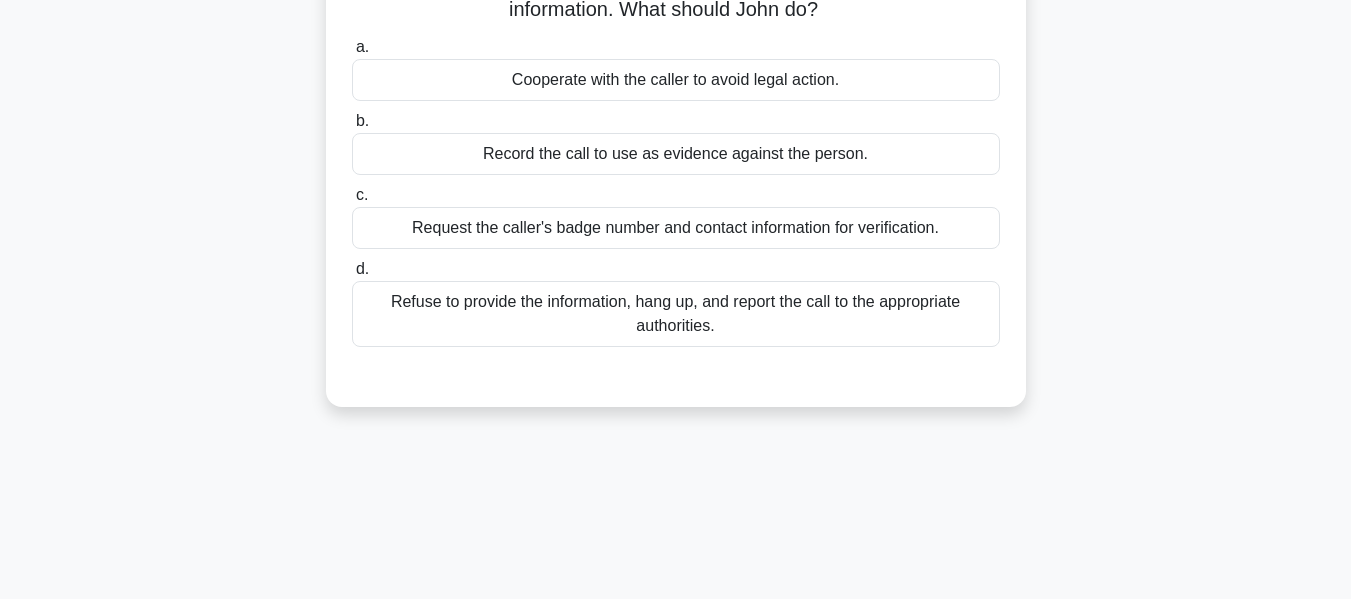 scroll, scrollTop: 0, scrollLeft: 0, axis: both 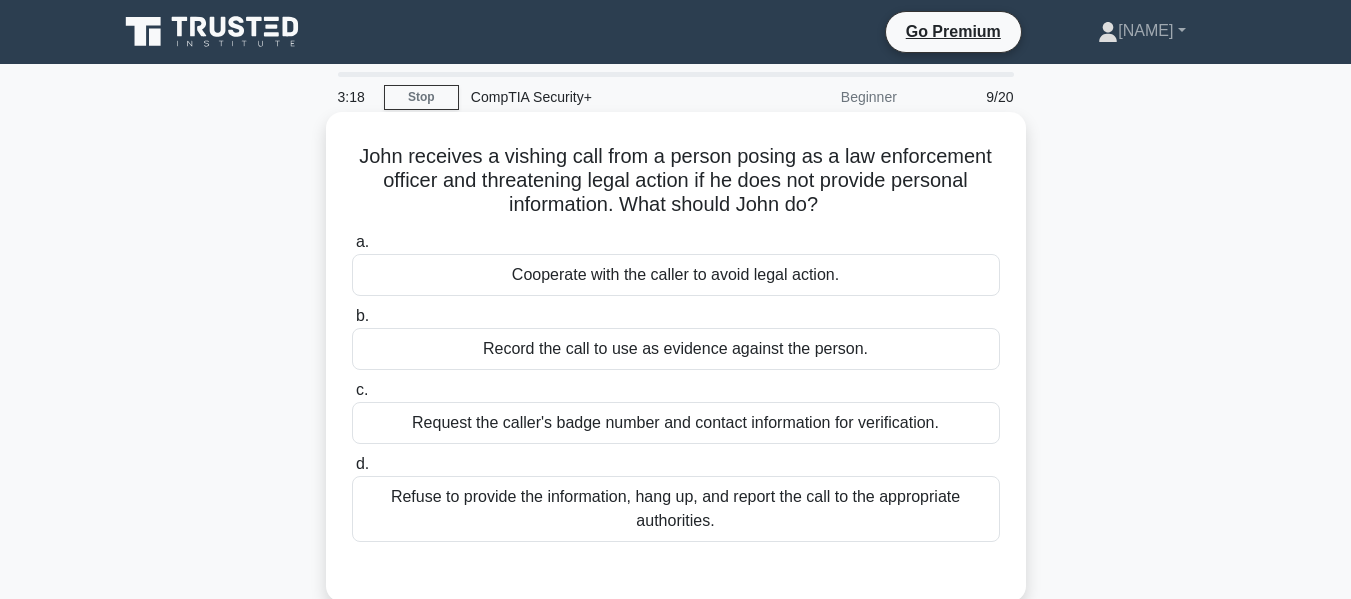click on "Refuse to provide the information, hang up, and report the call to the appropriate authorities." at bounding box center [676, 509] 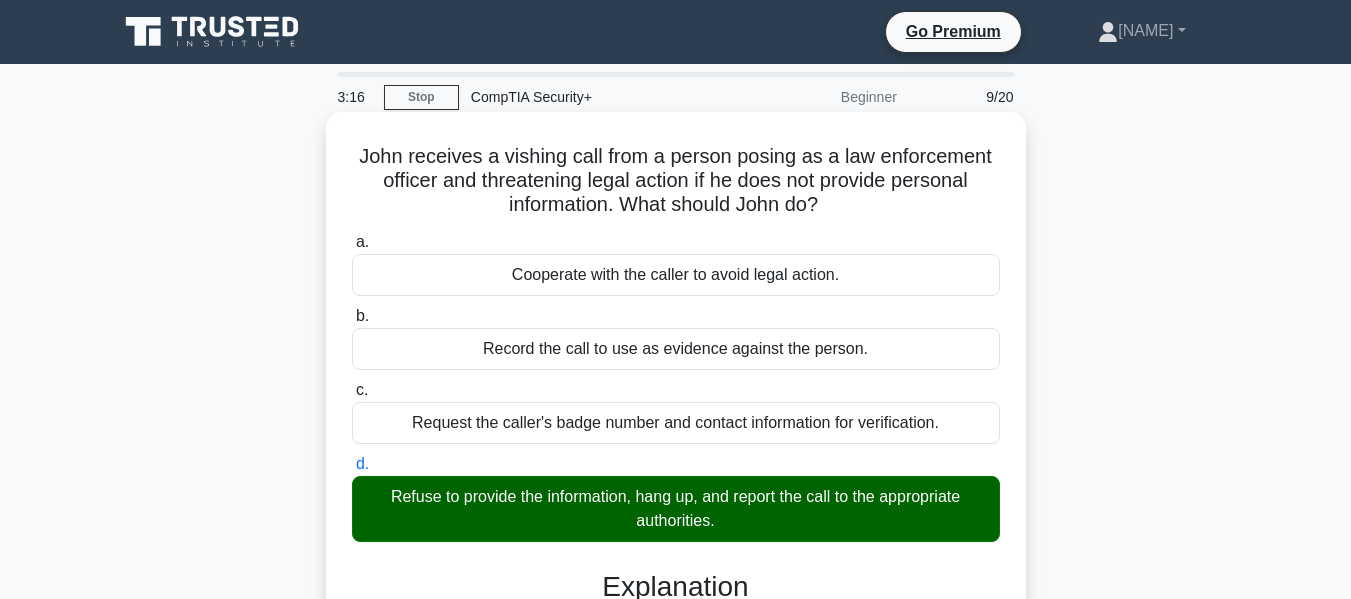 drag, startPoint x: 354, startPoint y: 158, endPoint x: 841, endPoint y: 209, distance: 489.66315 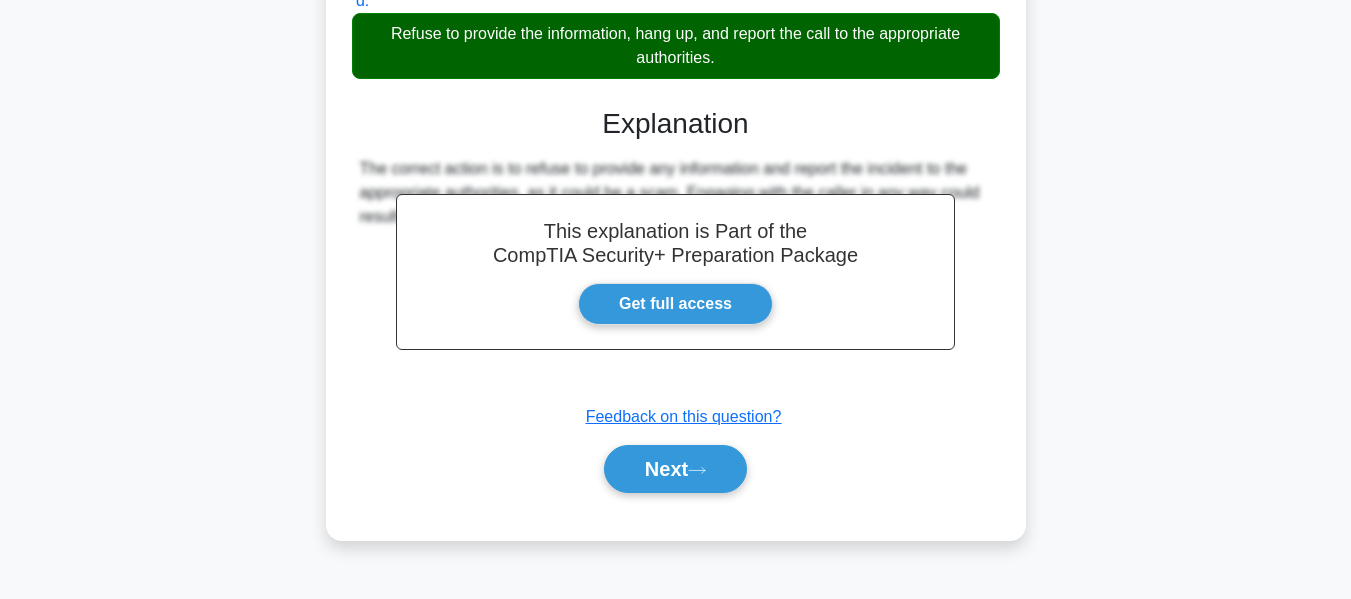 scroll, scrollTop: 481, scrollLeft: 0, axis: vertical 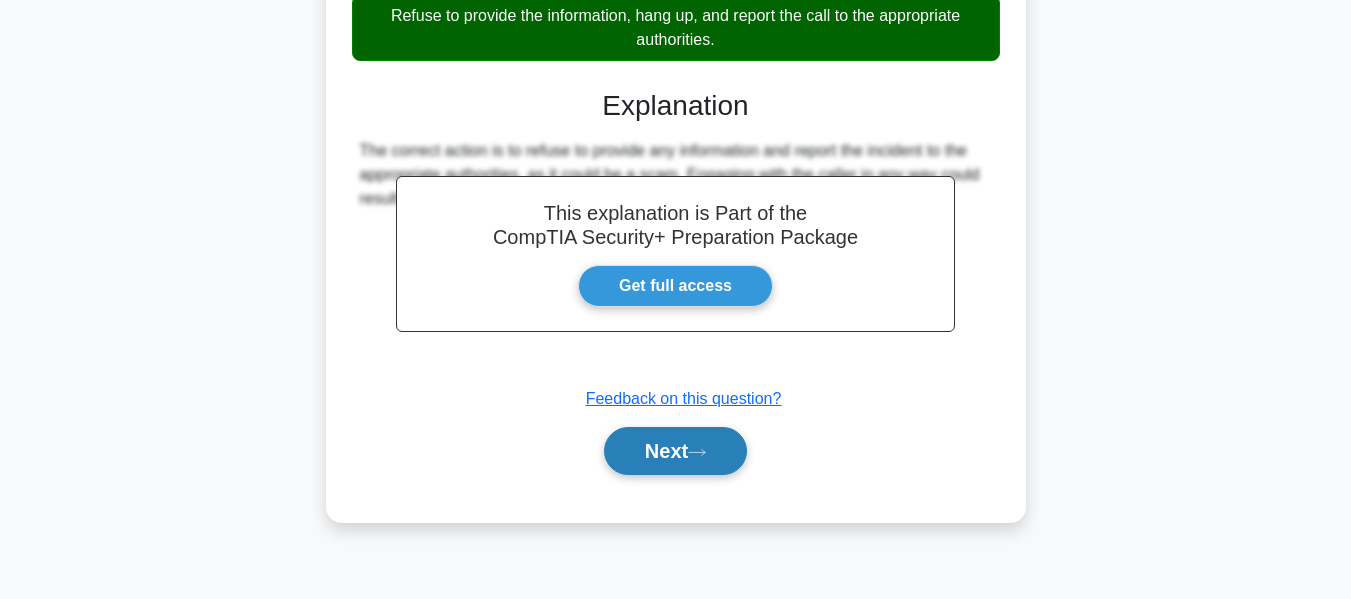 click 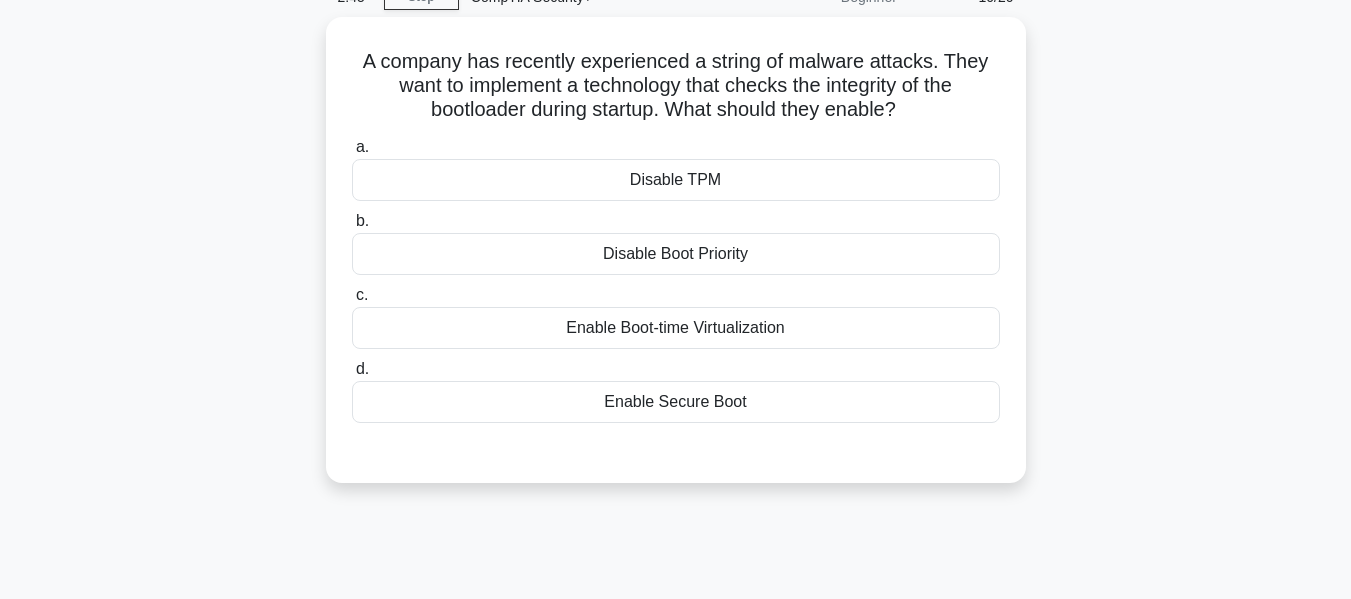 scroll, scrollTop: 0, scrollLeft: 0, axis: both 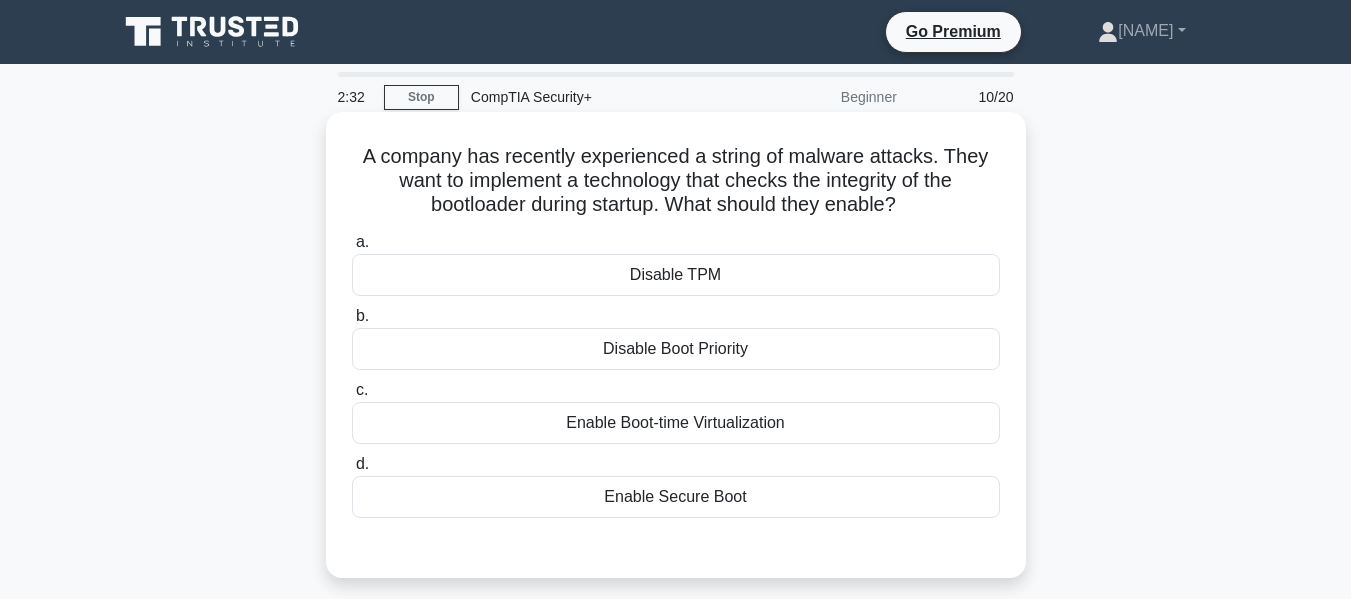 click on "Enable Secure Boot" at bounding box center [676, 497] 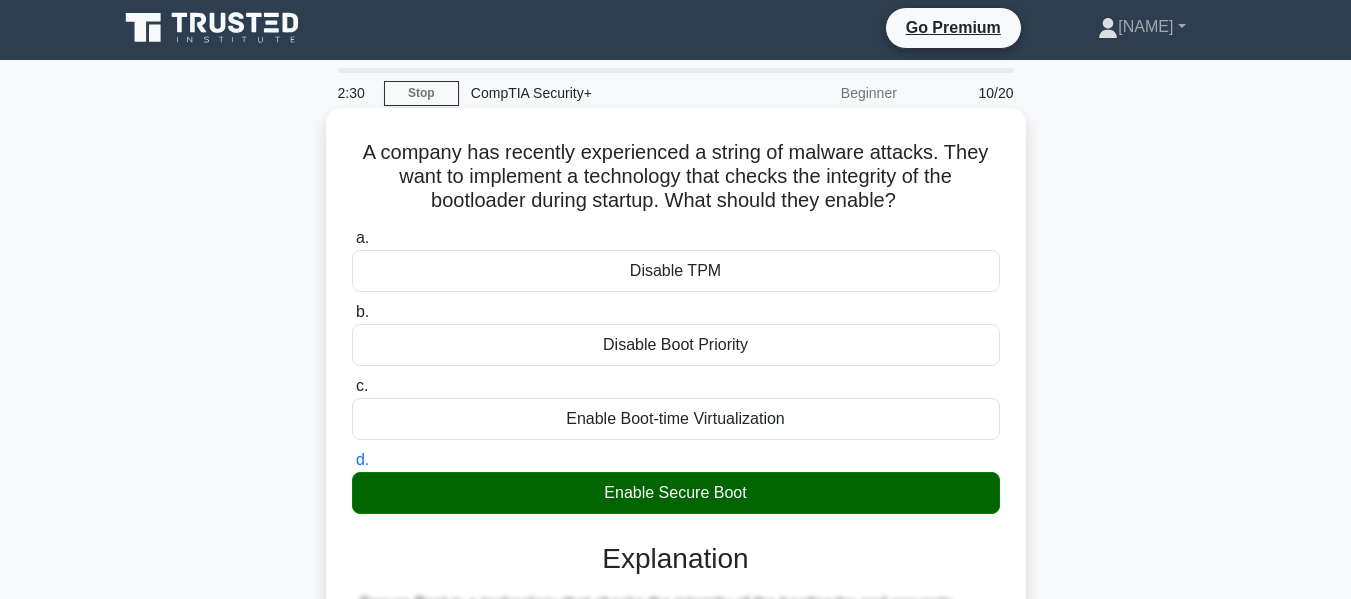 scroll, scrollTop: 0, scrollLeft: 0, axis: both 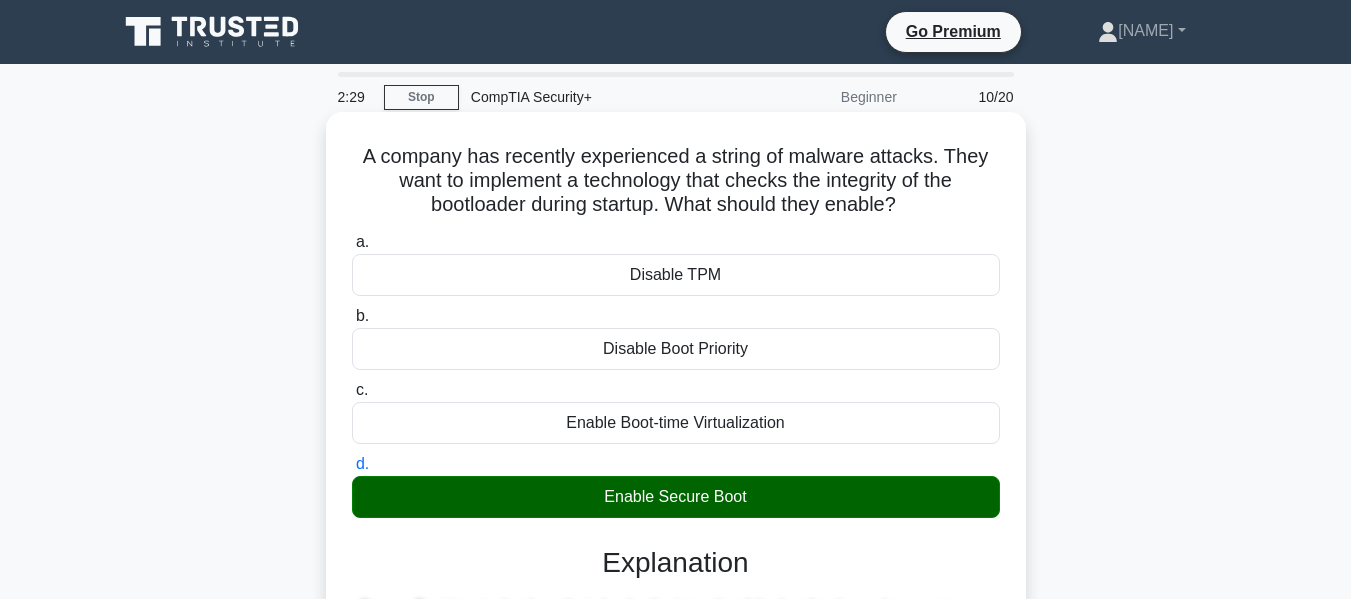 click on "A company has recently experienced a string of malware attacks. They want to implement a technology that checks the integrity of the bootloader during startup. What should they enable?
.spinner_0XTQ{transform-origin:center;animation:spinner_y6GP .75s linear infinite}@keyframes spinner_y6GP{100%{transform:rotate(360deg)}}" at bounding box center [676, 181] 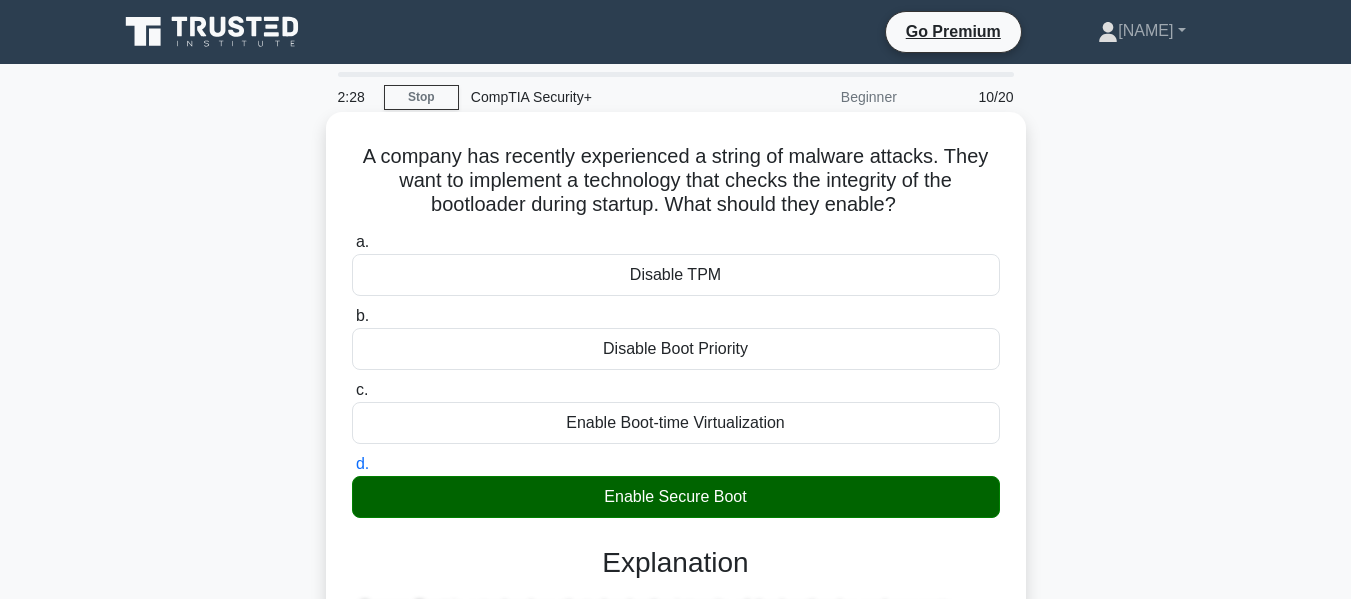 drag, startPoint x: 363, startPoint y: 156, endPoint x: 927, endPoint y: 209, distance: 566.4848 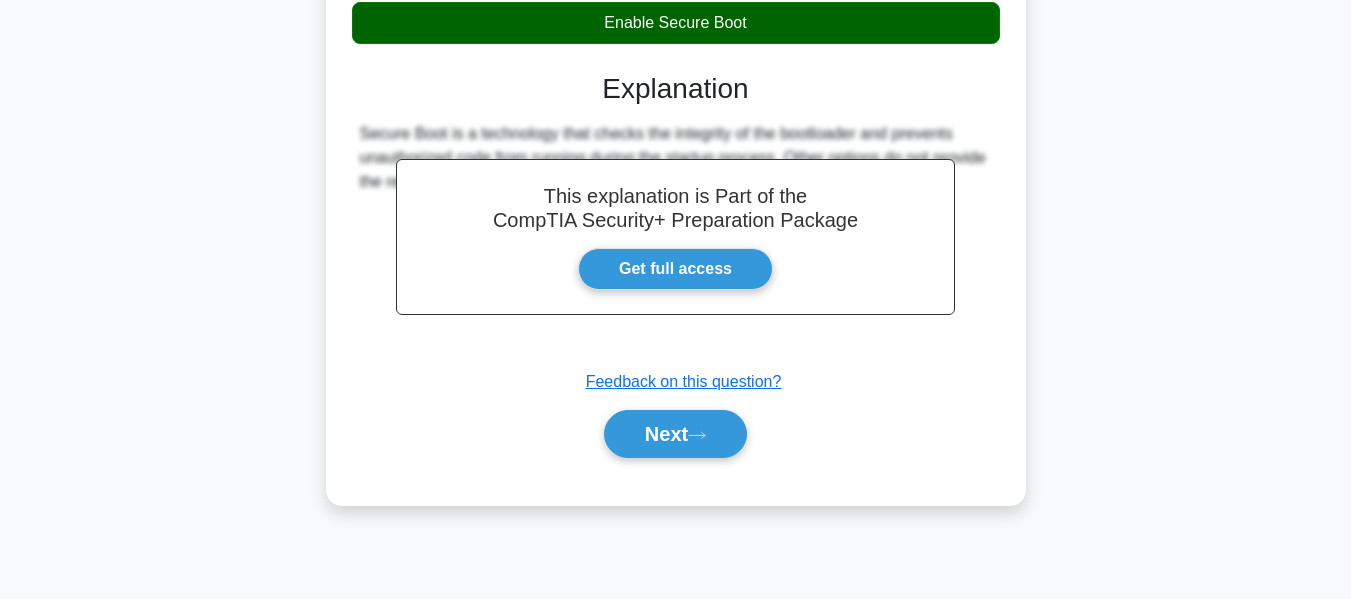 scroll, scrollTop: 481, scrollLeft: 0, axis: vertical 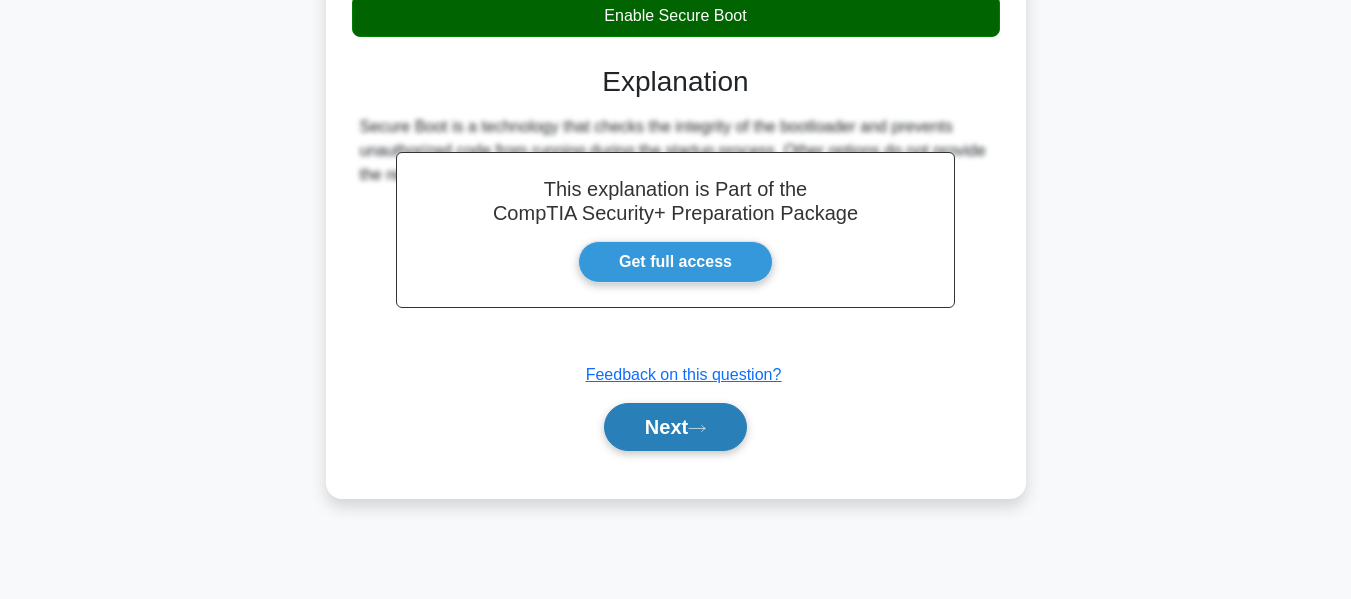 click on "Next" at bounding box center [675, 427] 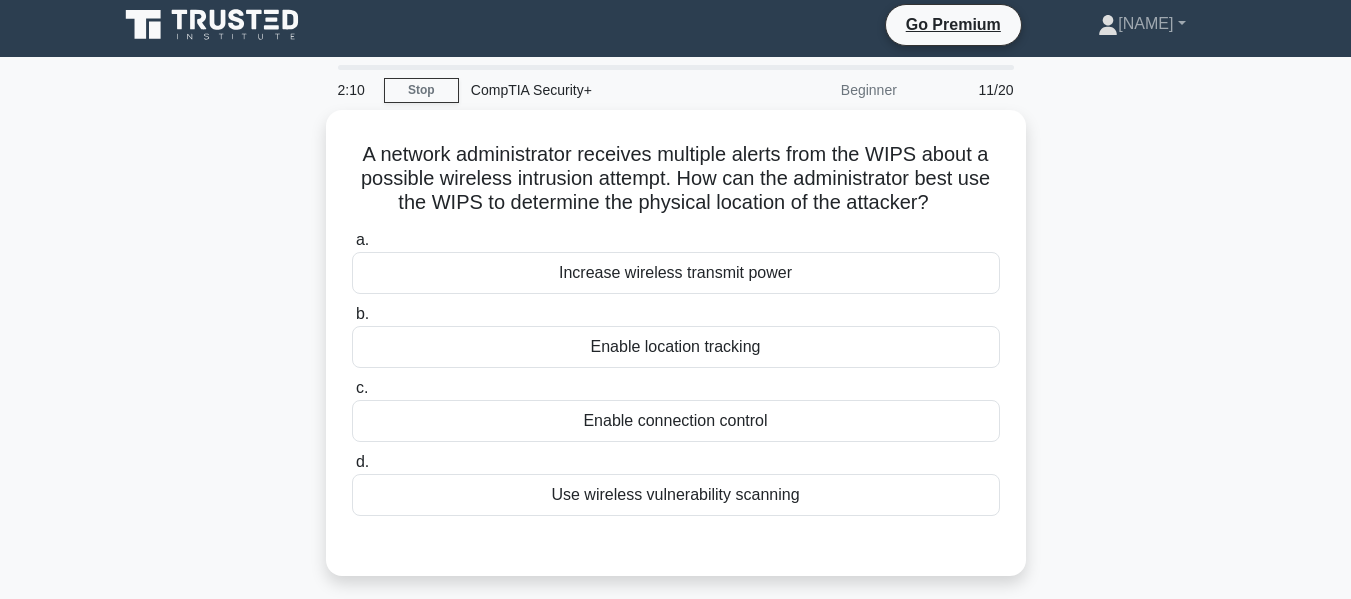scroll, scrollTop: 0, scrollLeft: 0, axis: both 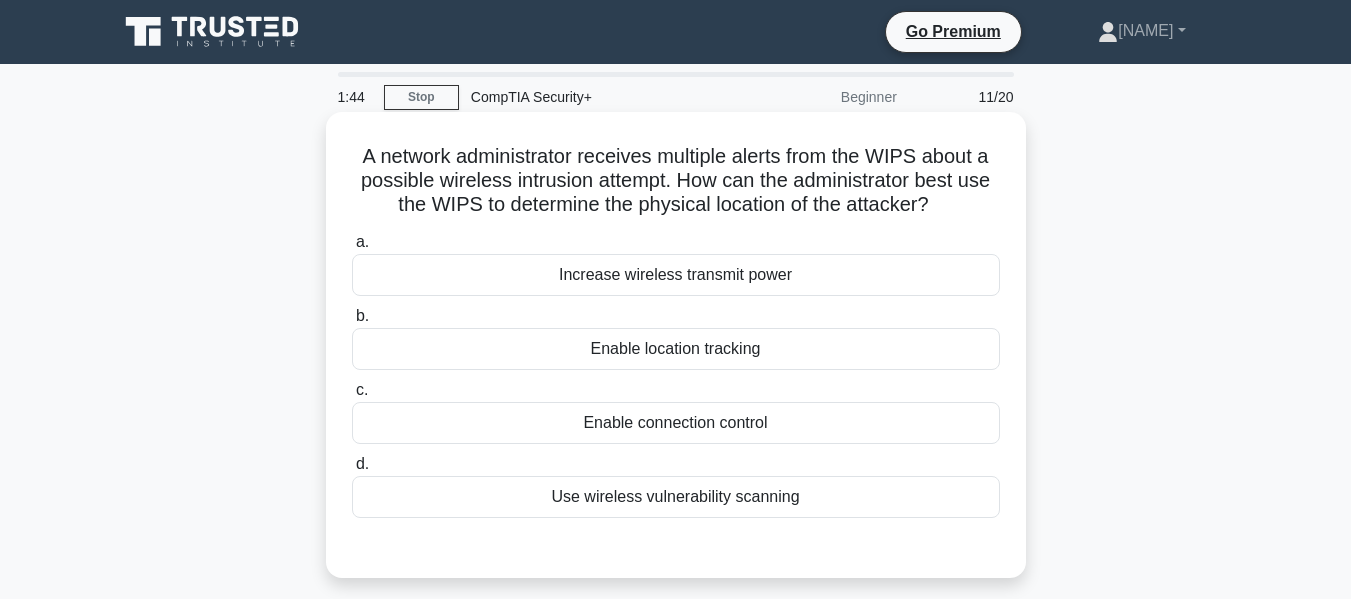 click on "Enable location tracking" at bounding box center [676, 349] 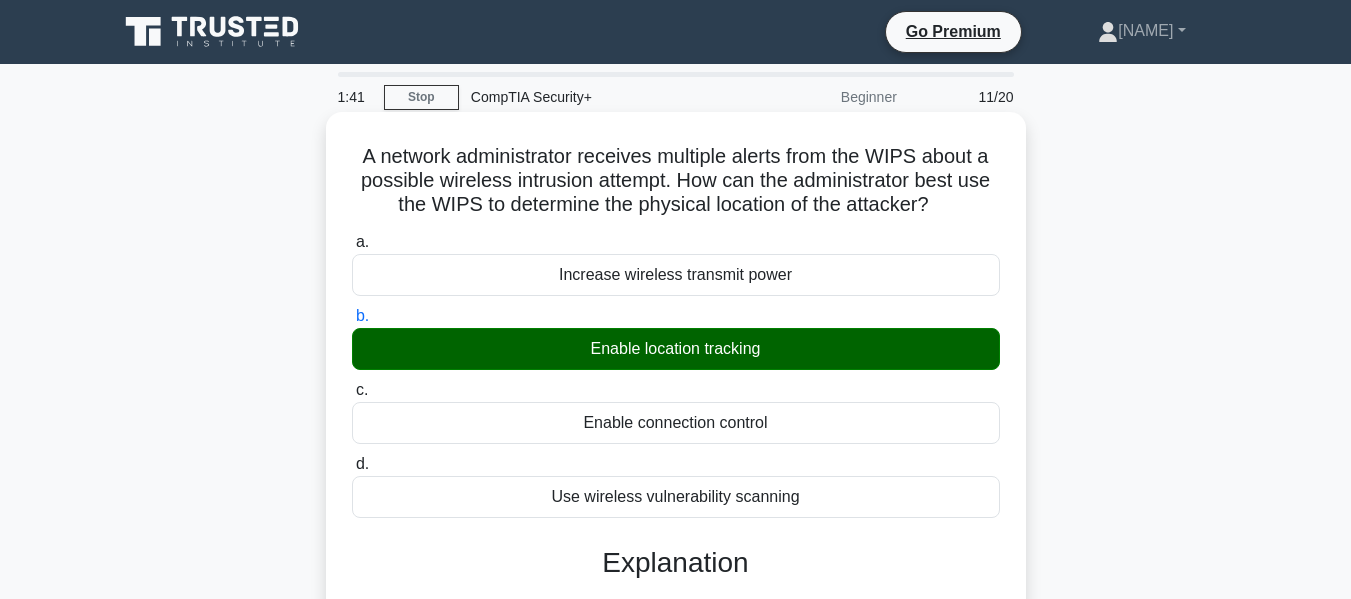 drag, startPoint x: 351, startPoint y: 152, endPoint x: 975, endPoint y: 213, distance: 626.9745 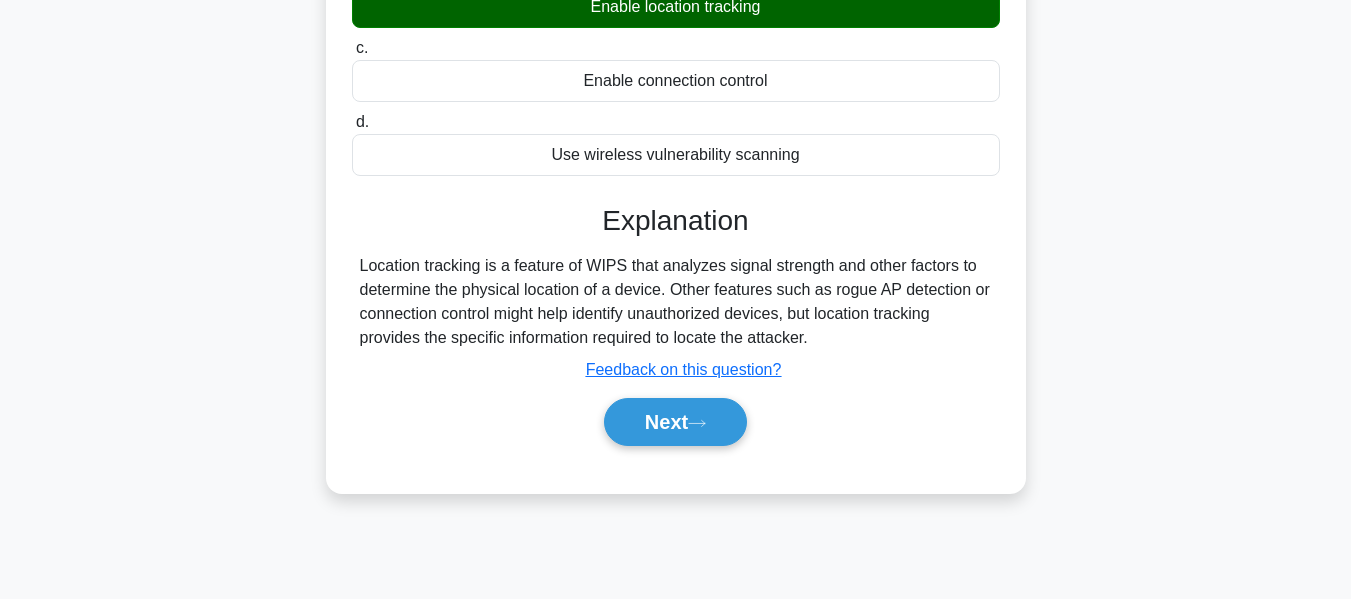 scroll, scrollTop: 400, scrollLeft: 0, axis: vertical 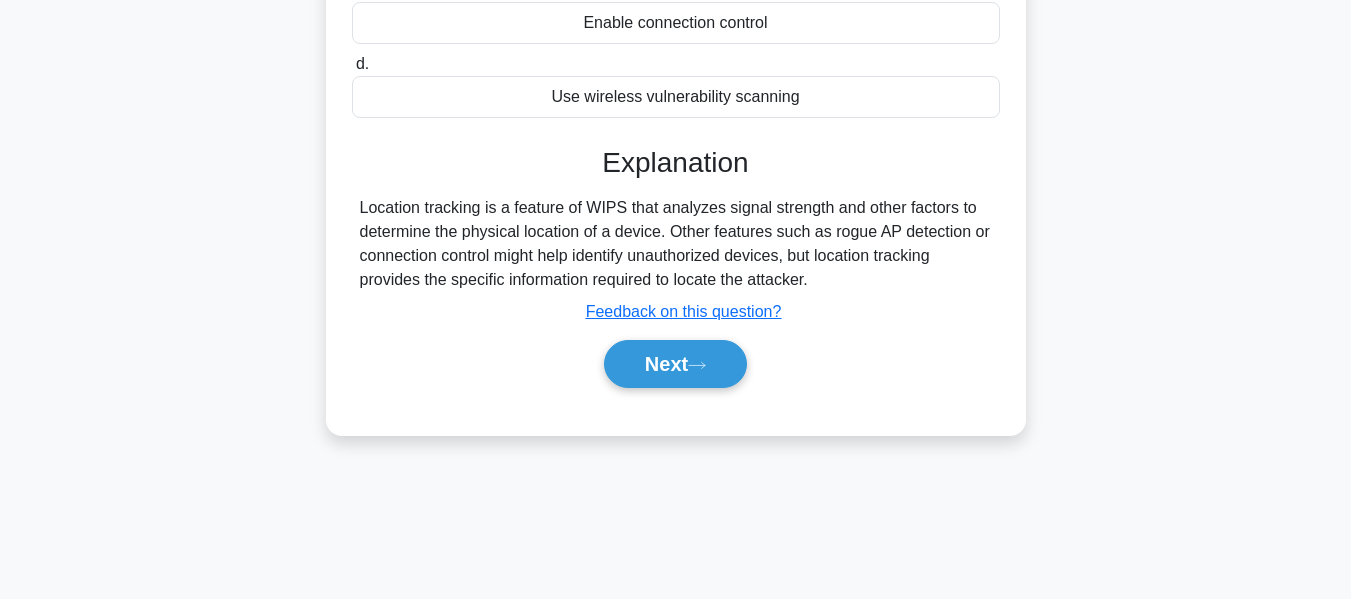 drag, startPoint x: 360, startPoint y: 203, endPoint x: 865, endPoint y: 277, distance: 510.39297 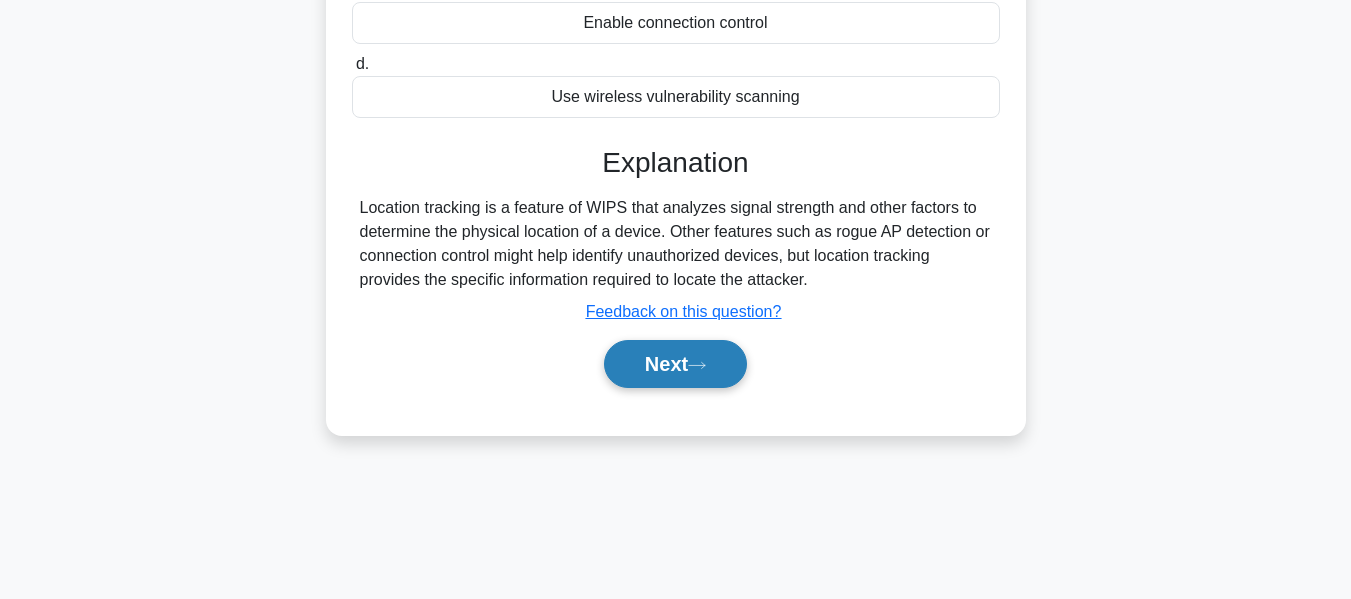 click on "Next" at bounding box center (675, 364) 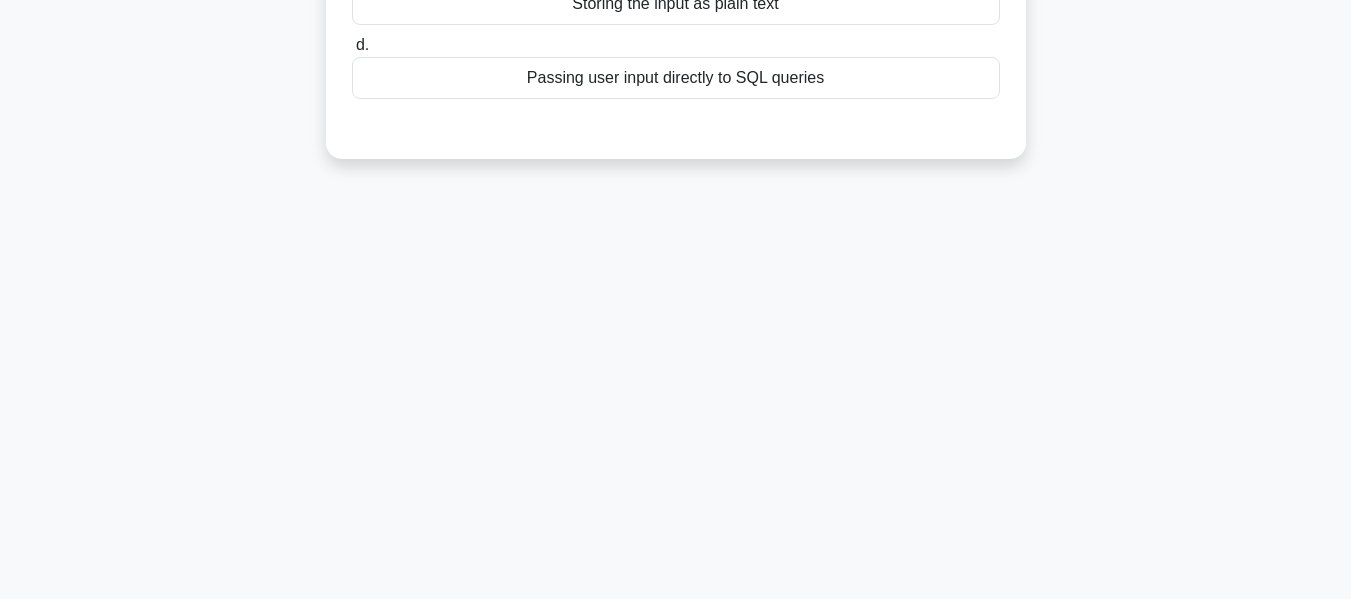 scroll, scrollTop: 0, scrollLeft: 0, axis: both 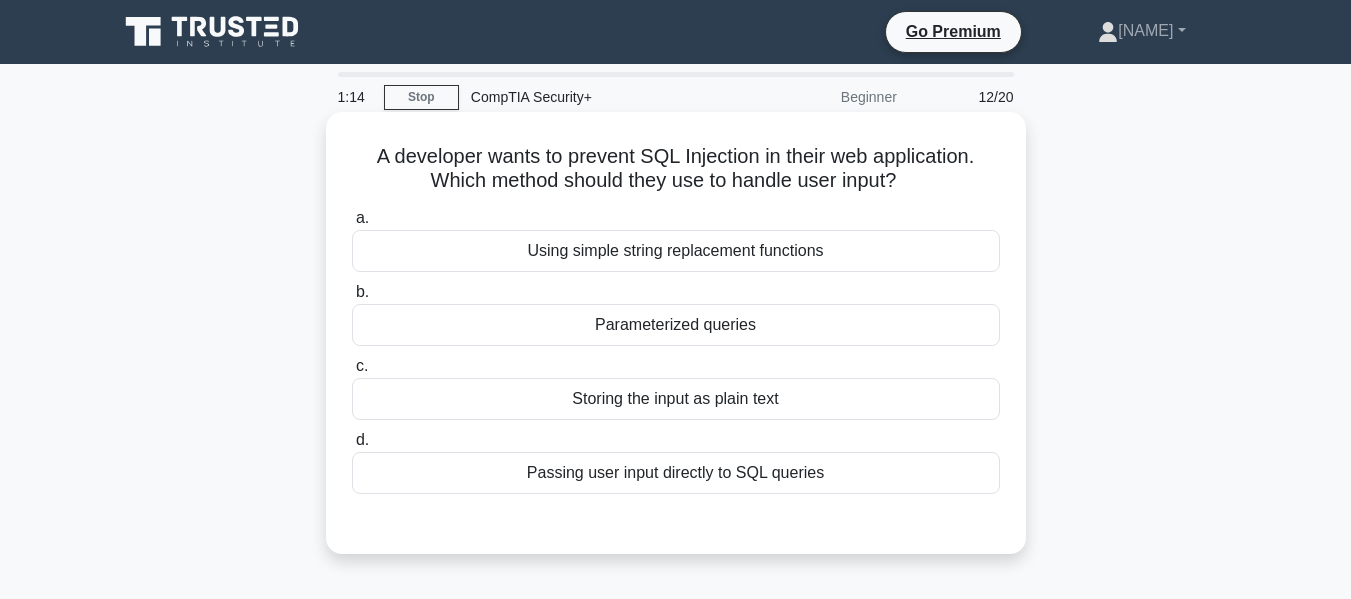 click on "Parameterized queries" at bounding box center [676, 325] 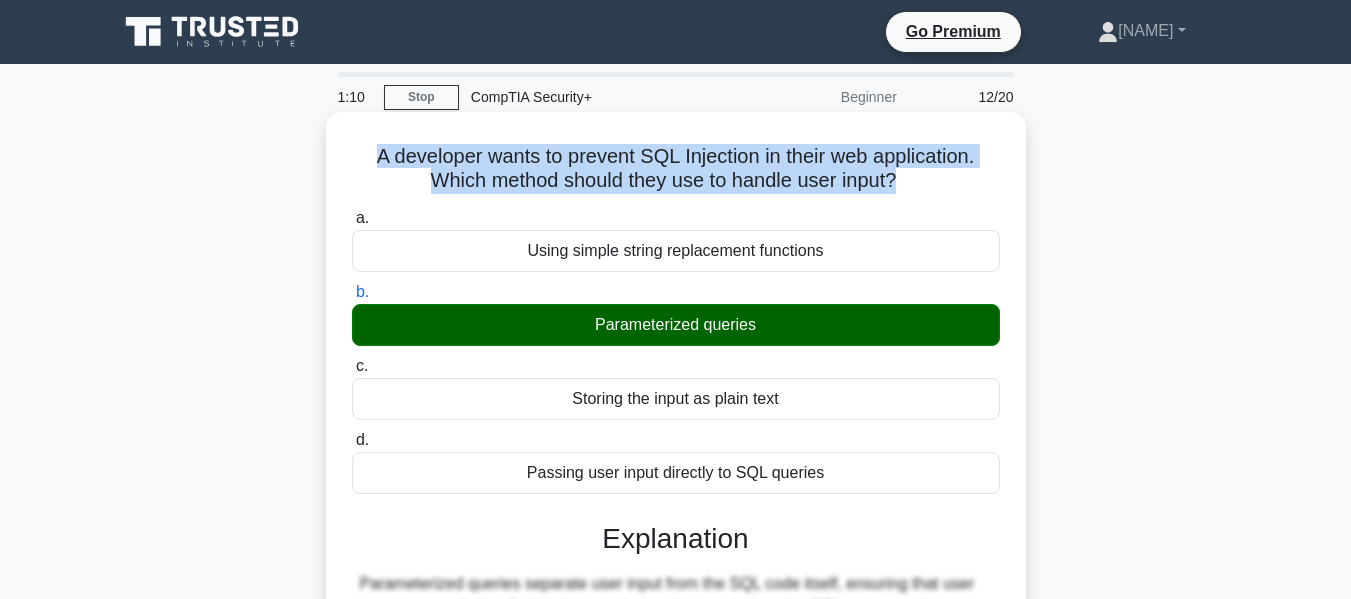 drag, startPoint x: 367, startPoint y: 159, endPoint x: 900, endPoint y: 181, distance: 533.45386 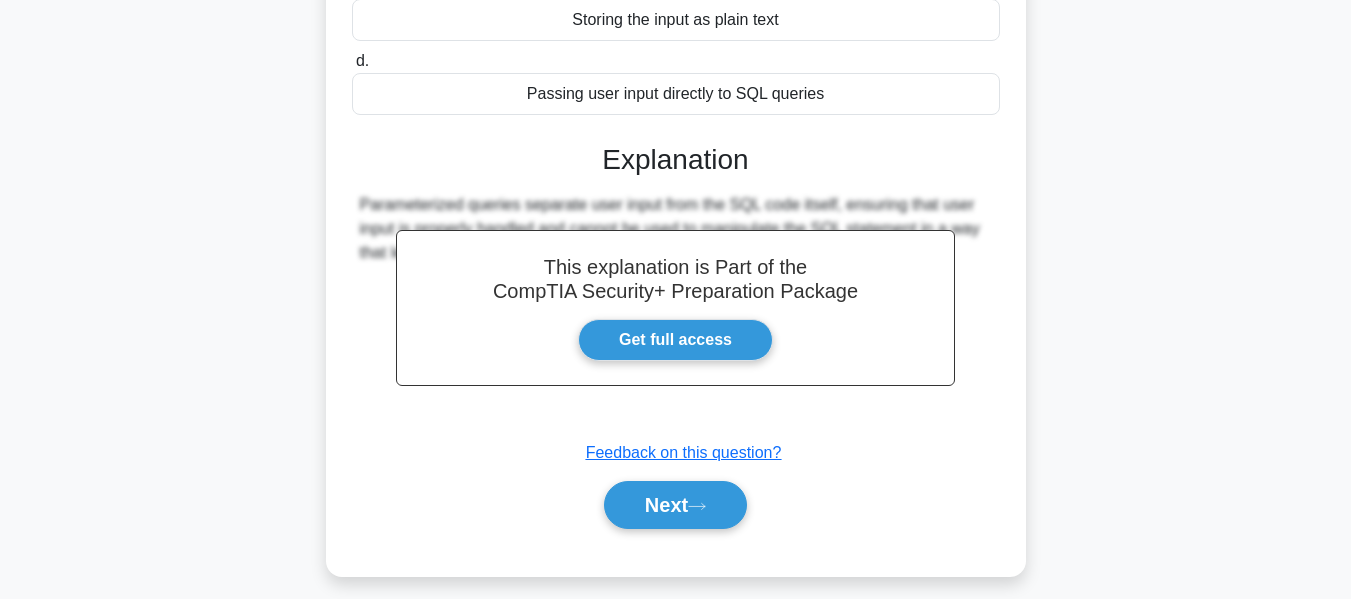 scroll, scrollTop: 400, scrollLeft: 0, axis: vertical 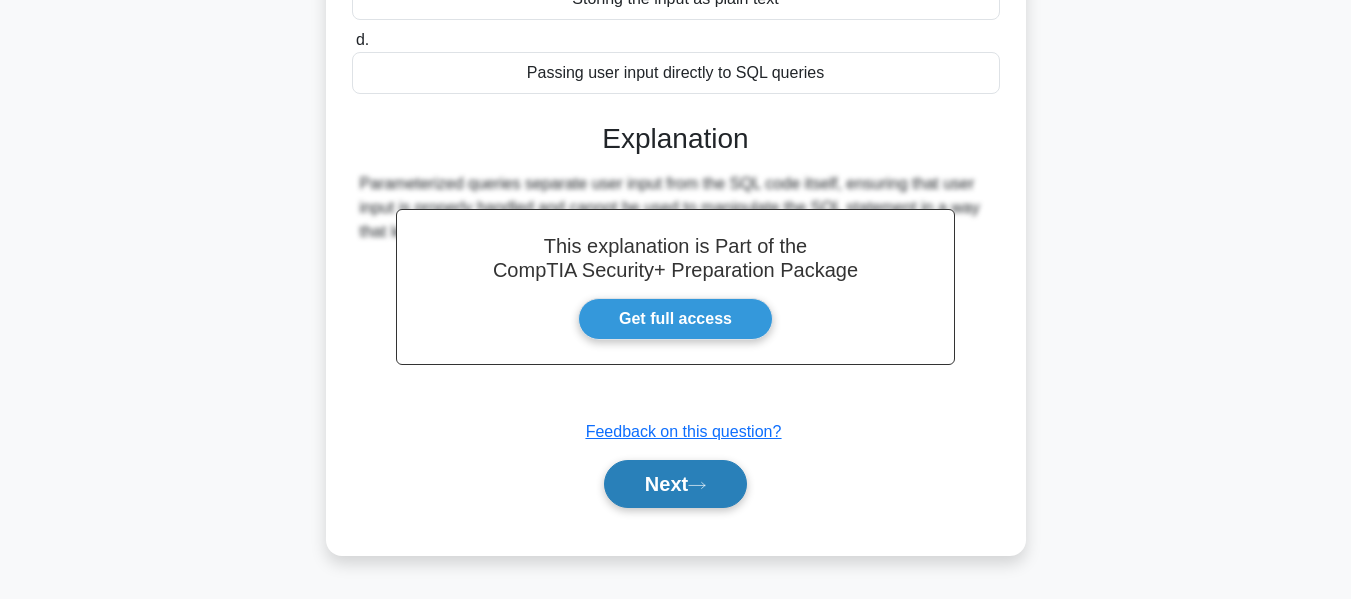 click on "Next" at bounding box center (675, 484) 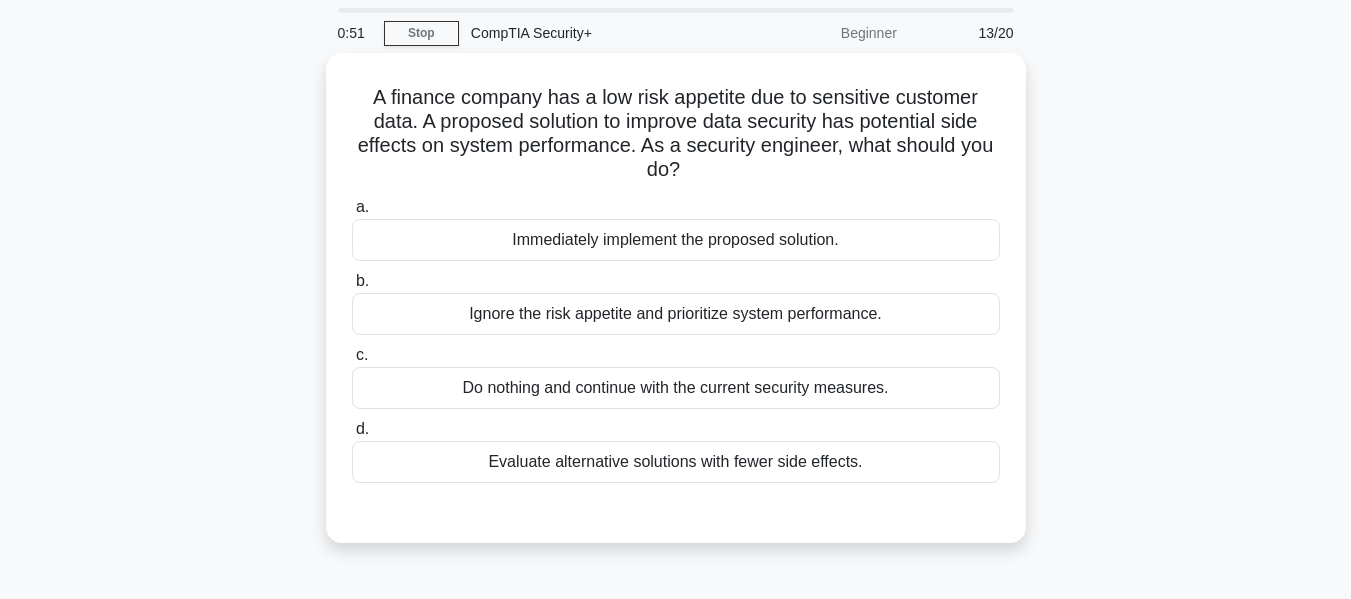 scroll, scrollTop: 100, scrollLeft: 0, axis: vertical 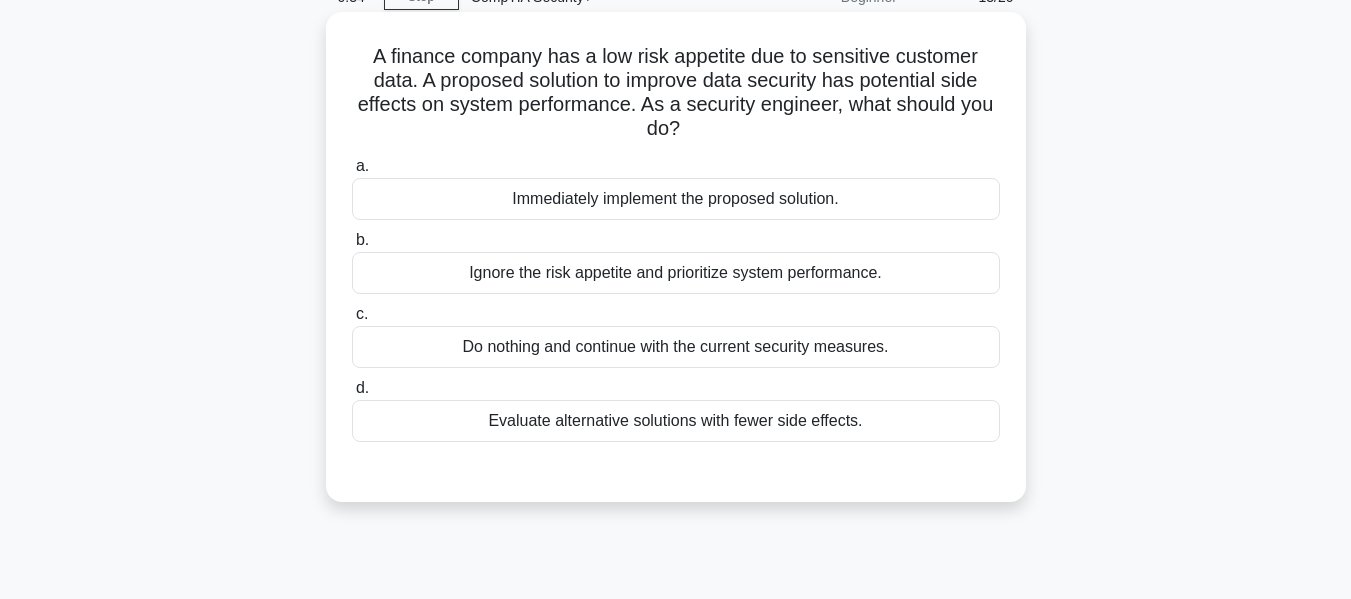 click on "Evaluate alternative solutions with fewer side effects." at bounding box center [676, 421] 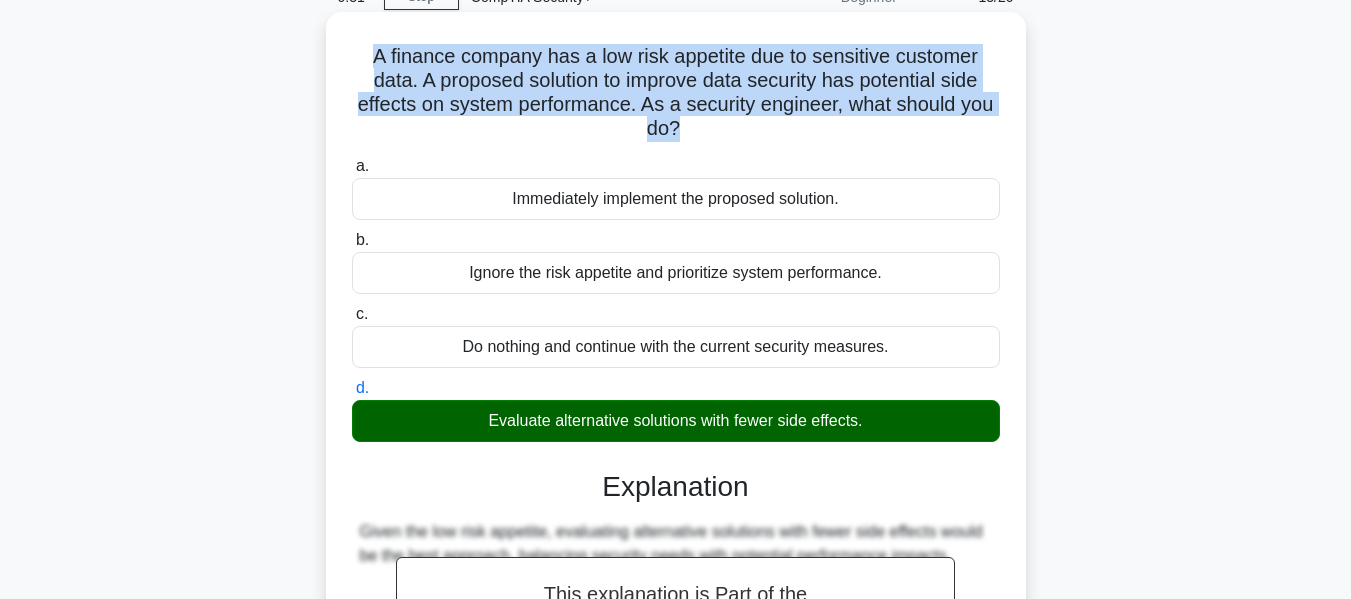 drag, startPoint x: 371, startPoint y: 56, endPoint x: 679, endPoint y: 135, distance: 317.97012 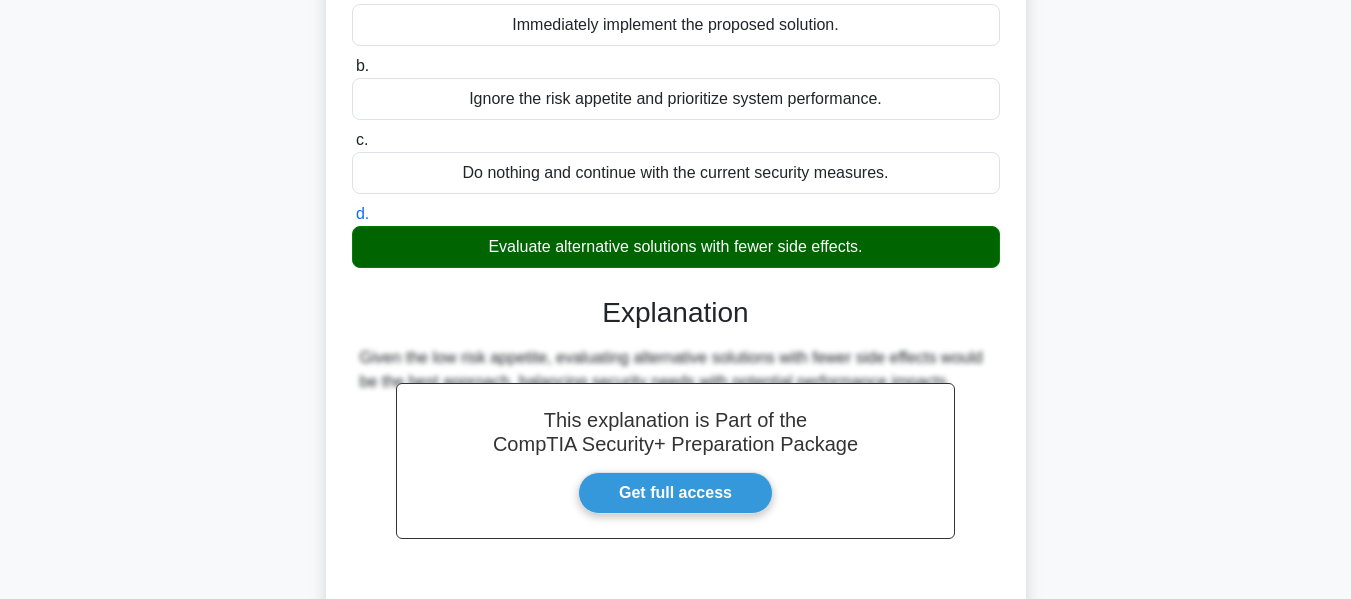 scroll, scrollTop: 481, scrollLeft: 0, axis: vertical 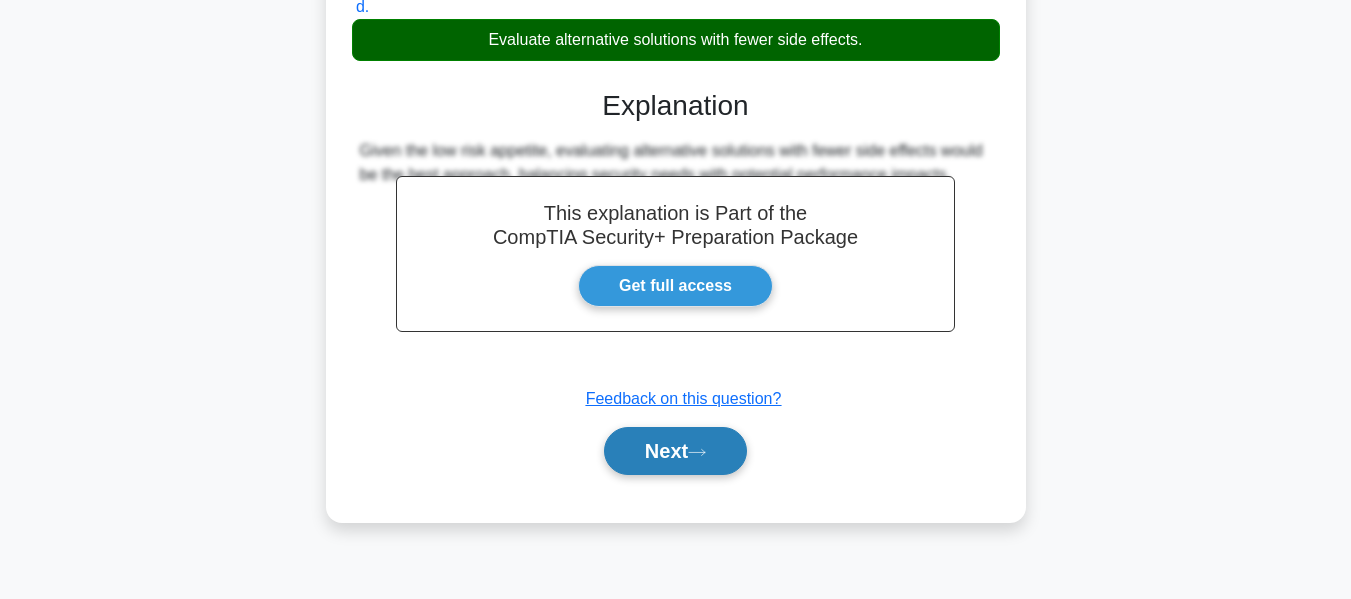 click on "Next" at bounding box center [675, 451] 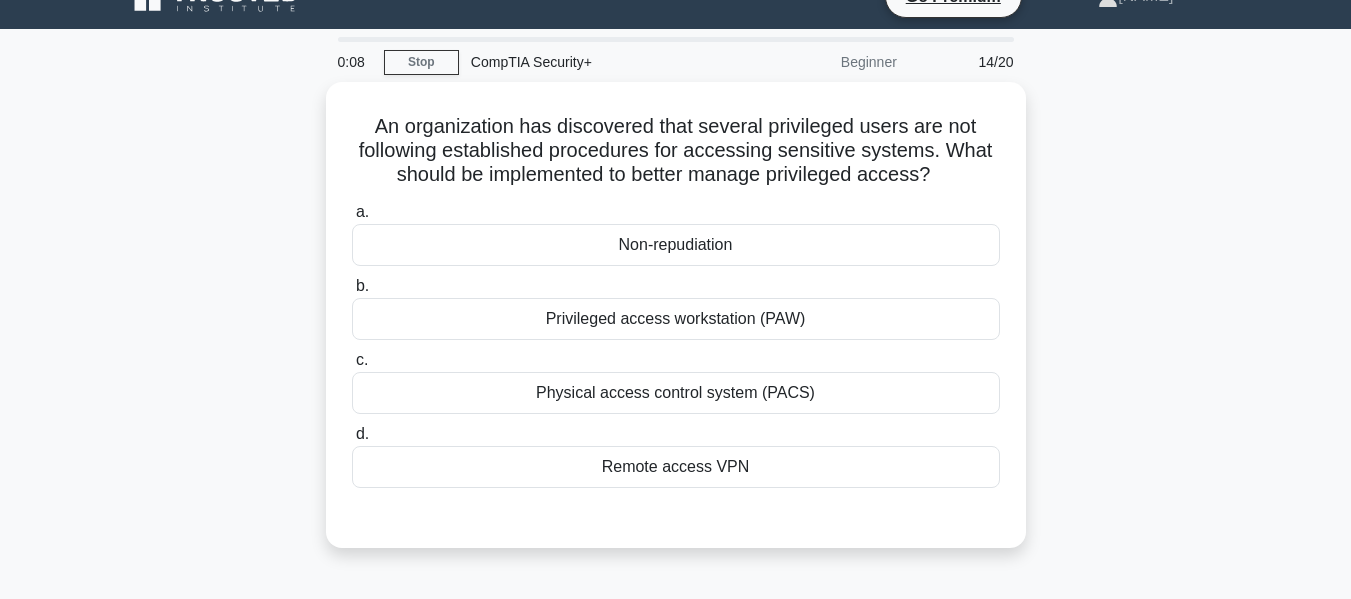 scroll, scrollTop: 0, scrollLeft: 0, axis: both 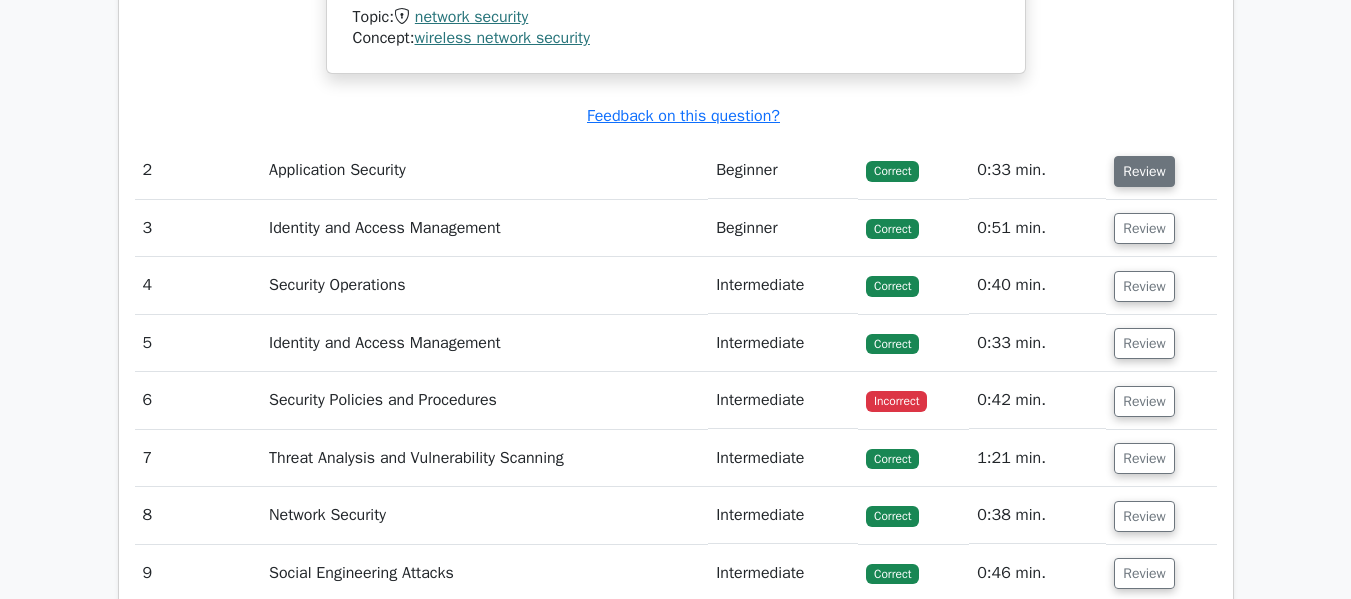 click on "Review" at bounding box center [1144, 171] 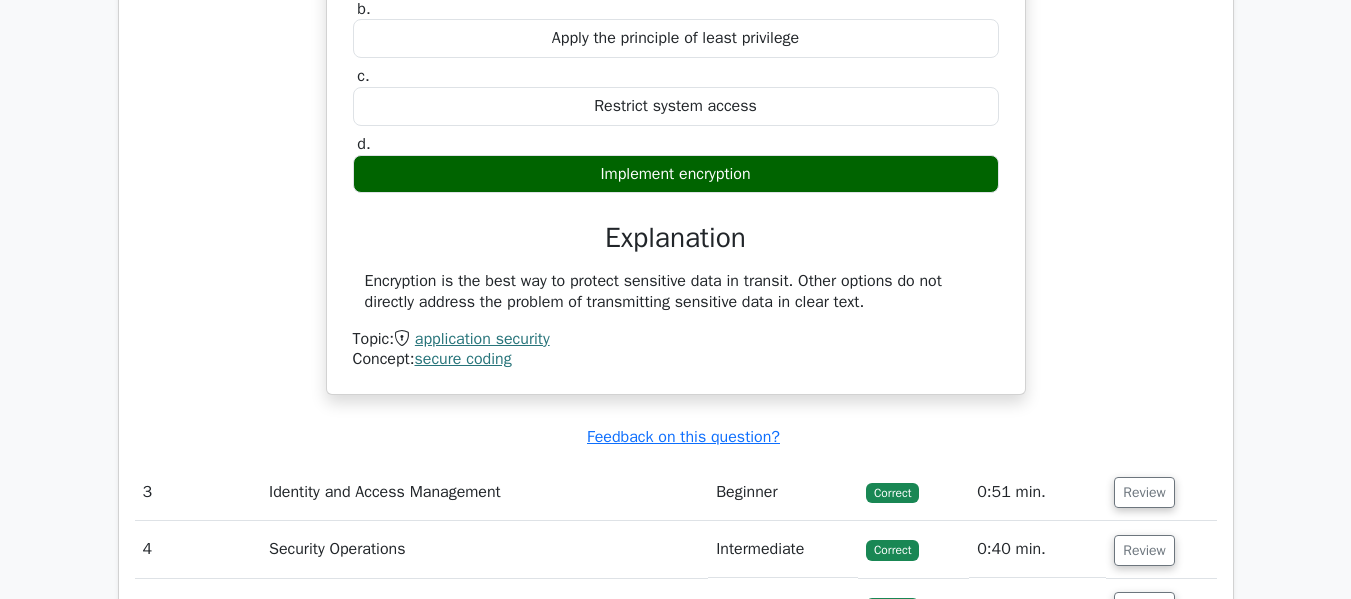 scroll, scrollTop: 2800, scrollLeft: 0, axis: vertical 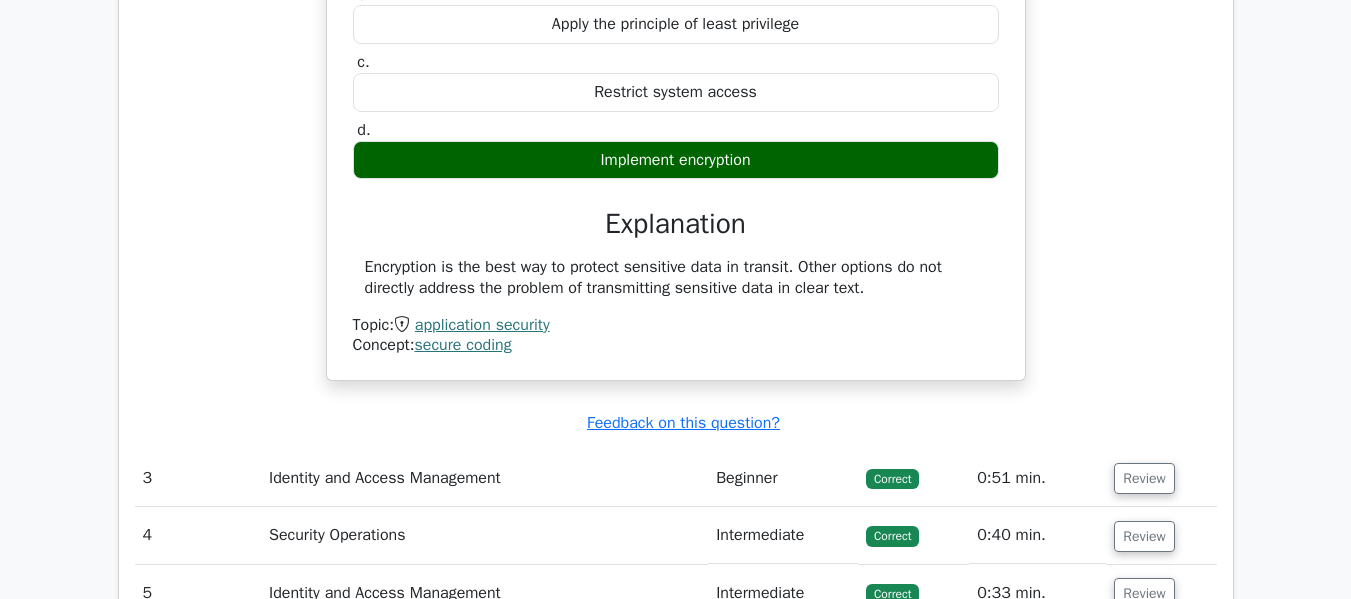 drag, startPoint x: 1152, startPoint y: 471, endPoint x: 1152, endPoint y: 451, distance: 20 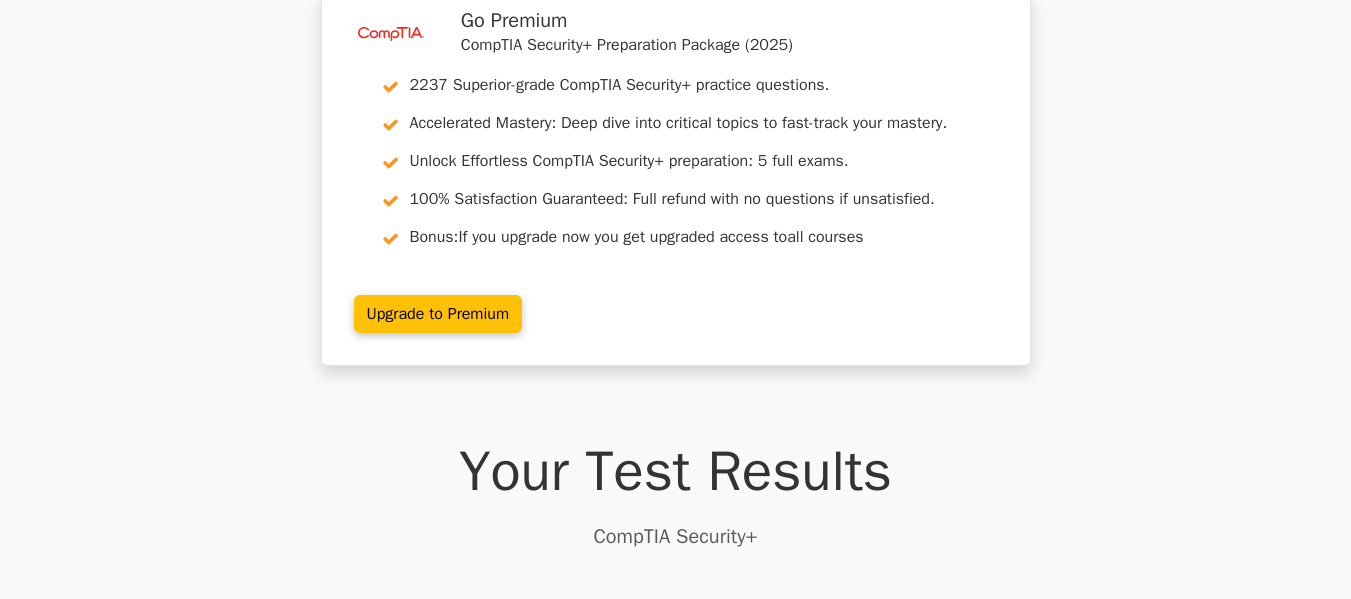scroll, scrollTop: 0, scrollLeft: 0, axis: both 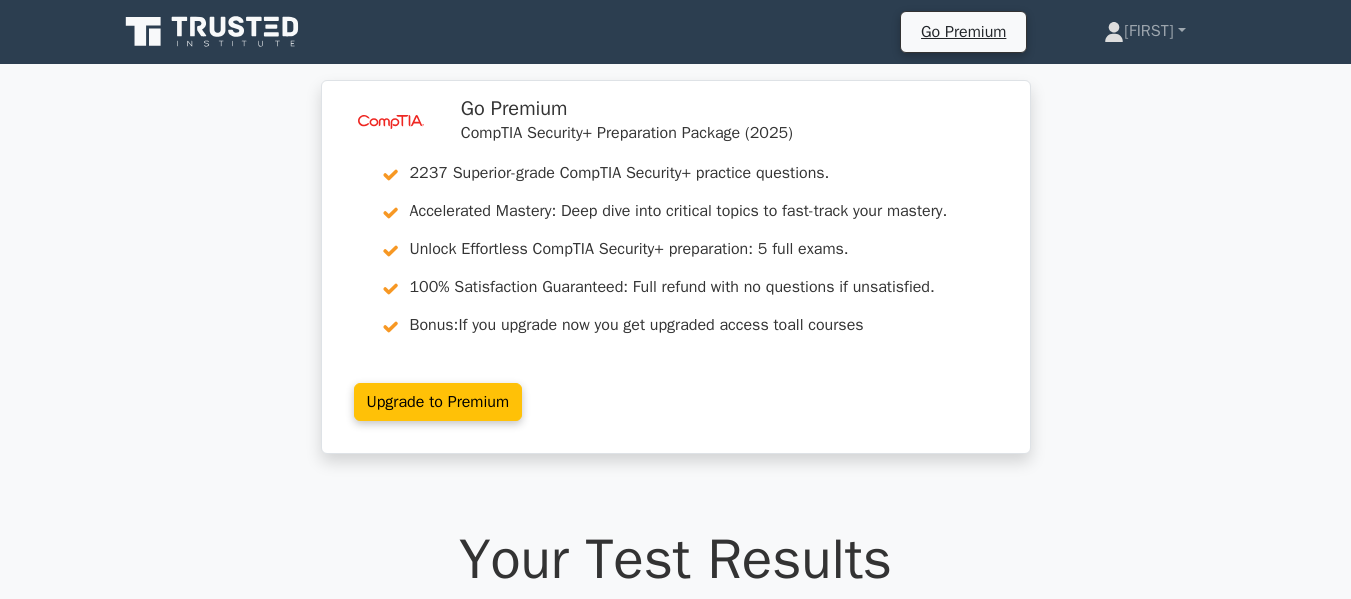 click 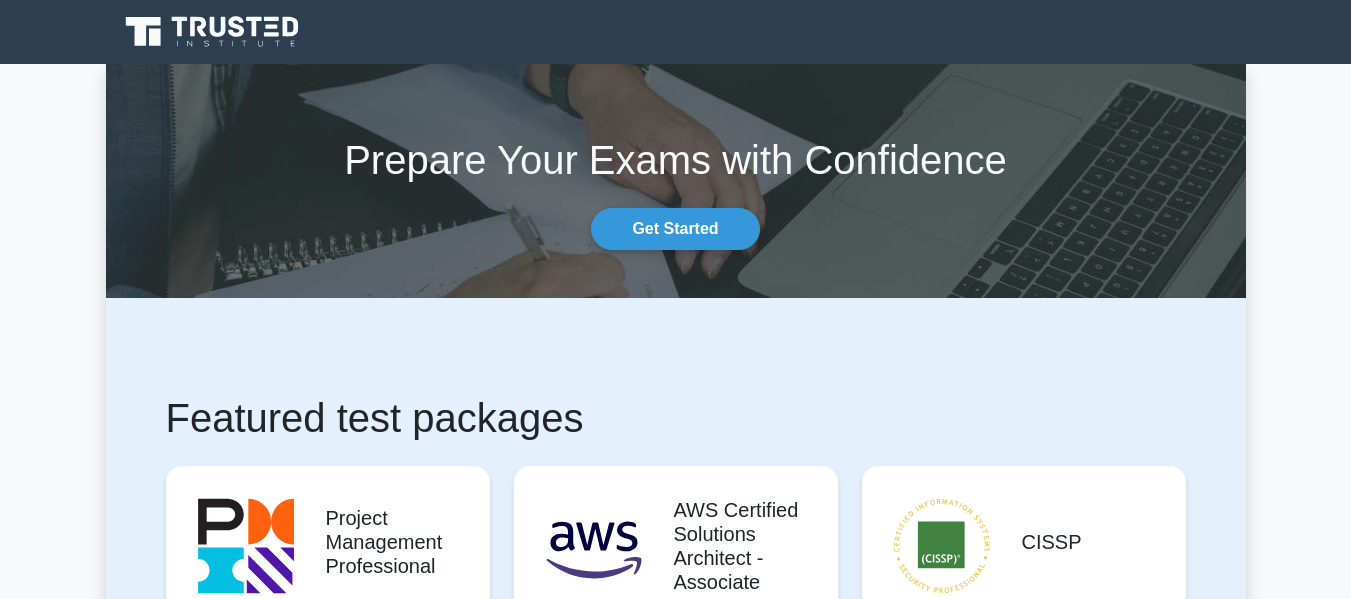 scroll, scrollTop: 0, scrollLeft: 0, axis: both 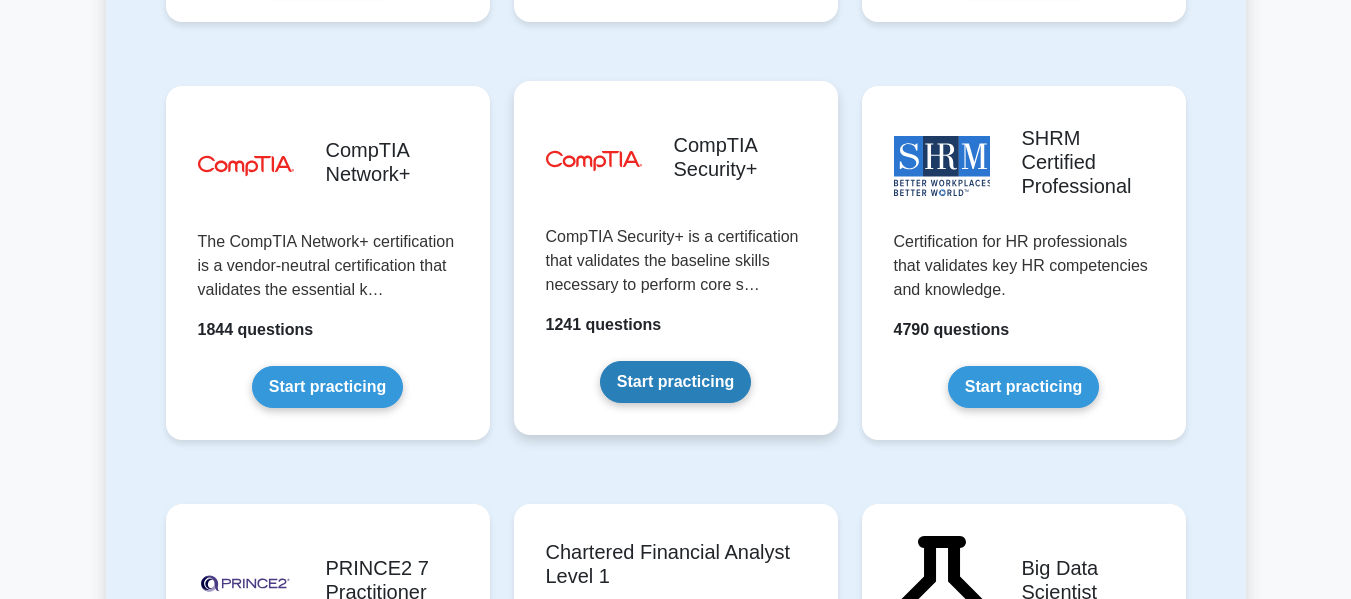 click on "Start practicing" at bounding box center [675, 382] 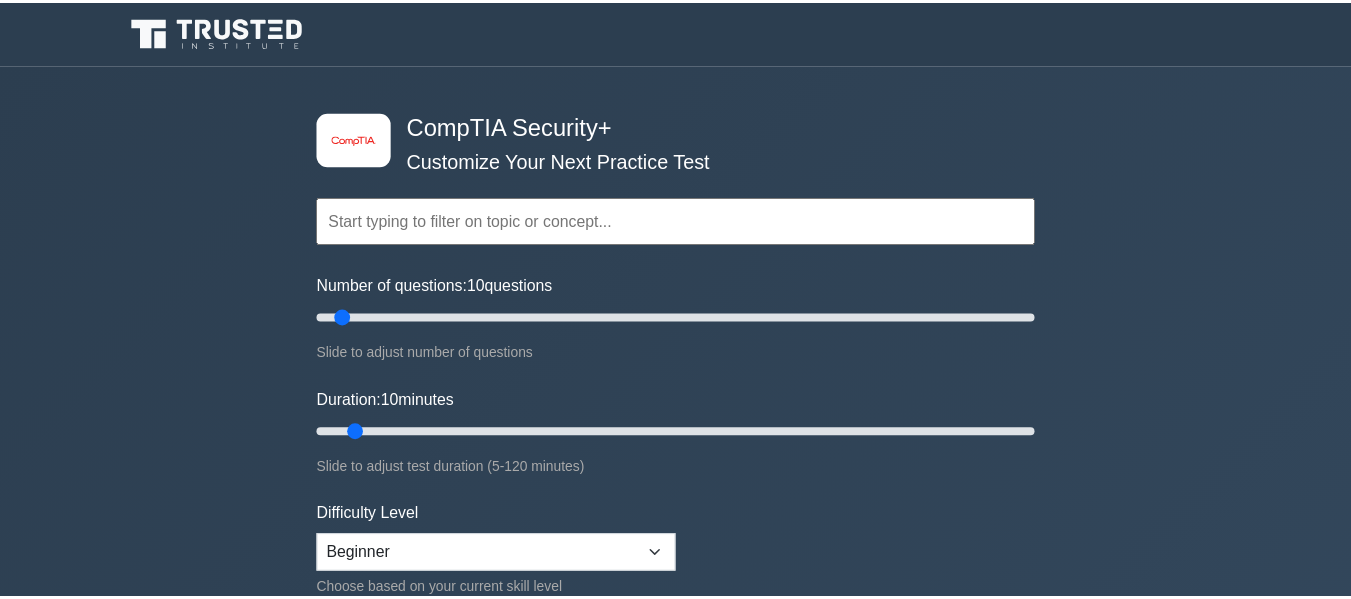 scroll, scrollTop: 0, scrollLeft: 0, axis: both 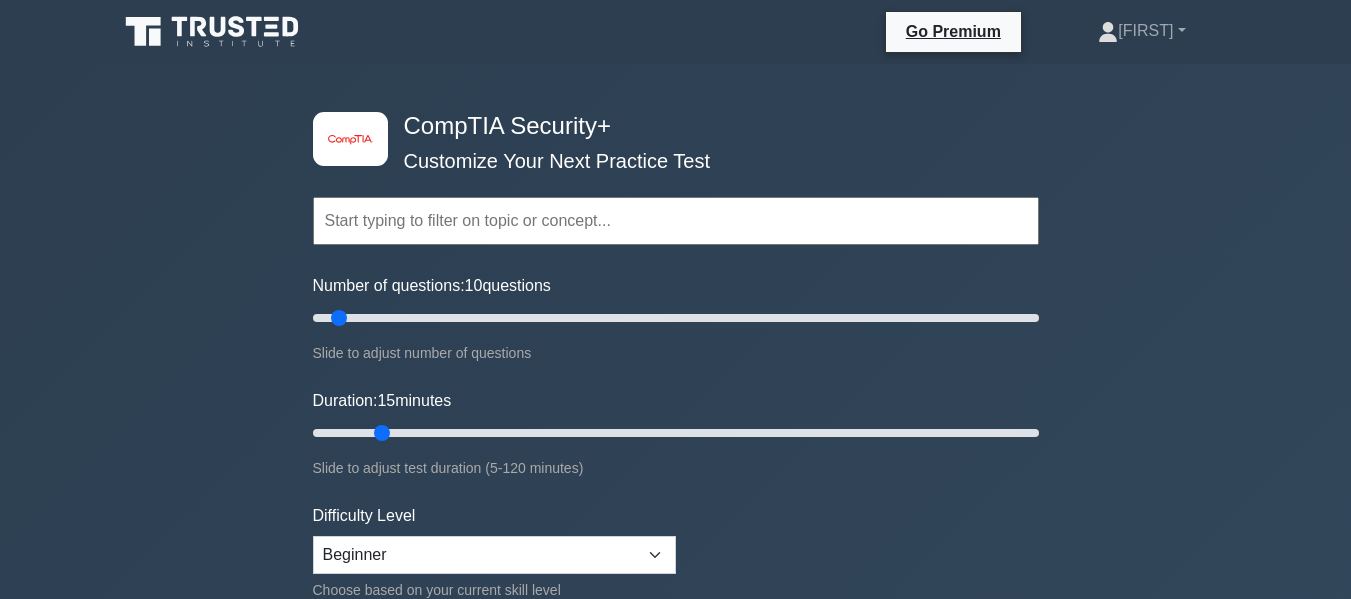 drag, startPoint x: 349, startPoint y: 431, endPoint x: 378, endPoint y: 431, distance: 29 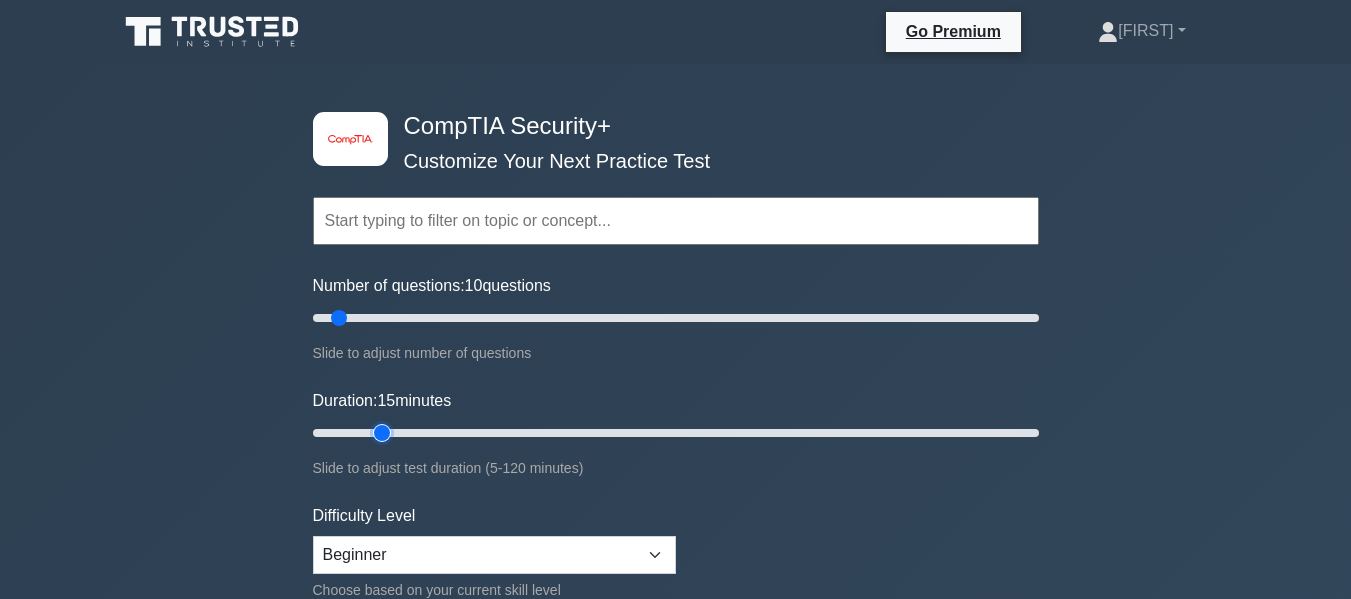 type on "15" 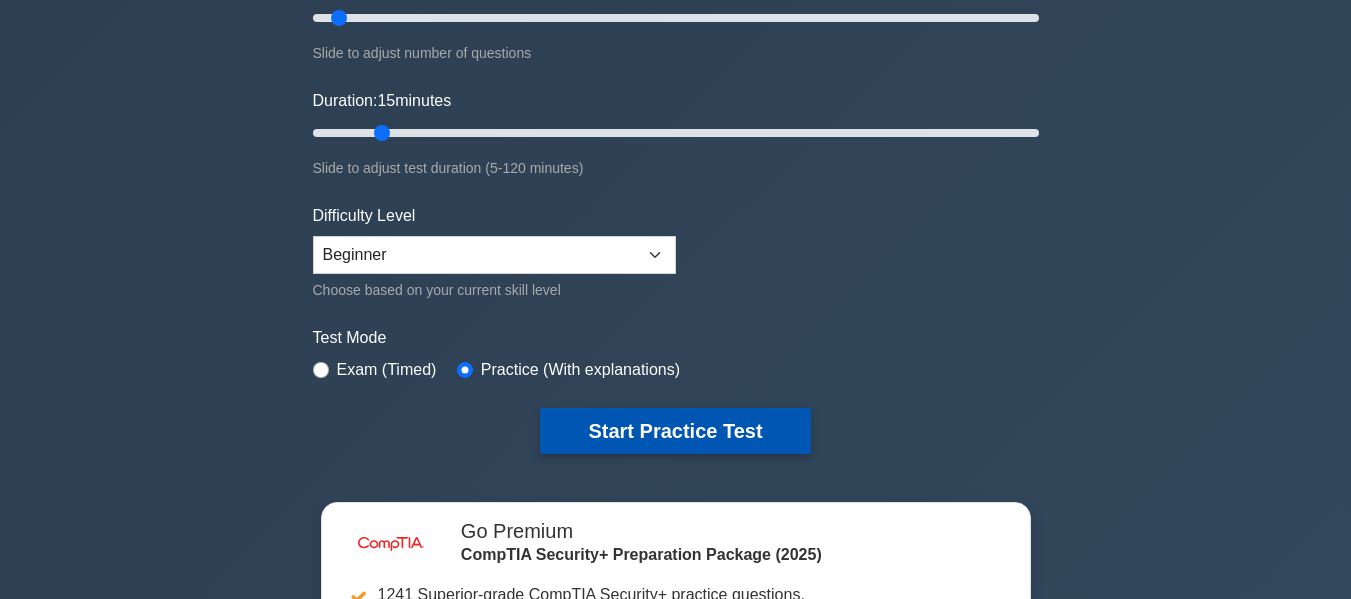click on "Start Practice Test" at bounding box center (675, 431) 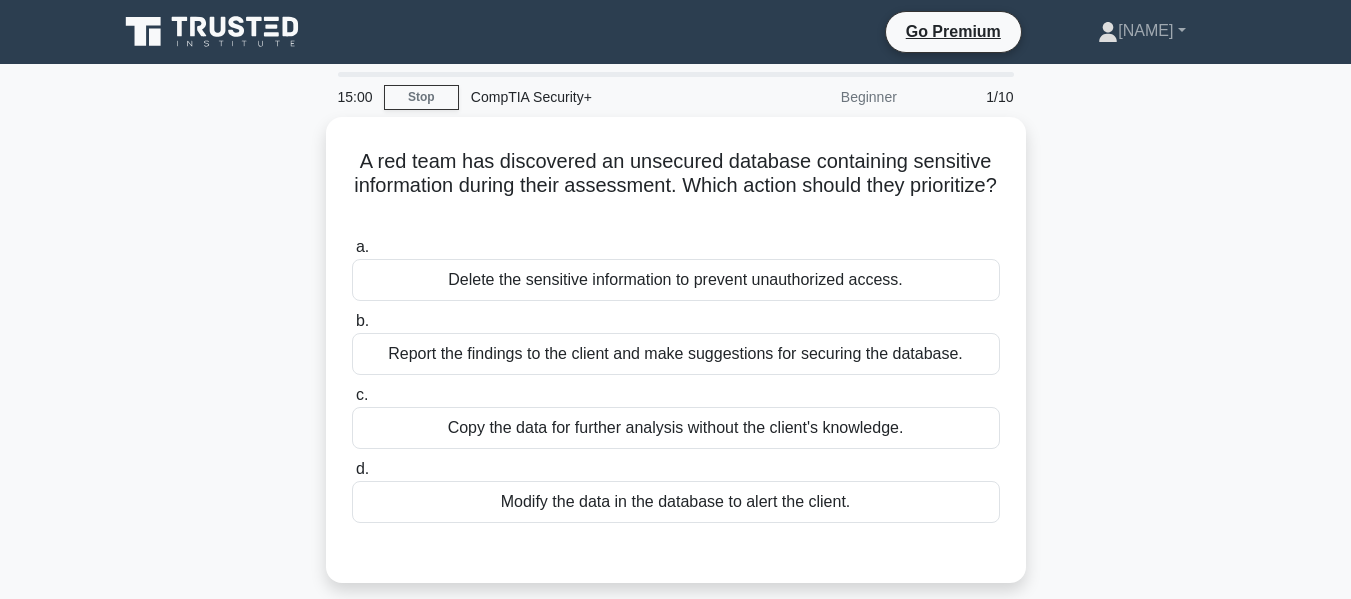 scroll, scrollTop: 0, scrollLeft: 0, axis: both 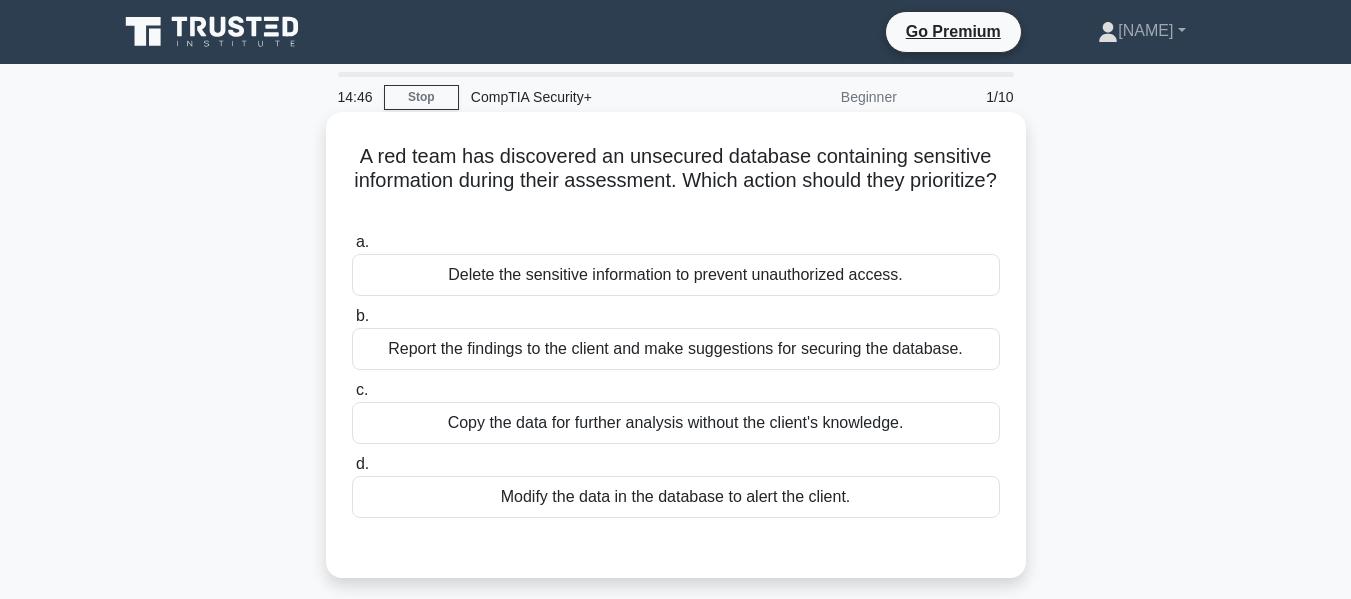 click on "Report the findings to the client and make suggestions for securing the database." at bounding box center [676, 349] 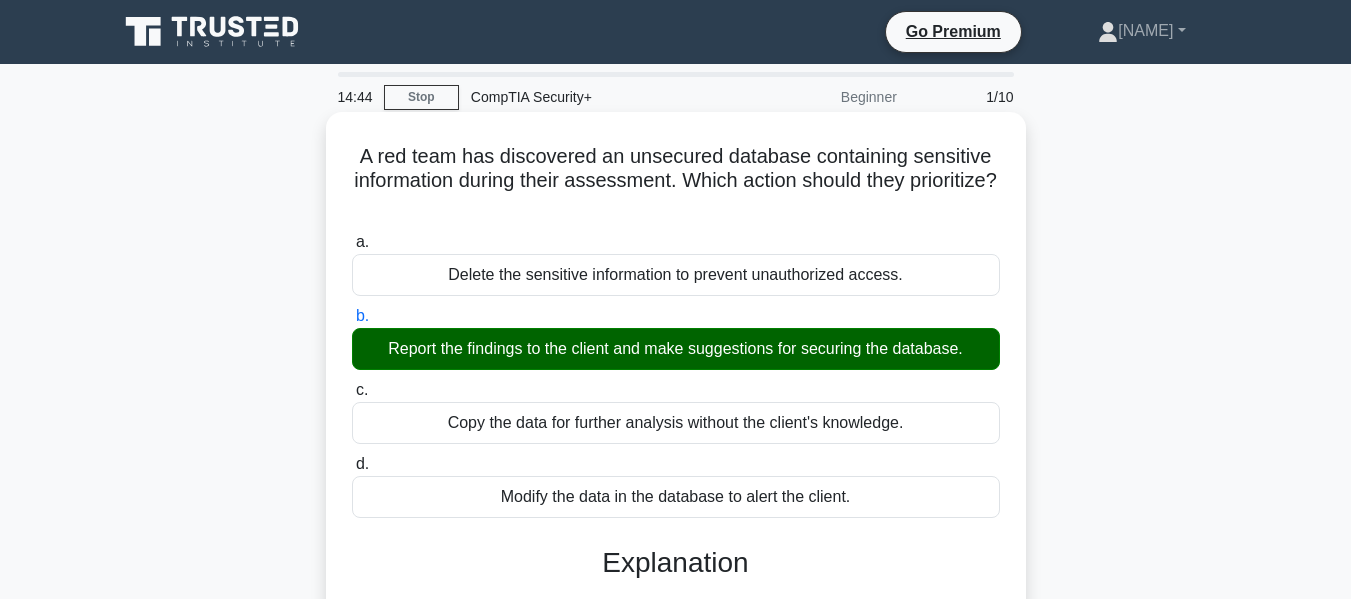 drag, startPoint x: 362, startPoint y: 160, endPoint x: 729, endPoint y: 205, distance: 369.74857 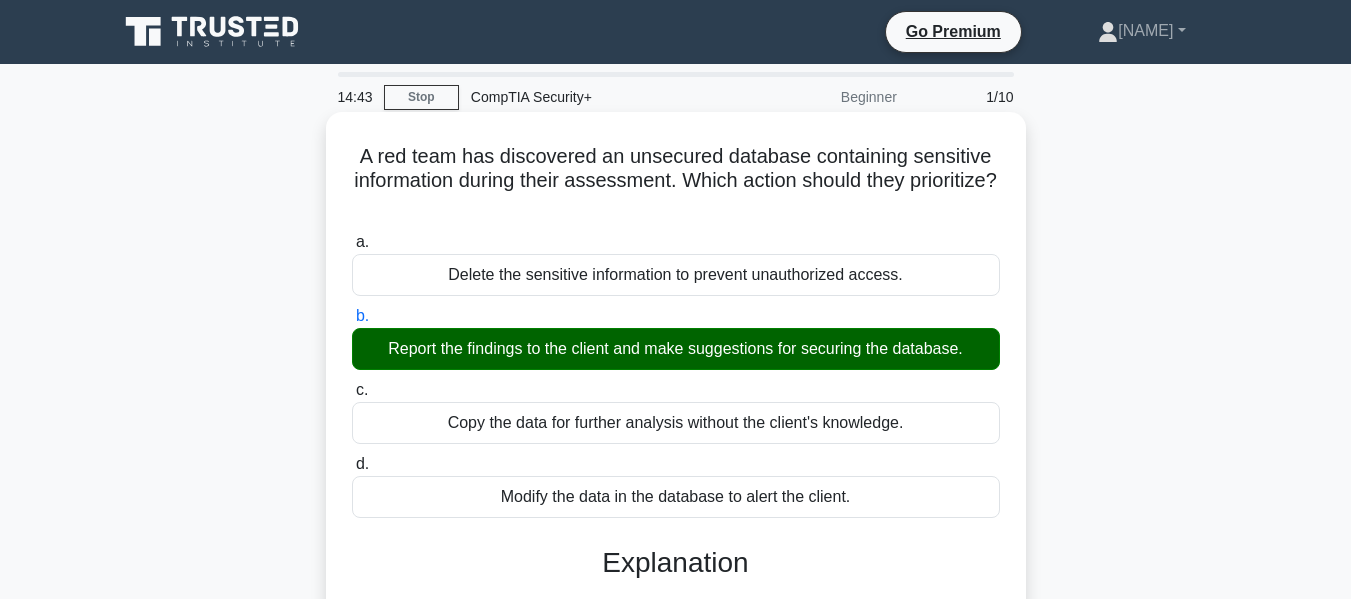 copy on "A red team has discovered an unsecured database containing sensitive information during their assessment. Which action should they prioritize?" 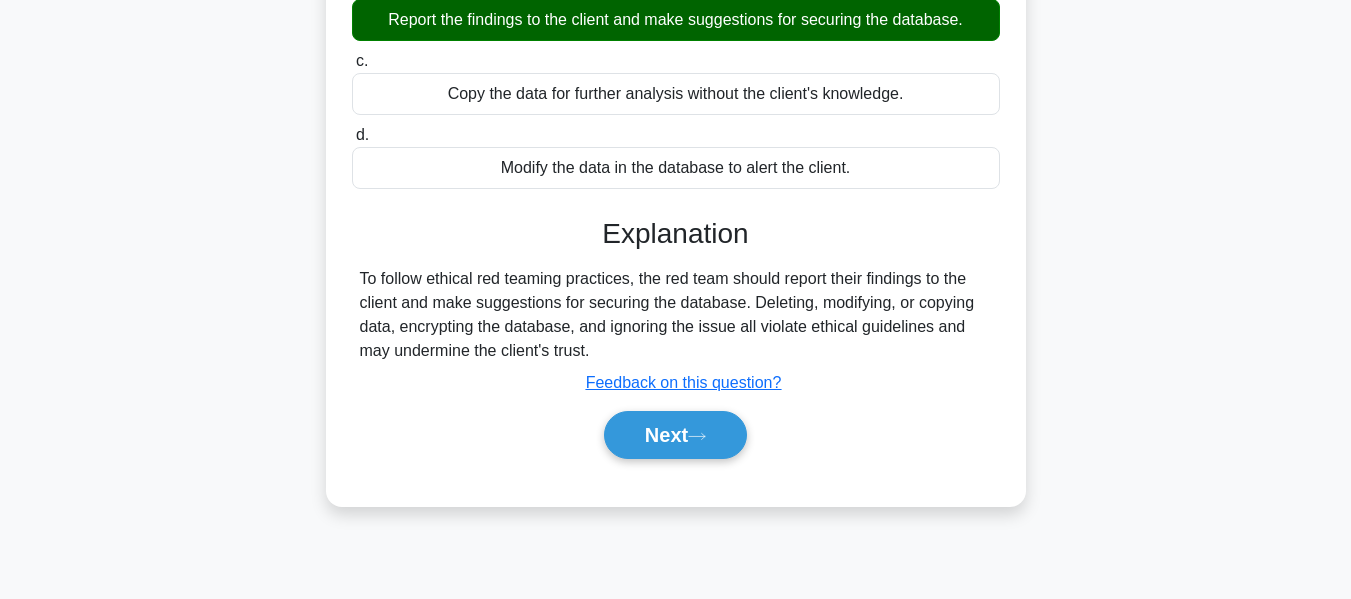 scroll, scrollTop: 400, scrollLeft: 0, axis: vertical 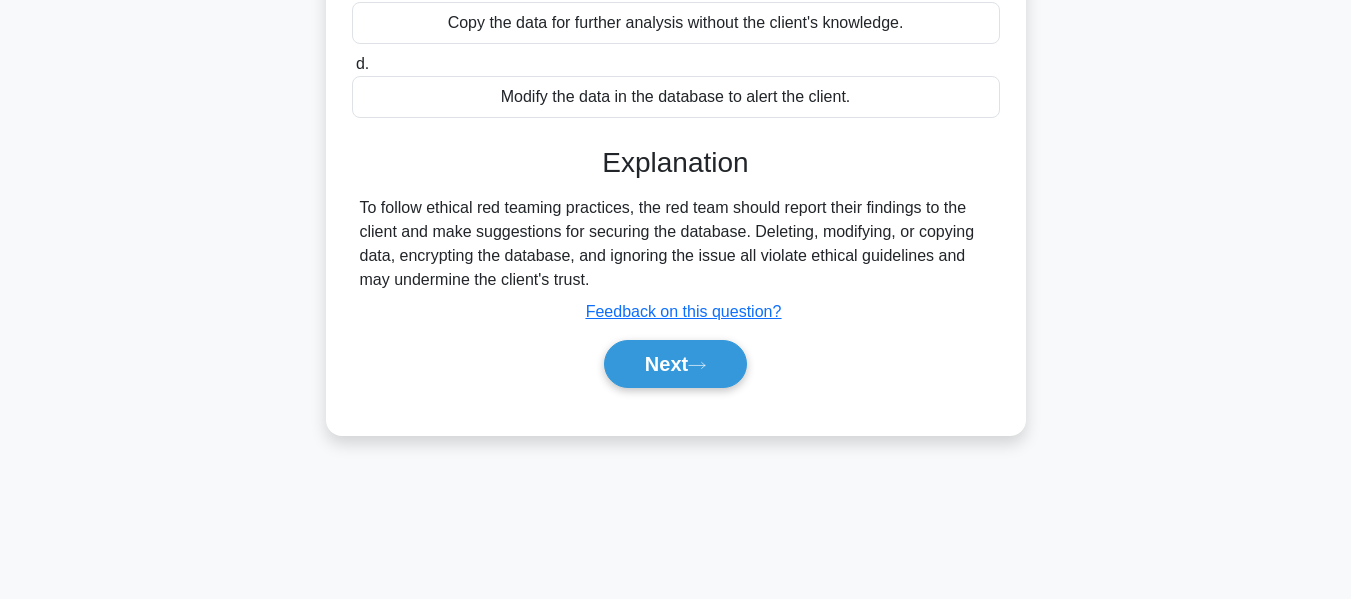 drag, startPoint x: 360, startPoint y: 208, endPoint x: 604, endPoint y: 283, distance: 255.26653 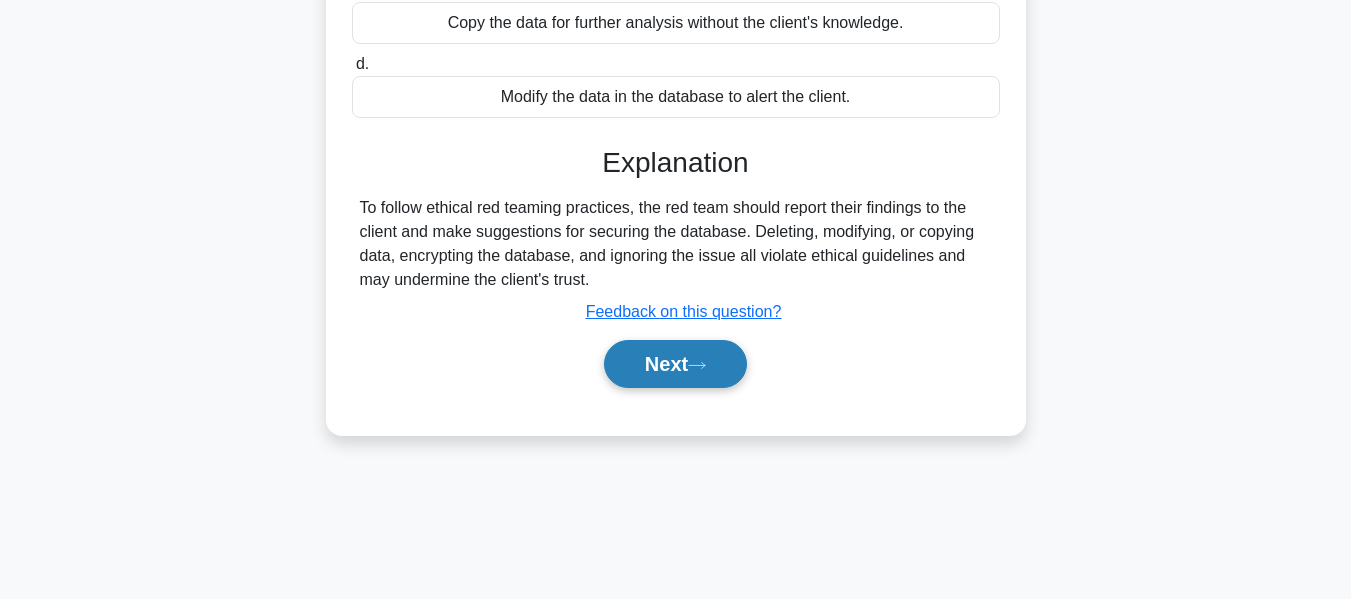 click on "Next" at bounding box center [675, 364] 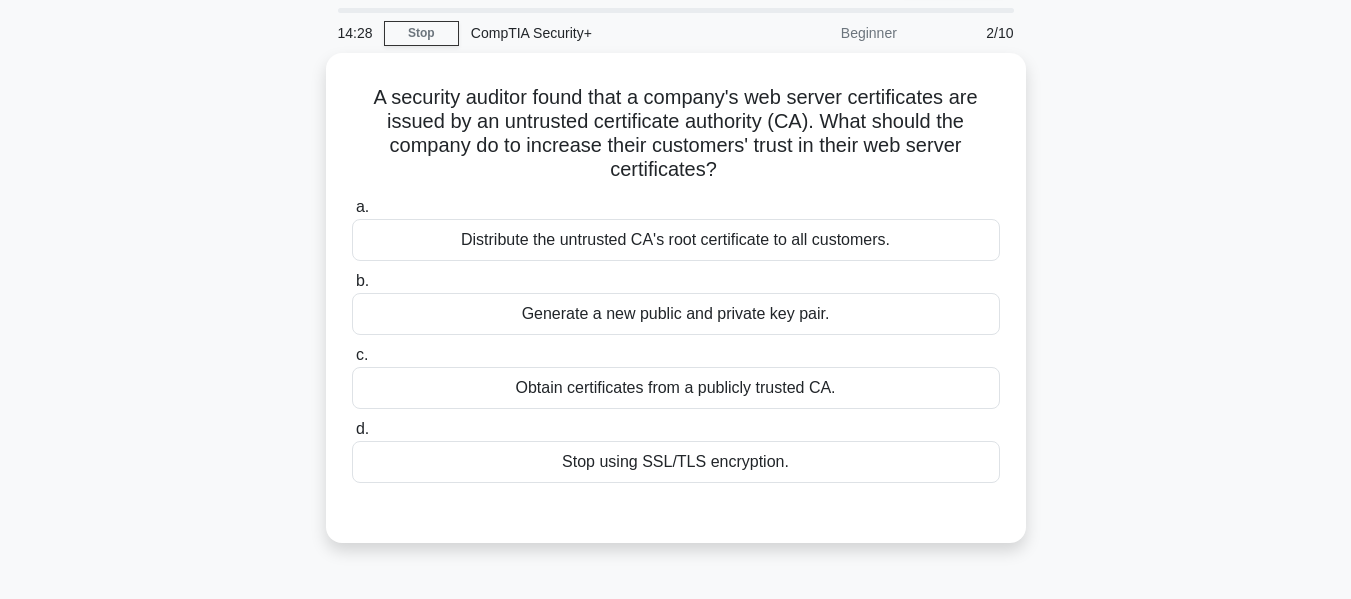 scroll, scrollTop: 100, scrollLeft: 0, axis: vertical 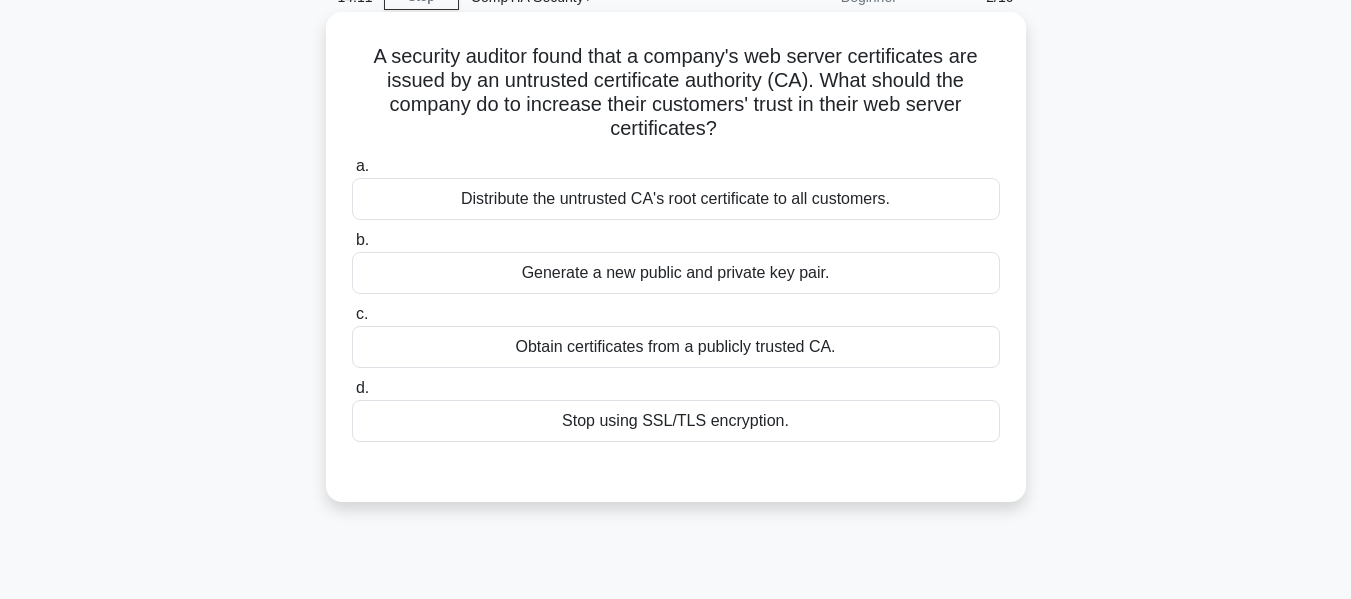 click on "Obtain certificates from a publicly trusted CA." at bounding box center [676, 347] 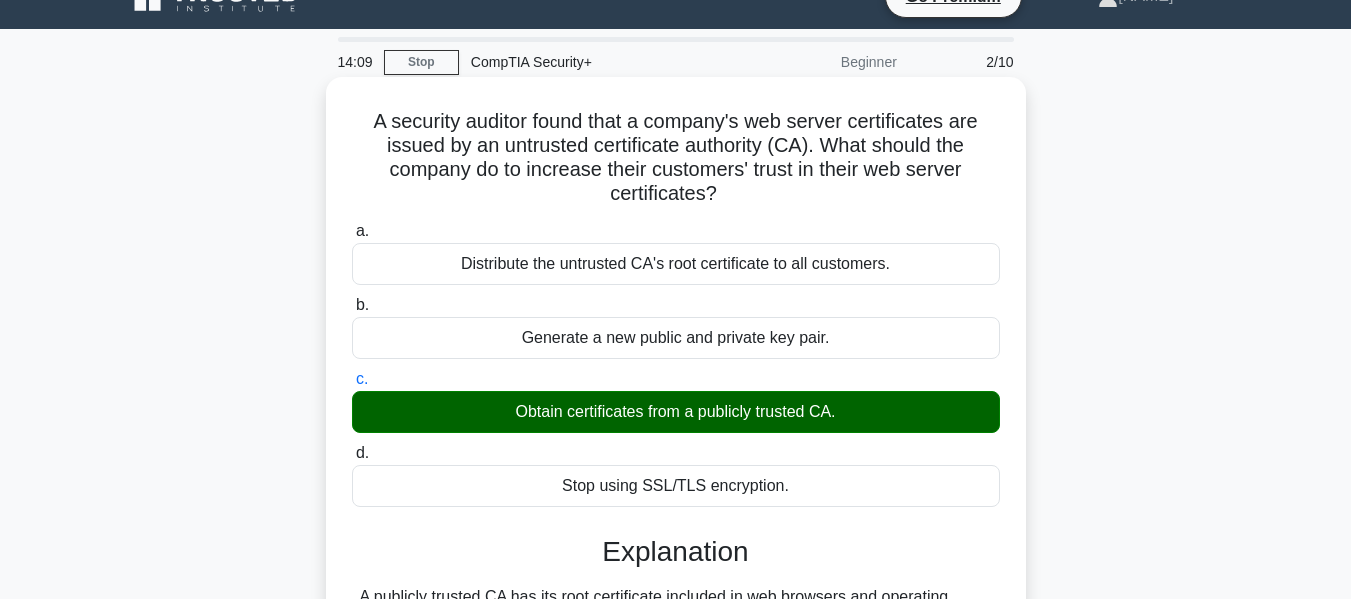 scroll, scrollTop: 0, scrollLeft: 0, axis: both 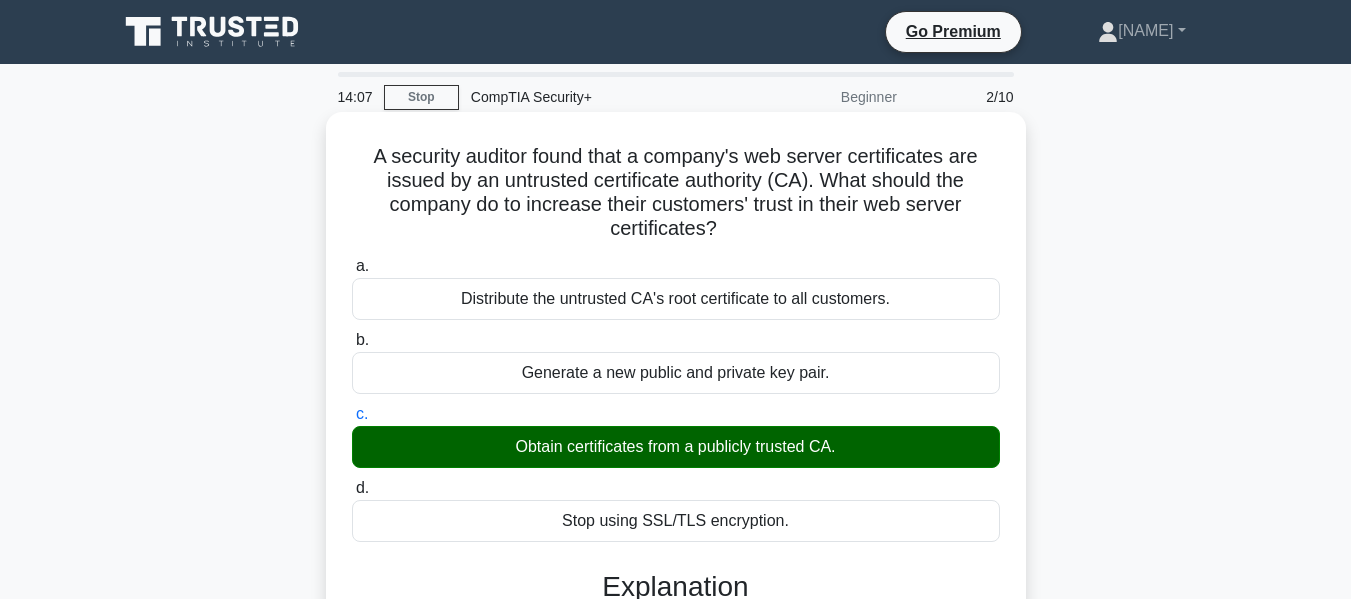 drag, startPoint x: 369, startPoint y: 152, endPoint x: 720, endPoint y: 225, distance: 358.5108 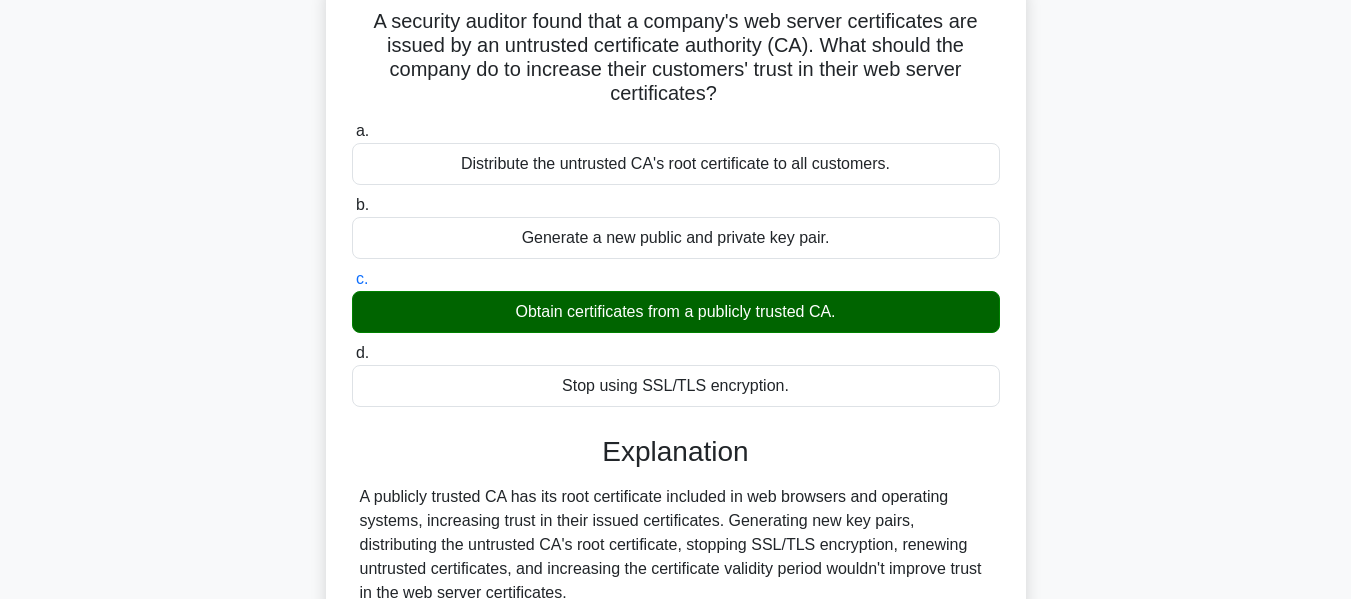 scroll, scrollTop: 400, scrollLeft: 0, axis: vertical 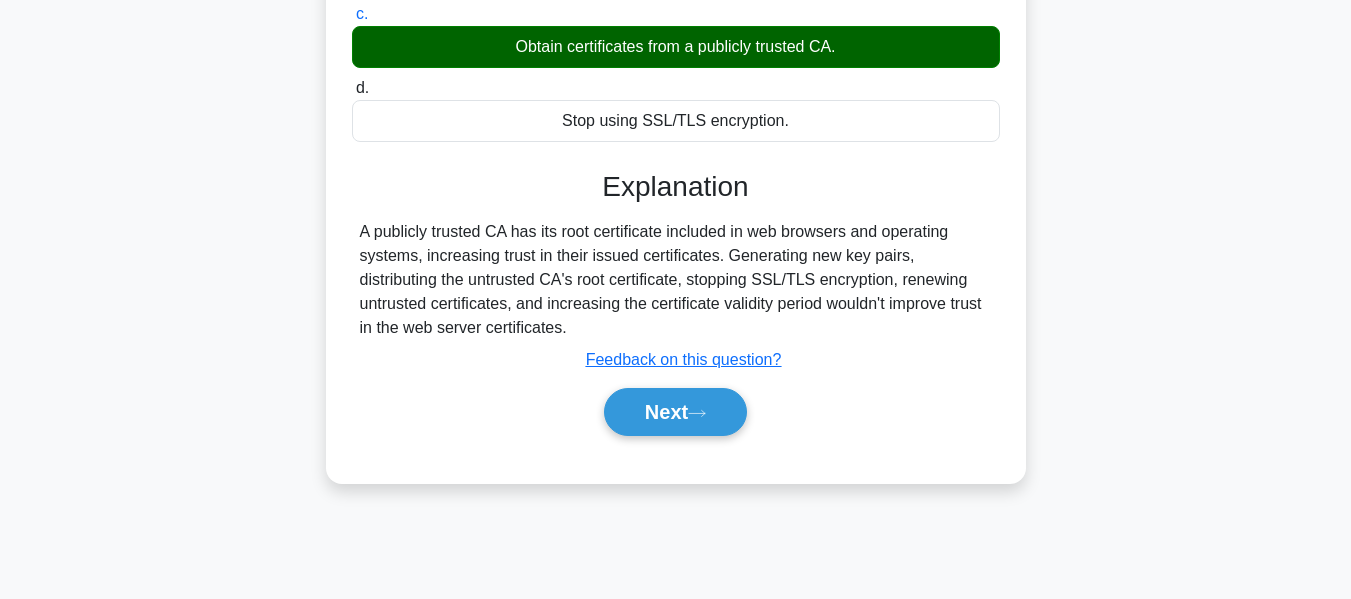 drag, startPoint x: 361, startPoint y: 230, endPoint x: 527, endPoint y: 324, distance: 190.76688 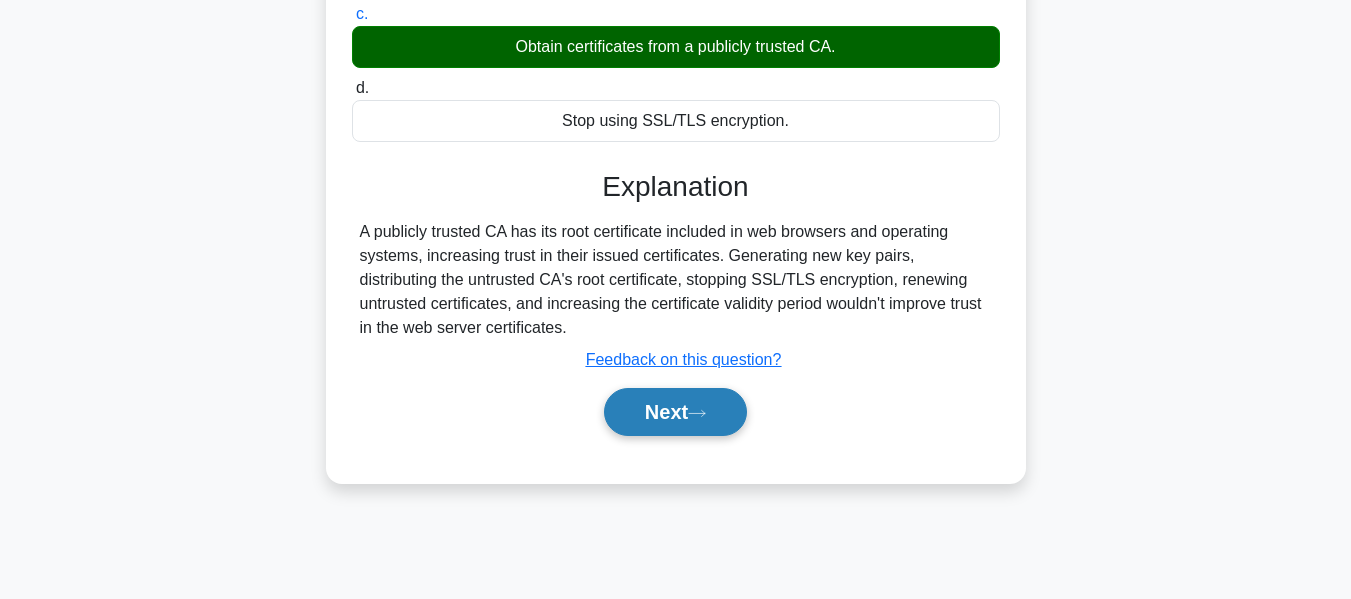 click 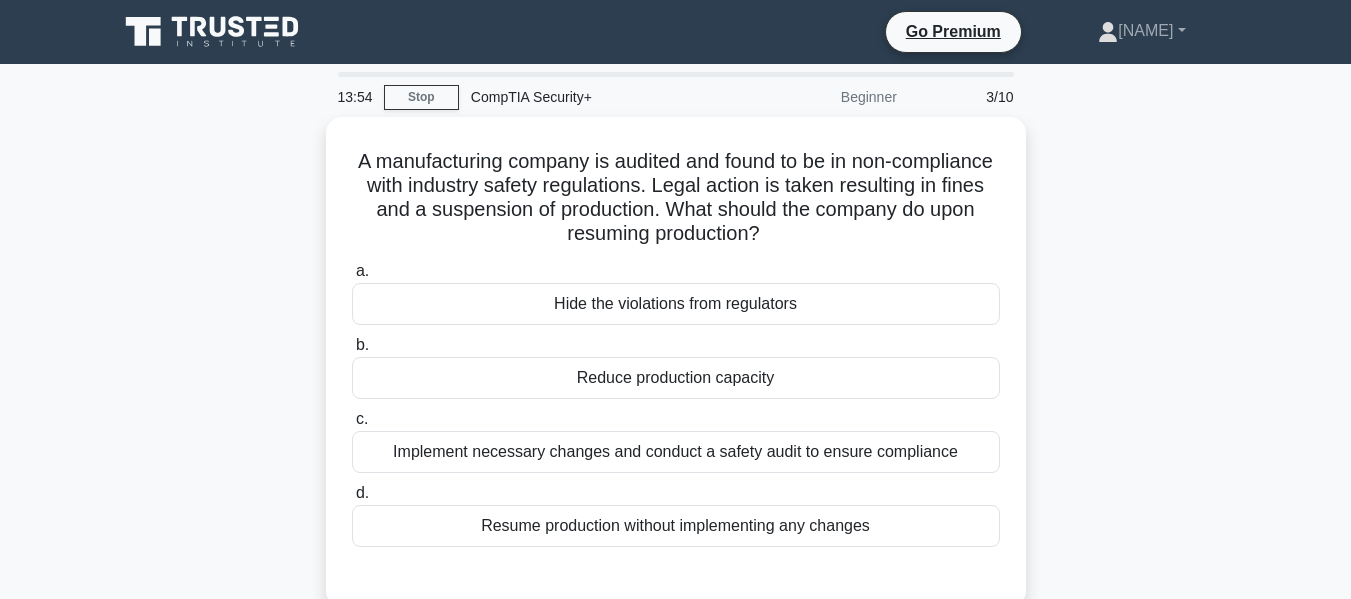 scroll, scrollTop: 100, scrollLeft: 0, axis: vertical 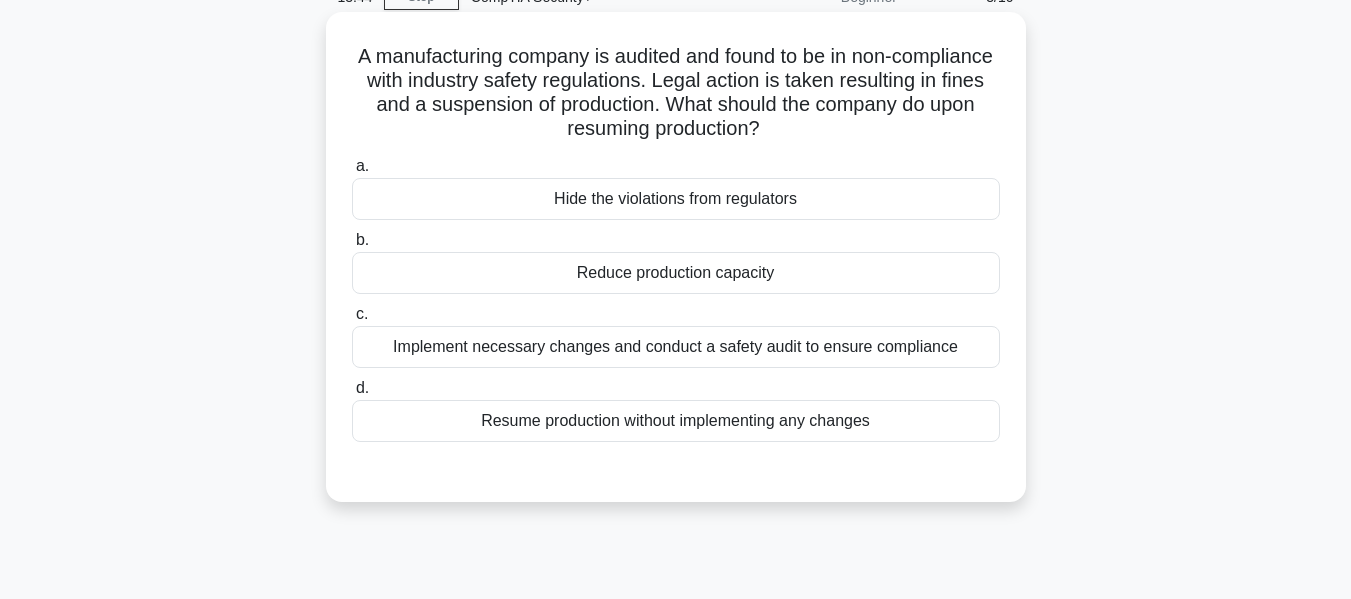 click on "Implement necessary changes and conduct a safety audit to ensure compliance" at bounding box center [676, 347] 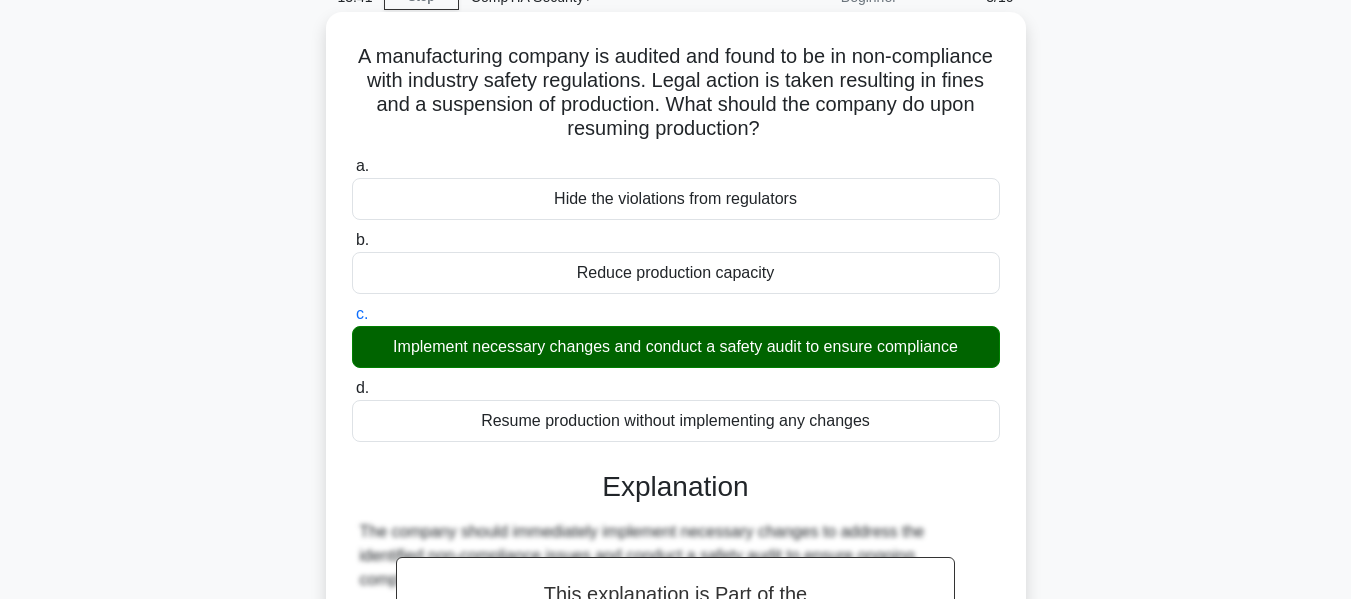 click on "A manufacturing company is audited and found to be in non-compliance with industry safety regulations. Legal action is taken resulting in fines and a suspension of production. What should the company do upon resuming production?
.spinner_0XTQ{transform-origin:center;animation:spinner_y6GP .75s linear infinite}@keyframes spinner_y6GP{100%{transform:rotate(360deg)}}" at bounding box center (676, 93) 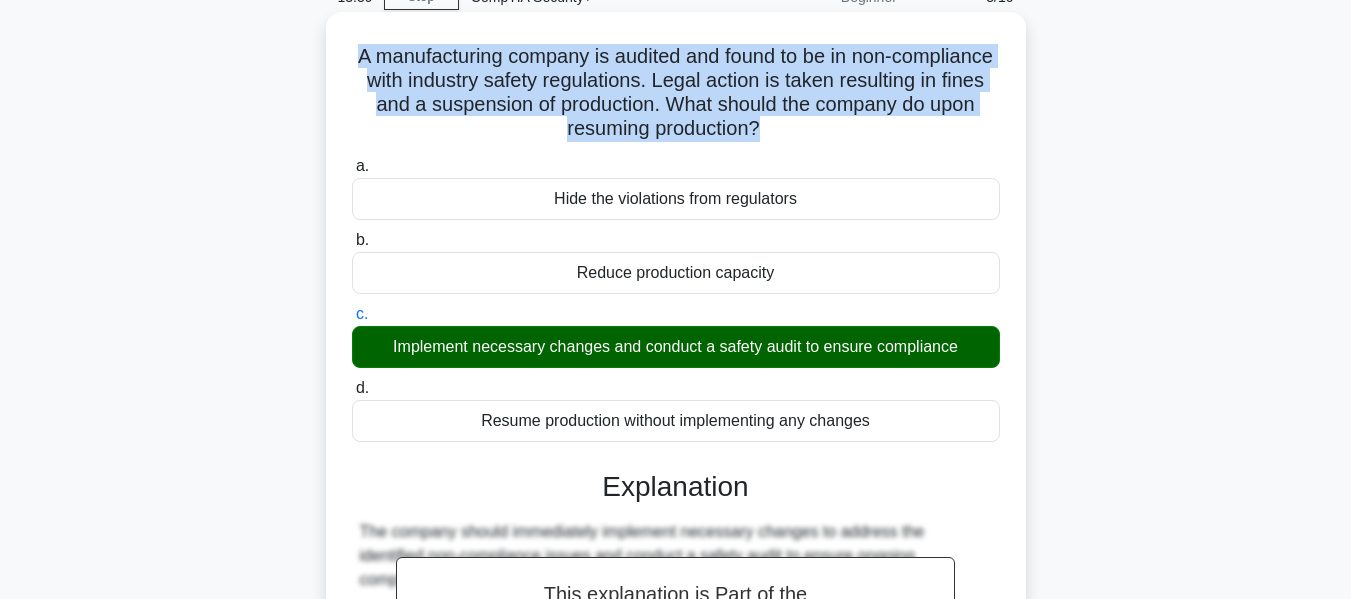 drag, startPoint x: 402, startPoint y: 54, endPoint x: 848, endPoint y: 136, distance: 453.47546 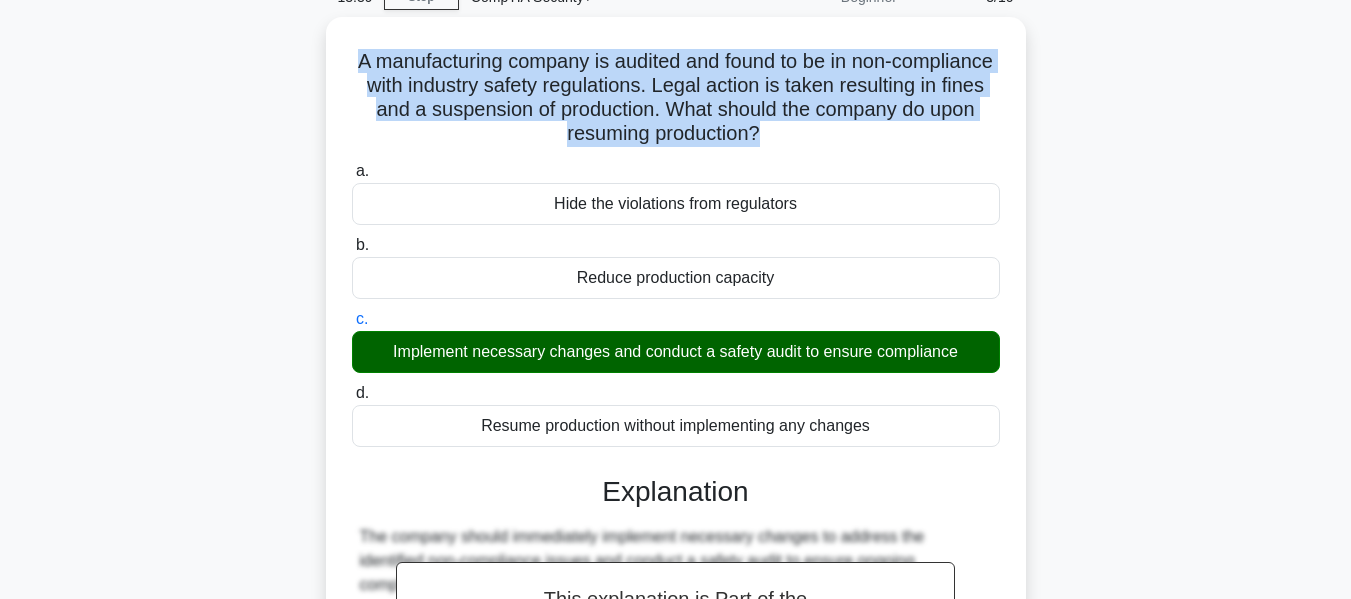 copy on "A manufacturing company is audited and found to be in non-compliance with industry safety regulations. Legal action is taken resulting in fines and a suspension of production. What should the company do upon resuming production?" 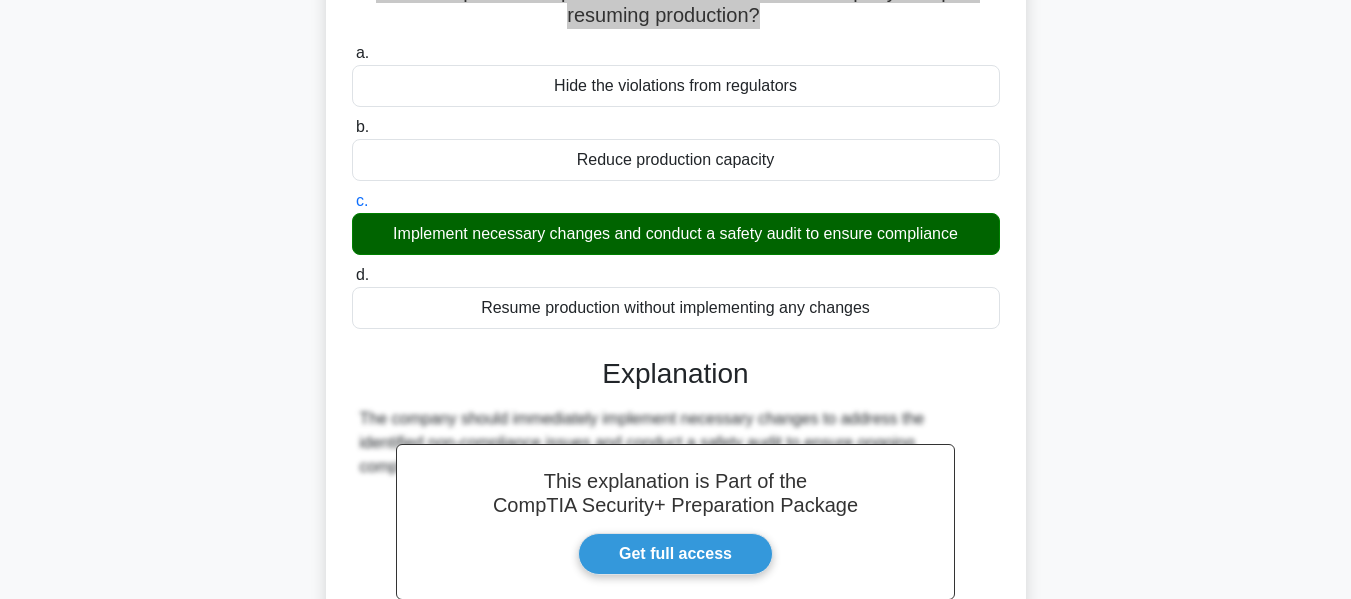 scroll, scrollTop: 181, scrollLeft: 0, axis: vertical 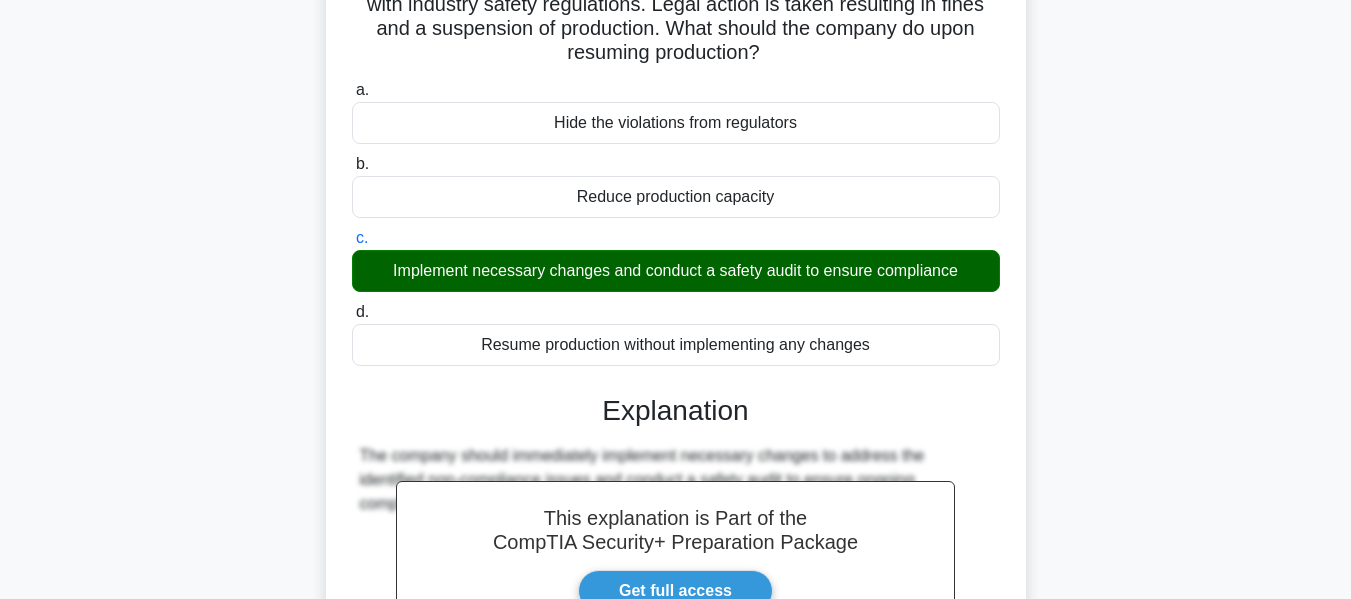click on "A manufacturing company is audited and found to be in non-compliance with industry safety regulations. Legal action is taken resulting in fines and a suspension of production. What should the company do upon resuming production?
.spinner_0XTQ{transform-origin:center;animation:spinner_y6GP .75s linear infinite}@keyframes spinner_y6GP{100%{transform:rotate(360deg)}}
a.
b. c." at bounding box center (676, 393) 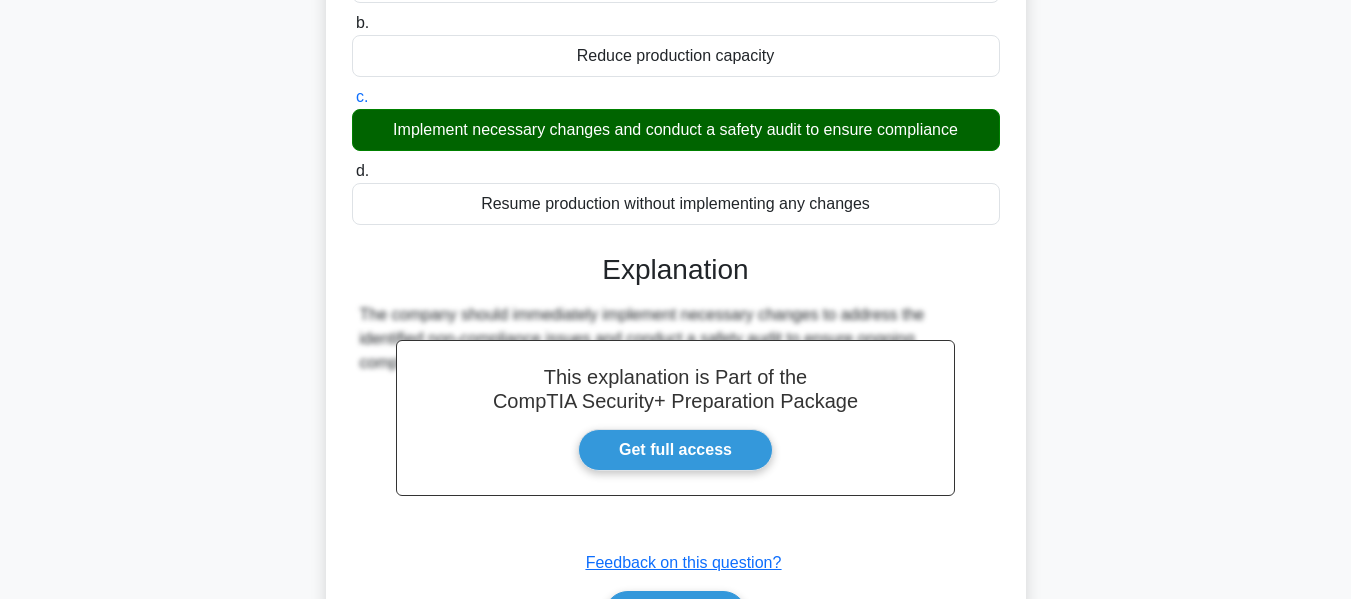 scroll, scrollTop: 481, scrollLeft: 0, axis: vertical 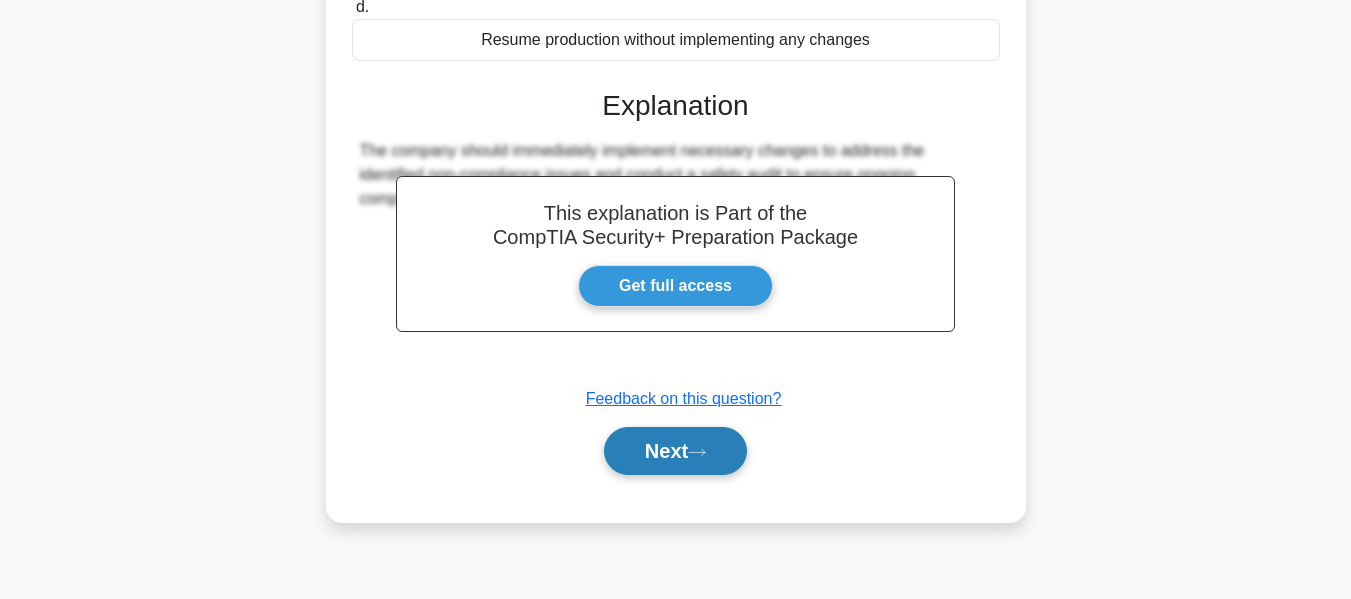 click on "Next" at bounding box center [675, 451] 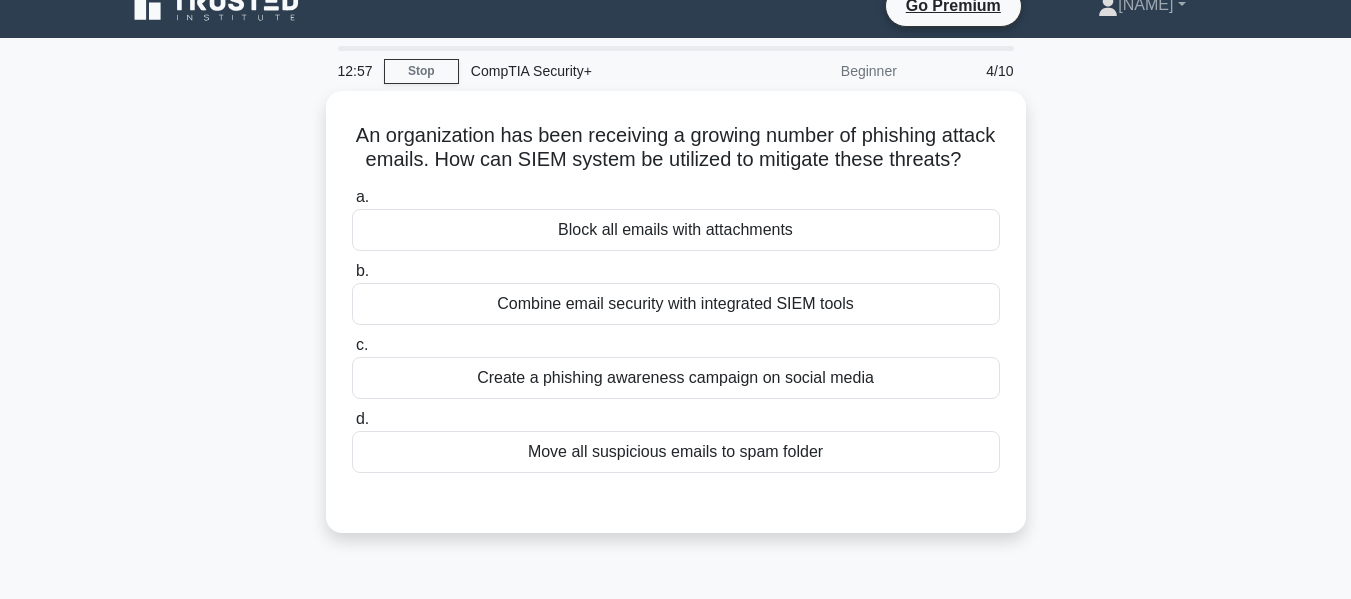 scroll, scrollTop: 0, scrollLeft: 0, axis: both 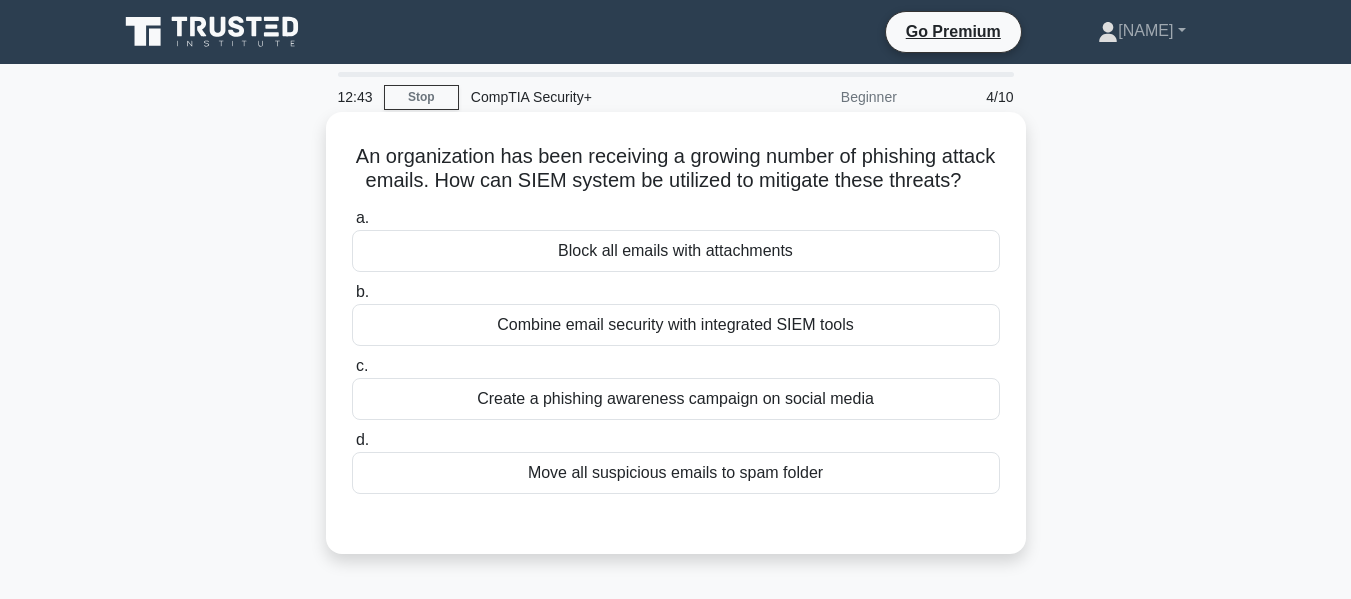 click on "Combine email security with integrated SIEM tools" at bounding box center [676, 325] 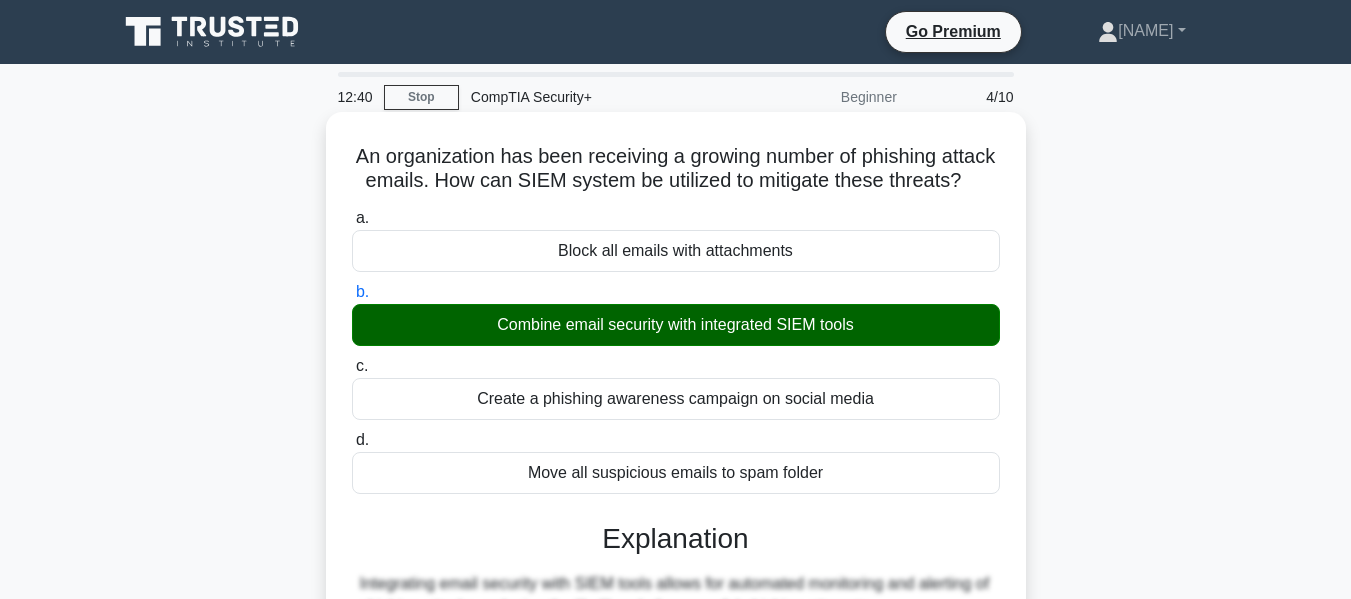 drag, startPoint x: 377, startPoint y: 153, endPoint x: 724, endPoint y: 200, distance: 350.16852 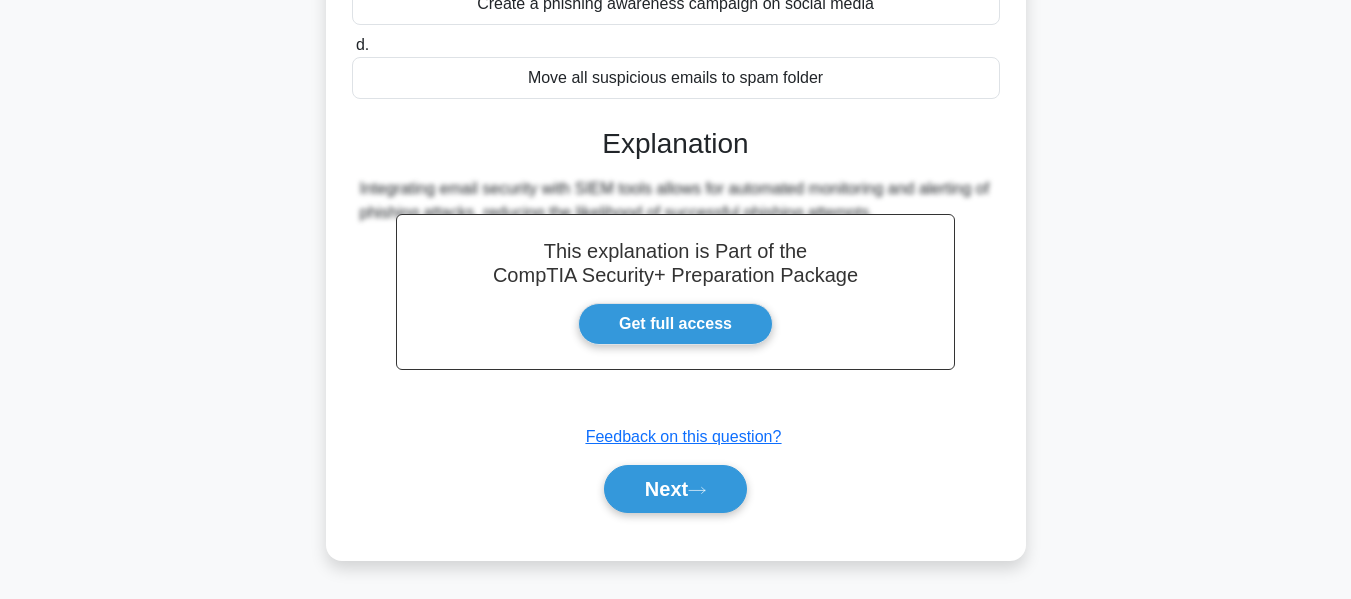 scroll, scrollTop: 400, scrollLeft: 0, axis: vertical 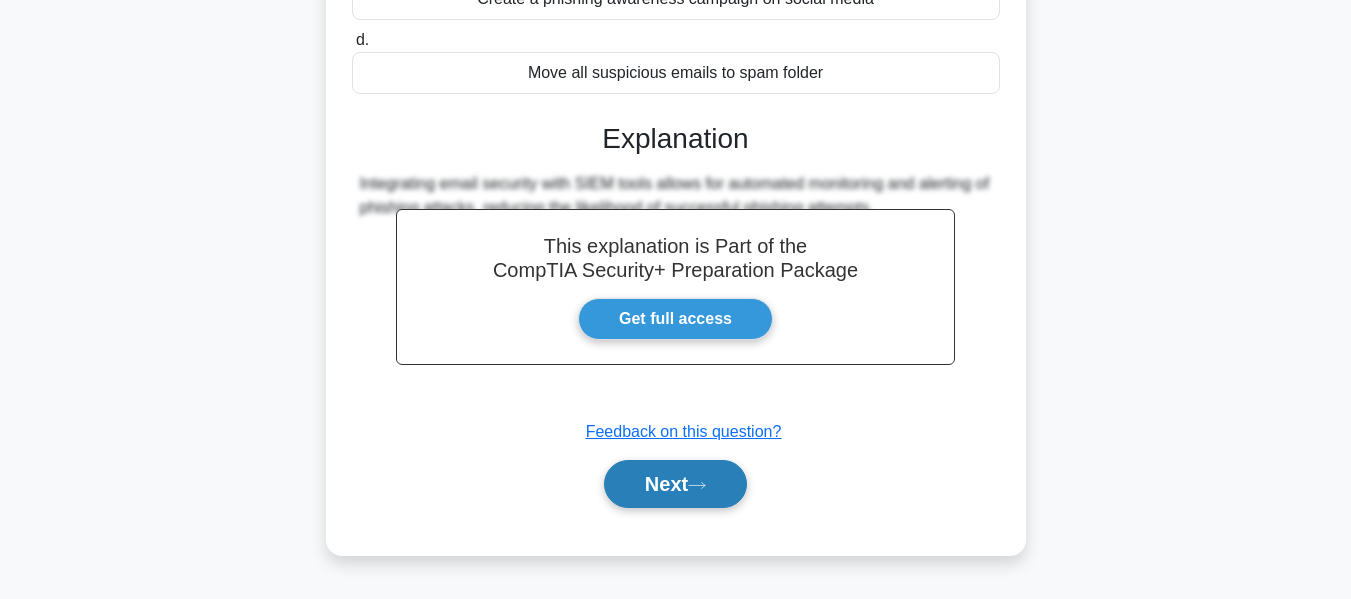 click on "Next" at bounding box center [675, 484] 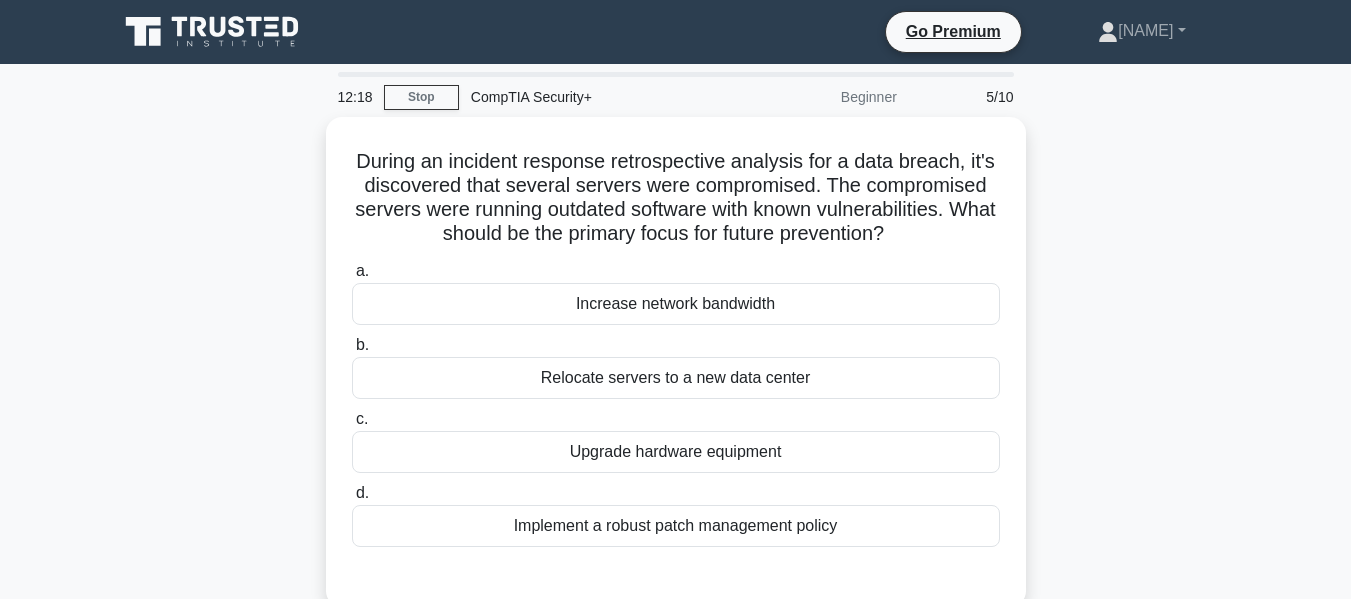scroll, scrollTop: 100, scrollLeft: 0, axis: vertical 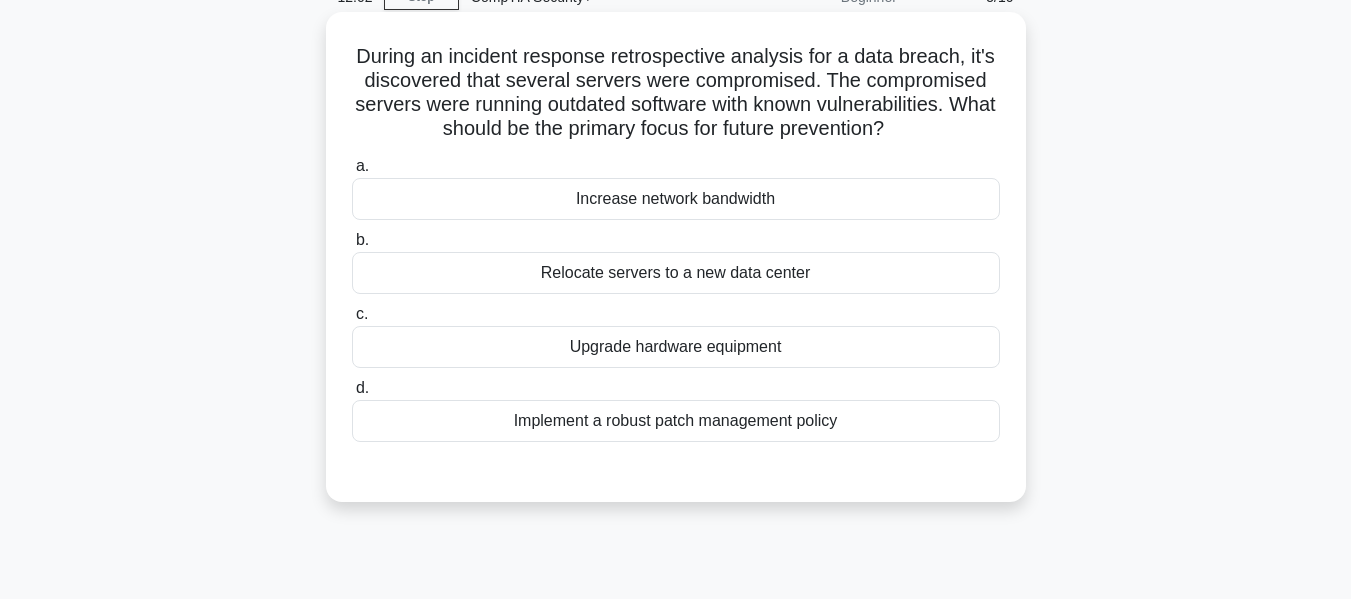 click on "Upgrade hardware equipment" at bounding box center (676, 347) 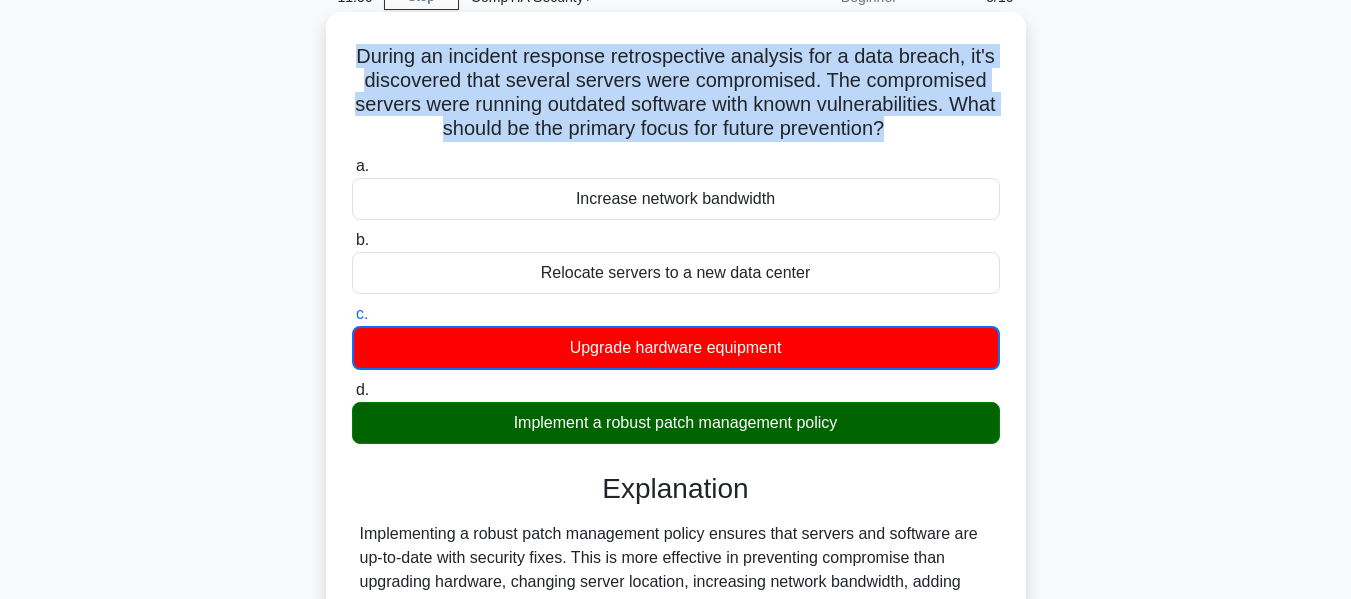 drag, startPoint x: 352, startPoint y: 55, endPoint x: 920, endPoint y: 130, distance: 572.9302 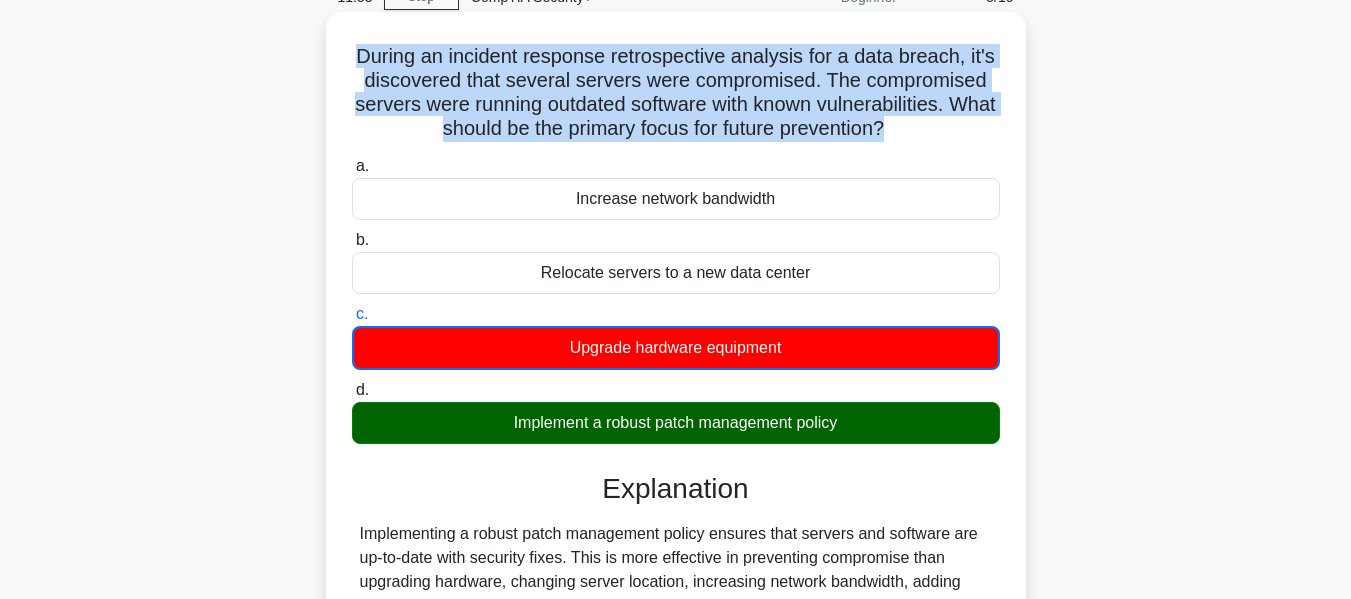 copy on "During an incident response retrospective analysis for a data breach, it's discovered that several servers were compromised. The compromised servers were running outdated software with known vulnerabilities. What should be the primary focus for future prevention?" 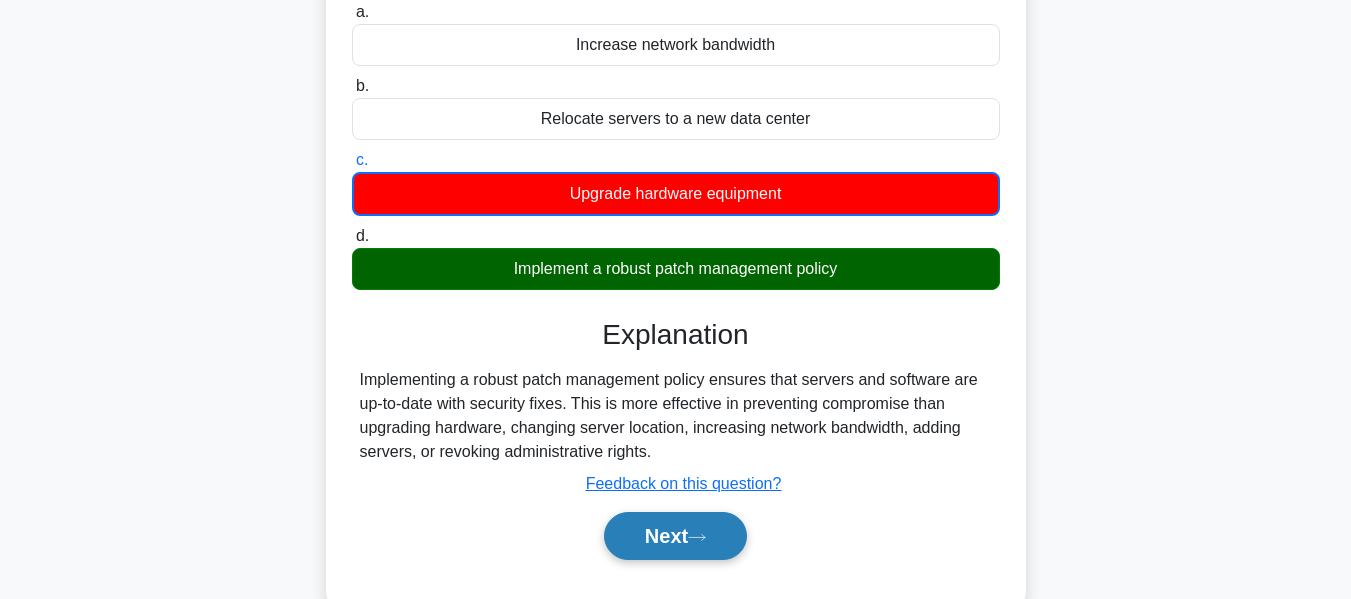 scroll, scrollTop: 400, scrollLeft: 0, axis: vertical 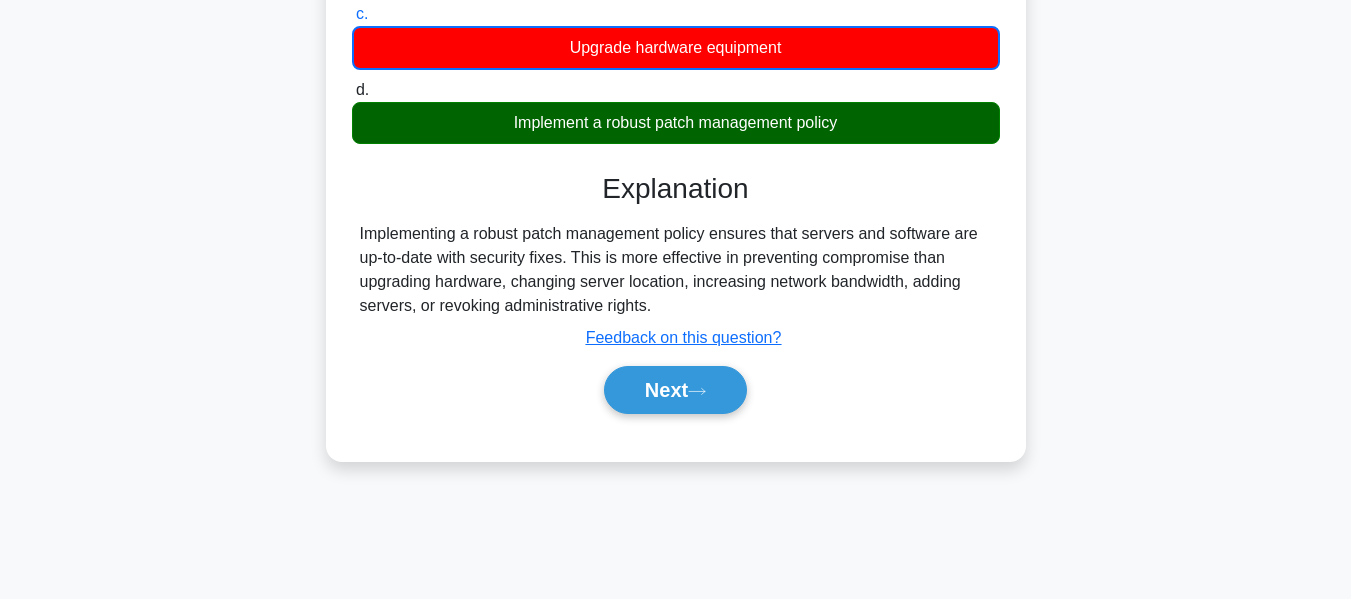 drag, startPoint x: 359, startPoint y: 233, endPoint x: 649, endPoint y: 307, distance: 299.2925 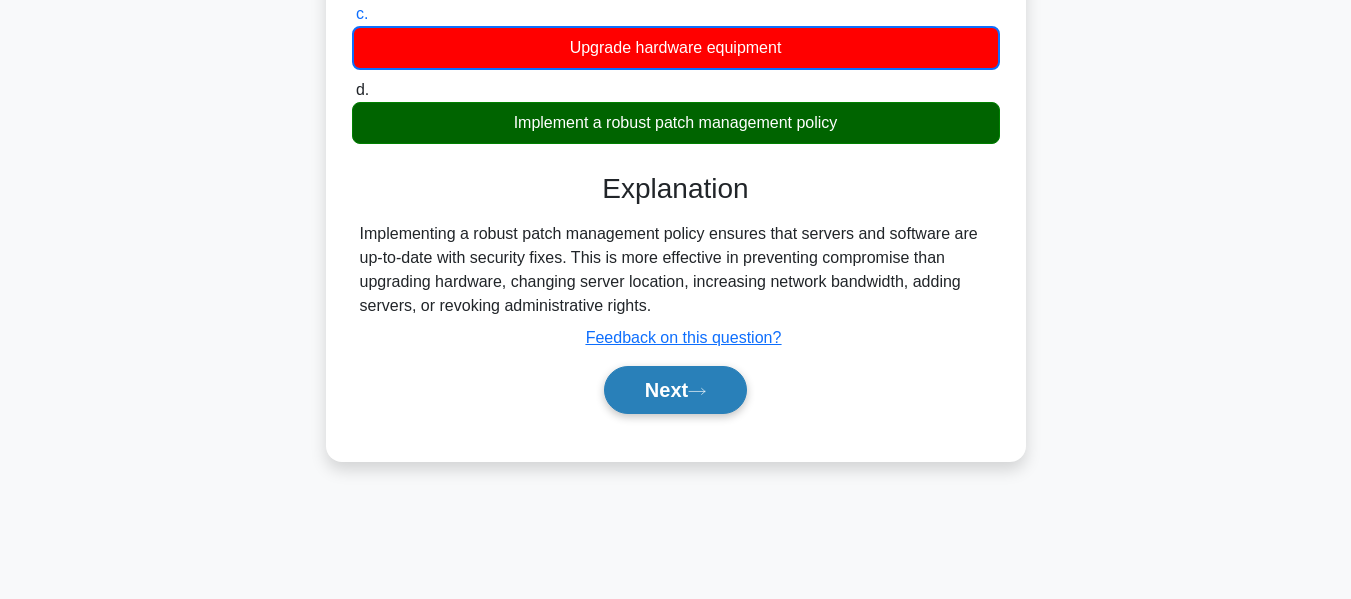 click on "Next" at bounding box center (675, 390) 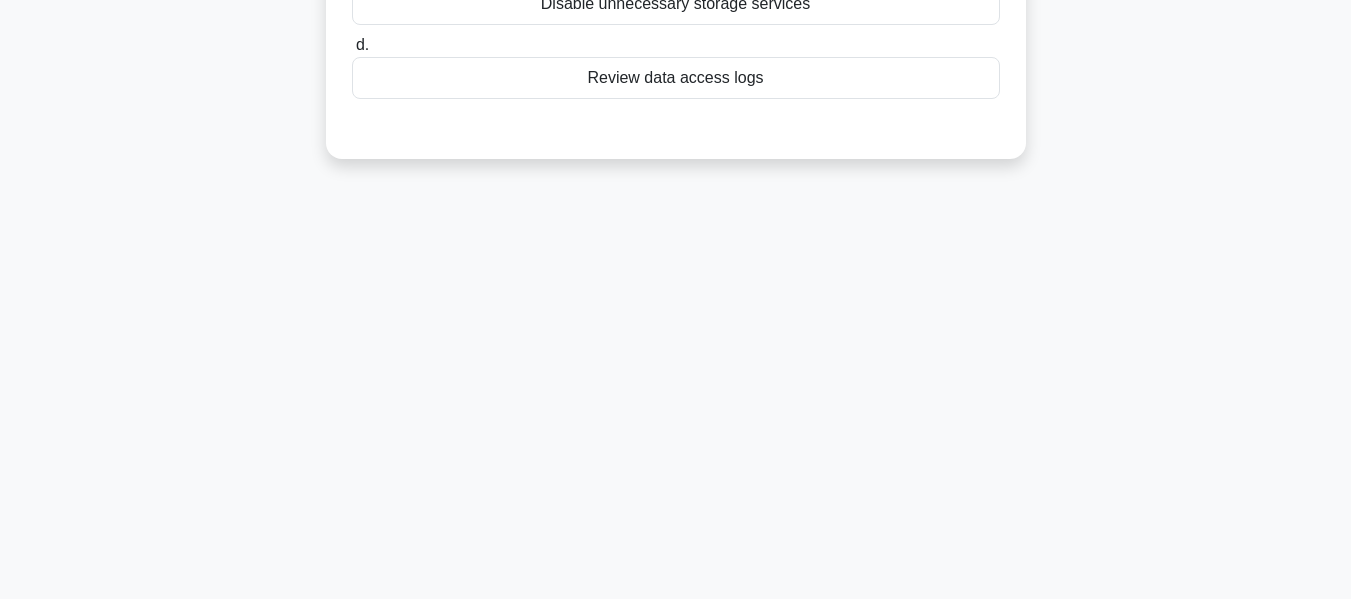 scroll, scrollTop: 0, scrollLeft: 0, axis: both 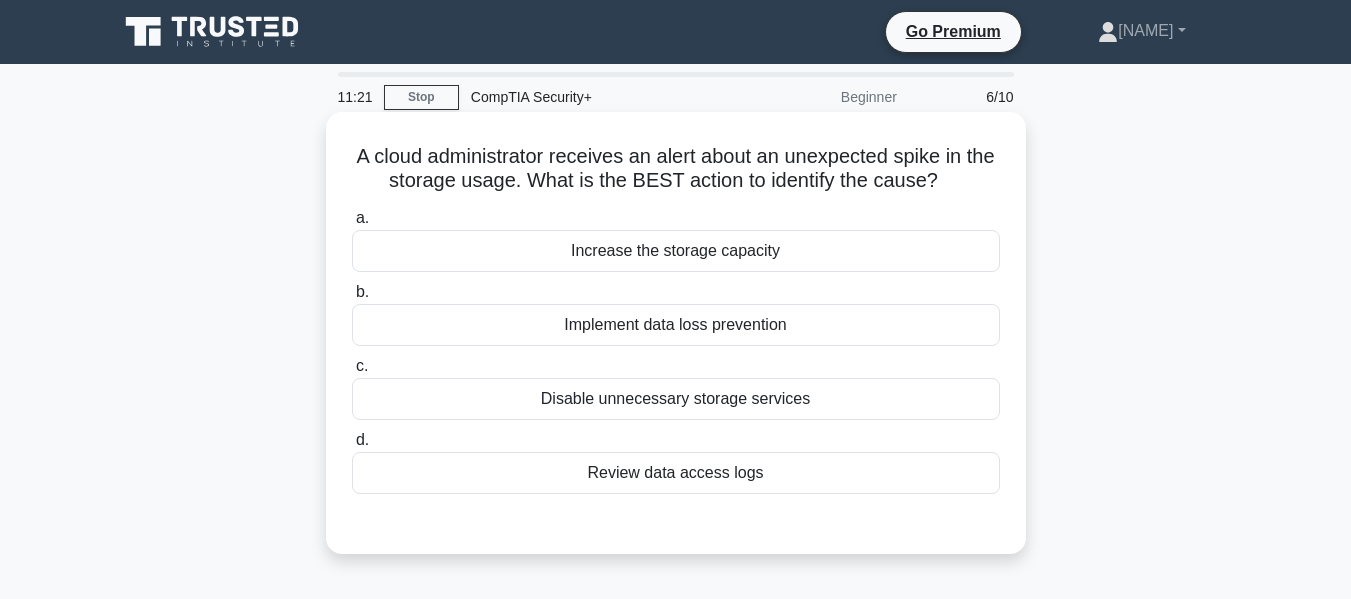 click on "Review data access logs" at bounding box center (676, 473) 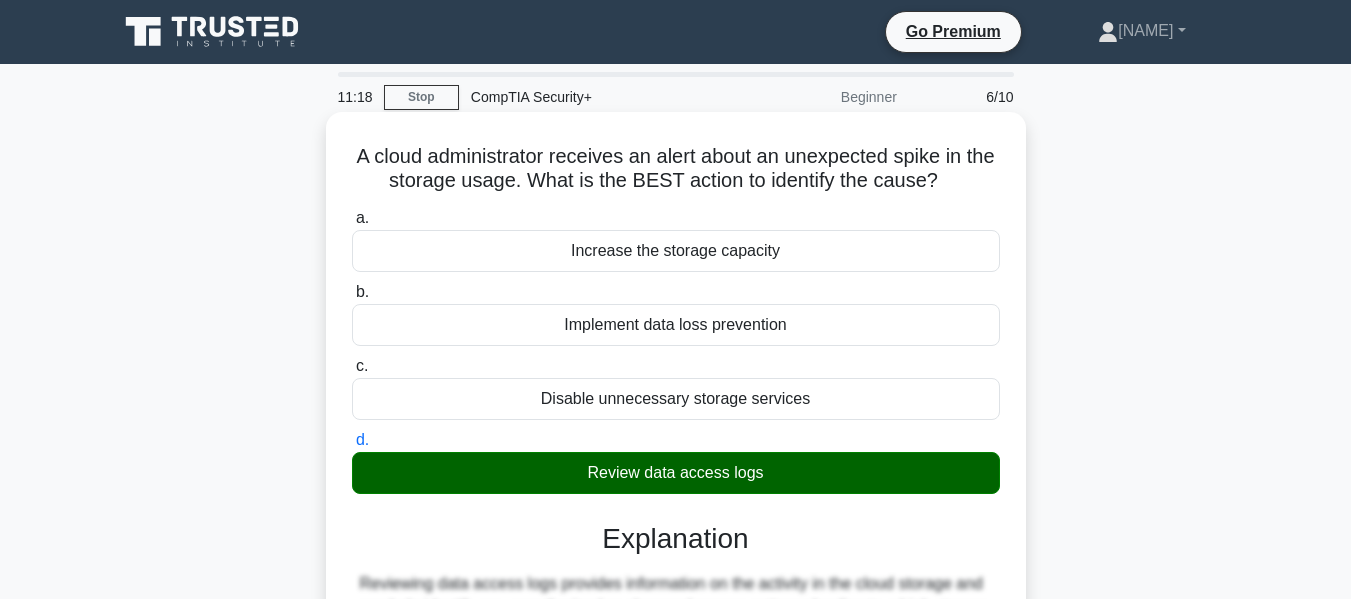 drag, startPoint x: 368, startPoint y: 152, endPoint x: 962, endPoint y: 176, distance: 594.4847 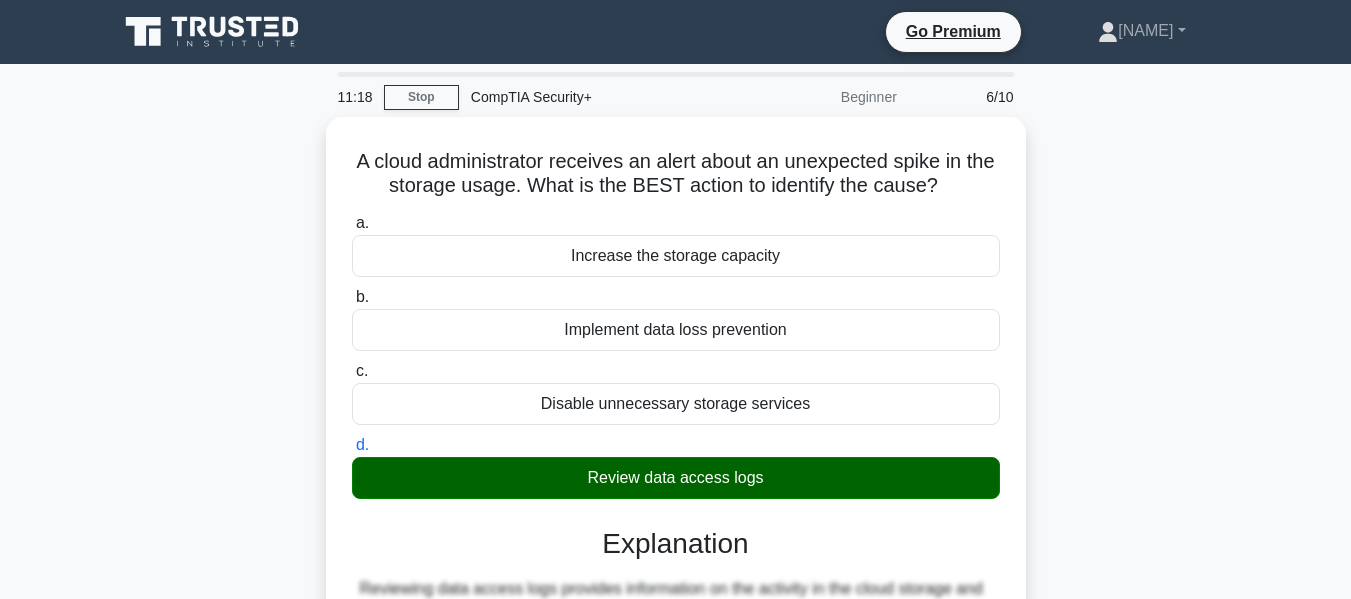 copy on "A cloud administrator receives an alert about an unexpected spike in the storage usage. What is the BEST action to identify the cause?" 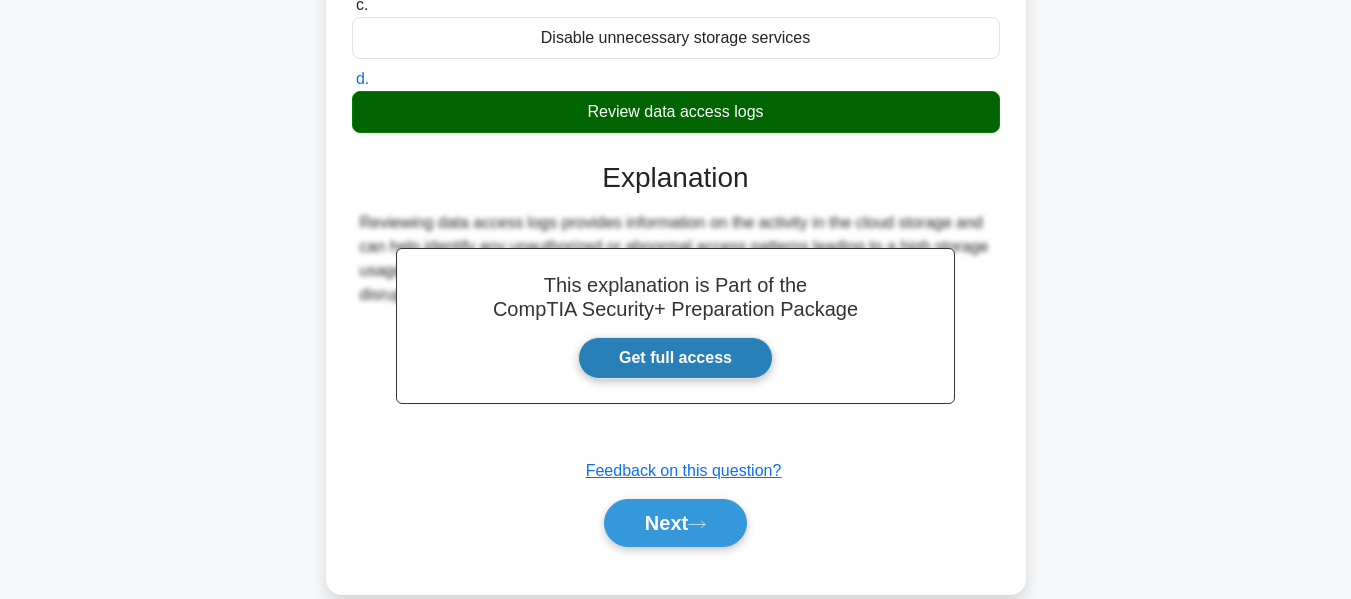 scroll, scrollTop: 481, scrollLeft: 0, axis: vertical 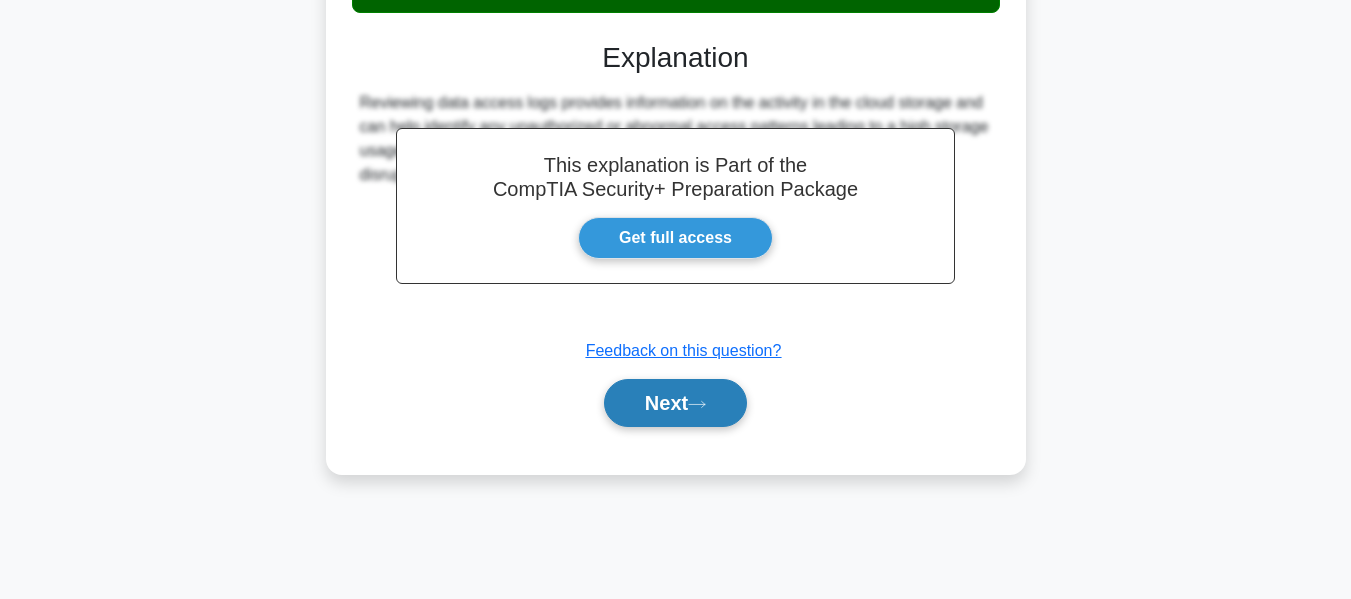 drag, startPoint x: 722, startPoint y: 405, endPoint x: 744, endPoint y: 416, distance: 24.596748 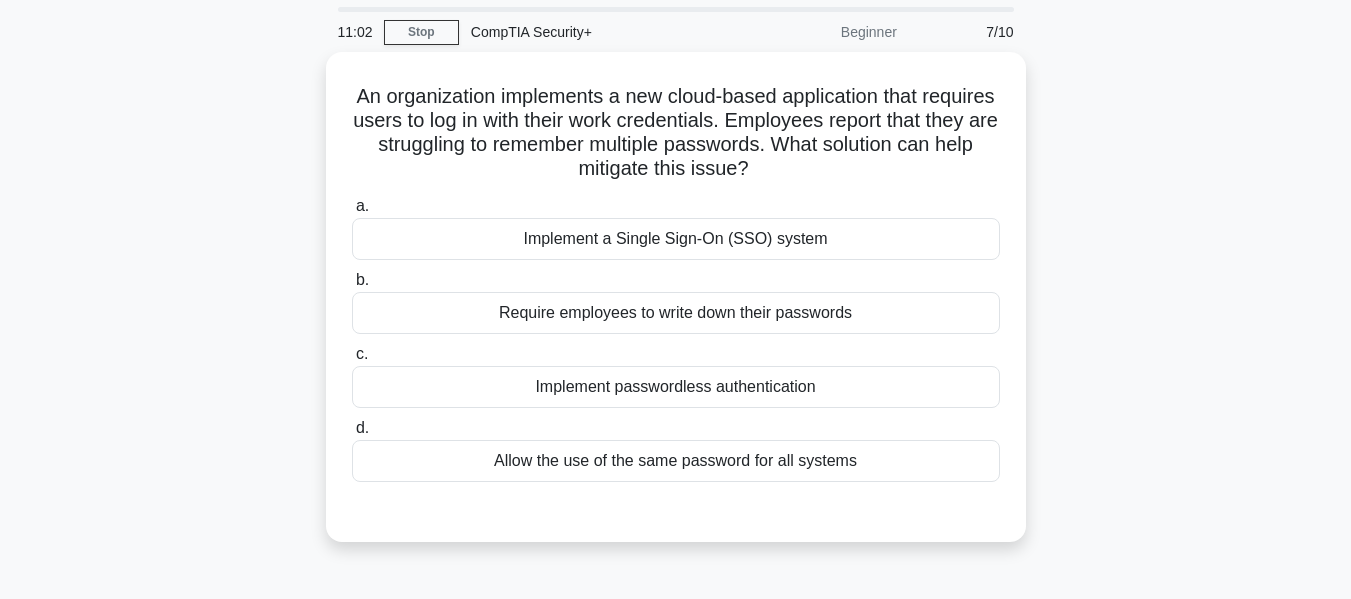 scroll, scrollTop: 100, scrollLeft: 0, axis: vertical 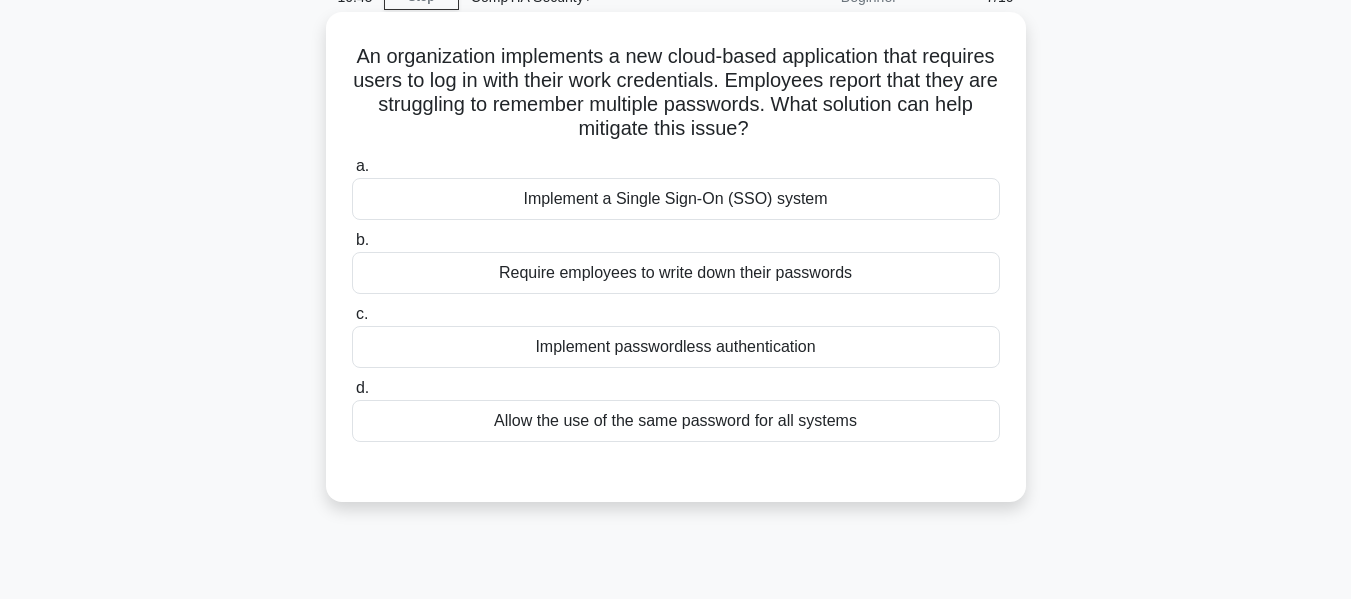 click on "Implement a Single Sign-On (SSO) system" at bounding box center [676, 199] 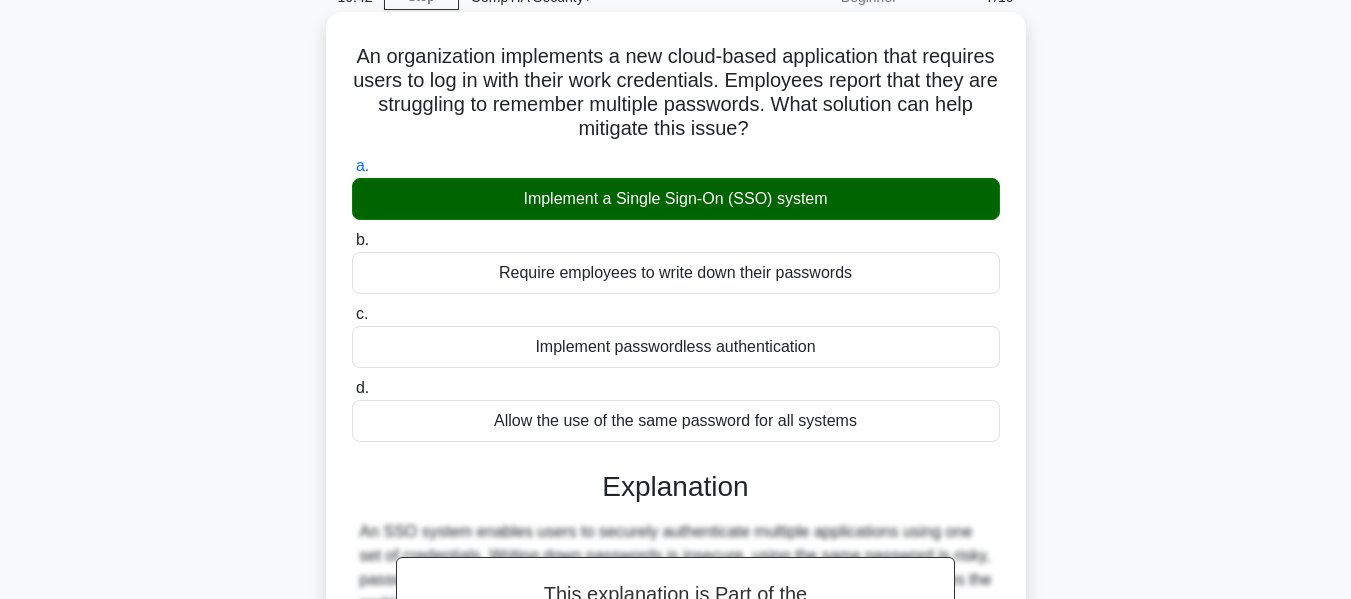 drag, startPoint x: 387, startPoint y: 54, endPoint x: 824, endPoint y: 126, distance: 442.89163 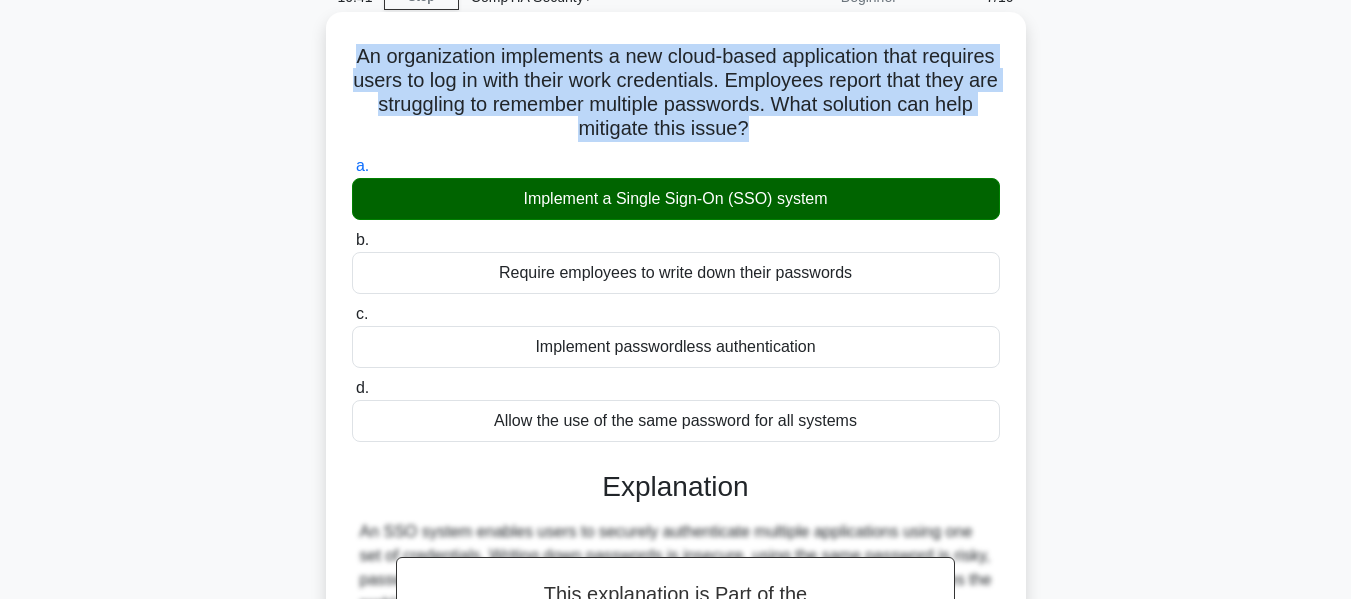 copy on "An organization implements a new cloud-based application that requires users to log in with their work credentials. Employees report that they are struggling to remember multiple passwords. What solution can help mitigate this issue?" 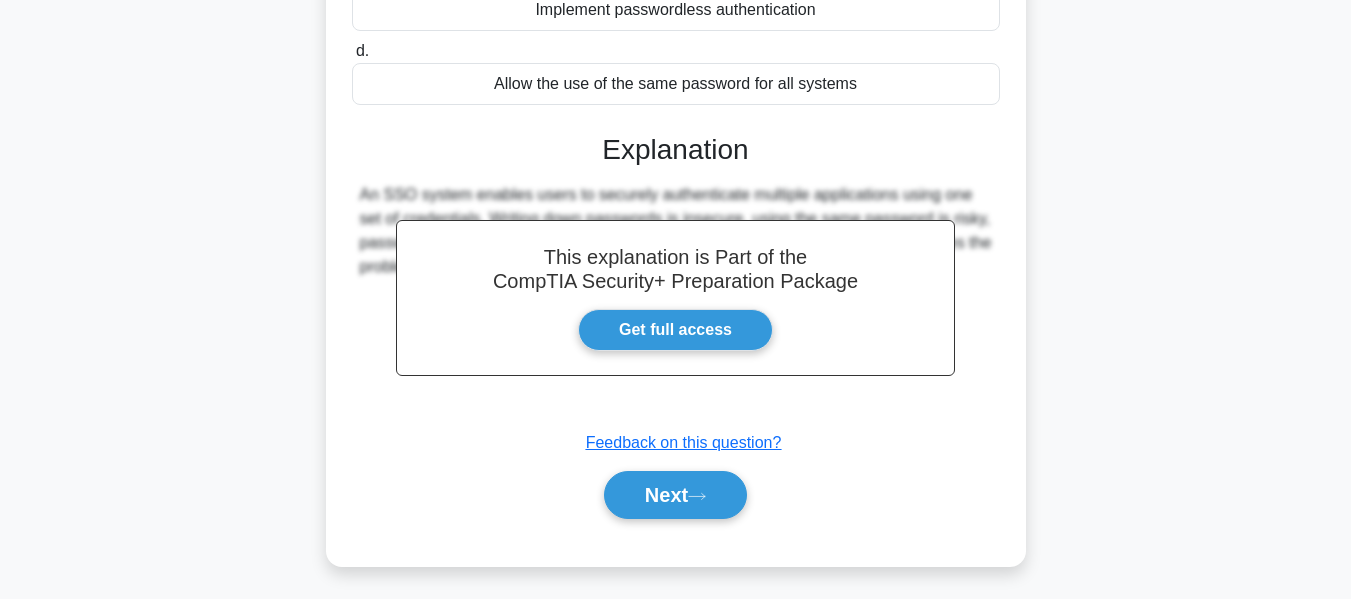 scroll, scrollTop: 481, scrollLeft: 0, axis: vertical 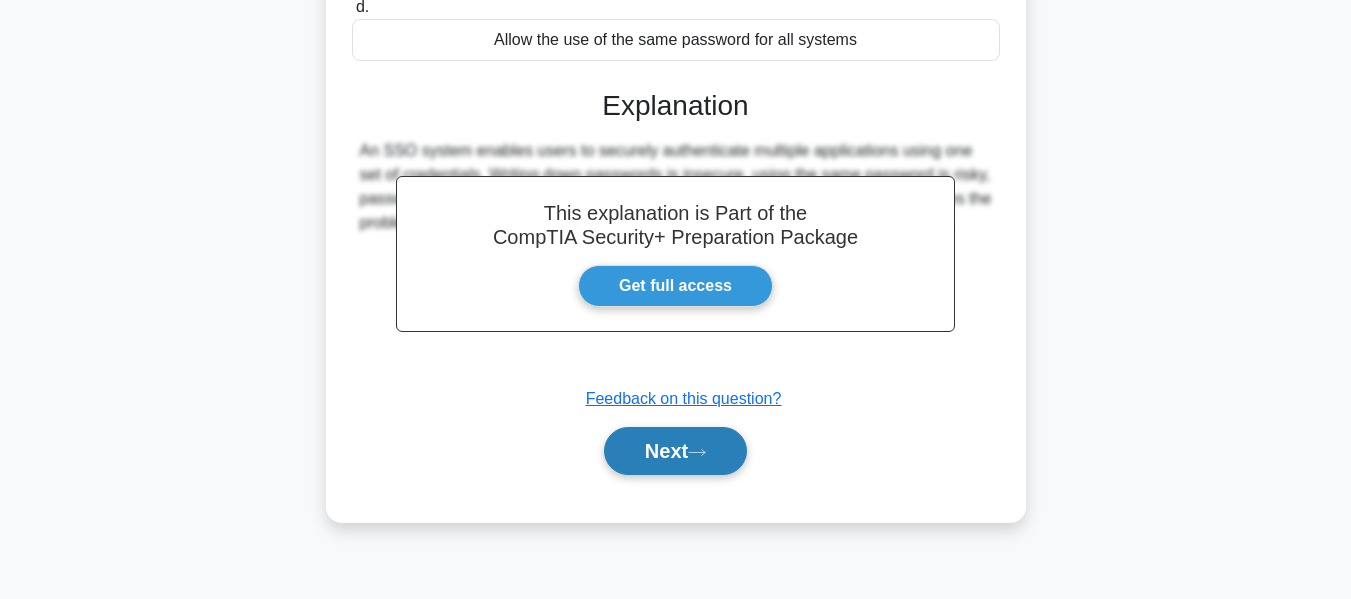 click on "Next" at bounding box center [675, 451] 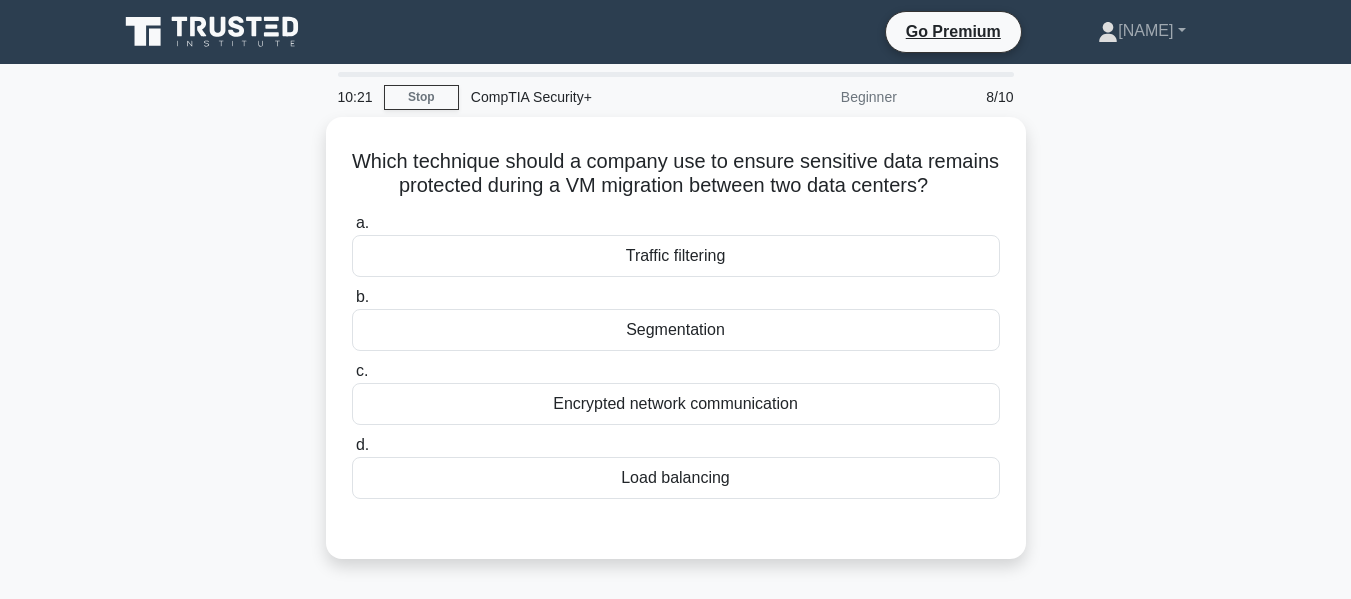 scroll, scrollTop: 100, scrollLeft: 0, axis: vertical 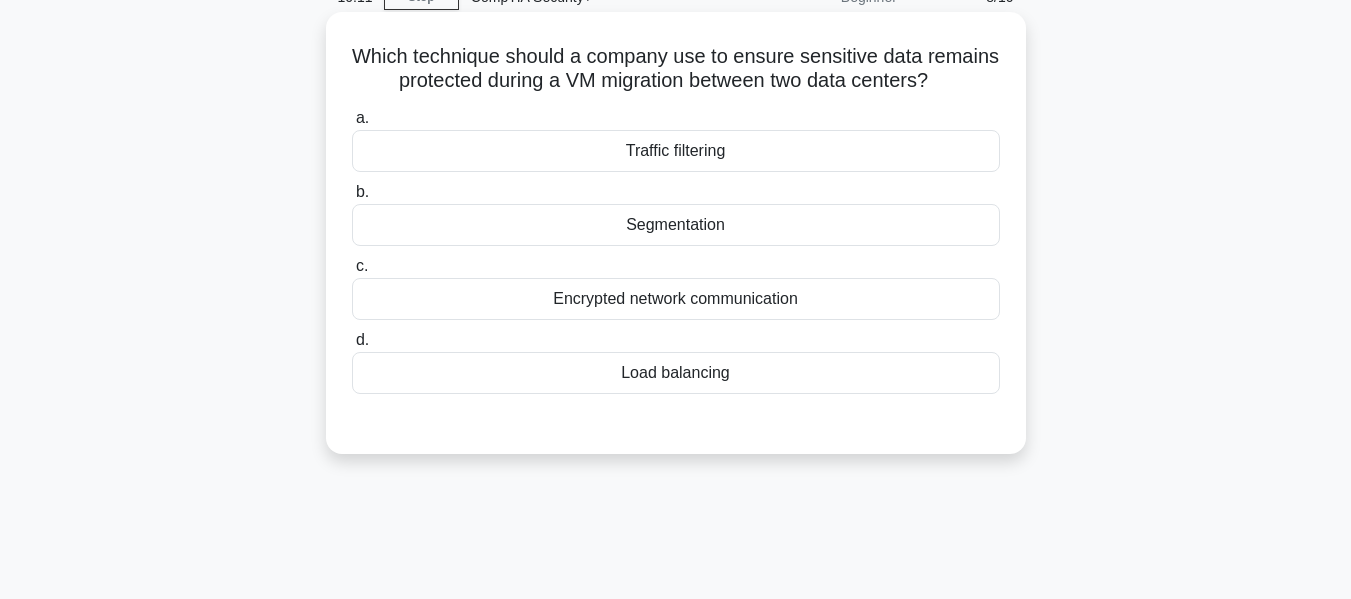 click on "Encrypted network communication" at bounding box center (676, 299) 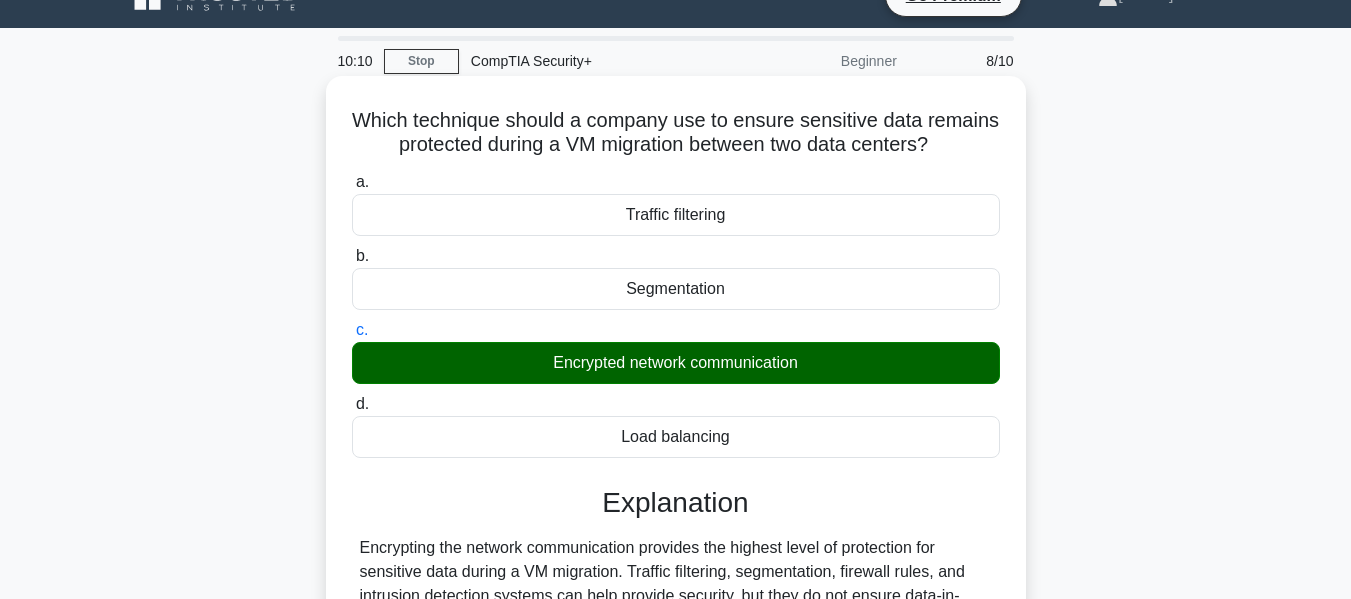 scroll, scrollTop: 0, scrollLeft: 0, axis: both 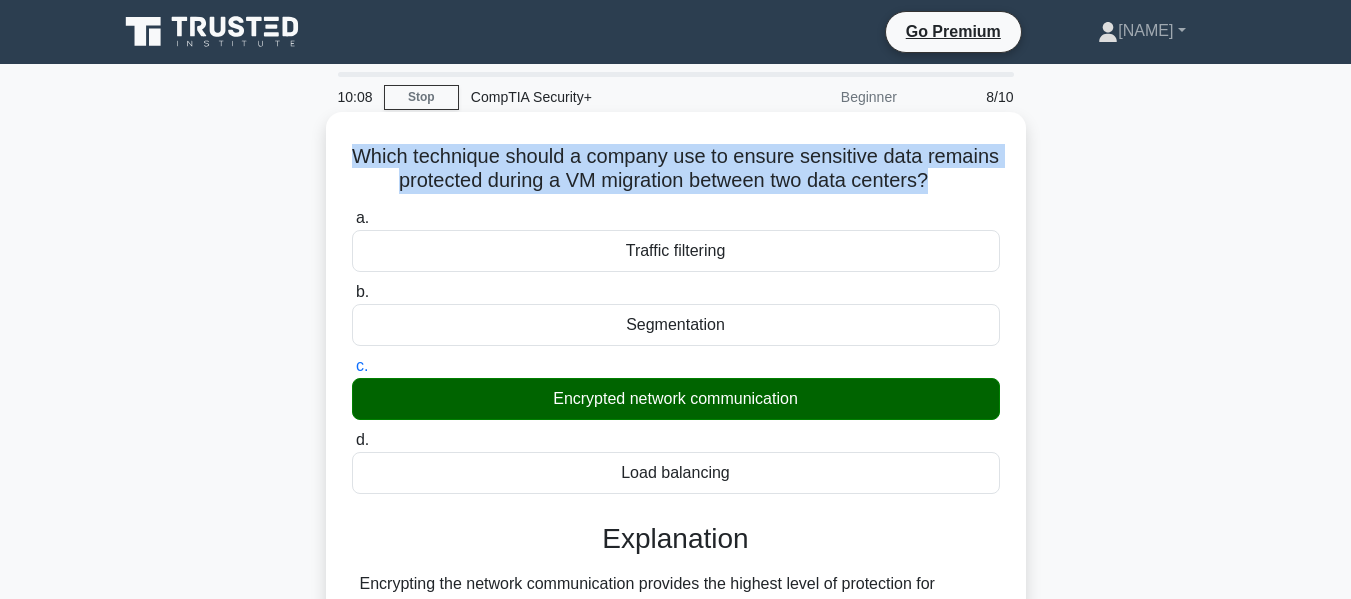 drag, startPoint x: 388, startPoint y: 152, endPoint x: 996, endPoint y: 178, distance: 608.55566 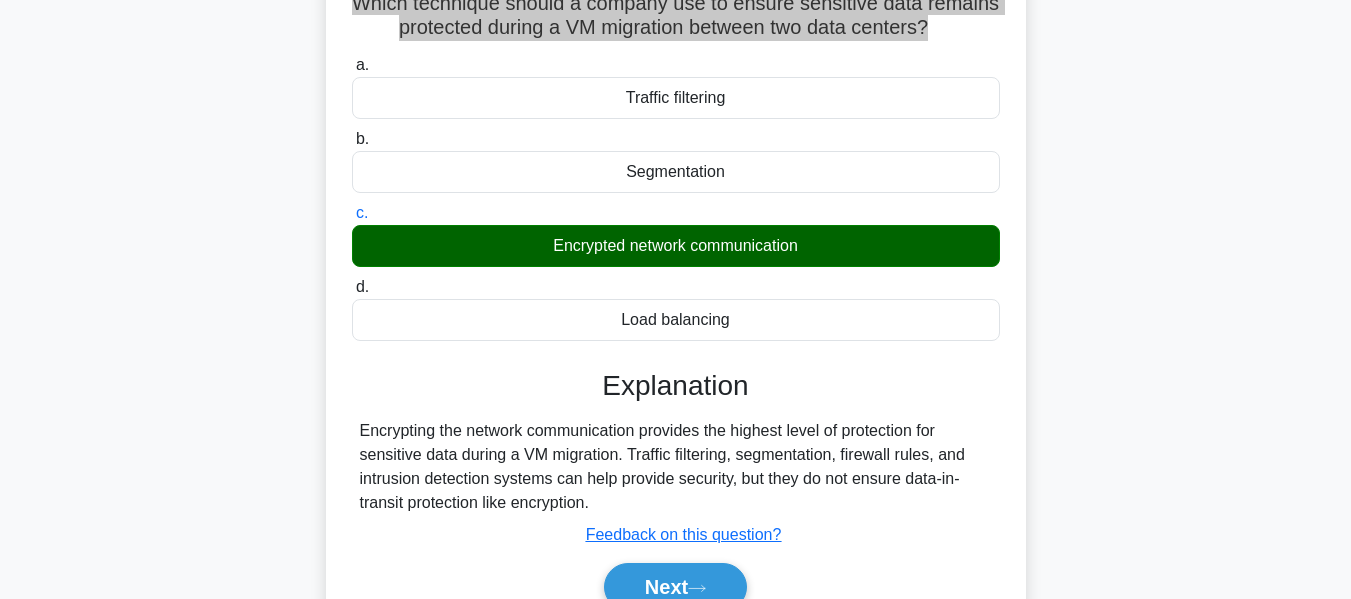 scroll, scrollTop: 300, scrollLeft: 0, axis: vertical 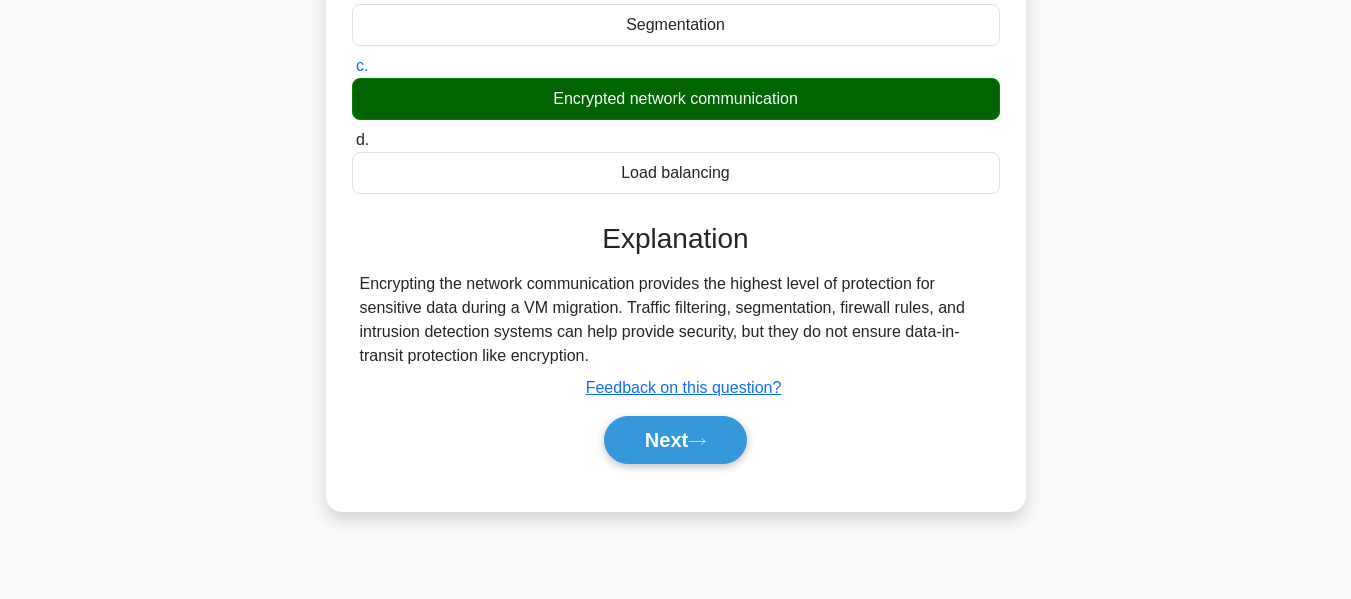 click on "Encrypting the network communication provides the highest level of protection for sensitive data during a VM migration. Traffic filtering, segmentation, firewall rules, and intrusion detection systems can help provide security, but they do not ensure data-in-transit protection like encryption." at bounding box center [676, 320] 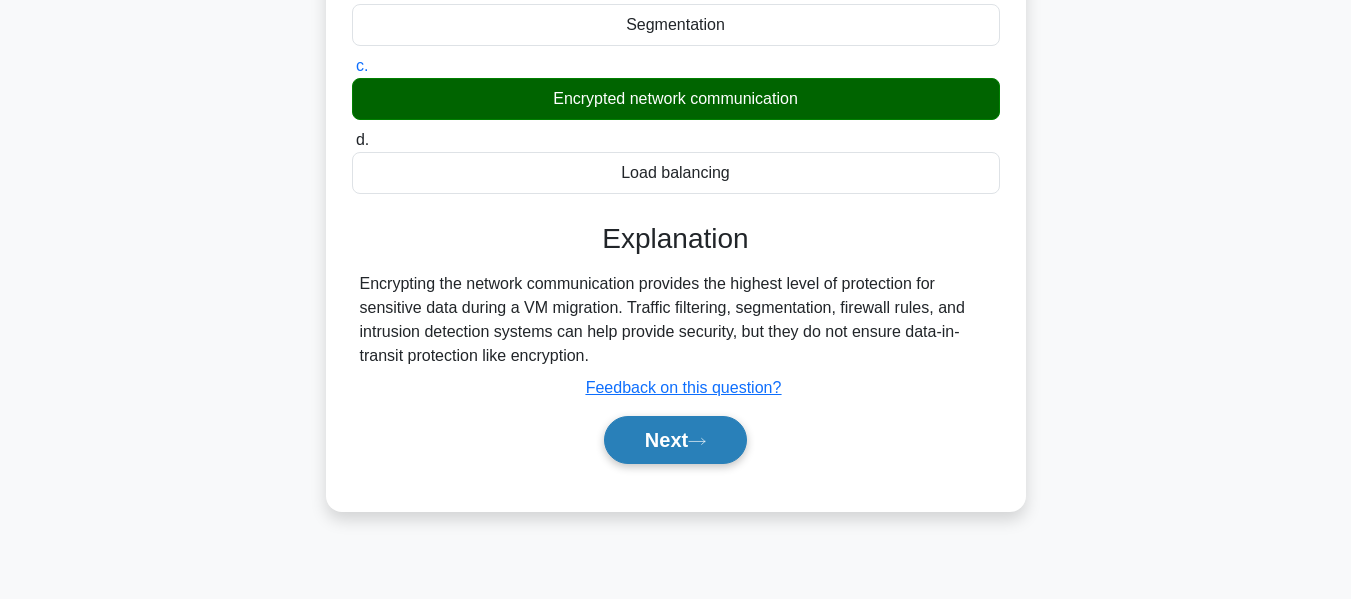 click on "Next" at bounding box center (675, 440) 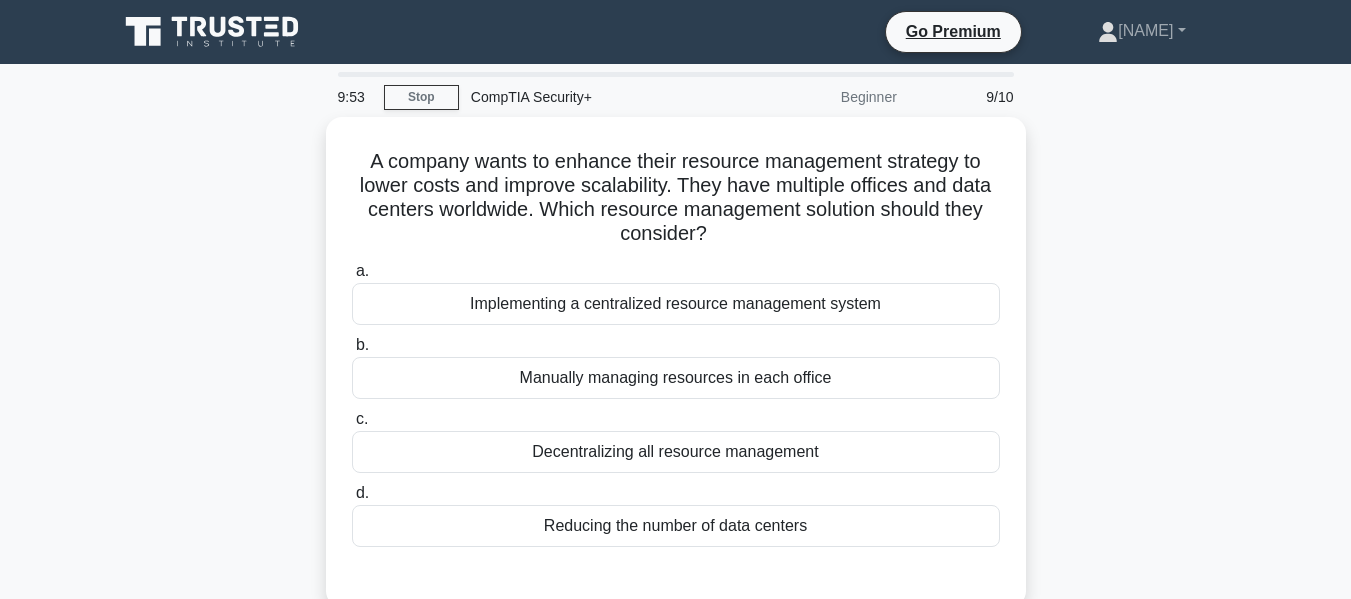 scroll, scrollTop: 100, scrollLeft: 0, axis: vertical 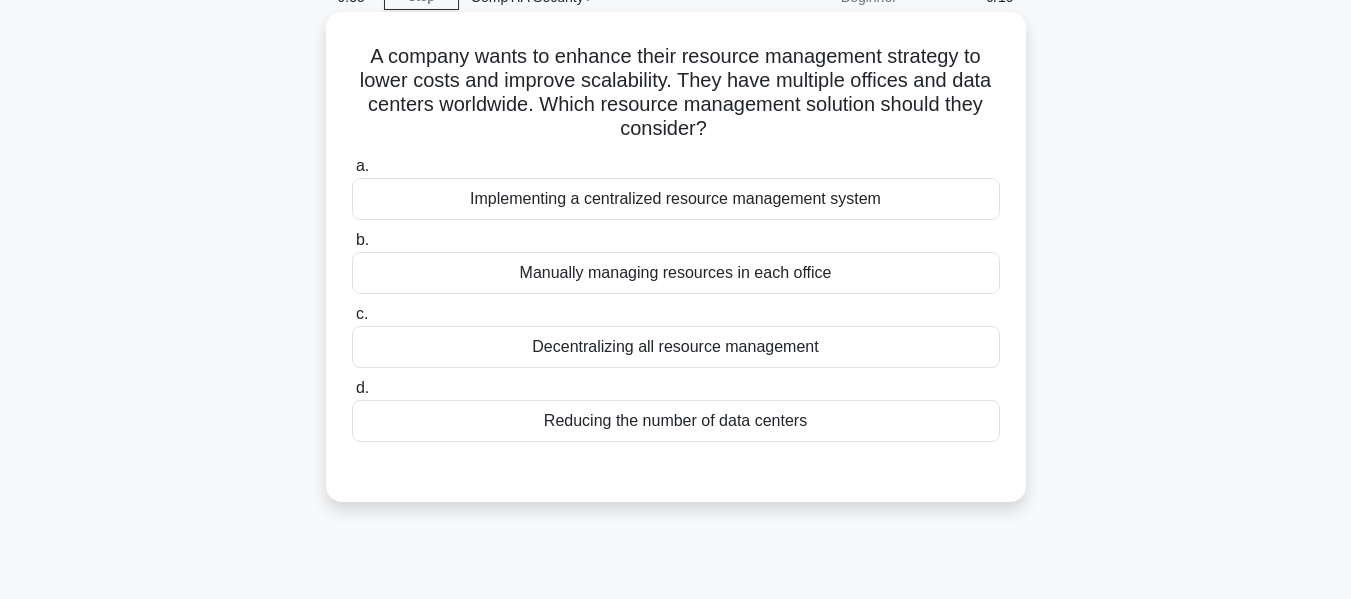 click on "Implementing a centralized resource management system" at bounding box center [676, 199] 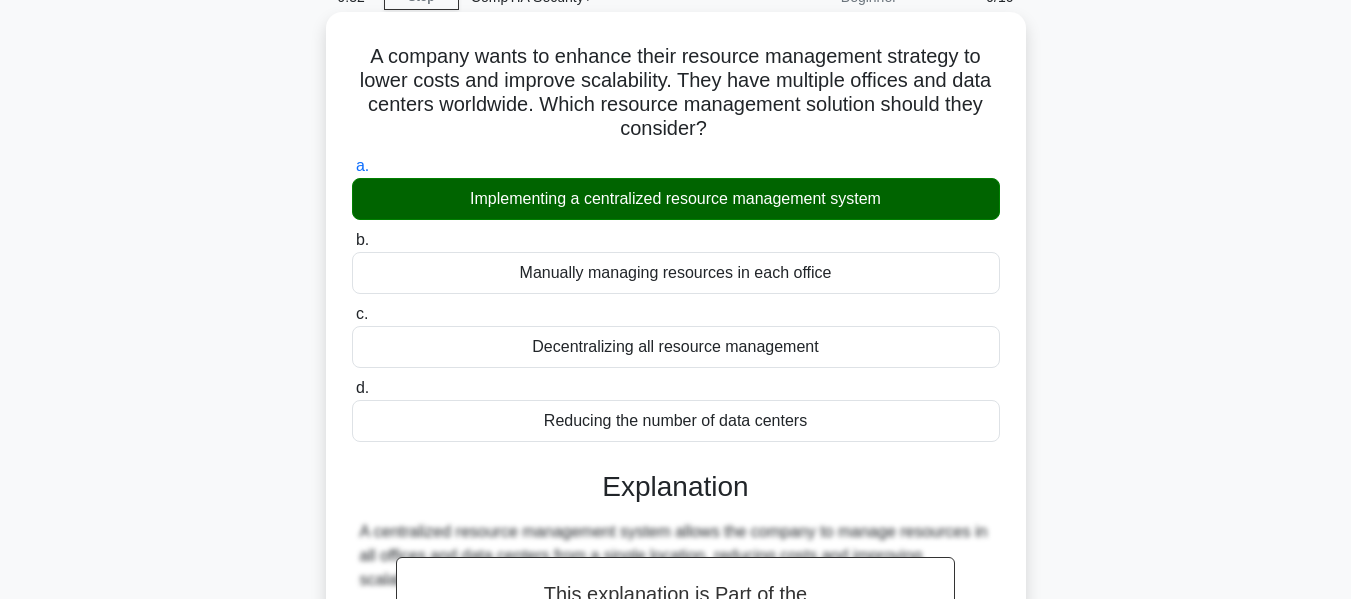 drag, startPoint x: 364, startPoint y: 51, endPoint x: 724, endPoint y: 127, distance: 367.93478 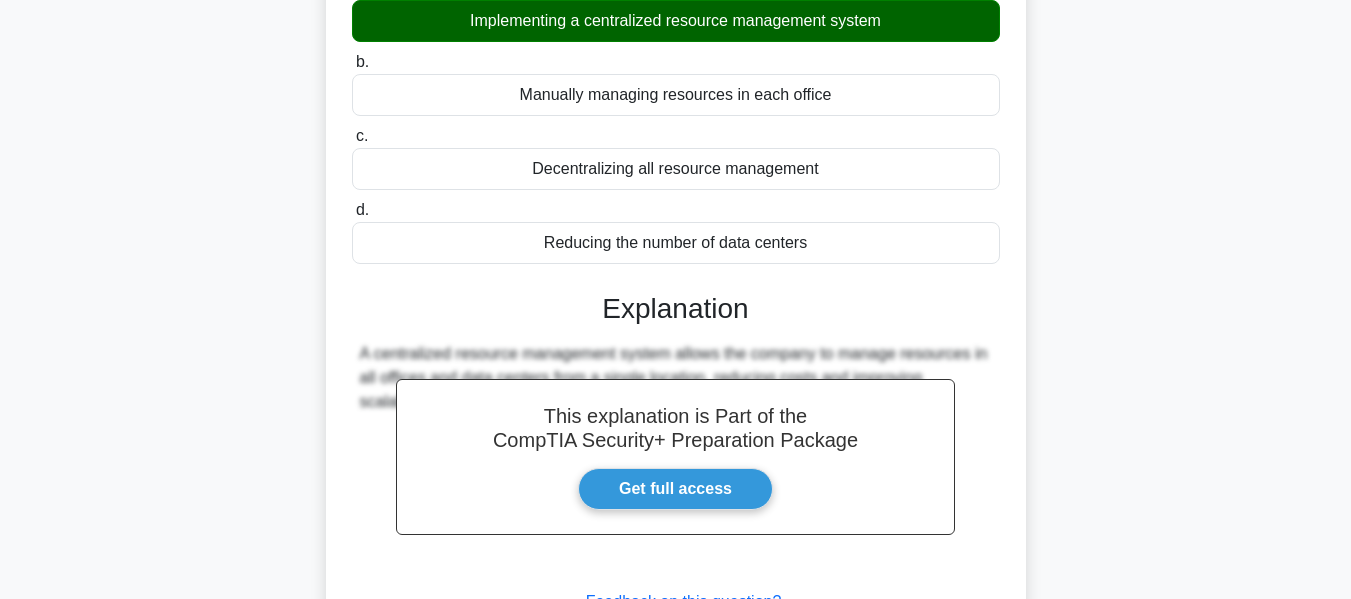 scroll, scrollTop: 481, scrollLeft: 0, axis: vertical 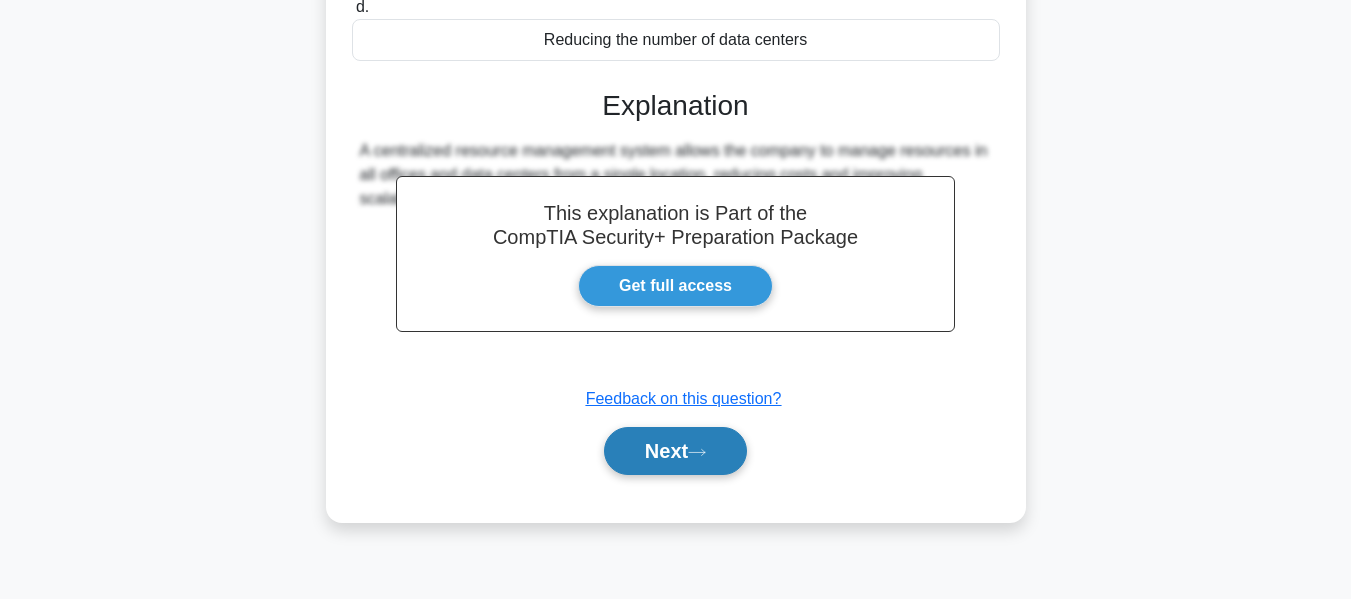 click on "Next" at bounding box center (675, 451) 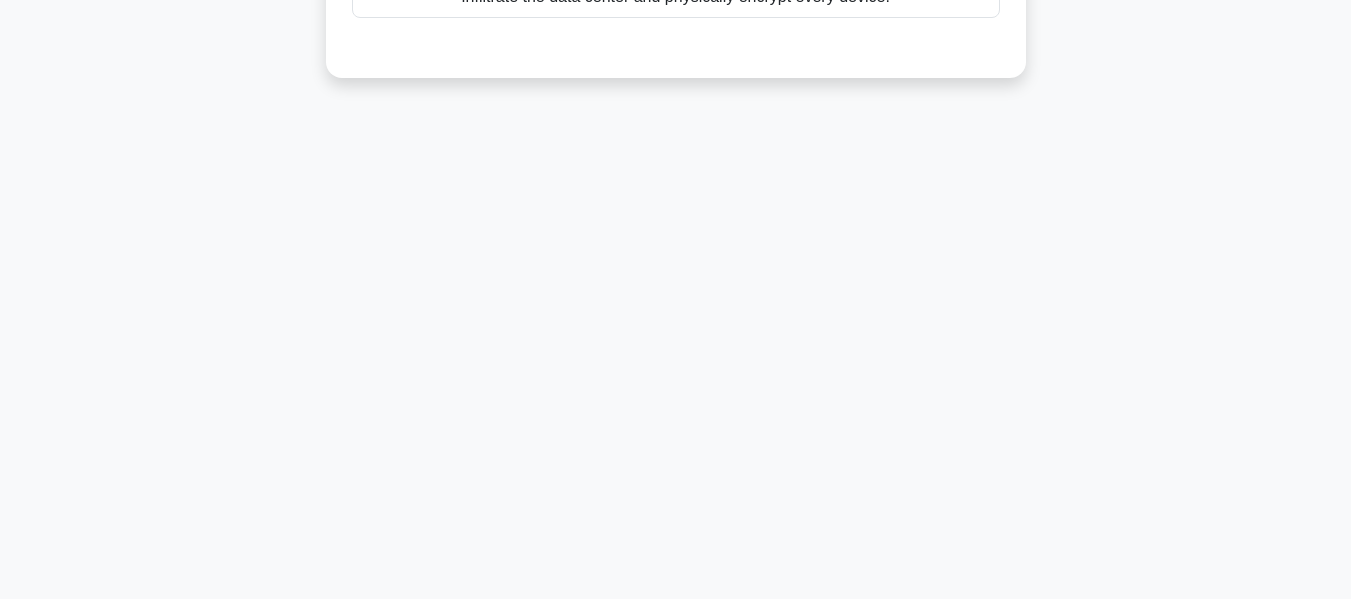scroll, scrollTop: 0, scrollLeft: 0, axis: both 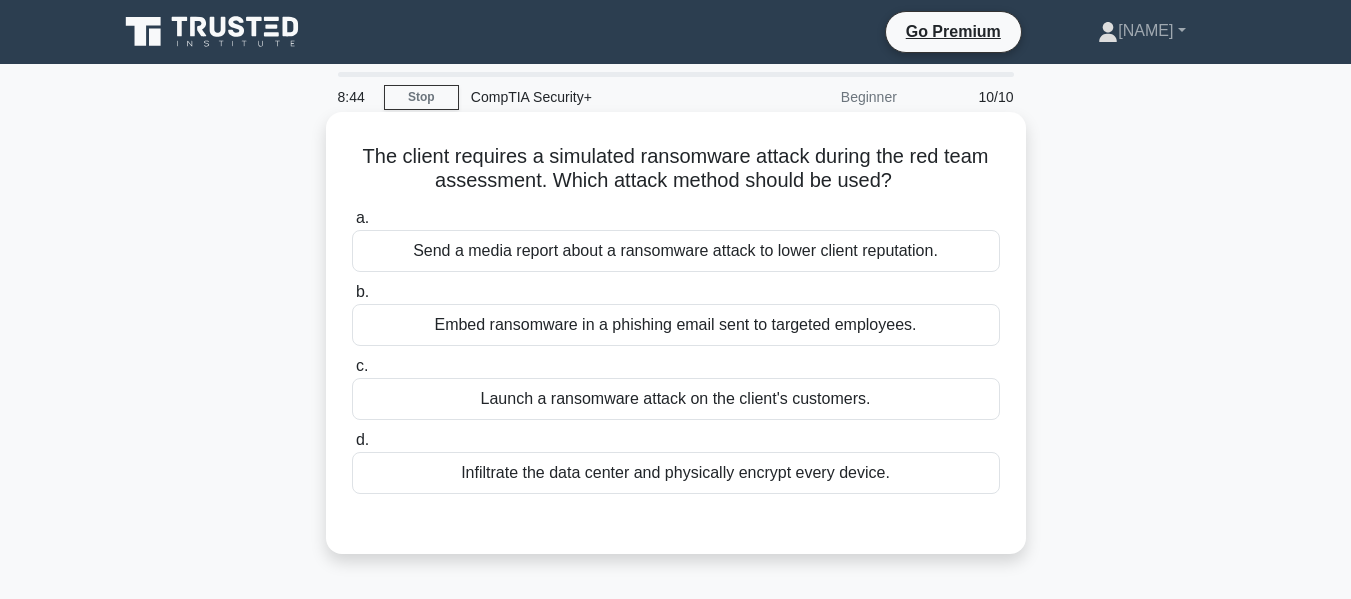 click on "Embed ransomware in a phishing email sent to targeted employees." at bounding box center (676, 325) 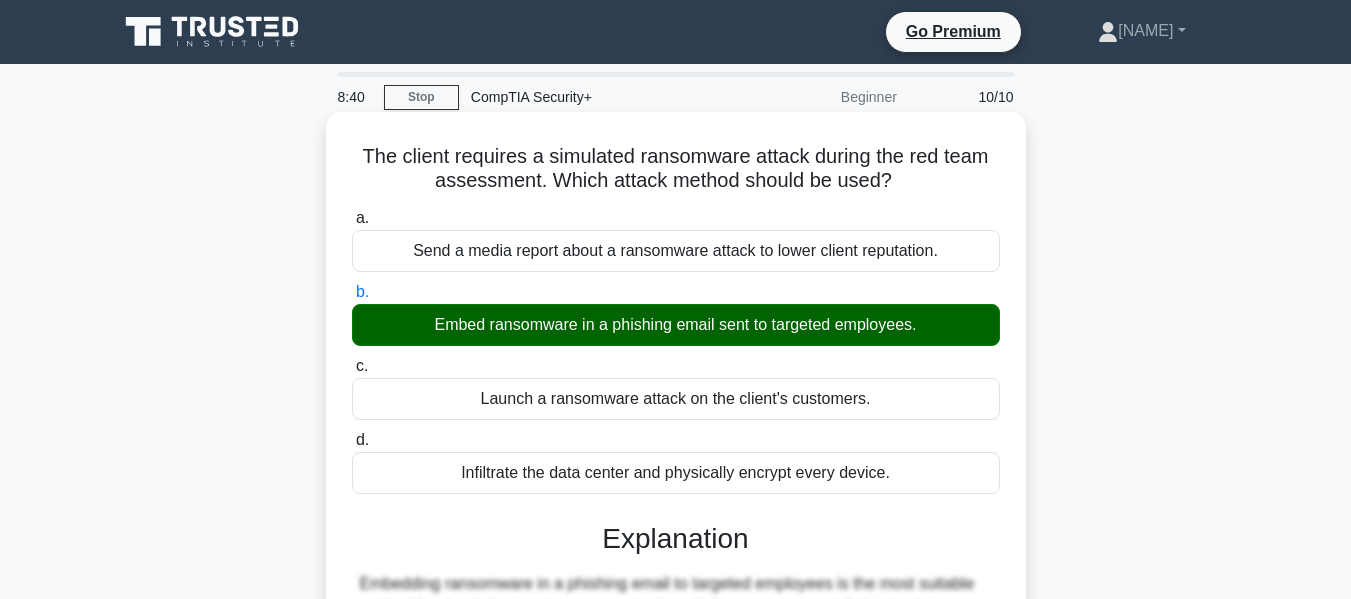 drag, startPoint x: 355, startPoint y: 154, endPoint x: 912, endPoint y: 185, distance: 557.862 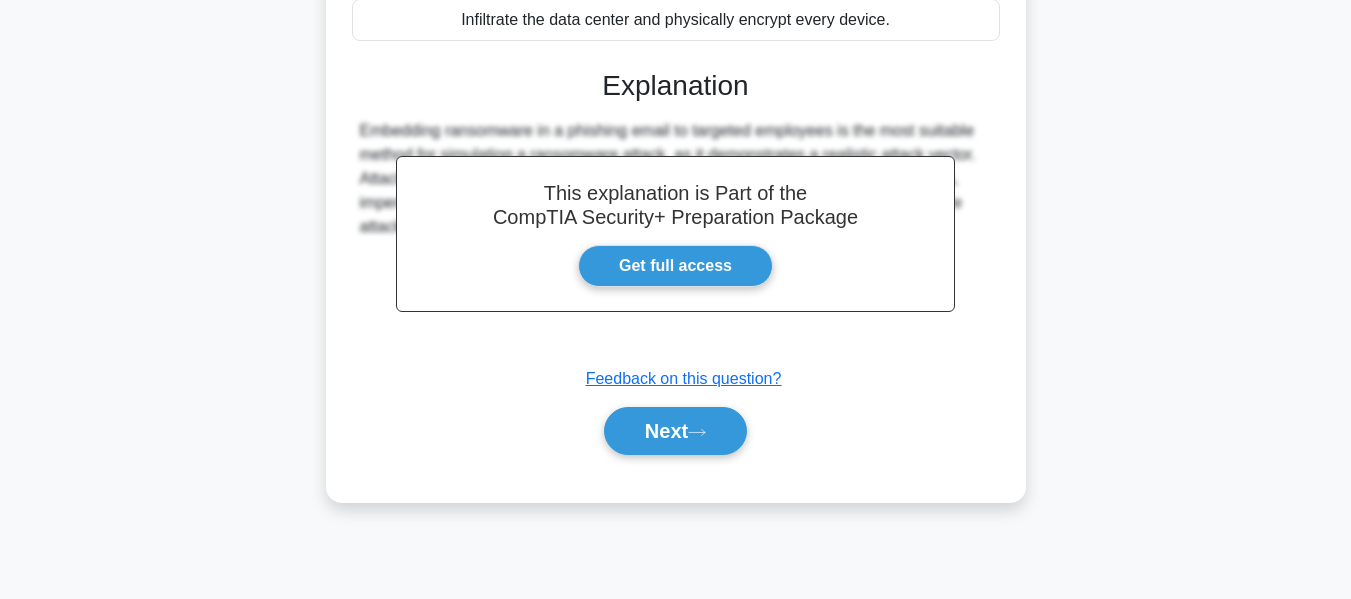 scroll, scrollTop: 481, scrollLeft: 0, axis: vertical 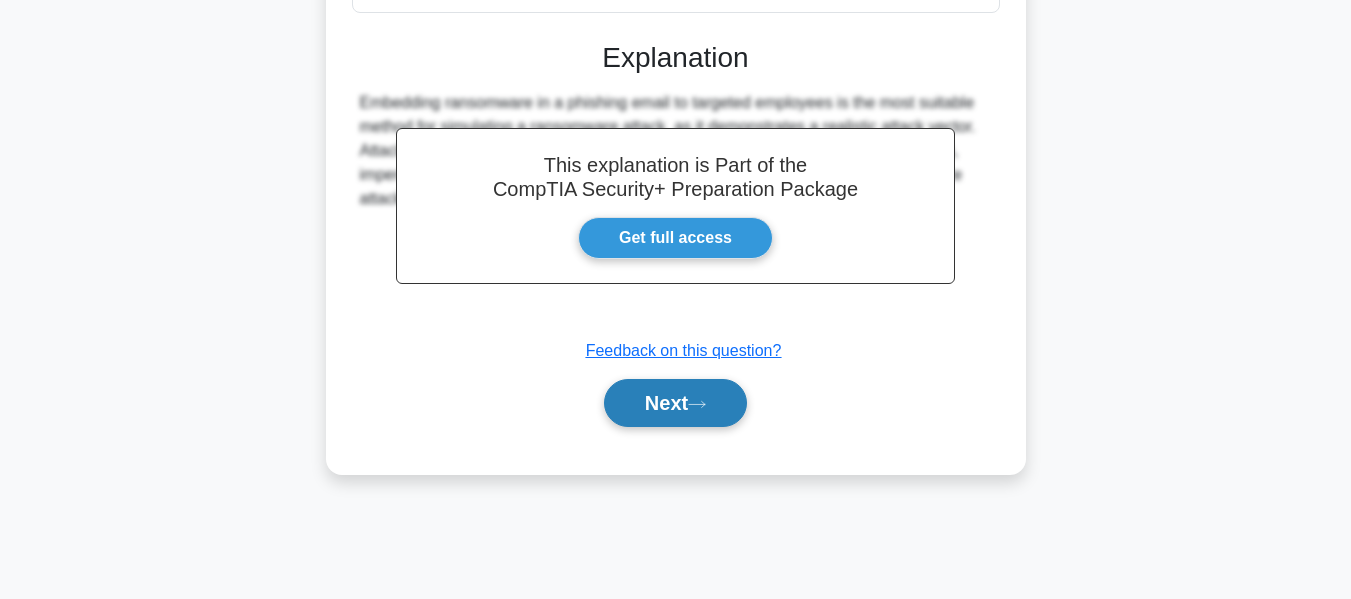 click 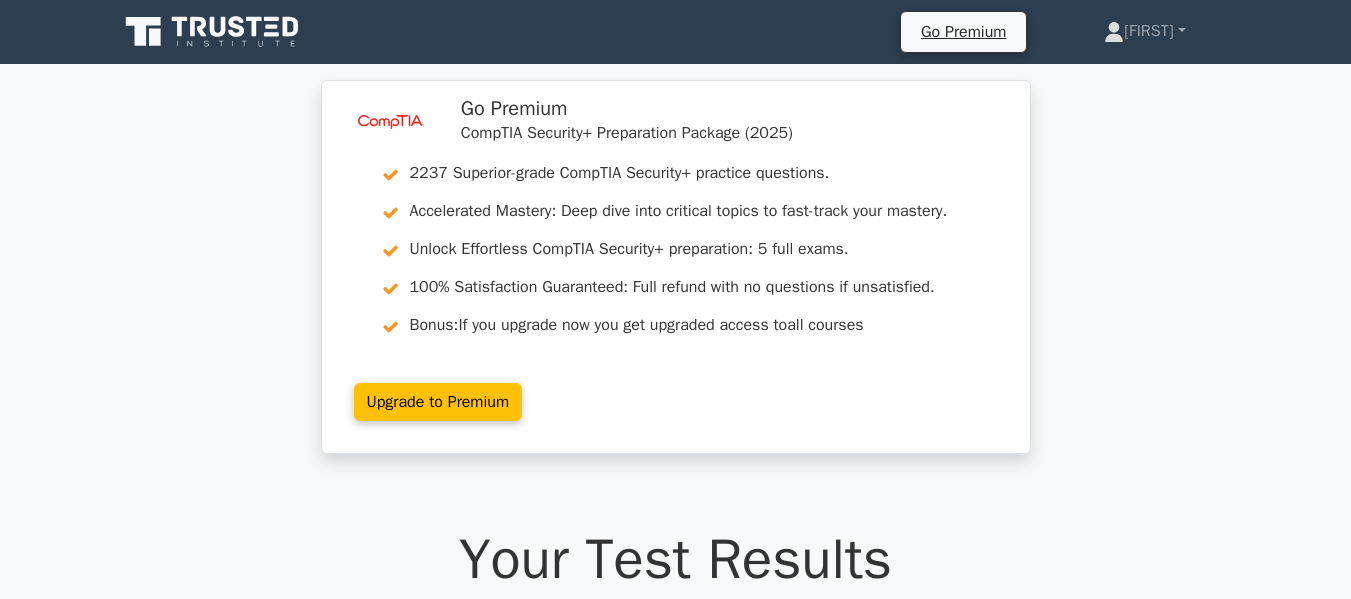 scroll, scrollTop: 0, scrollLeft: 0, axis: both 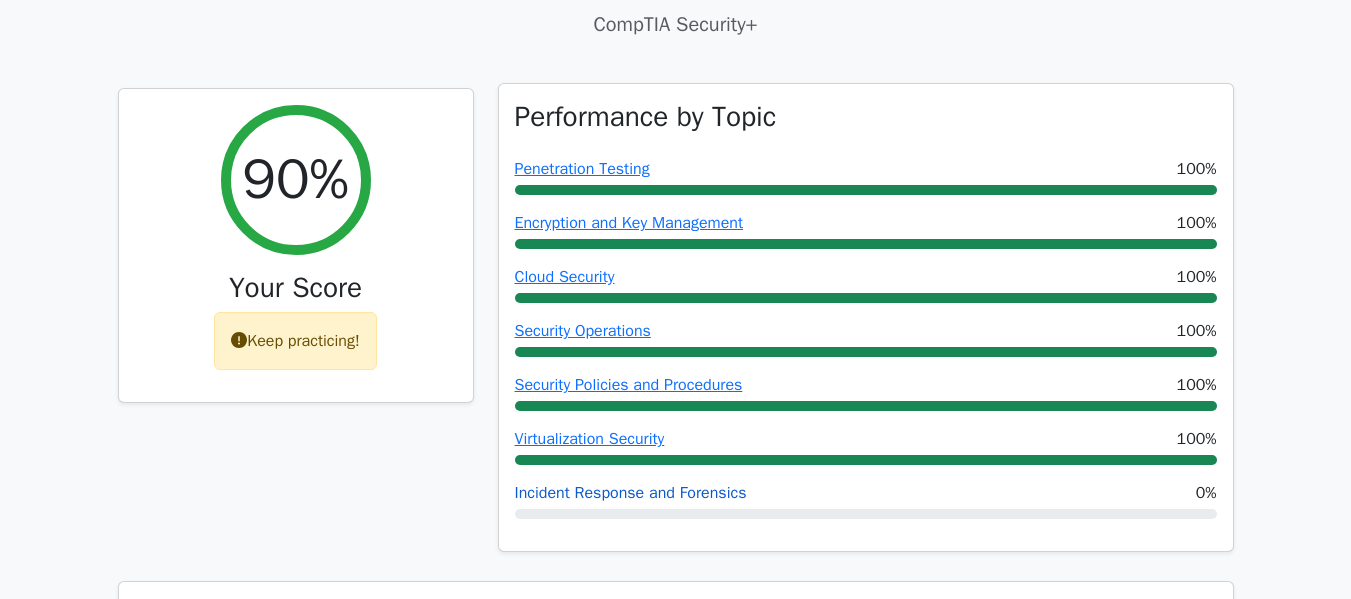 click on "Incident Response and Forensics" at bounding box center (631, 493) 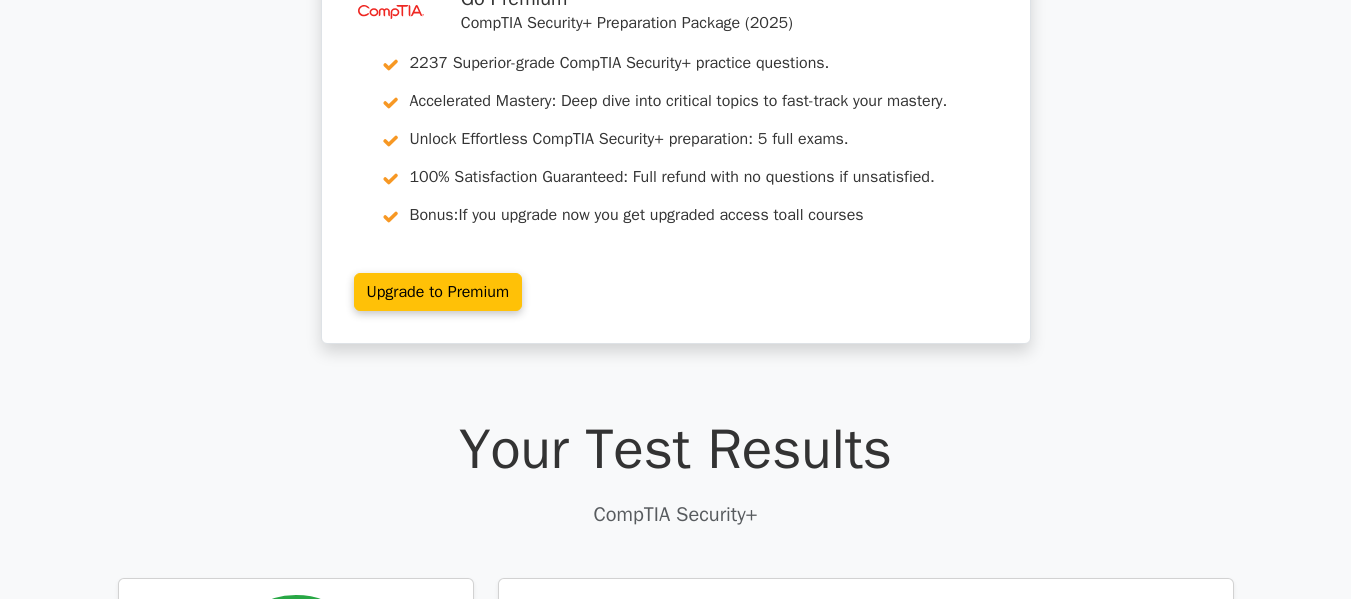 scroll, scrollTop: 0, scrollLeft: 0, axis: both 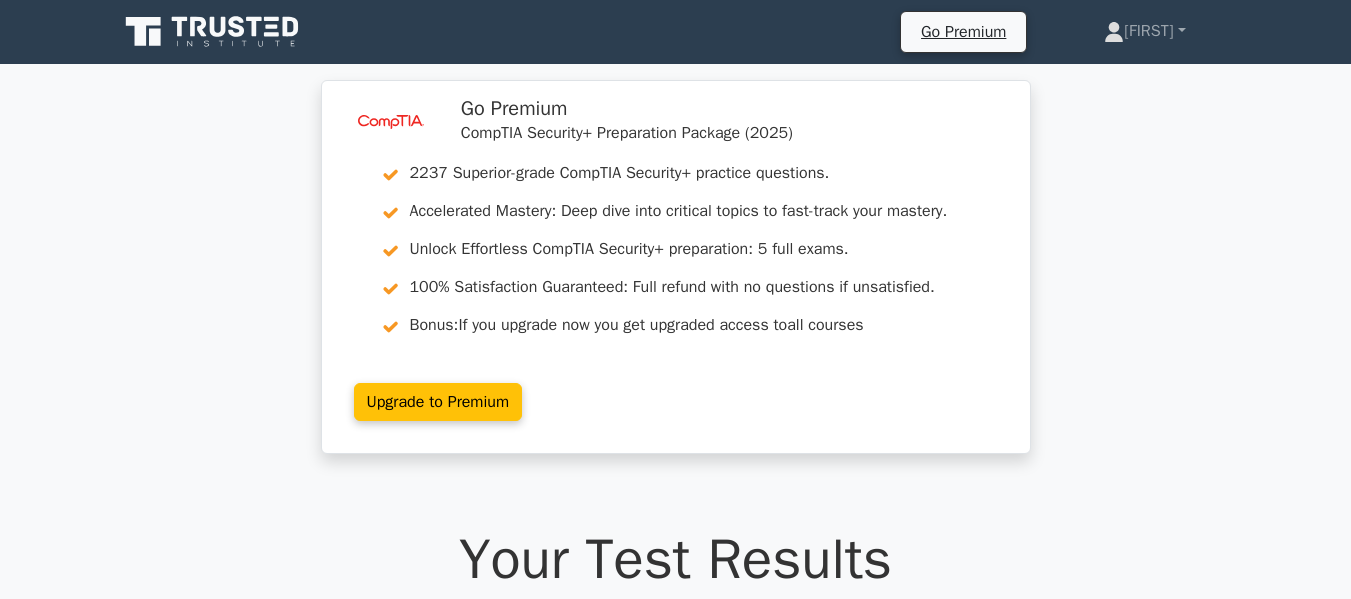 click 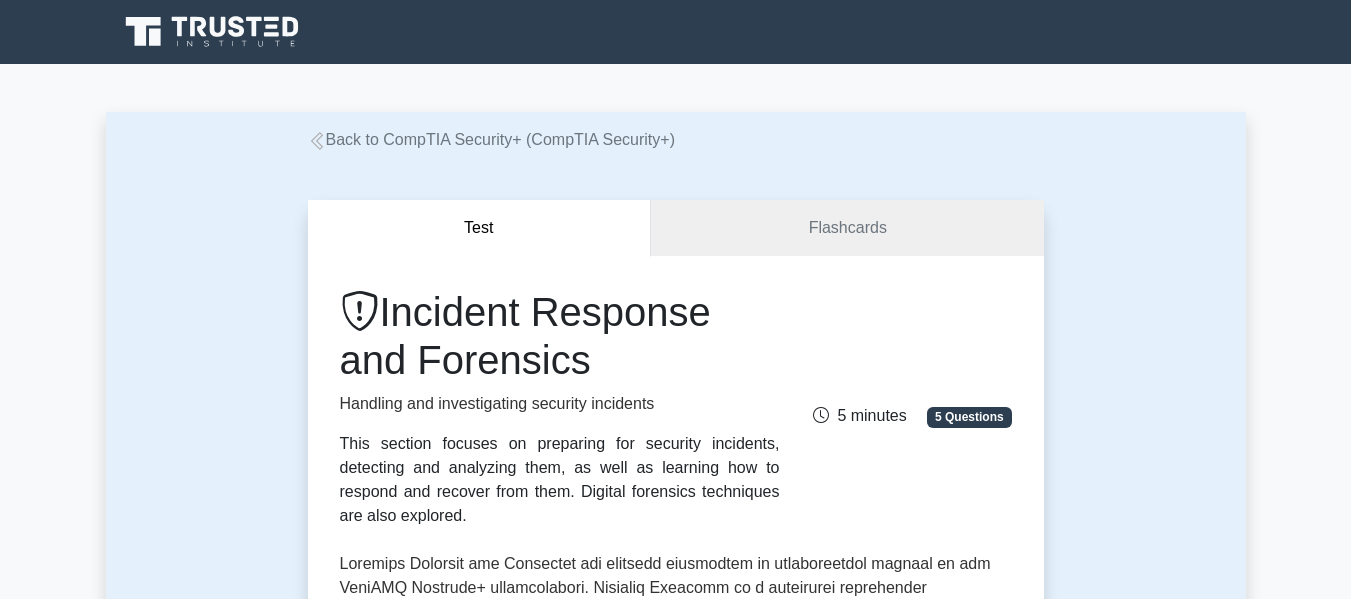 scroll, scrollTop: 0, scrollLeft: 0, axis: both 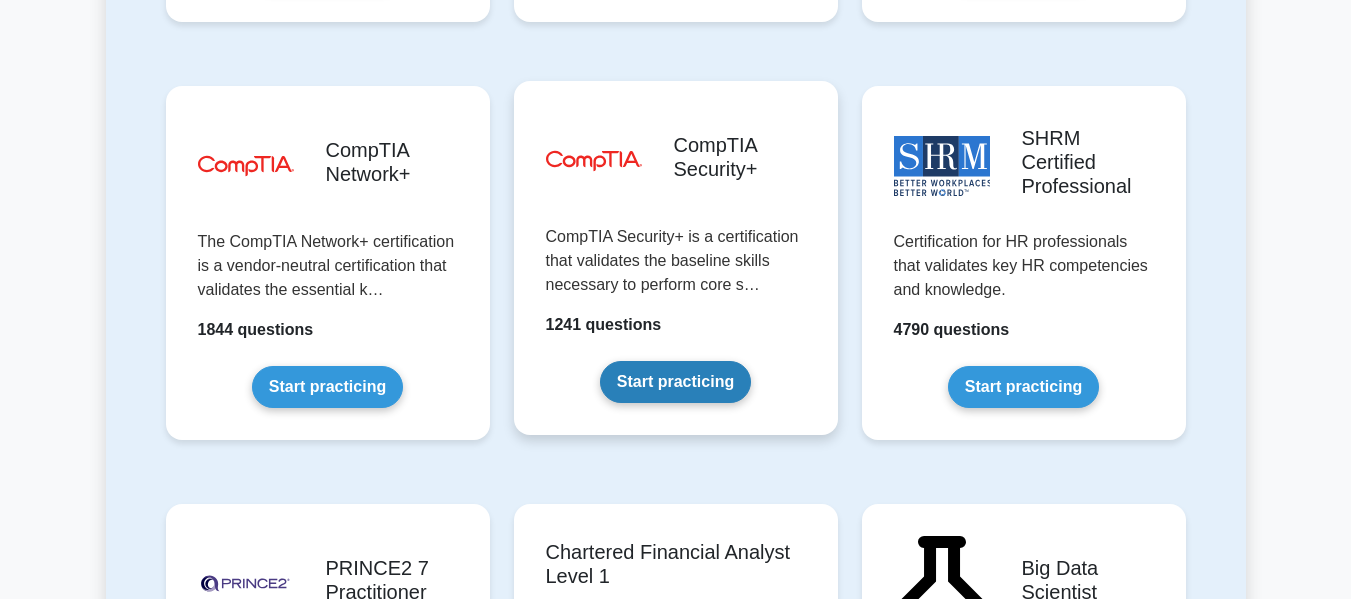 click on "Start practicing" at bounding box center [675, 382] 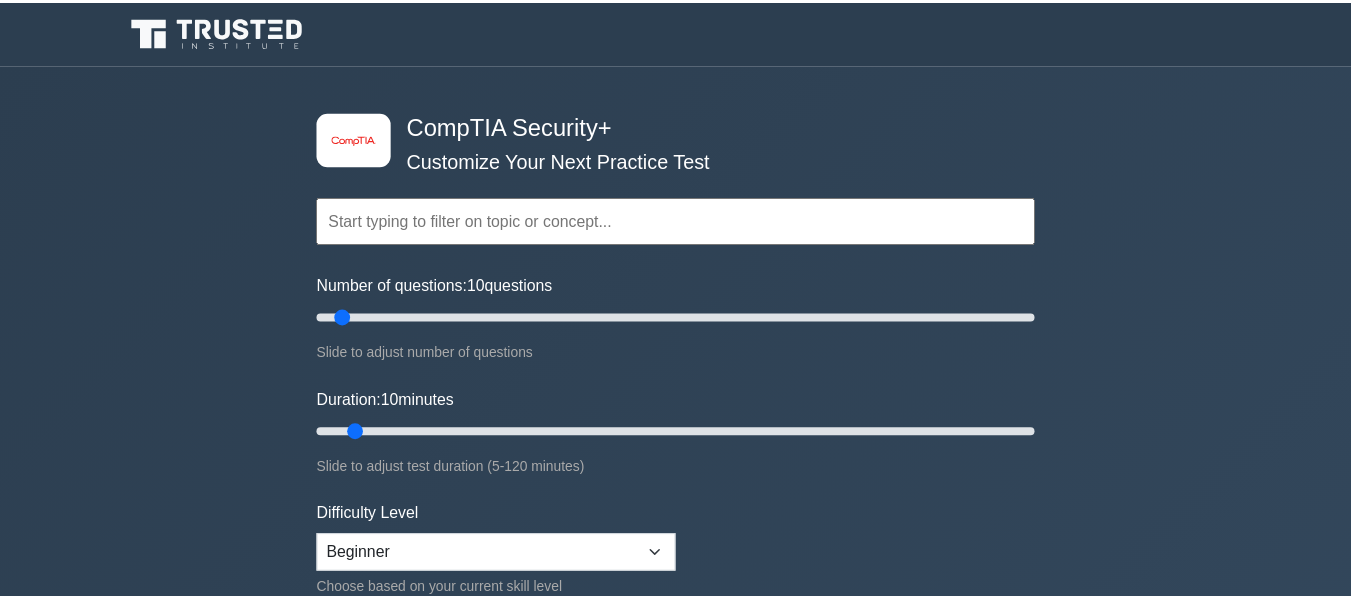 scroll, scrollTop: 0, scrollLeft: 0, axis: both 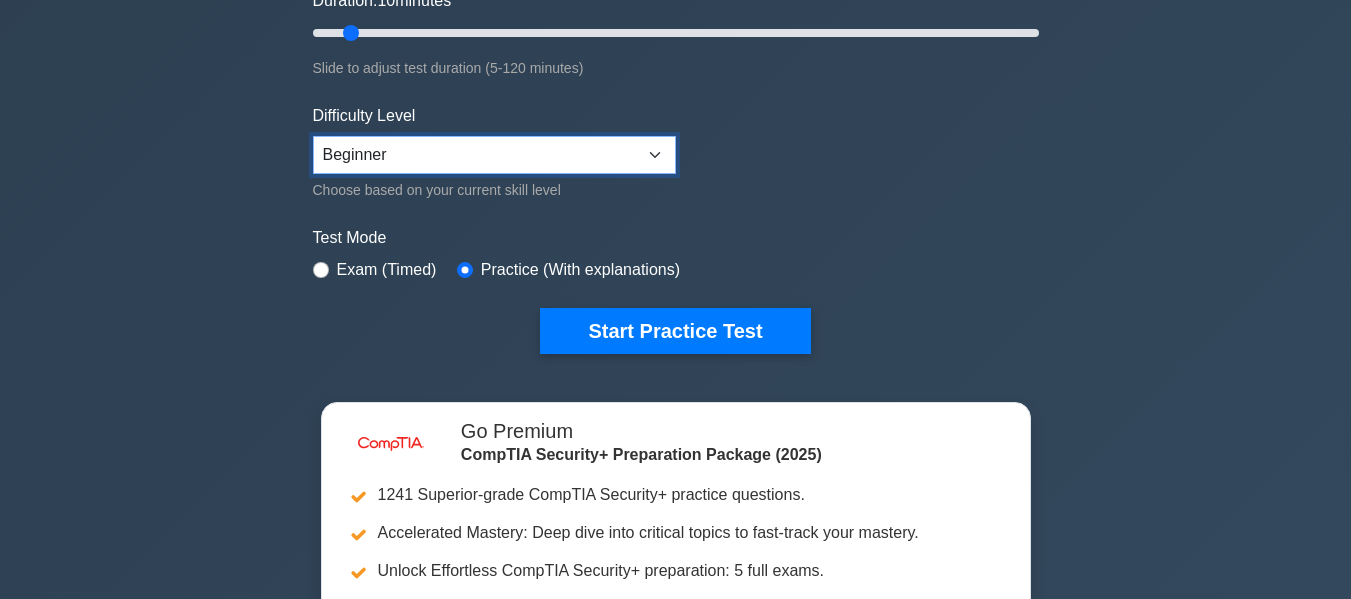 click on "Beginner
Intermediate
Expert" at bounding box center [494, 155] 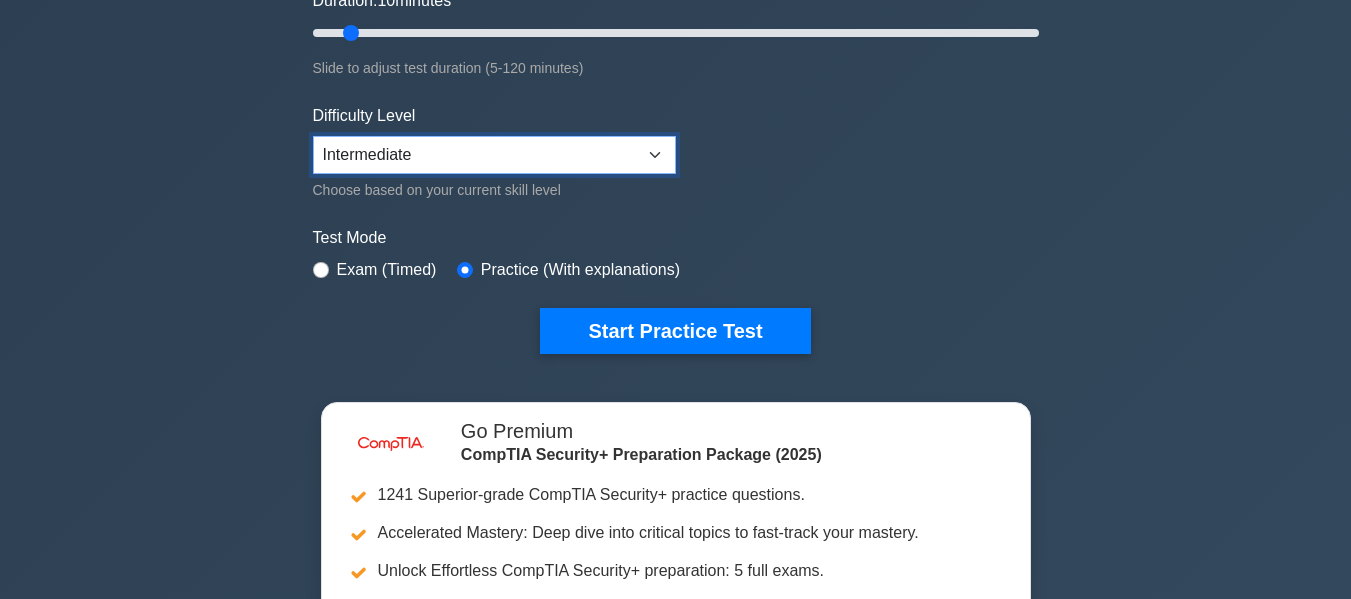 click on "Beginner
Intermediate
Expert" at bounding box center (494, 155) 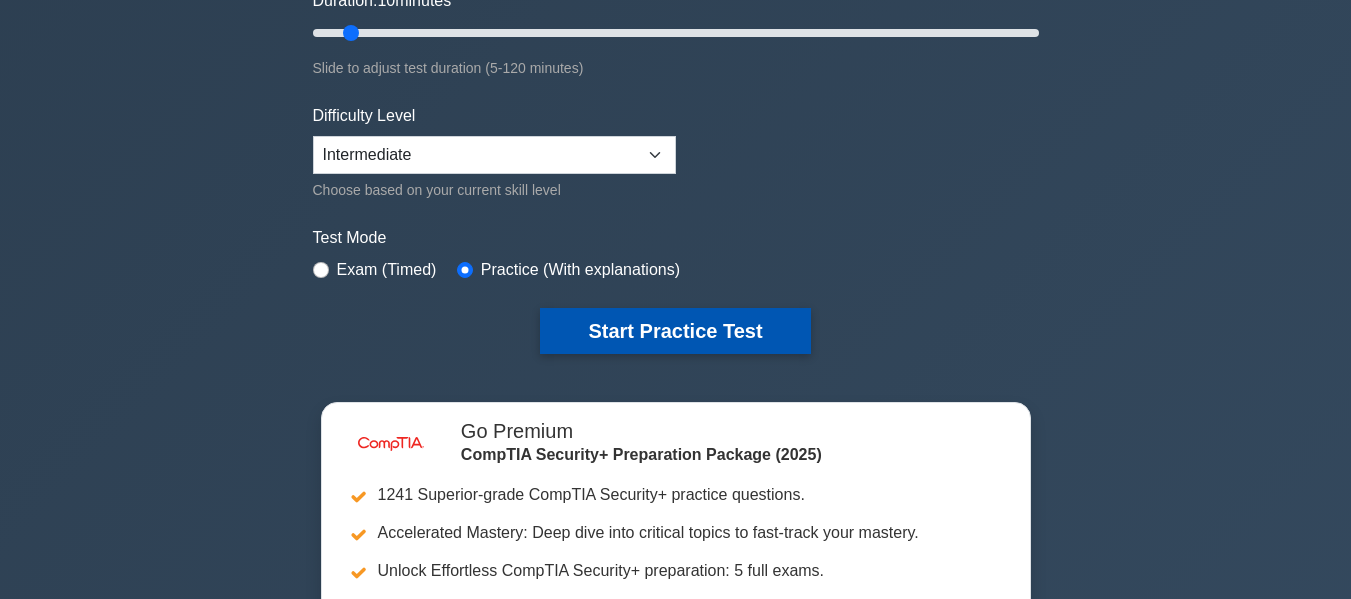 click on "Start Practice Test" at bounding box center [675, 331] 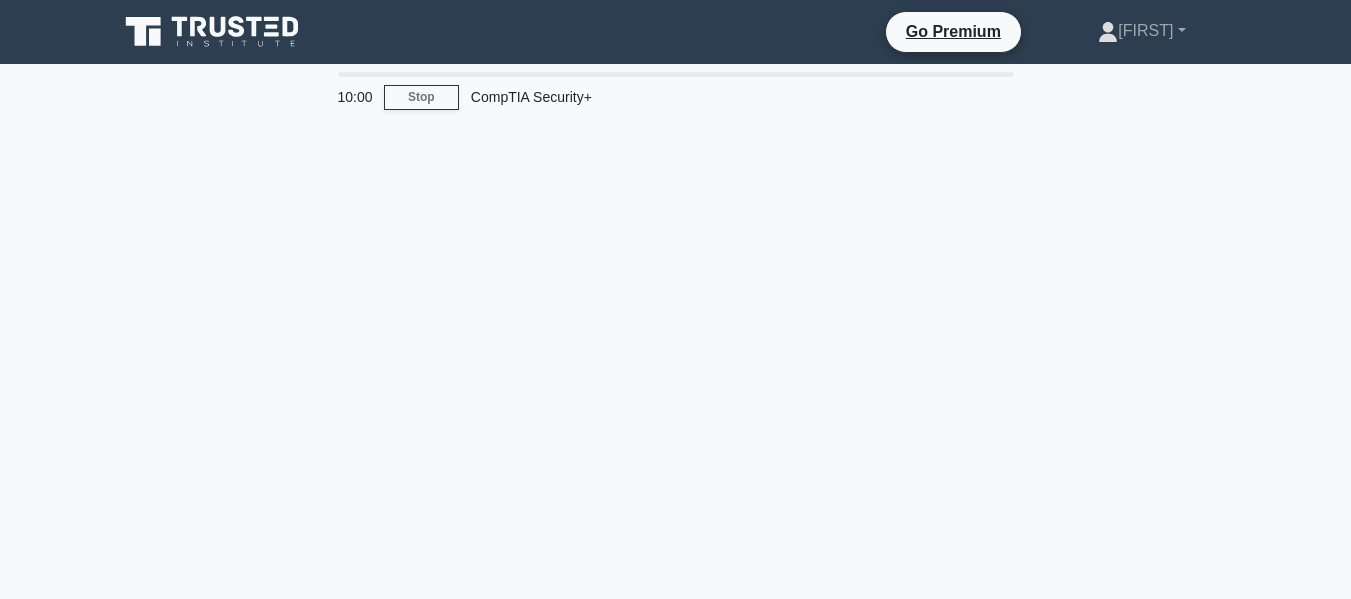 scroll, scrollTop: 0, scrollLeft: 0, axis: both 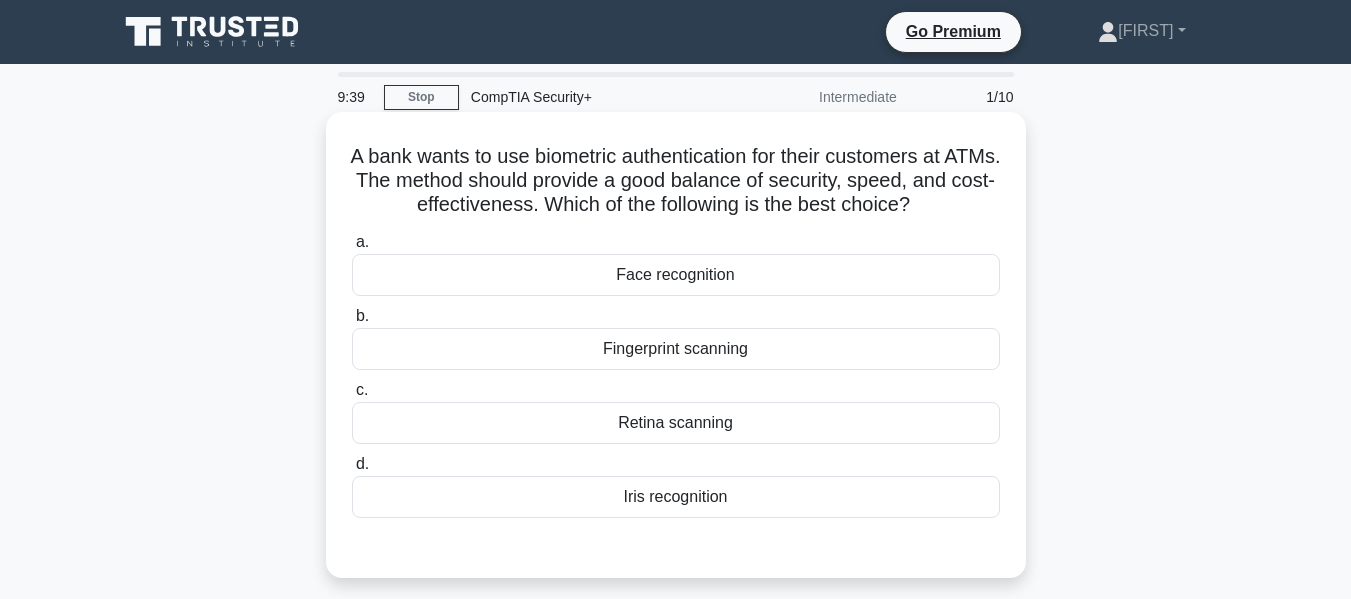 click on "Fingerprint scanning" at bounding box center [676, 349] 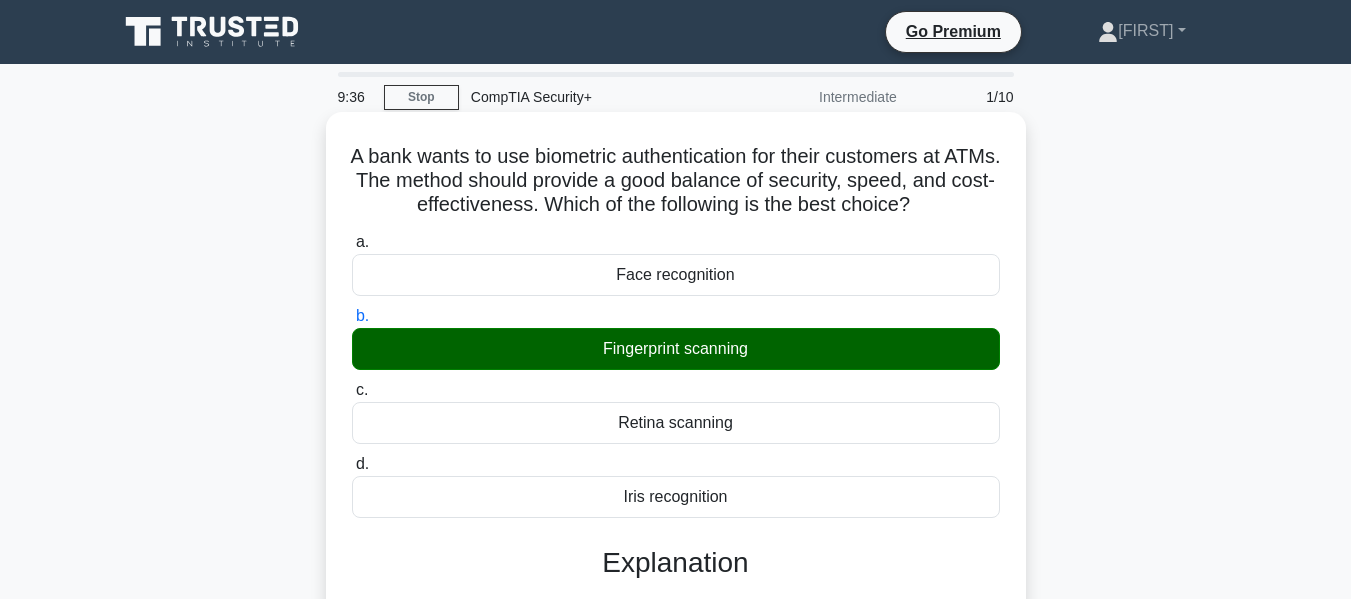 drag, startPoint x: 369, startPoint y: 161, endPoint x: 1024, endPoint y: 205, distance: 656.4762 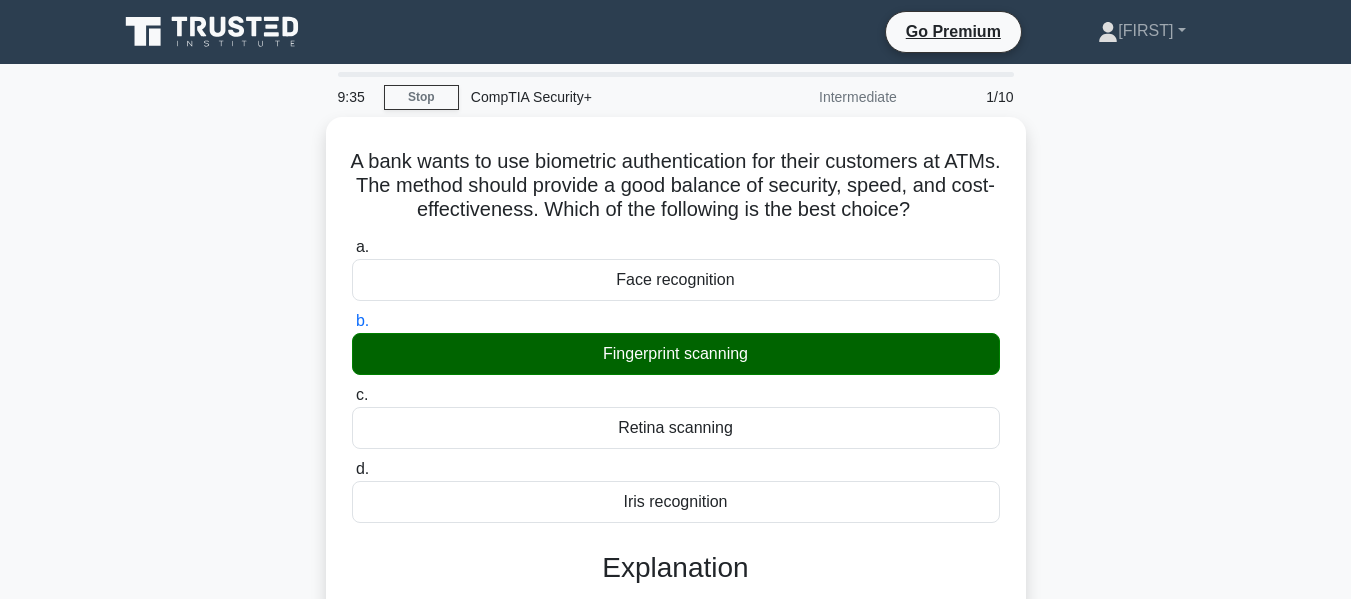 copy on "A bank wants to use biometric authentication for their customers at ATMs. The method should provide a good balance of security, speed, and cost-effectiveness. Which of the following is the best choice?" 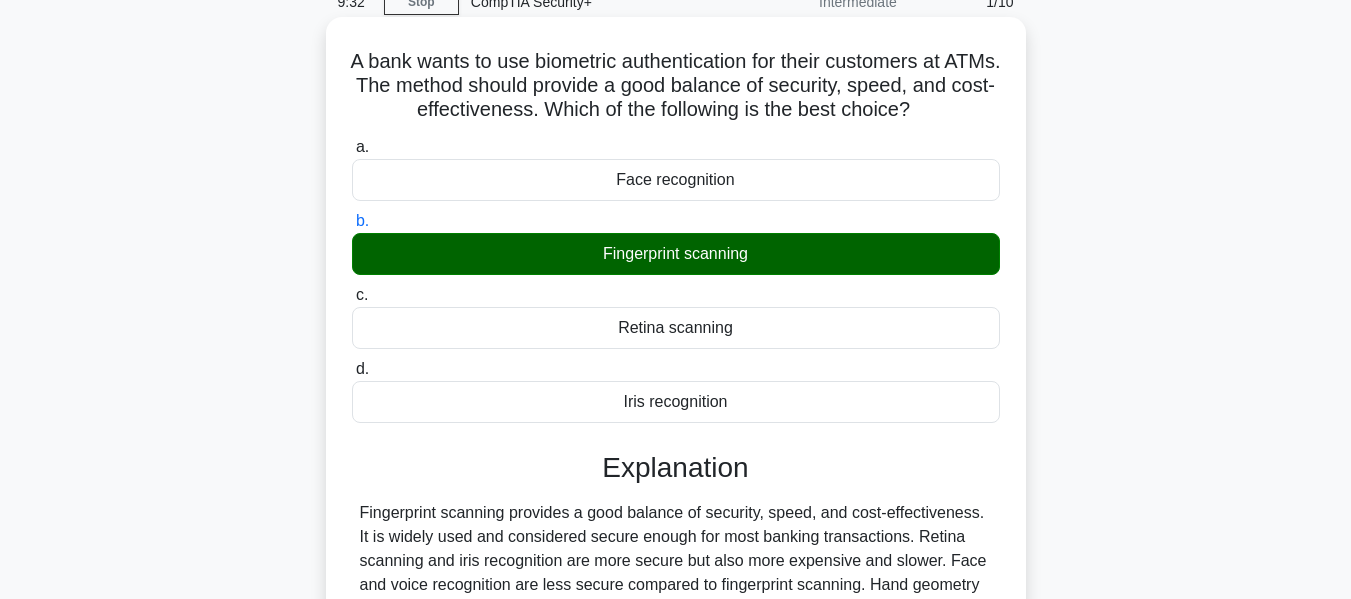 scroll, scrollTop: 200, scrollLeft: 0, axis: vertical 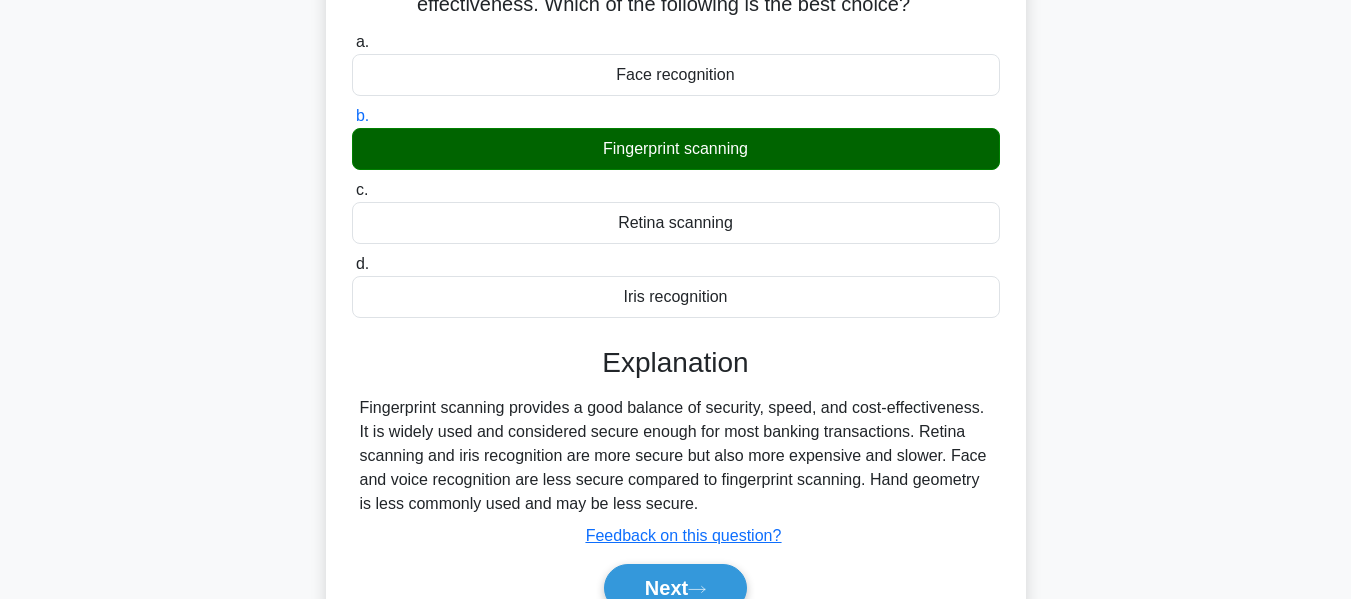 drag, startPoint x: 360, startPoint y: 411, endPoint x: 701, endPoint y: 505, distance: 353.7188 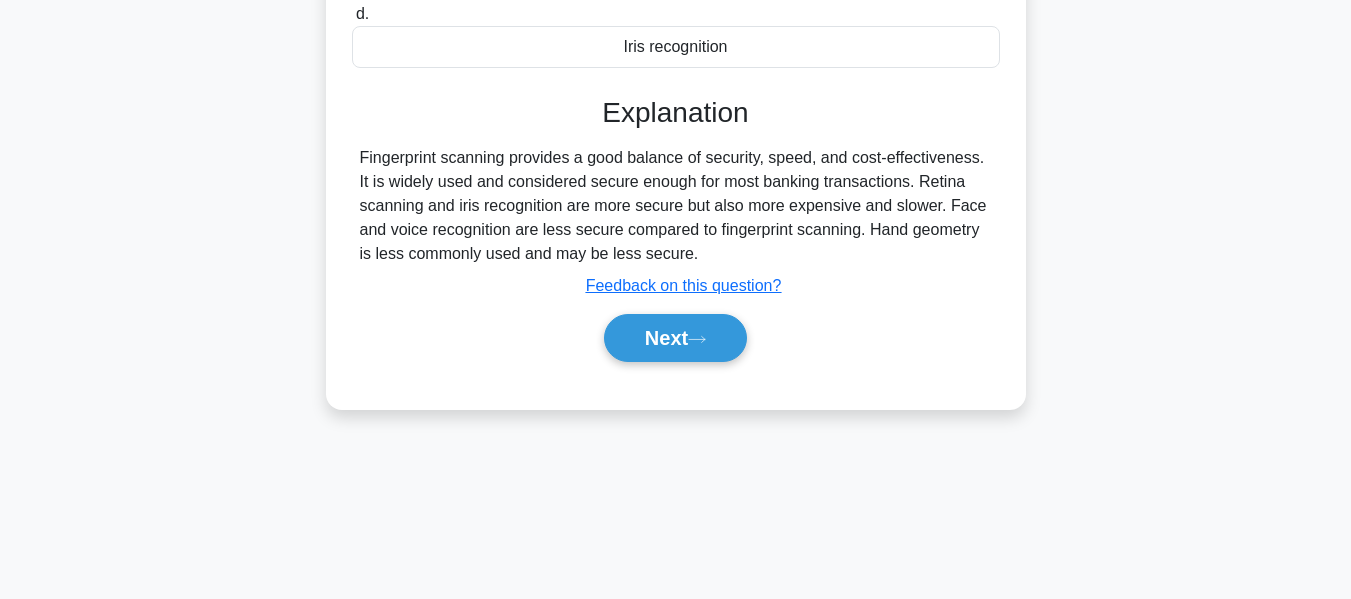 scroll, scrollTop: 481, scrollLeft: 0, axis: vertical 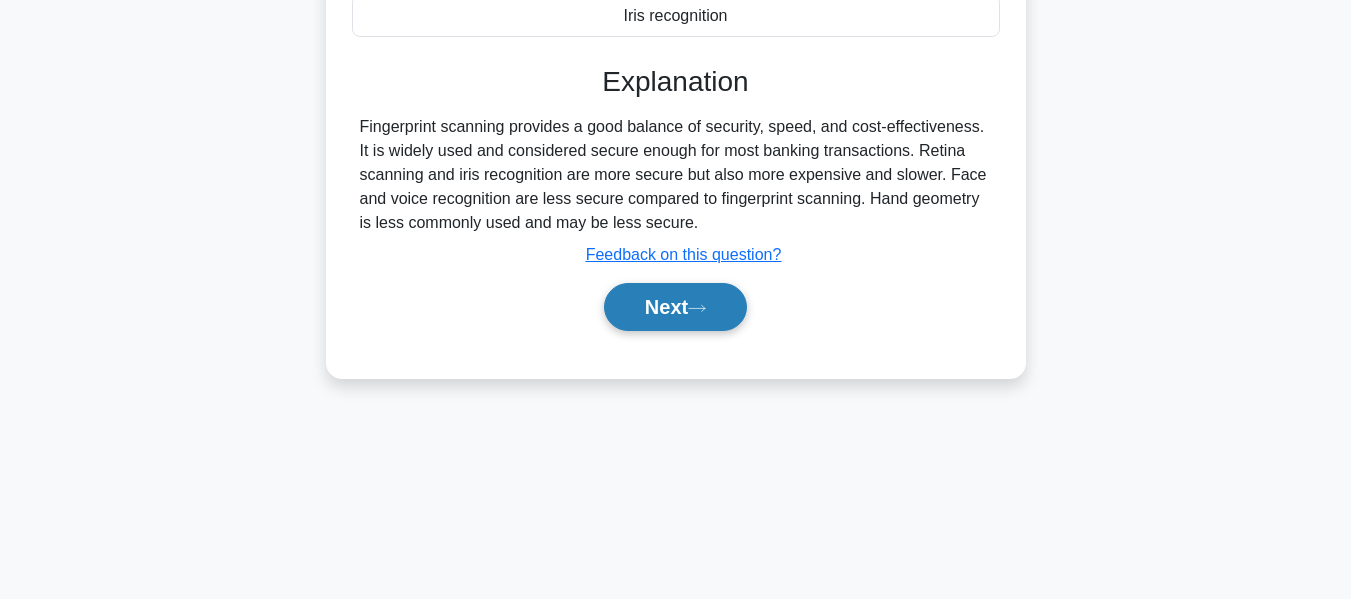 click on "Next" at bounding box center [675, 307] 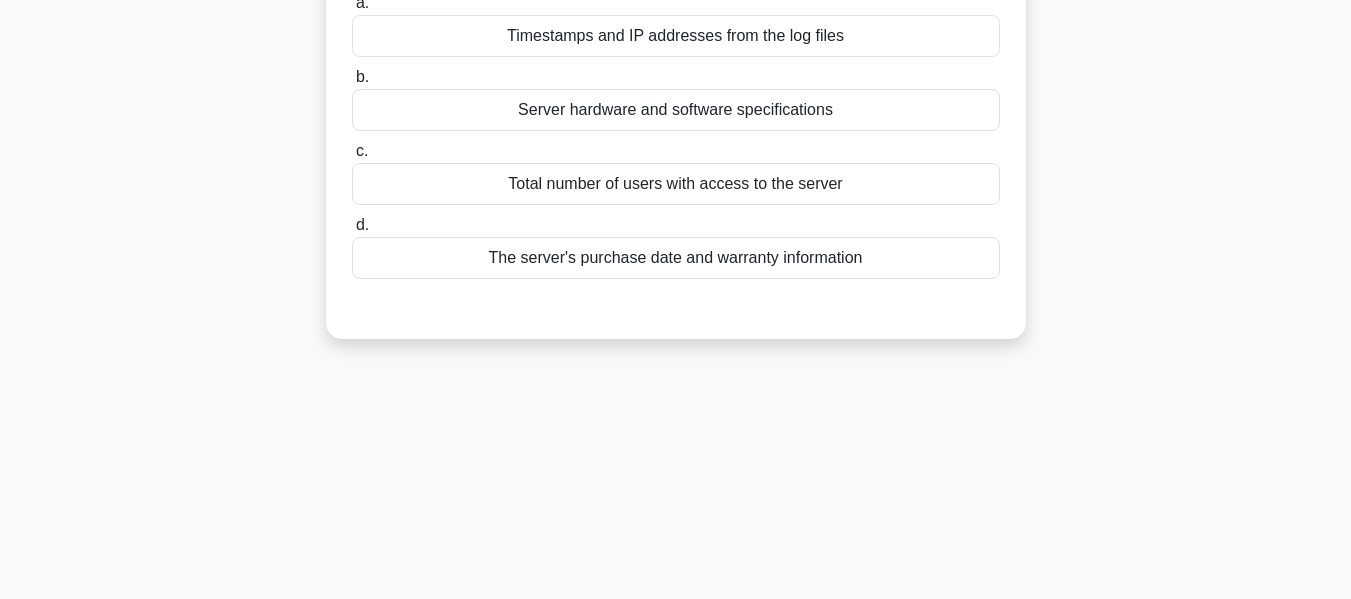 scroll, scrollTop: 0, scrollLeft: 0, axis: both 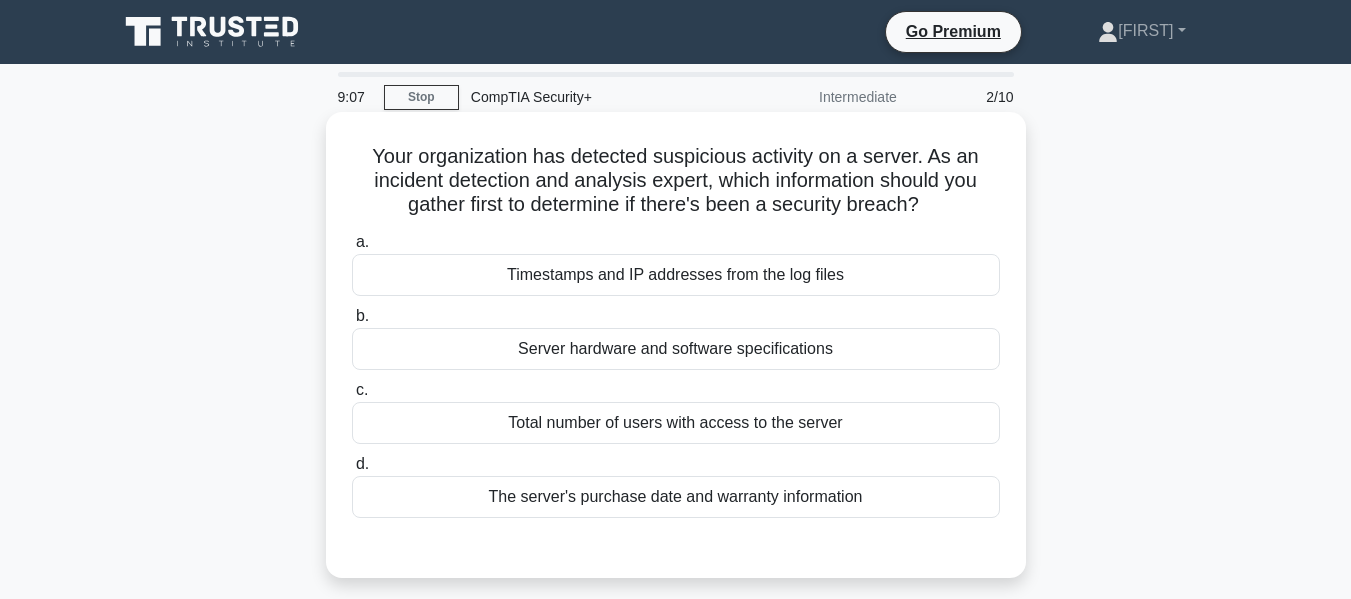 click on "Timestamps and IP addresses from the log files" at bounding box center [676, 275] 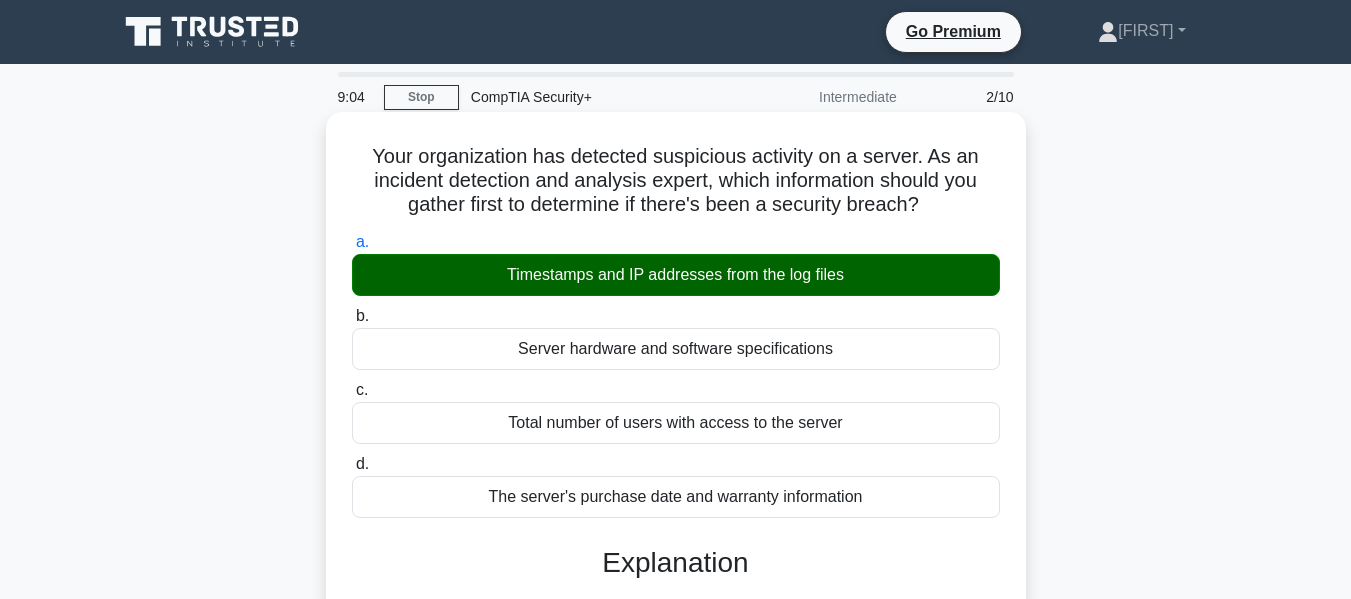 drag, startPoint x: 371, startPoint y: 153, endPoint x: 926, endPoint y: 206, distance: 557.5249 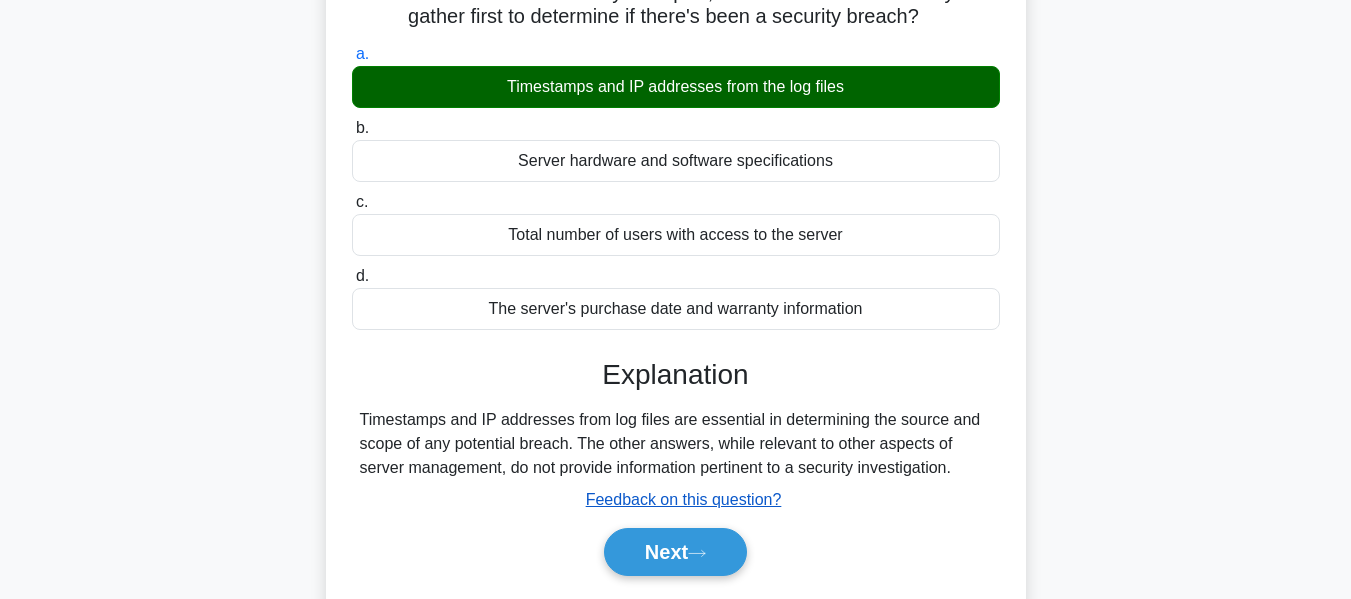 scroll, scrollTop: 300, scrollLeft: 0, axis: vertical 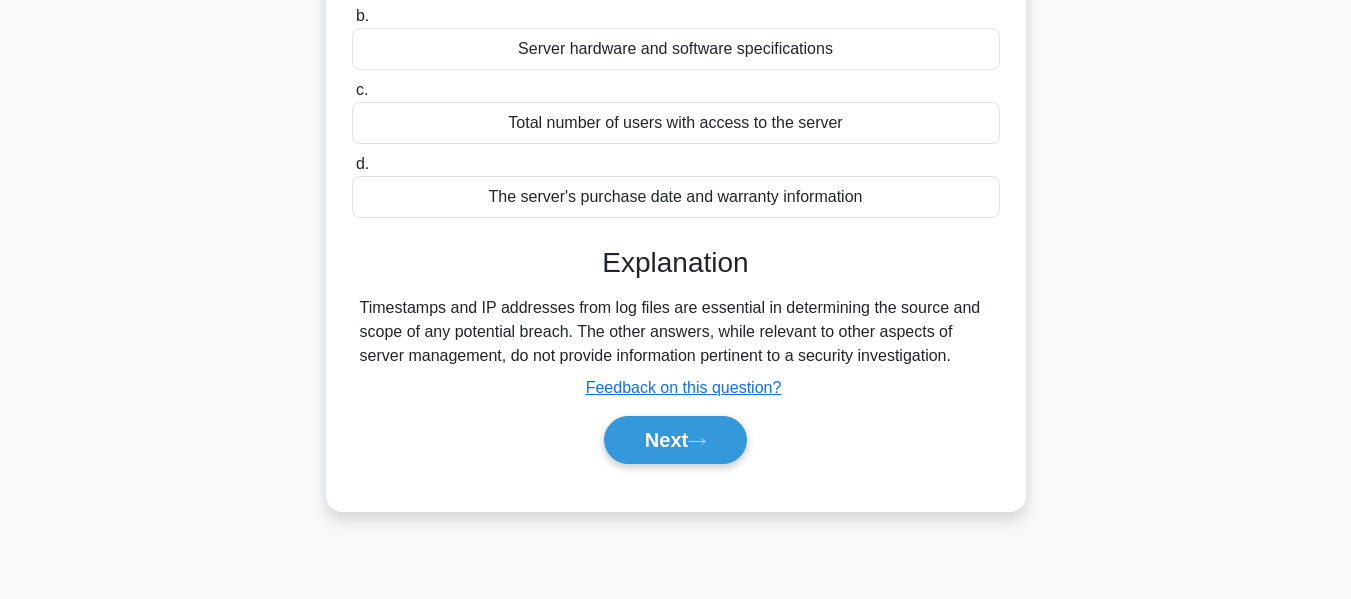 drag, startPoint x: 361, startPoint y: 303, endPoint x: 966, endPoint y: 353, distance: 607.0626 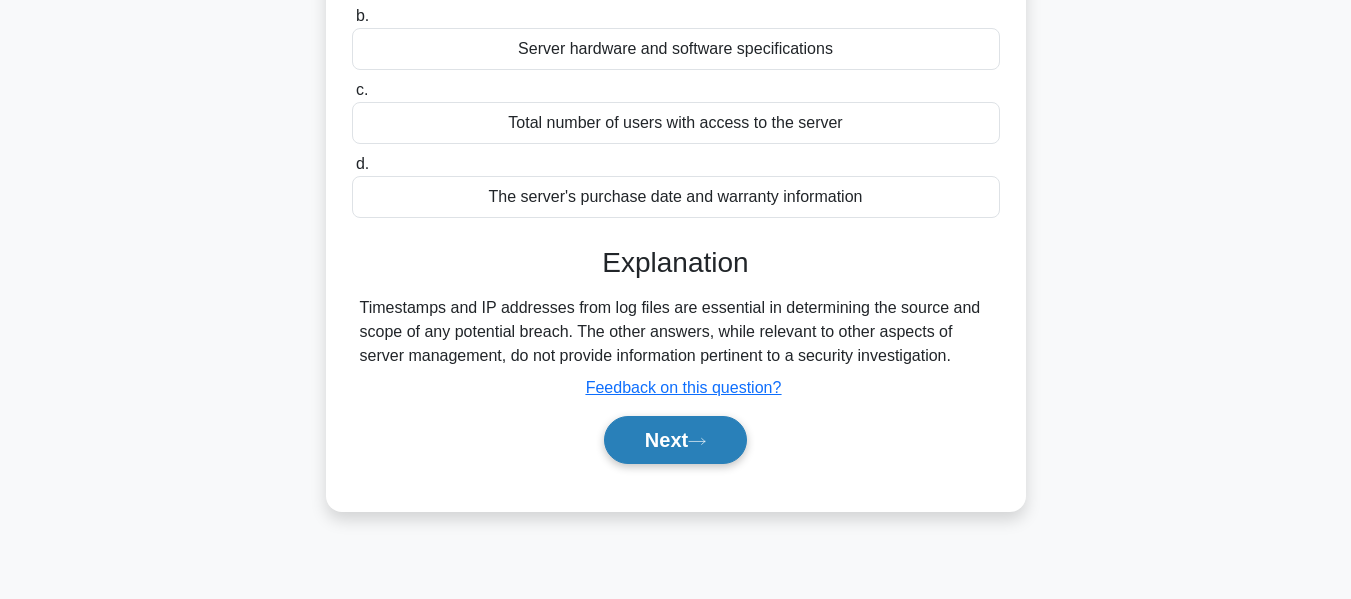 click on "Next" at bounding box center (675, 440) 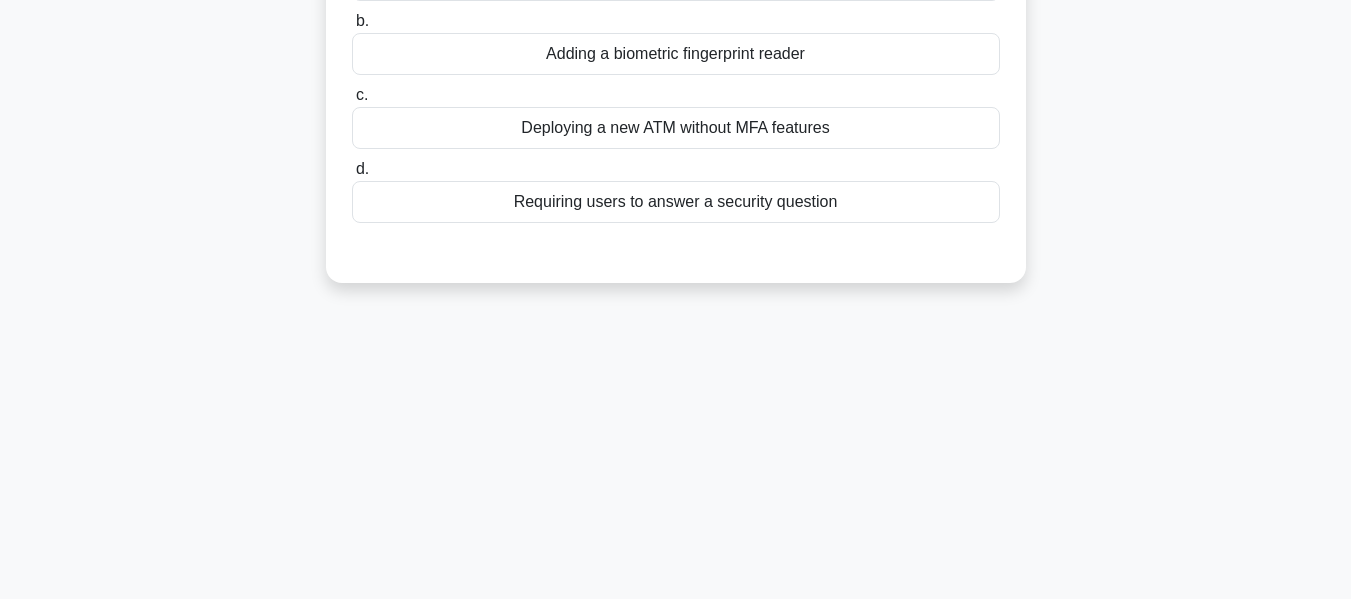 scroll, scrollTop: 0, scrollLeft: 0, axis: both 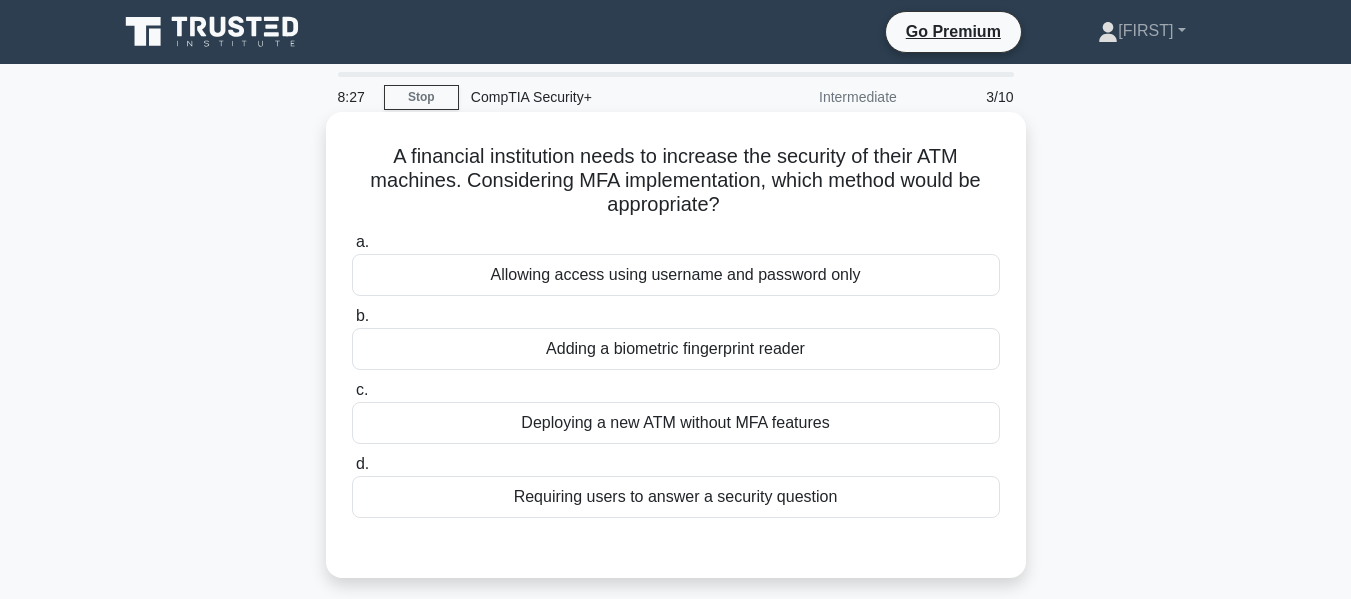 click on "Adding a biometric fingerprint reader" at bounding box center (676, 349) 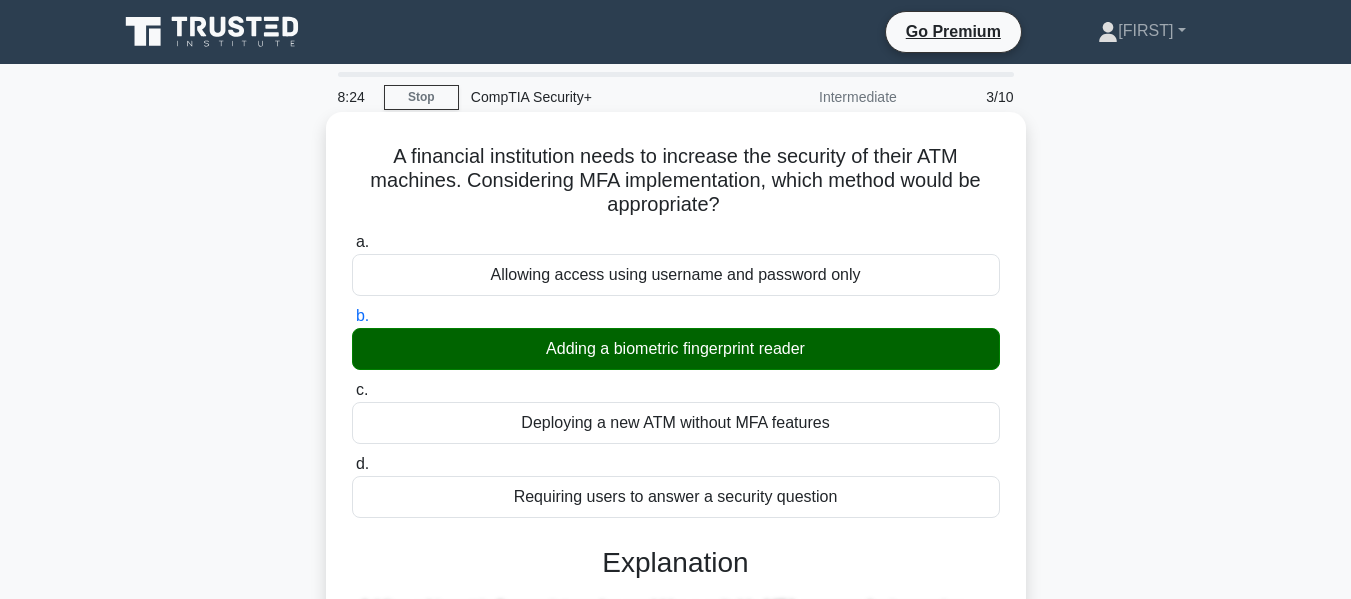 drag, startPoint x: 383, startPoint y: 157, endPoint x: 730, endPoint y: 208, distance: 350.7278 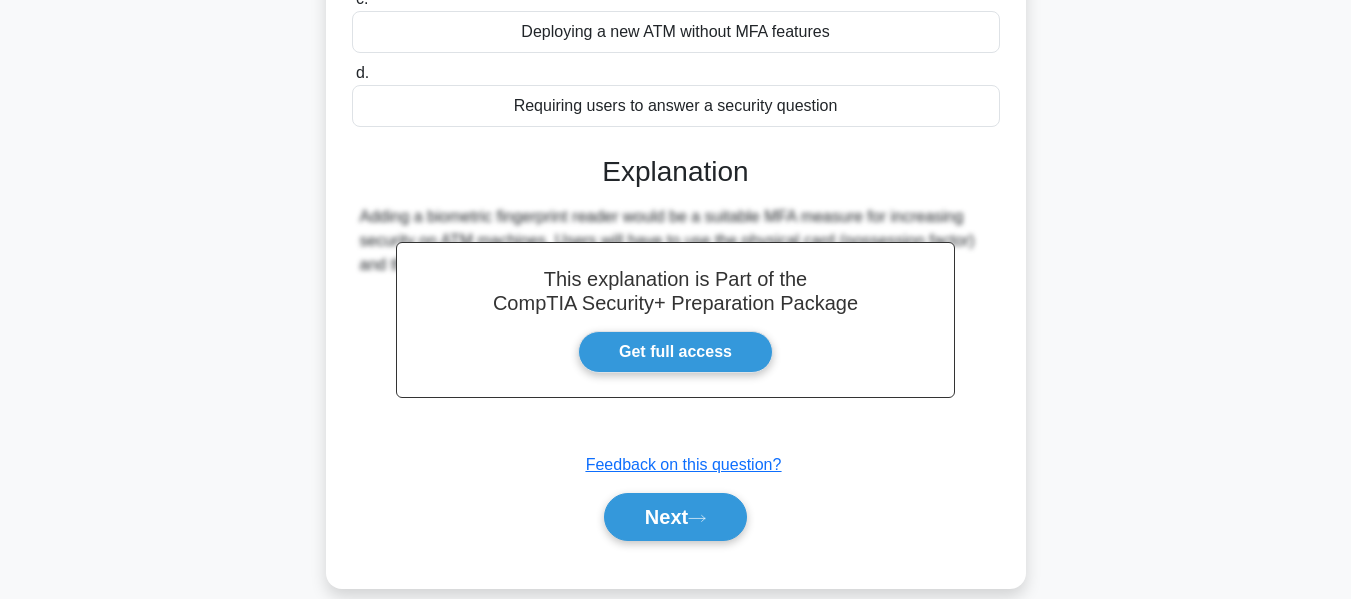 scroll, scrollTop: 400, scrollLeft: 0, axis: vertical 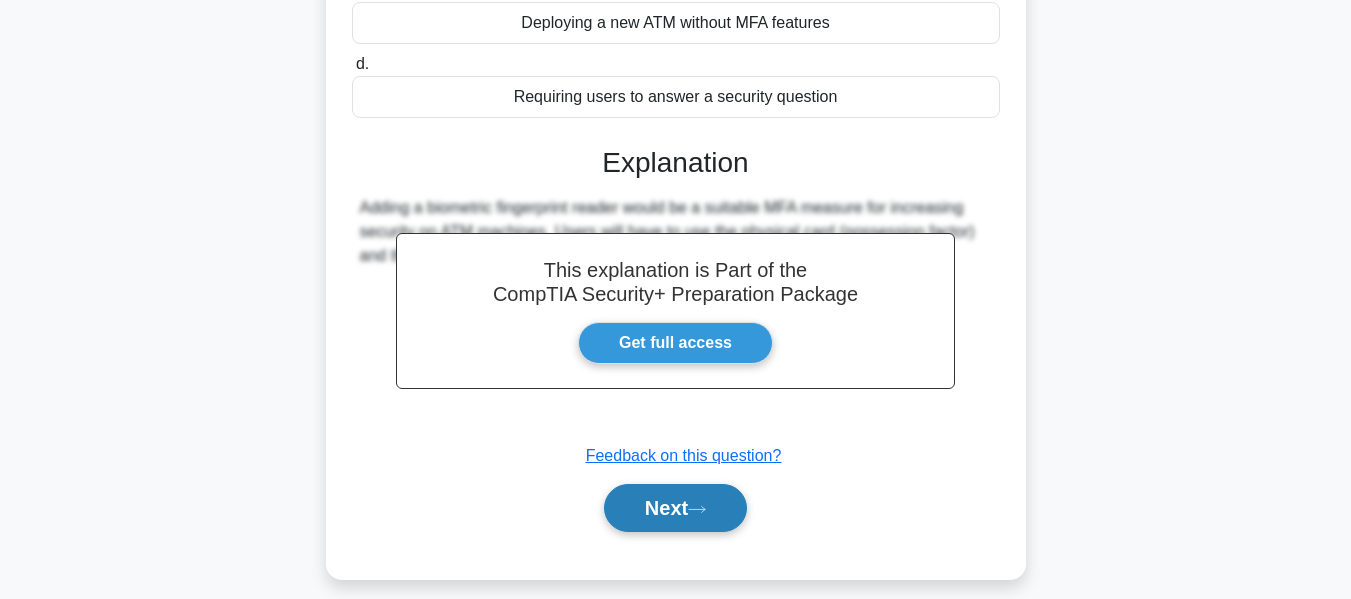click on "Next" at bounding box center (675, 508) 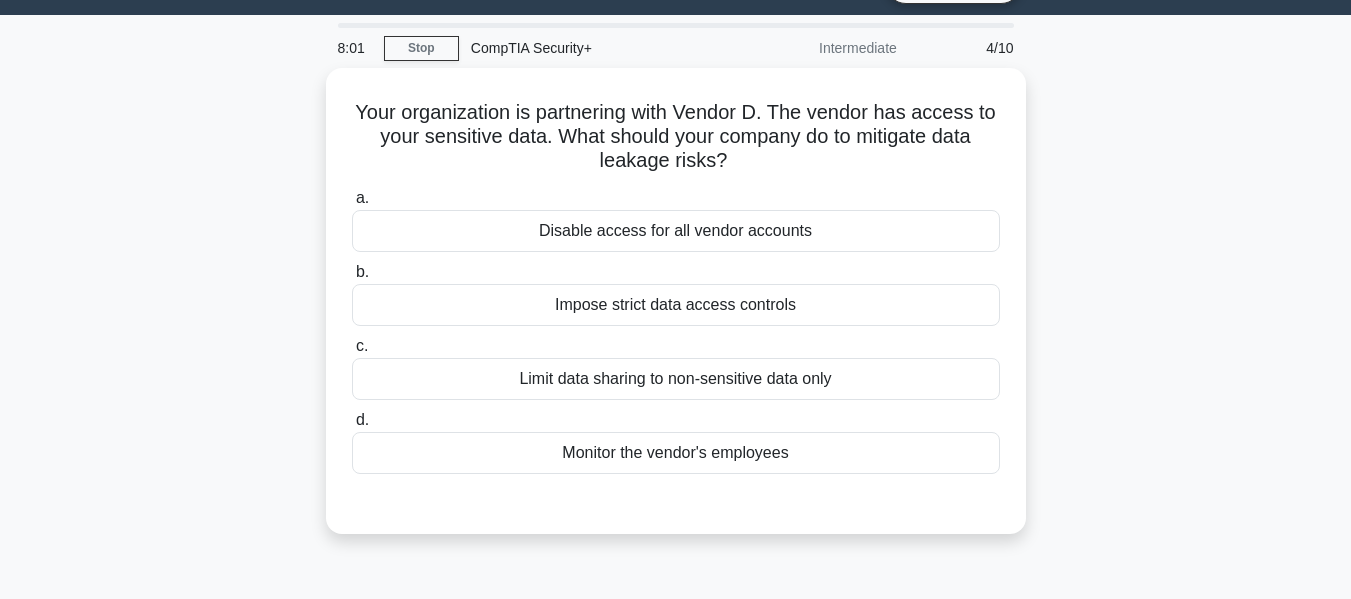 scroll, scrollTop: 0, scrollLeft: 0, axis: both 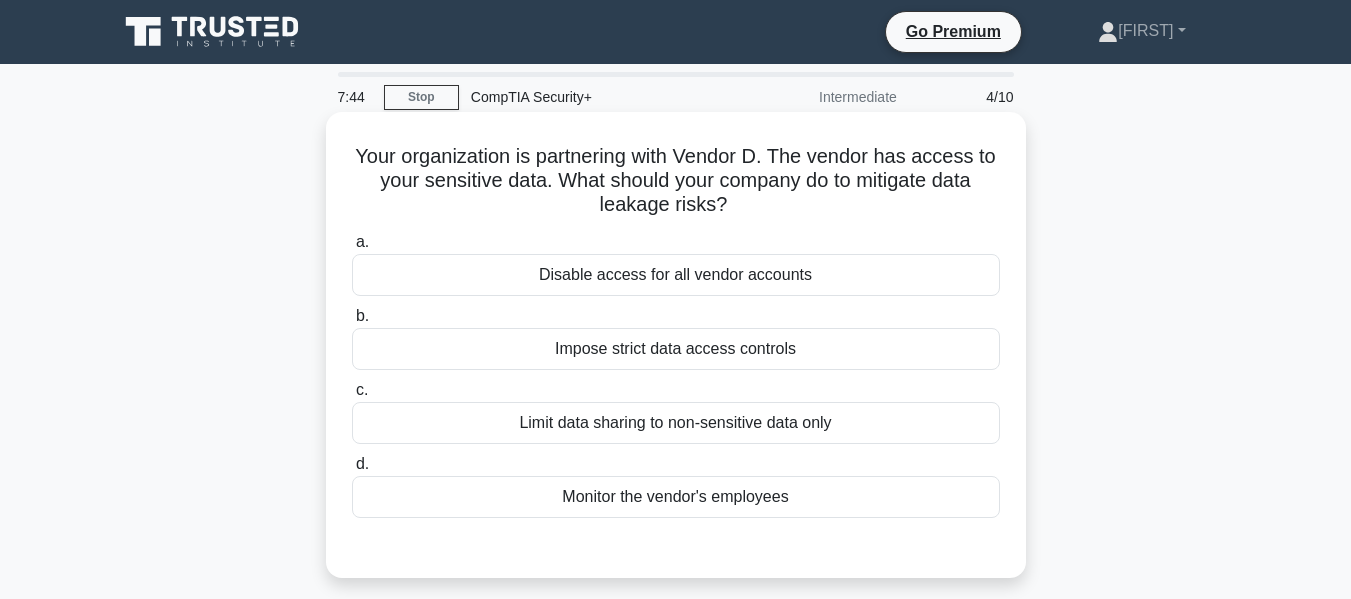 click on "Impose strict data access controls" at bounding box center (676, 349) 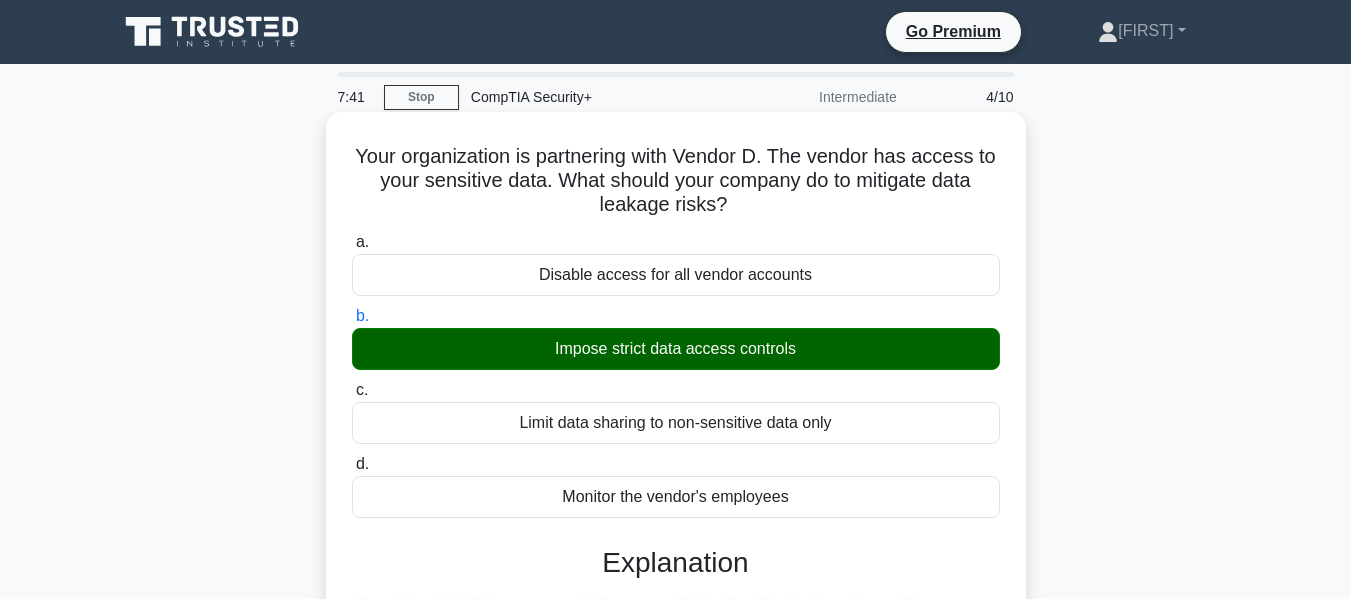 drag, startPoint x: 350, startPoint y: 157, endPoint x: 729, endPoint y: 202, distance: 381.66214 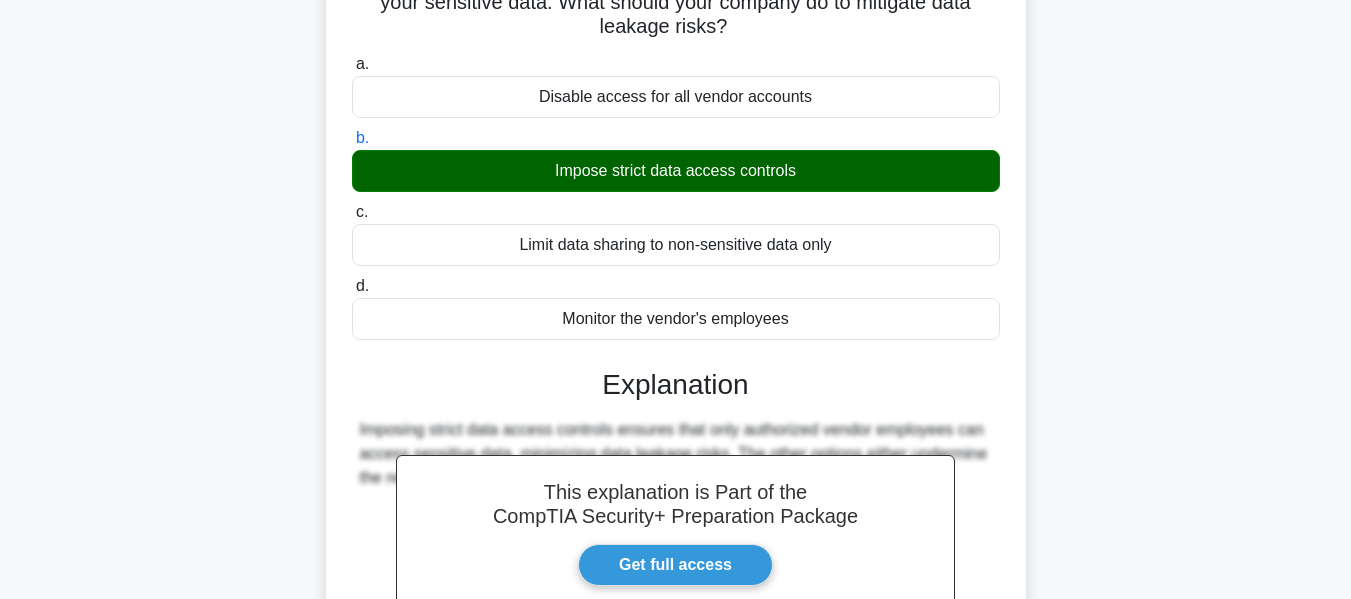 scroll, scrollTop: 481, scrollLeft: 0, axis: vertical 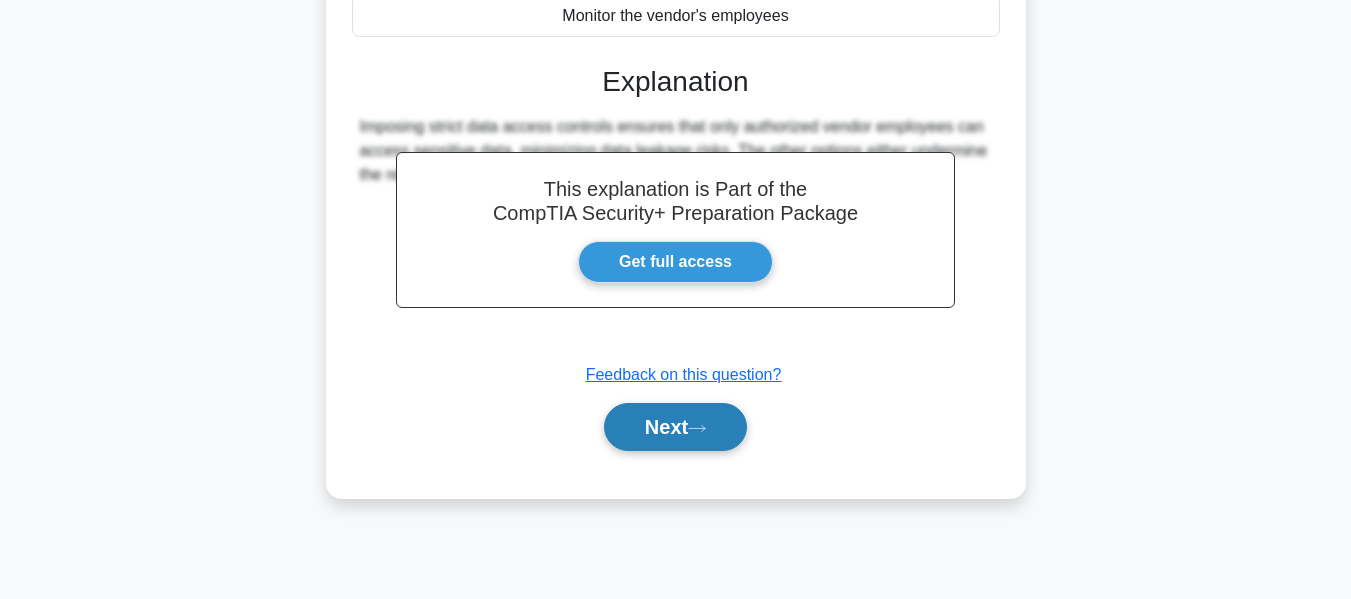click on "Next" at bounding box center [675, 427] 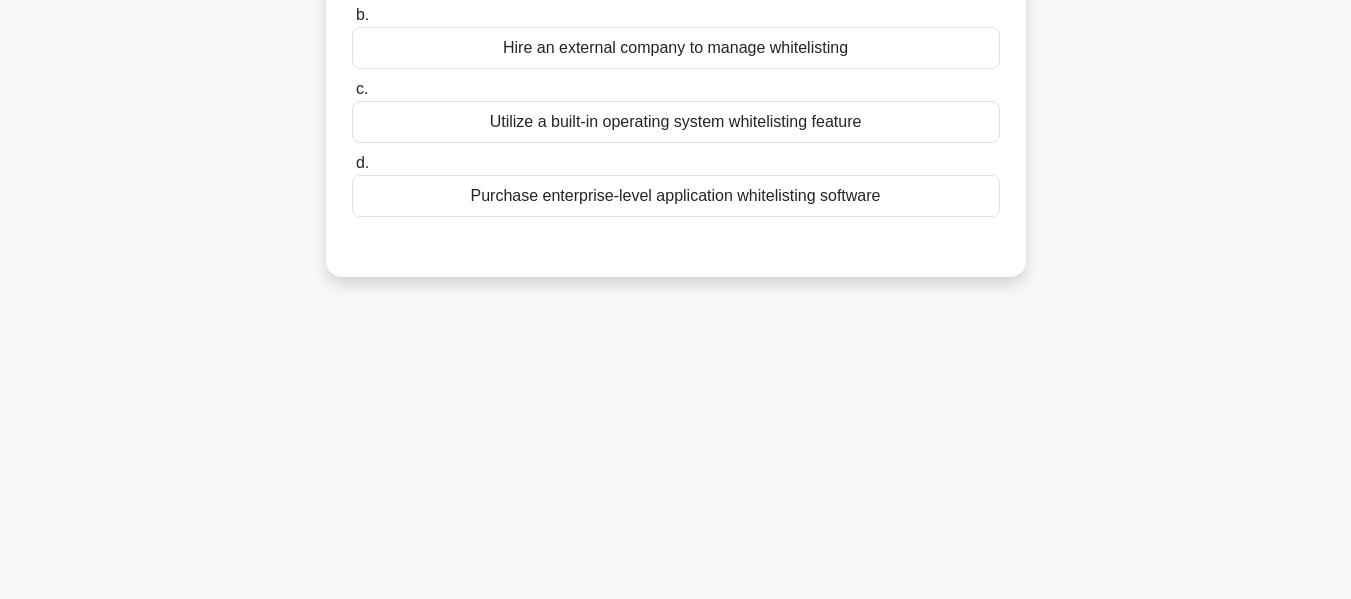 scroll, scrollTop: 81, scrollLeft: 0, axis: vertical 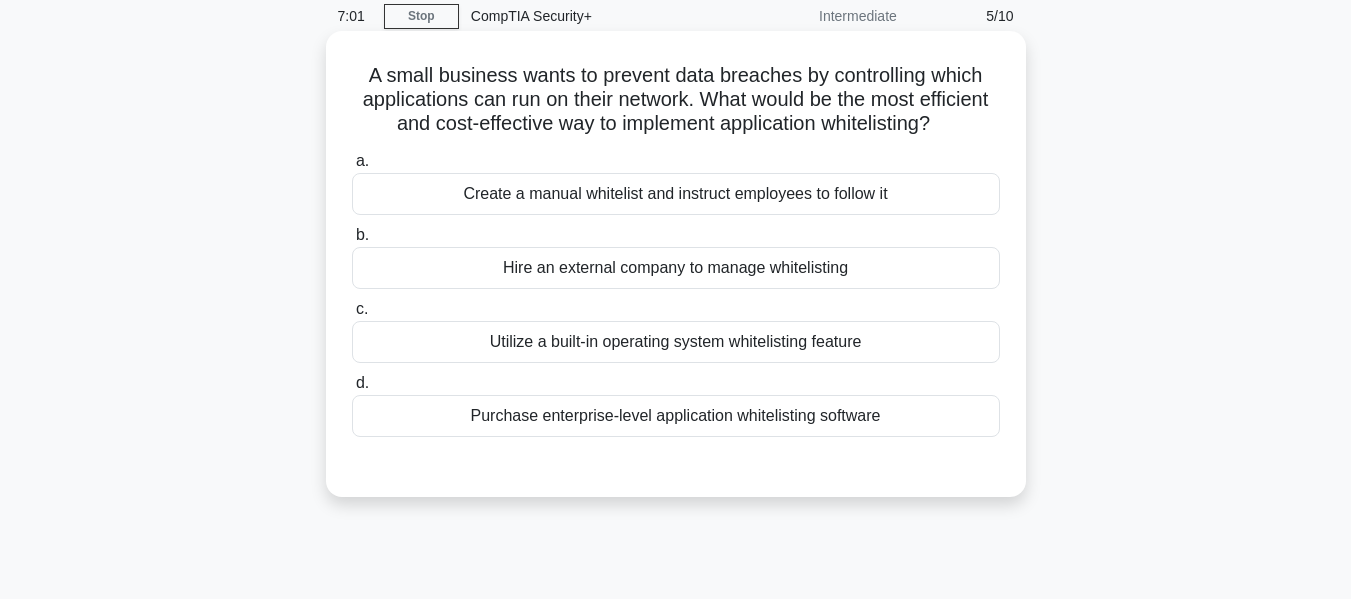 click on "Utilize a built-in operating system whitelisting feature" at bounding box center [676, 342] 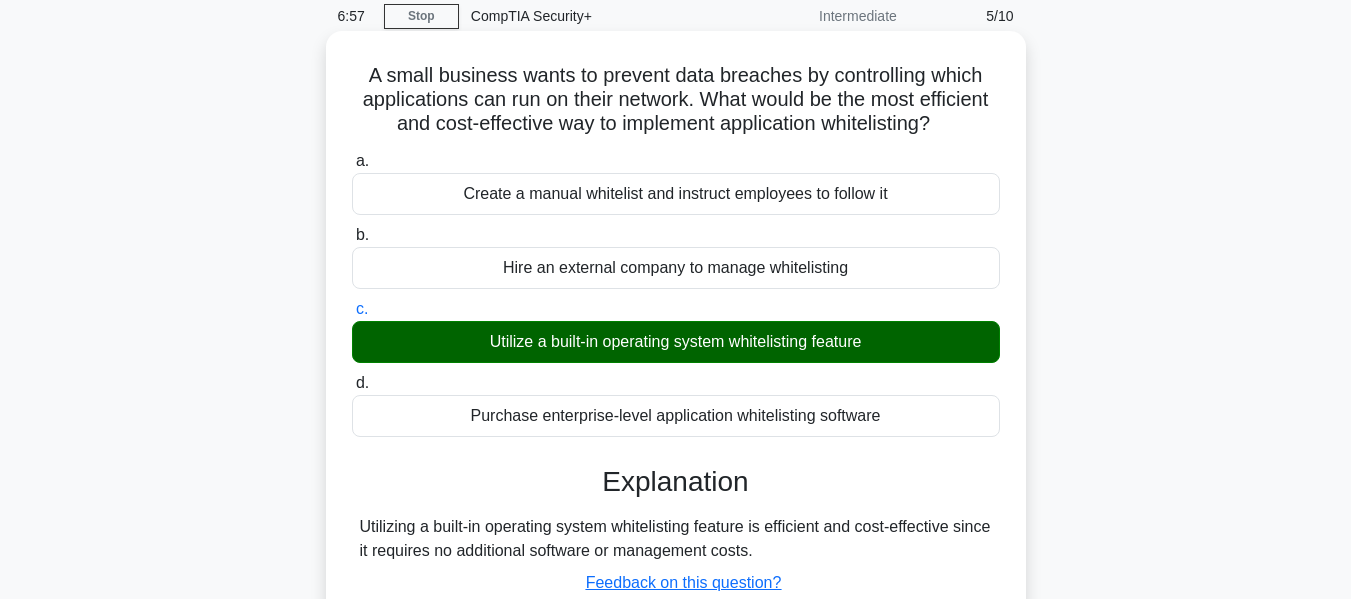 drag, startPoint x: 362, startPoint y: 74, endPoint x: 1015, endPoint y: 136, distance: 655.9367 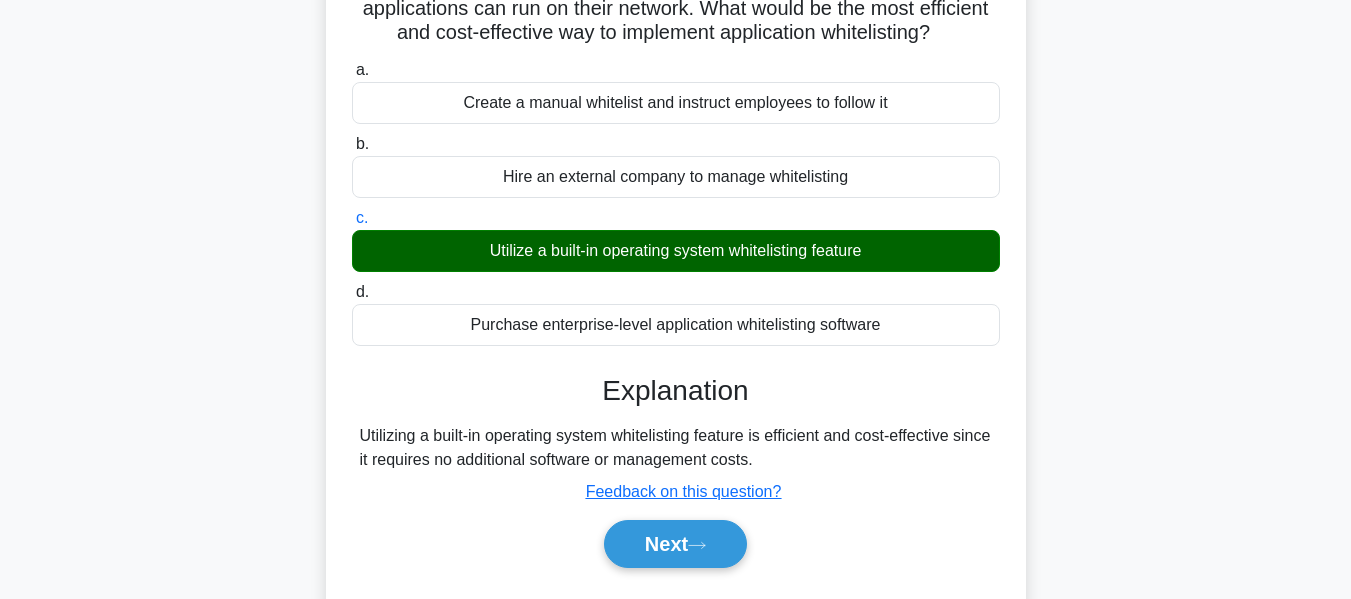 scroll, scrollTop: 281, scrollLeft: 0, axis: vertical 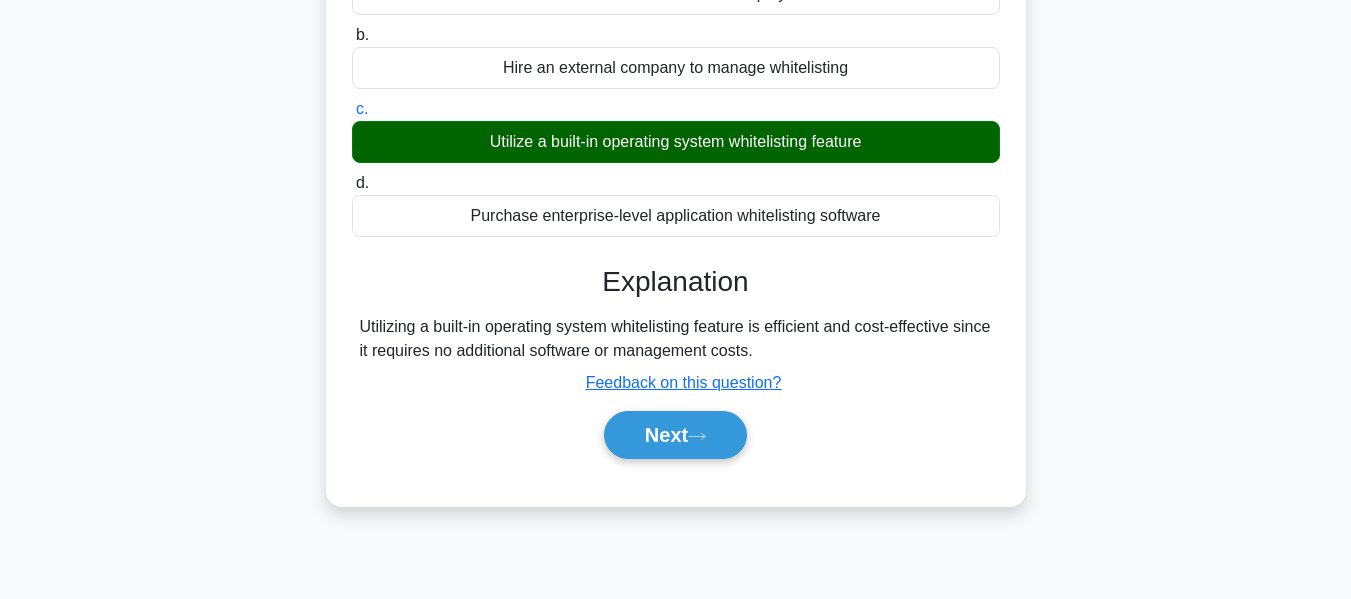 drag, startPoint x: 360, startPoint y: 353, endPoint x: 799, endPoint y: 369, distance: 439.29147 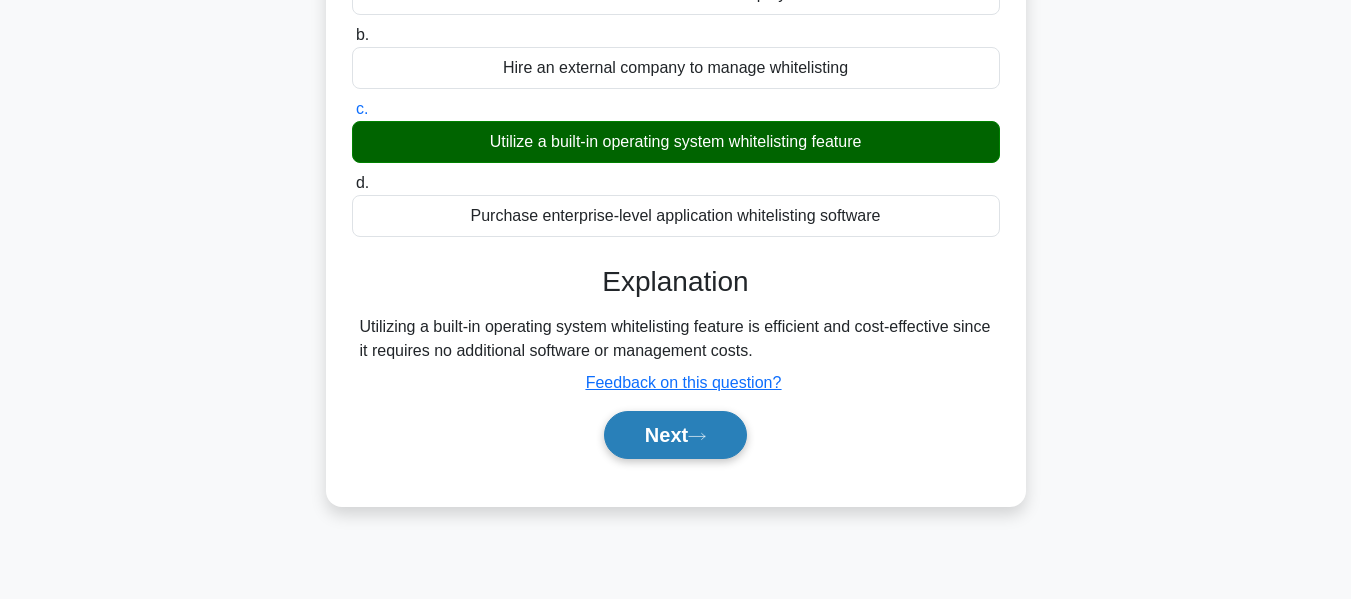 click on "Next" at bounding box center [675, 435] 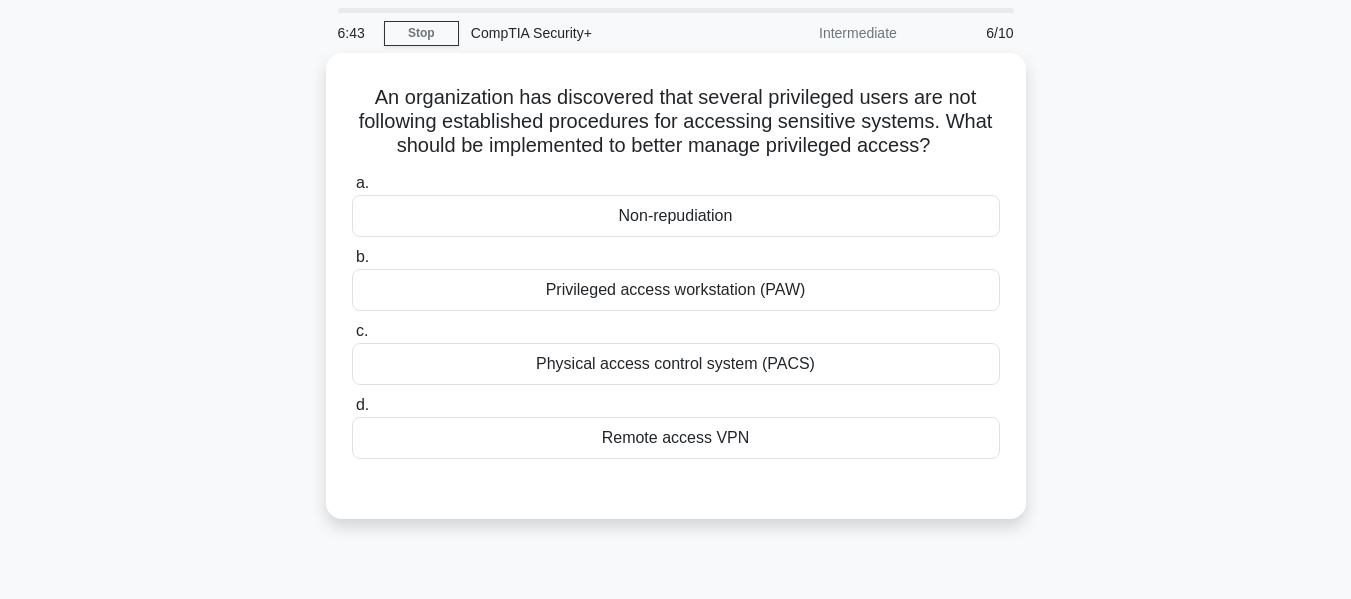 scroll, scrollTop: 100, scrollLeft: 0, axis: vertical 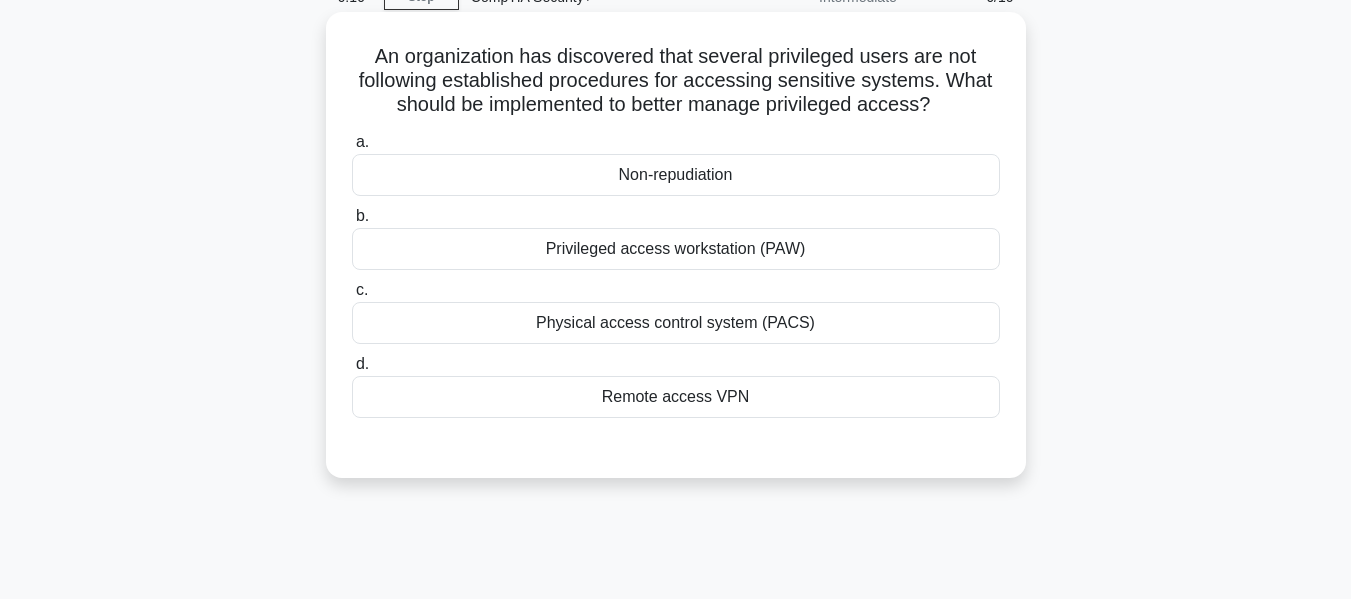 click on "Privileged access workstation (PAW)" at bounding box center [676, 249] 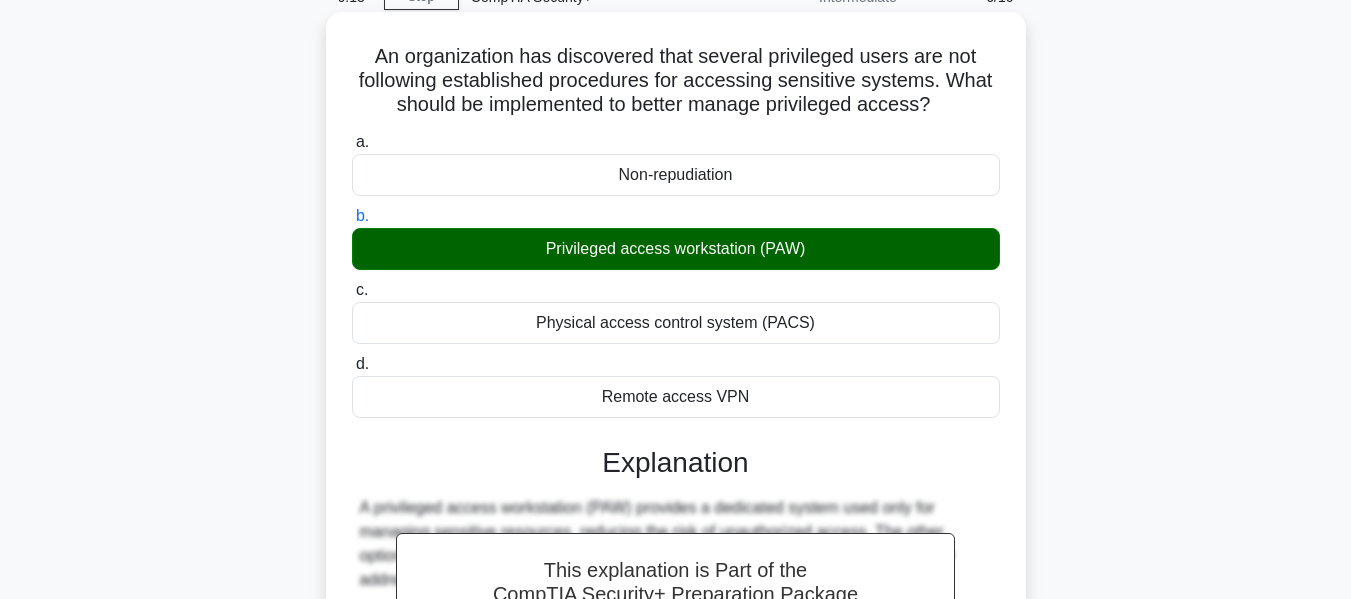 drag, startPoint x: 373, startPoint y: 52, endPoint x: 972, endPoint y: 111, distance: 601.8987 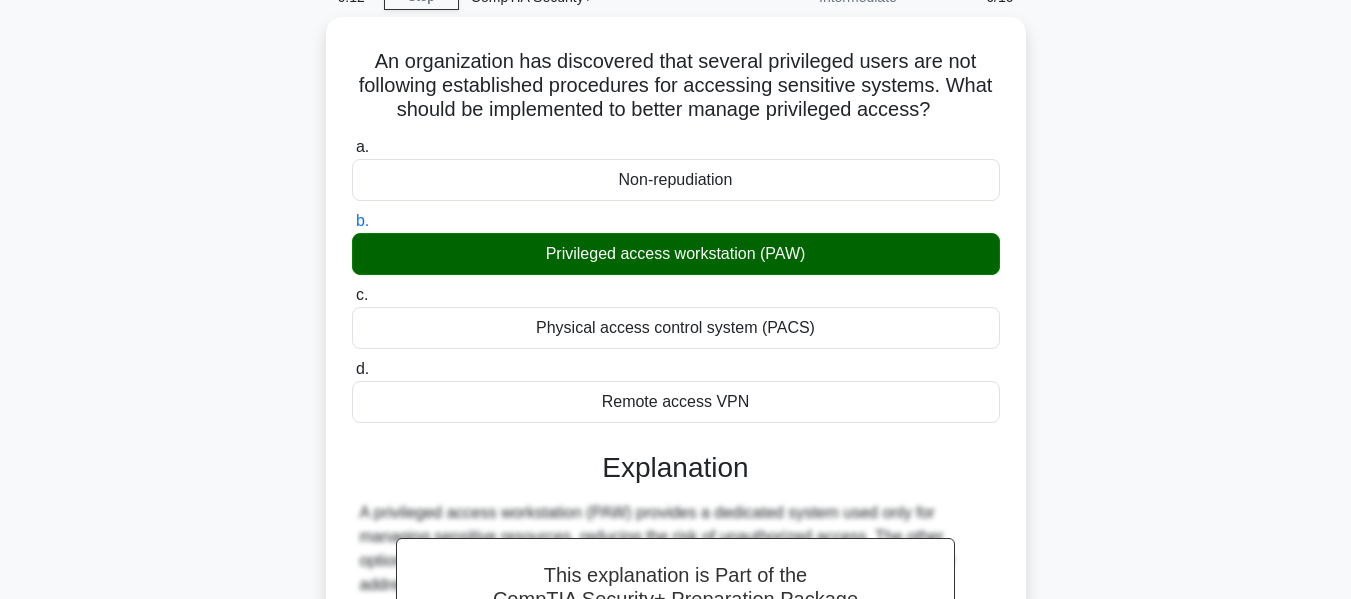 copy on "An organization has discovered that several privileged users are not following established procedures for accessing sensitive systems. What should be implemented to better manage privileged access?" 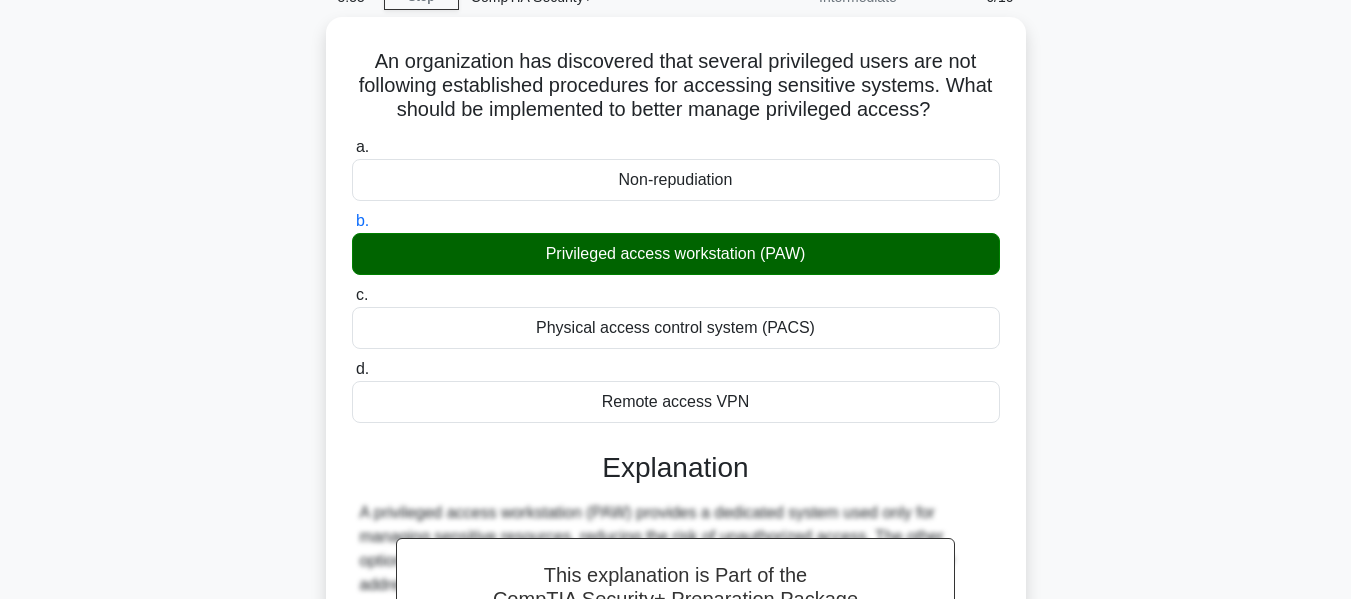 scroll, scrollTop: 400, scrollLeft: 0, axis: vertical 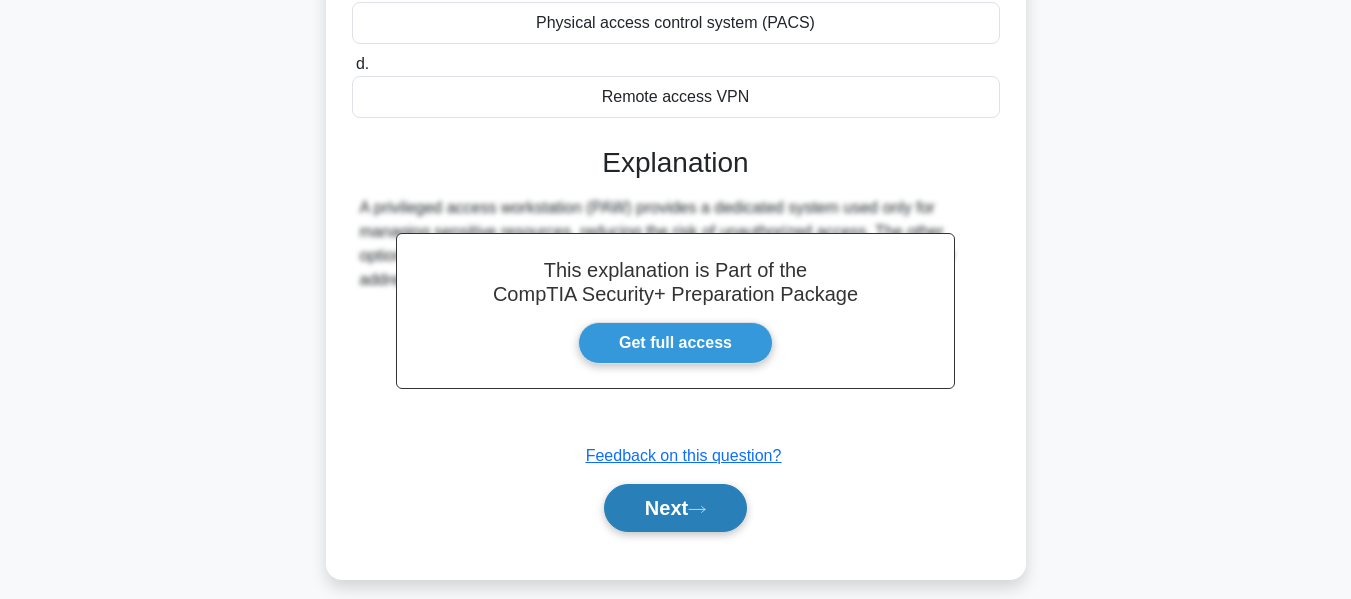 click on "Next" at bounding box center (675, 508) 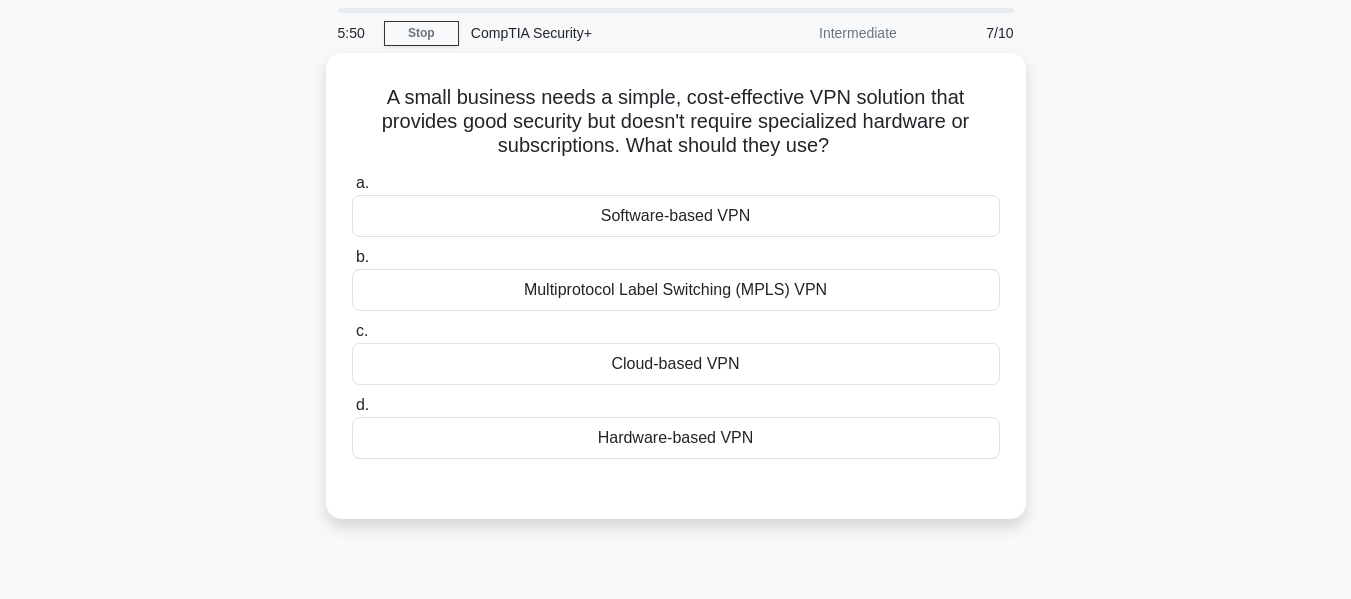 scroll, scrollTop: 100, scrollLeft: 0, axis: vertical 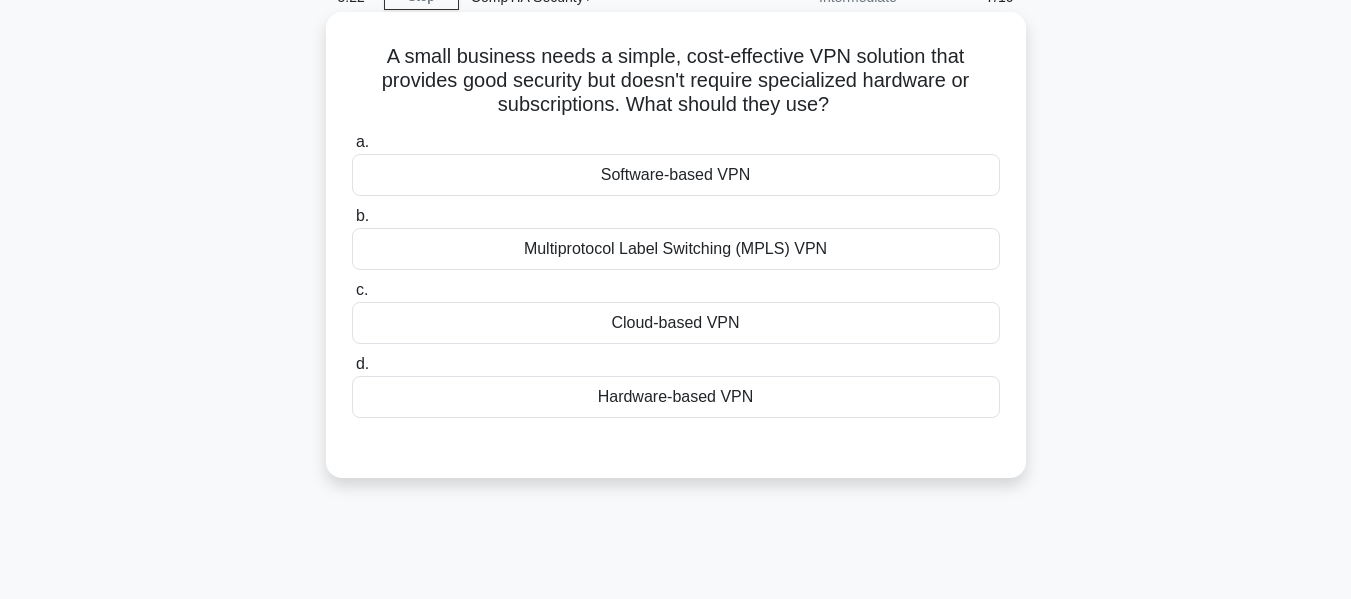 click on "Cloud-based VPN" at bounding box center [676, 323] 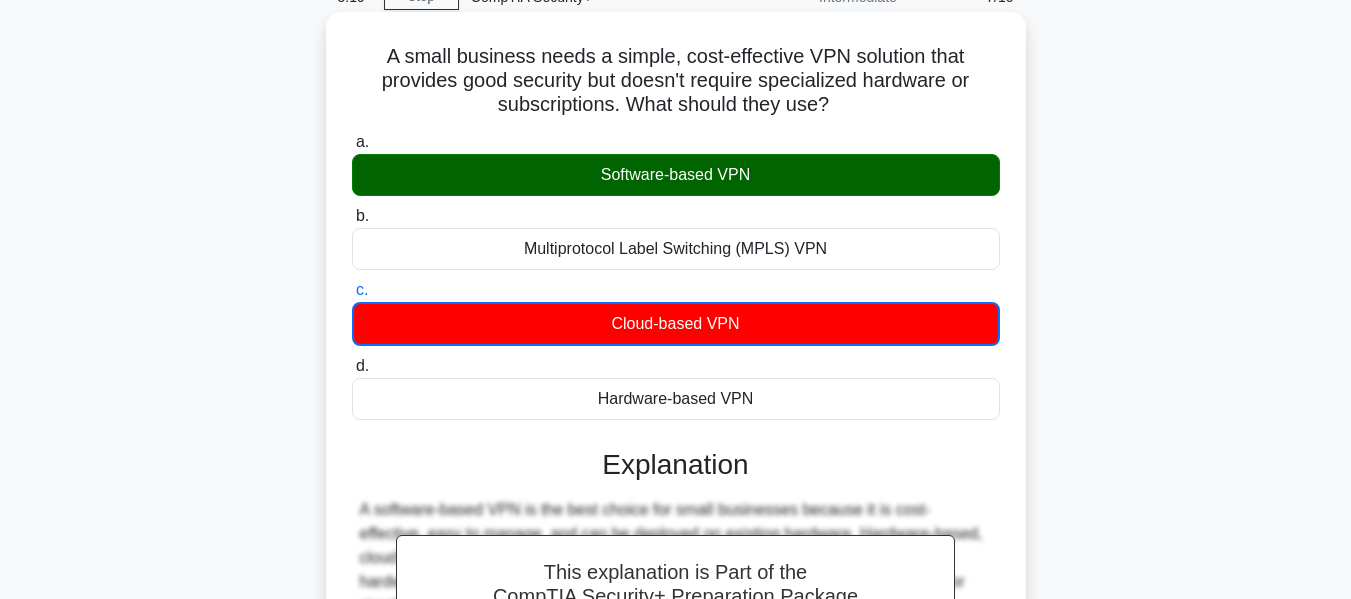 drag, startPoint x: 386, startPoint y: 55, endPoint x: 832, endPoint y: 112, distance: 449.62762 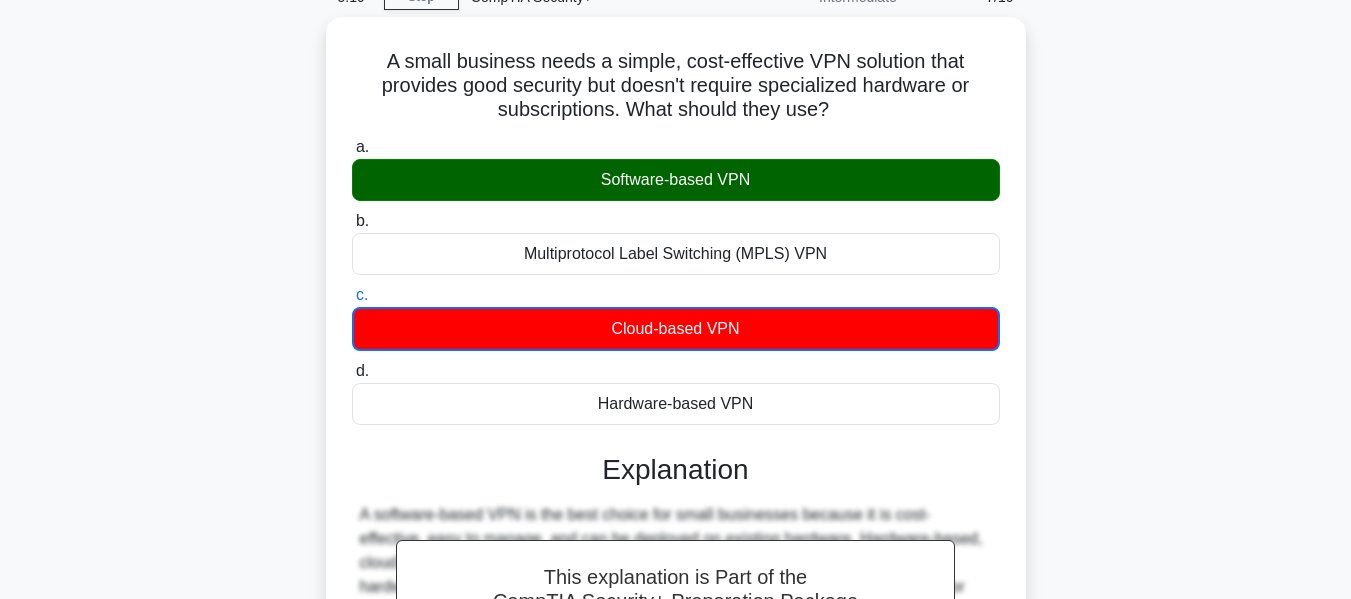 copy on "A small business needs a simple, cost-effective VPN solution that provides good security but doesn't require specialized hardware or subscriptions. What should they use?" 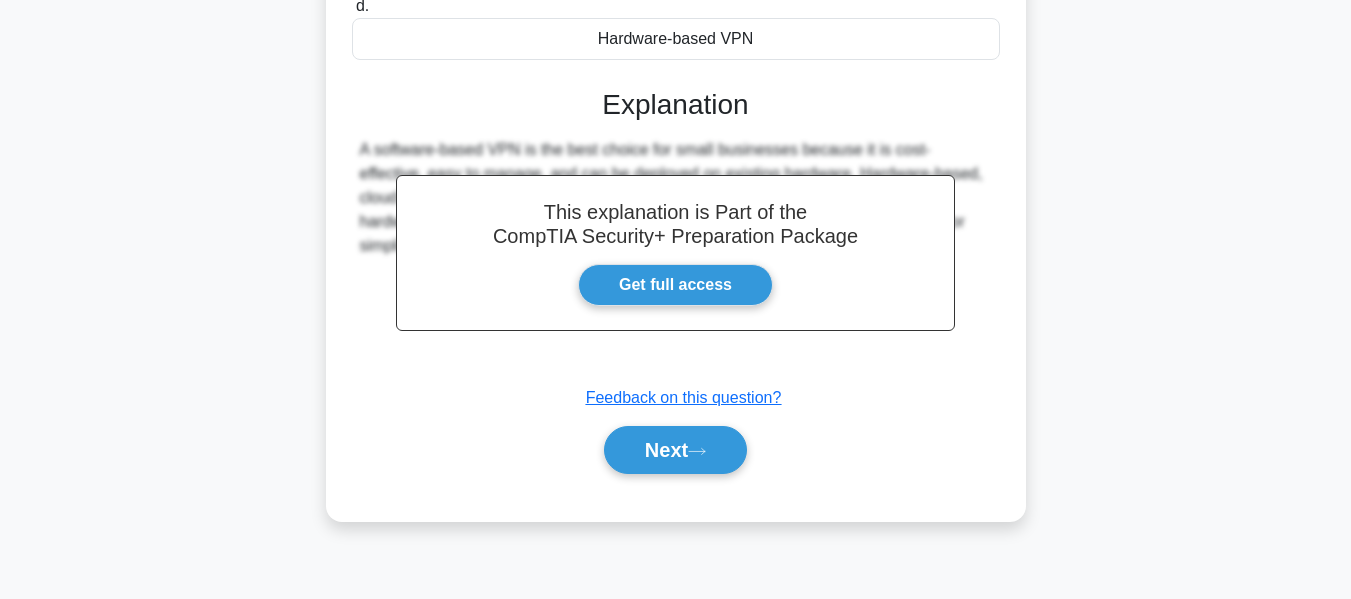scroll, scrollTop: 481, scrollLeft: 0, axis: vertical 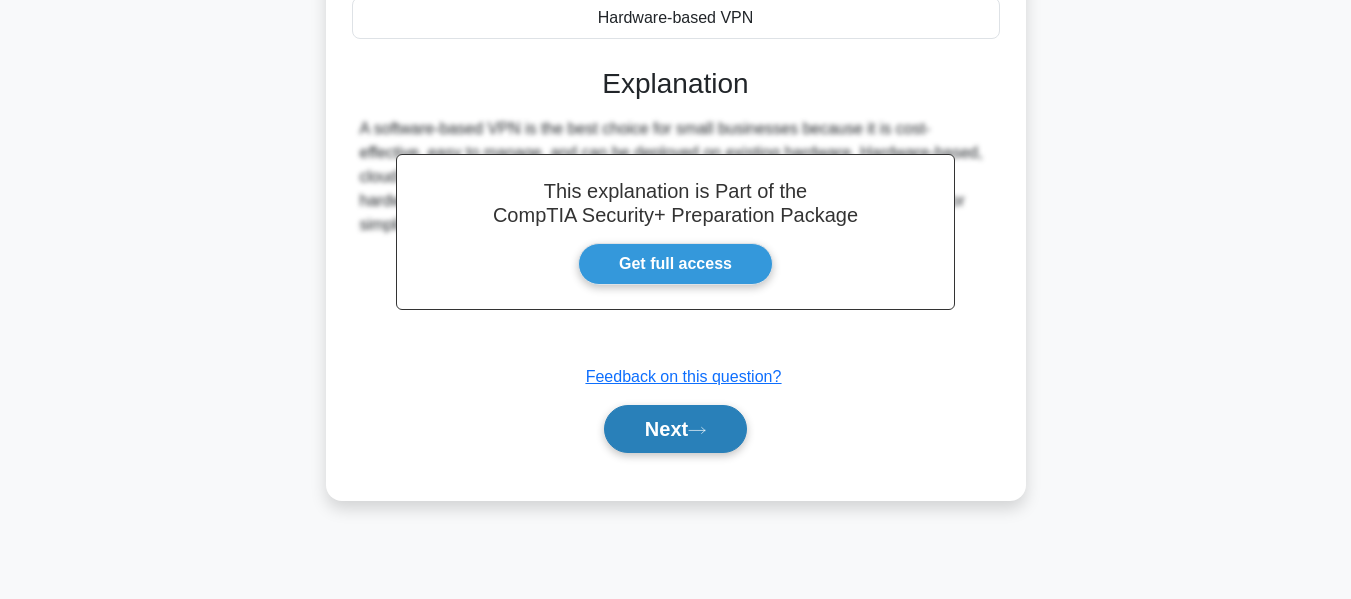 drag, startPoint x: 662, startPoint y: 430, endPoint x: 674, endPoint y: 430, distance: 12 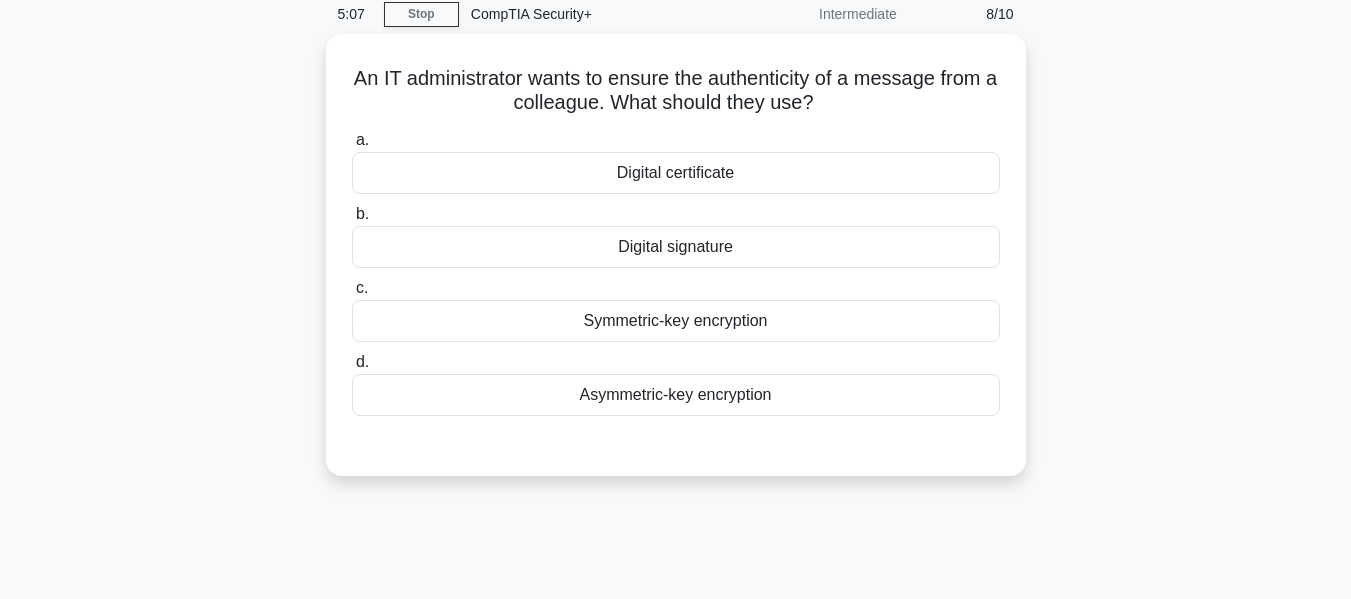 scroll, scrollTop: 81, scrollLeft: 0, axis: vertical 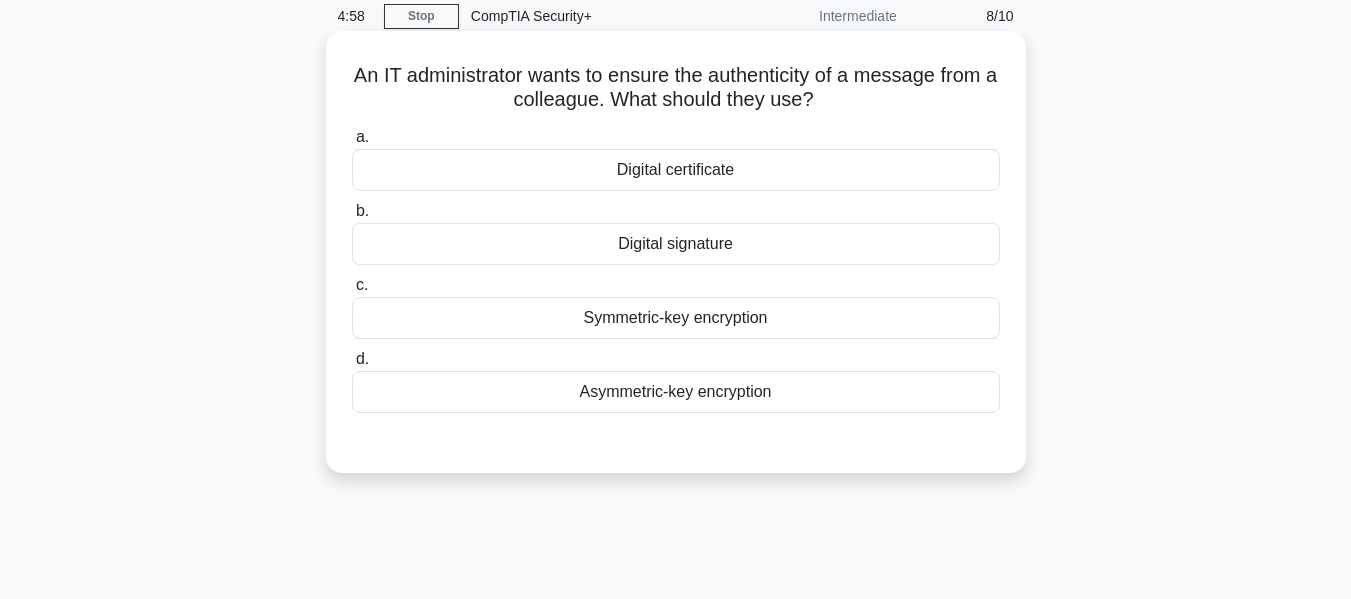 click on "Asymmetric-key encryption" at bounding box center (676, 392) 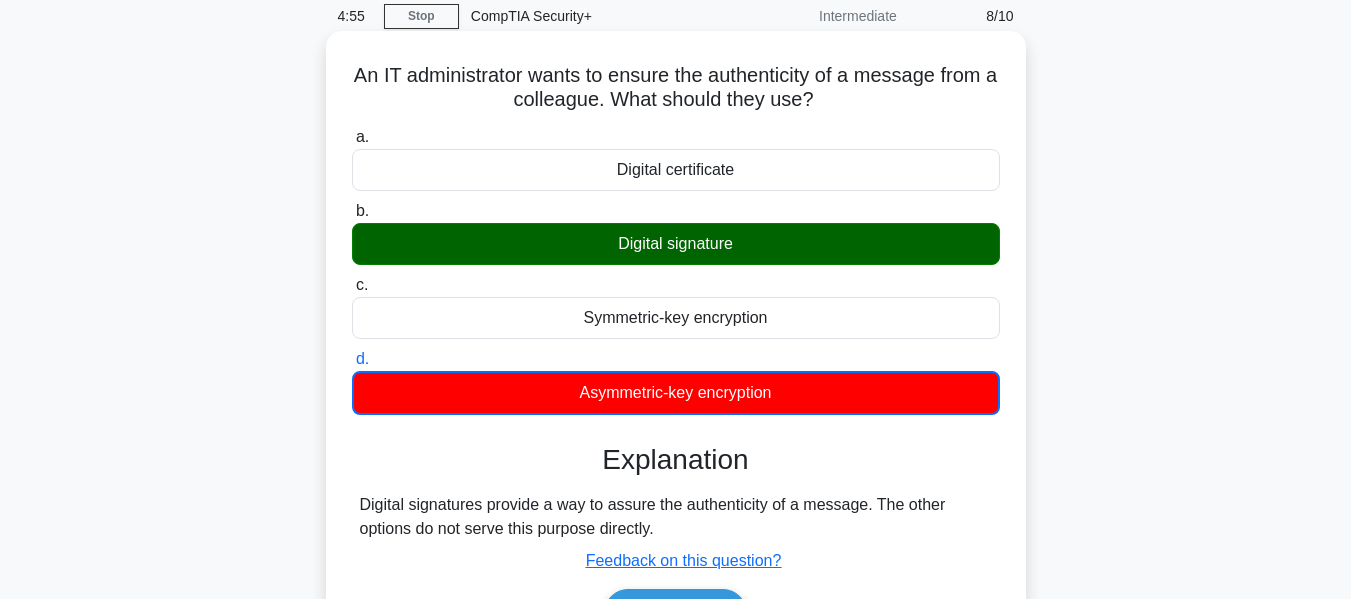 drag, startPoint x: 354, startPoint y: 74, endPoint x: 827, endPoint y: 97, distance: 473.55887 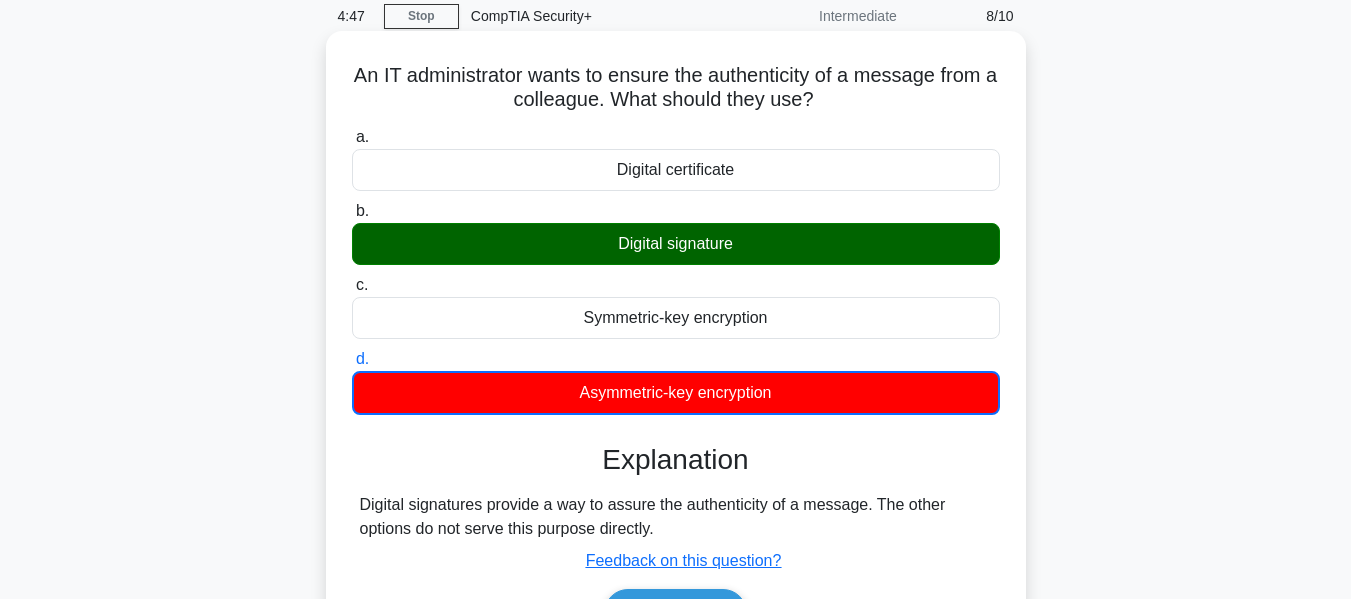 drag, startPoint x: 360, startPoint y: 507, endPoint x: 660, endPoint y: 526, distance: 300.60107 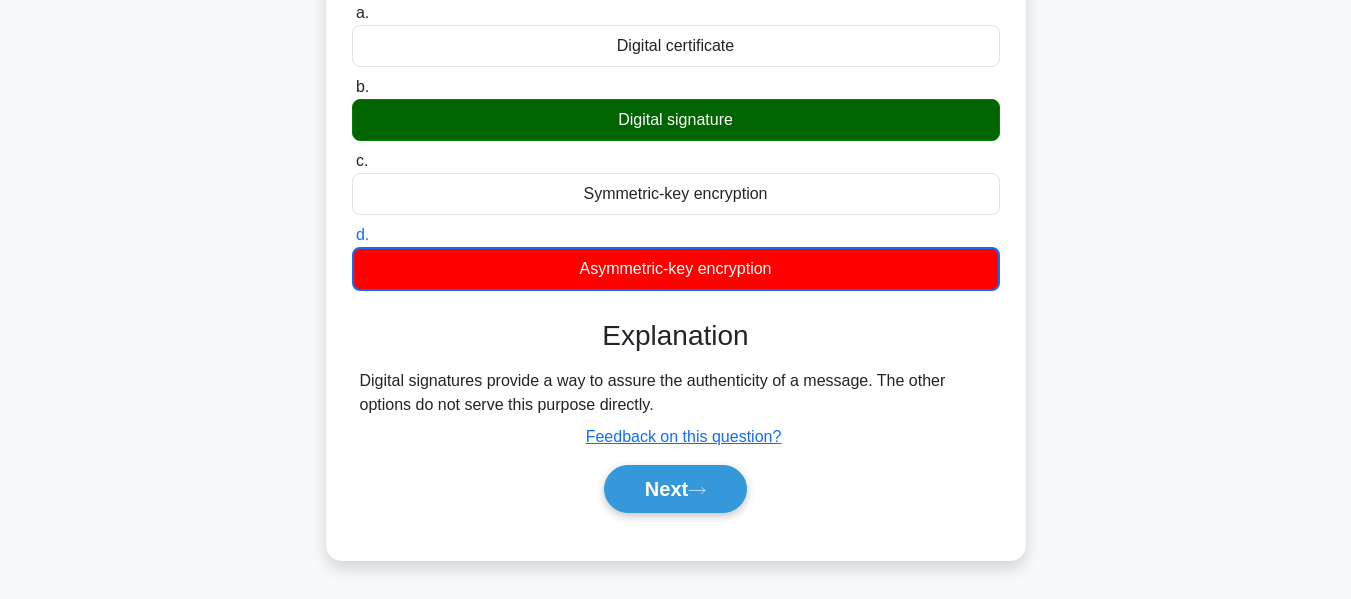scroll, scrollTop: 281, scrollLeft: 0, axis: vertical 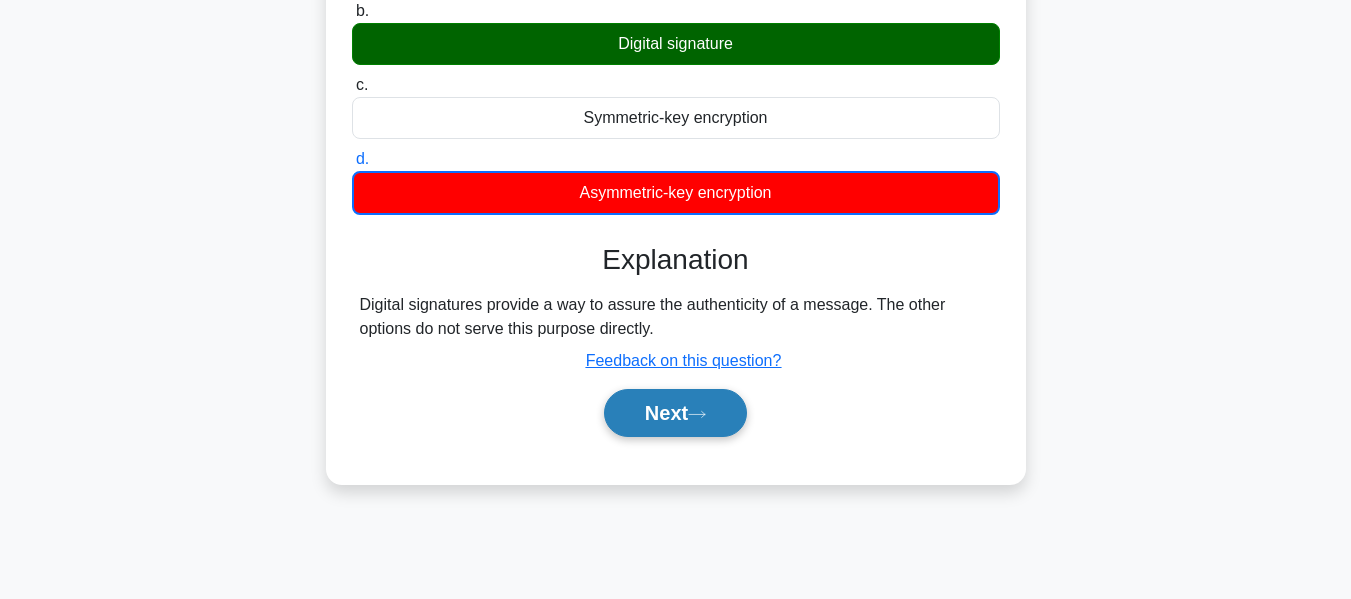 click on "Next" at bounding box center (675, 413) 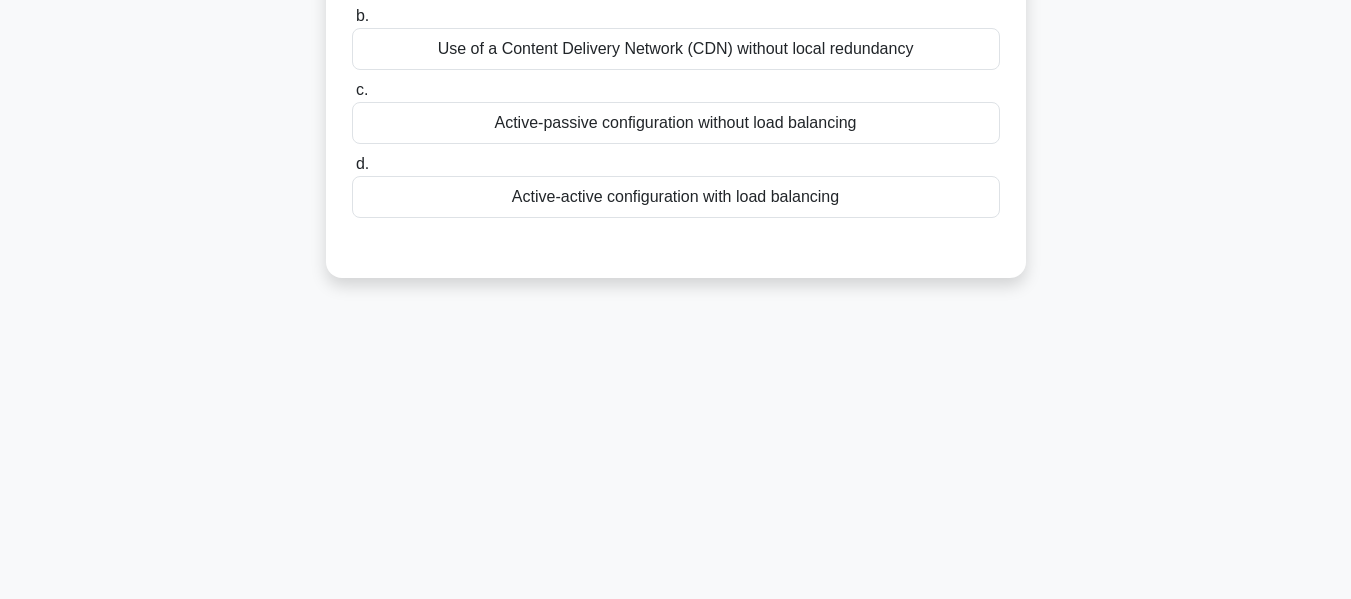 scroll, scrollTop: 81, scrollLeft: 0, axis: vertical 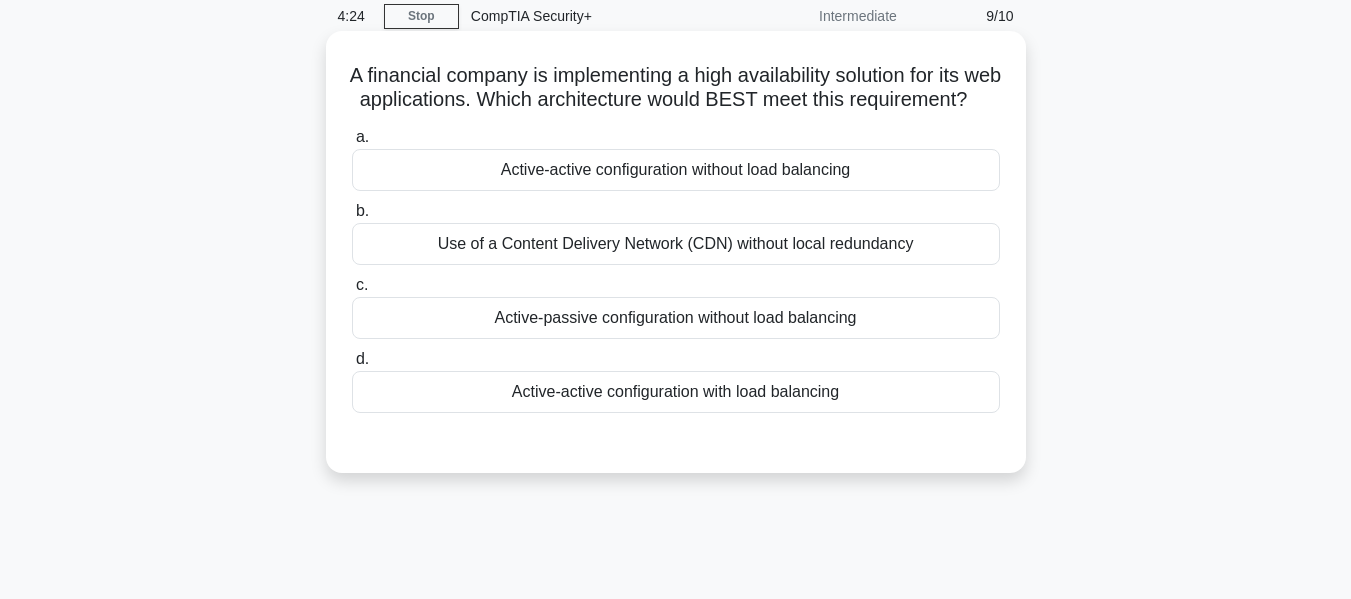 click on "Active-active configuration with load balancing" at bounding box center (676, 392) 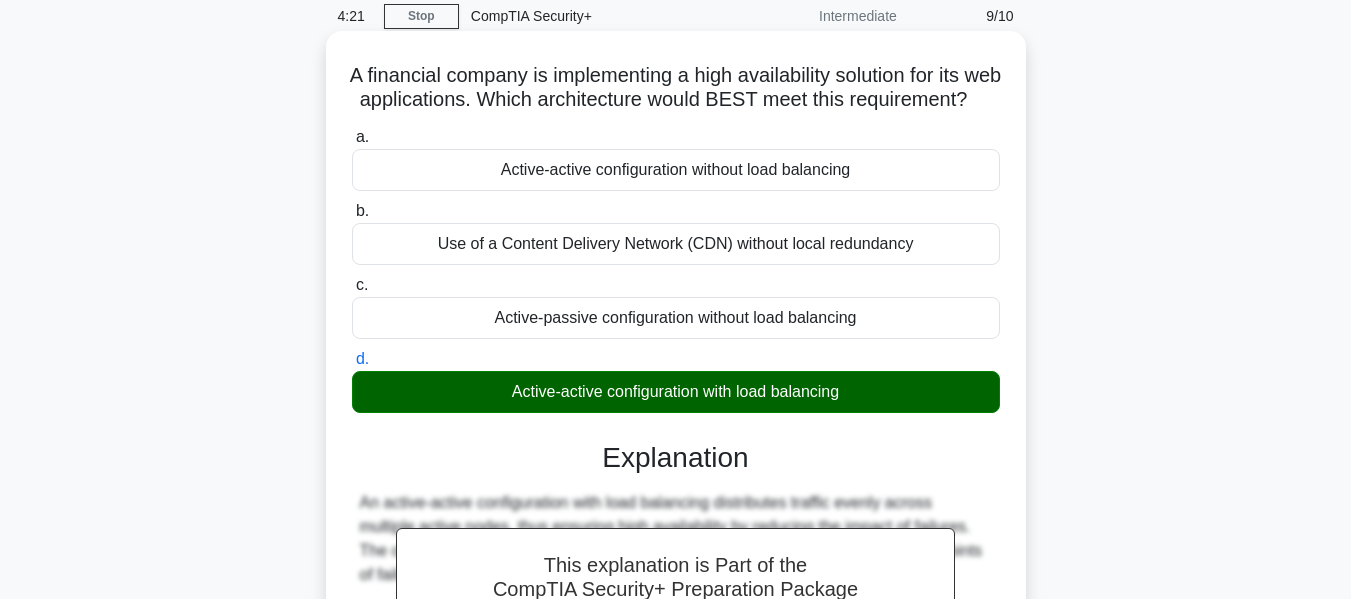 drag, startPoint x: 359, startPoint y: 71, endPoint x: 733, endPoint y: 130, distance: 378.62515 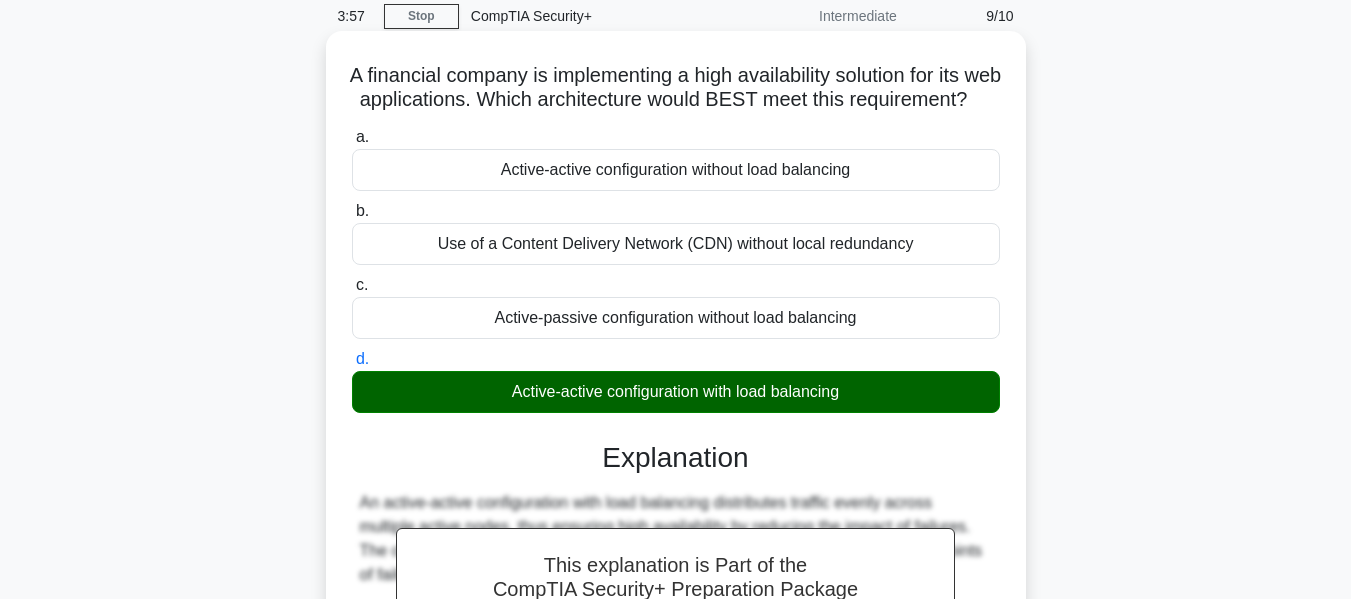 scroll, scrollTop: 381, scrollLeft: 0, axis: vertical 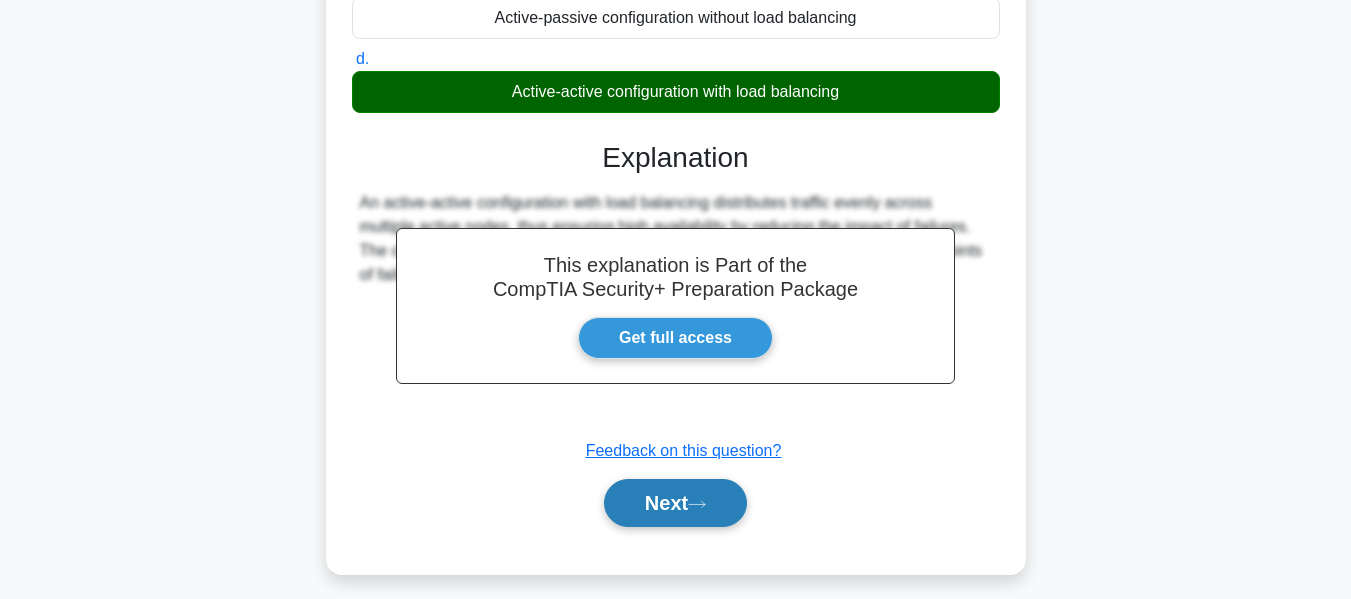 click on "Next" at bounding box center [675, 503] 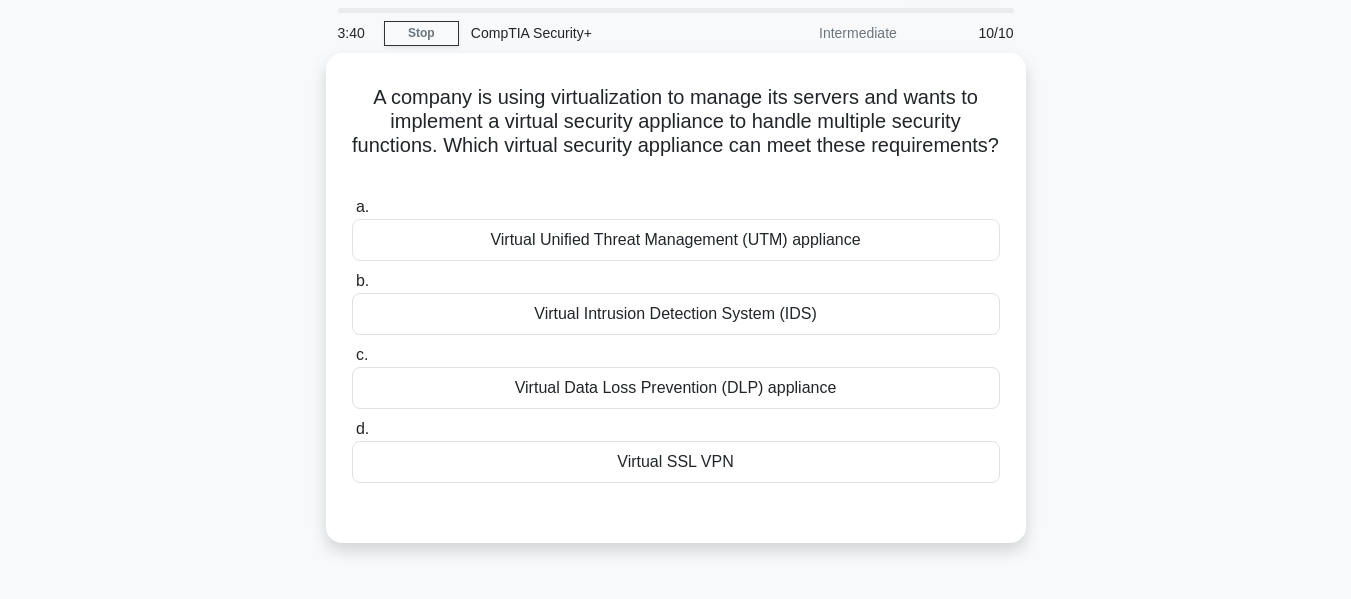 scroll, scrollTop: 100, scrollLeft: 0, axis: vertical 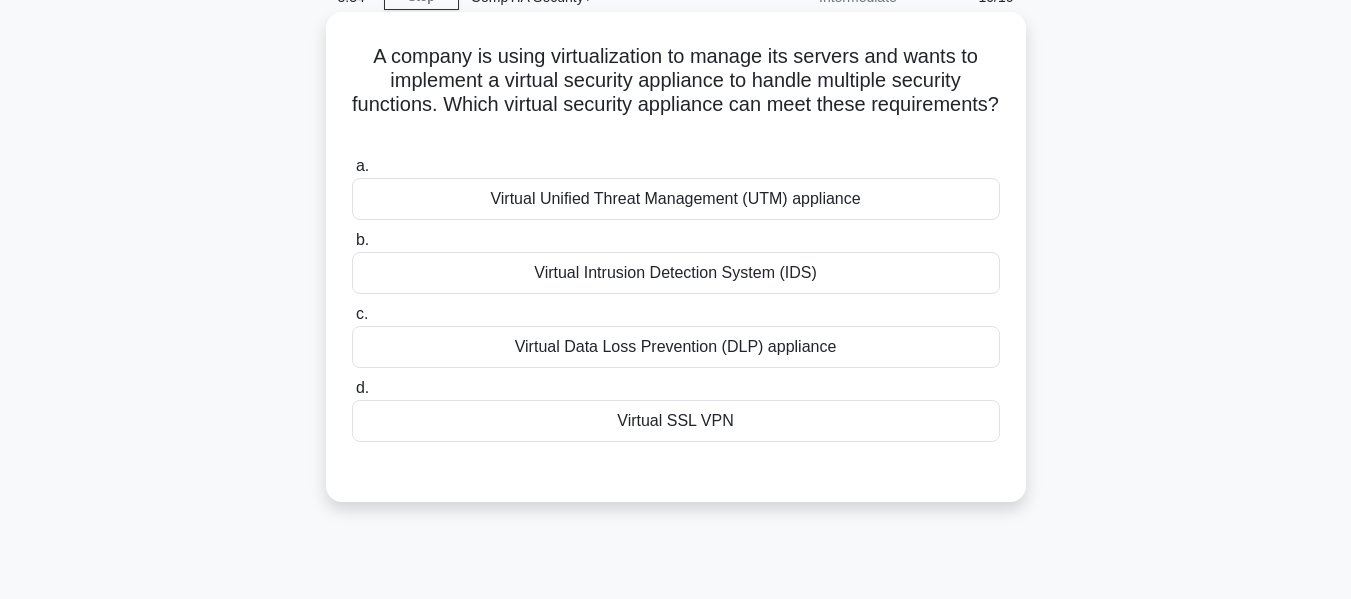 drag, startPoint x: 497, startPoint y: 81, endPoint x: 498, endPoint y: 93, distance: 12.0415945 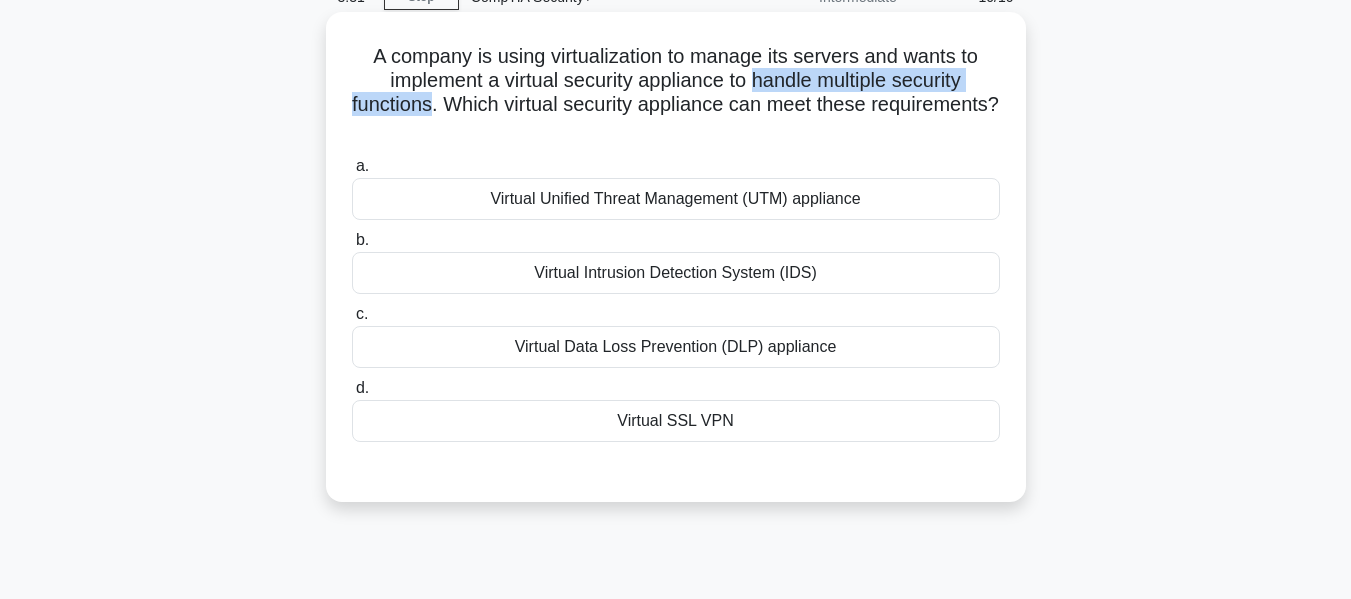 drag, startPoint x: 759, startPoint y: 82, endPoint x: 494, endPoint y: 105, distance: 265.99625 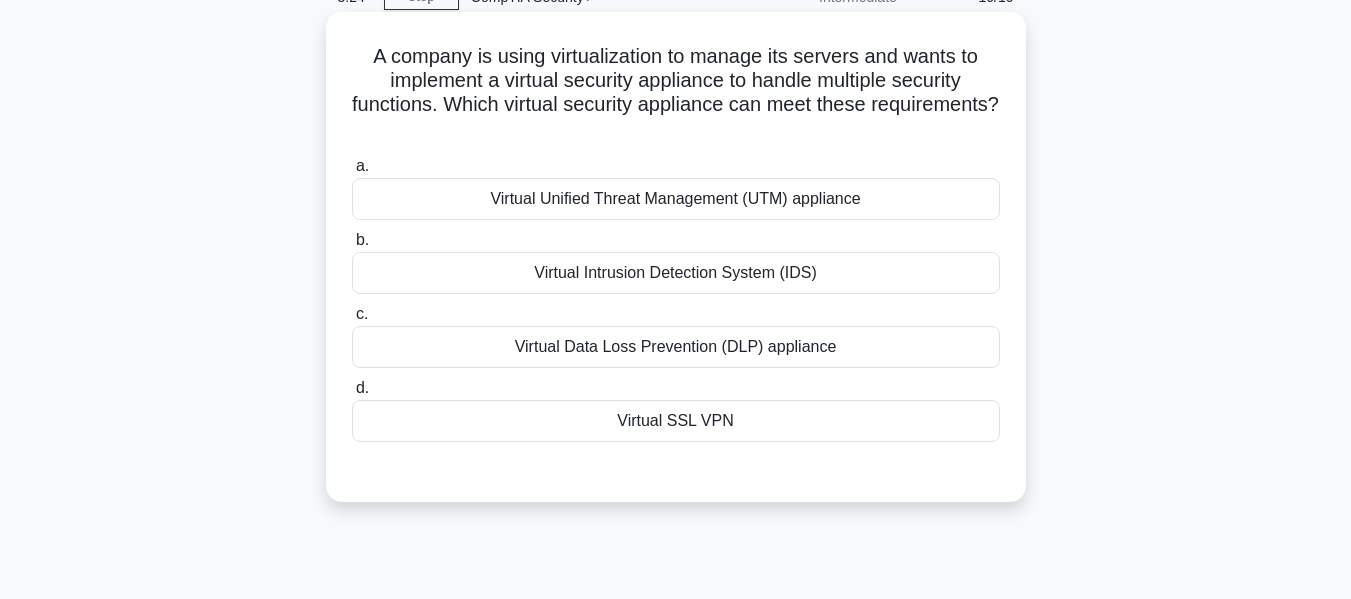 click on "Virtual Unified Threat Management (UTM) appliance" at bounding box center (676, 199) 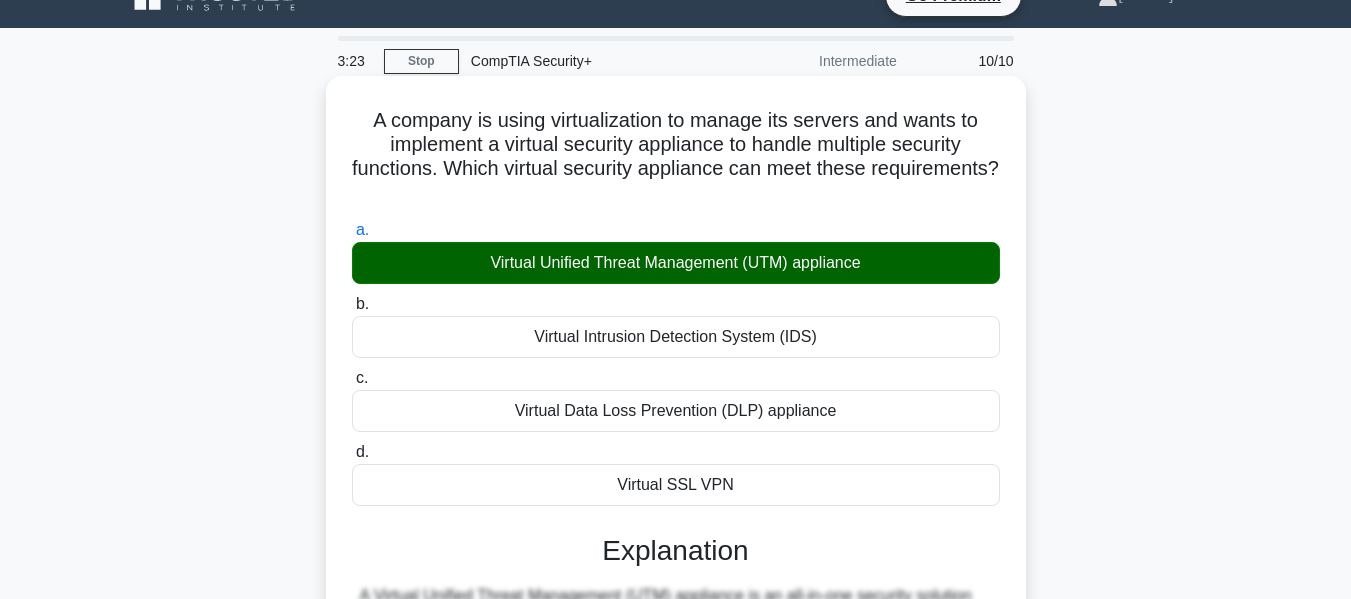 scroll, scrollTop: 0, scrollLeft: 0, axis: both 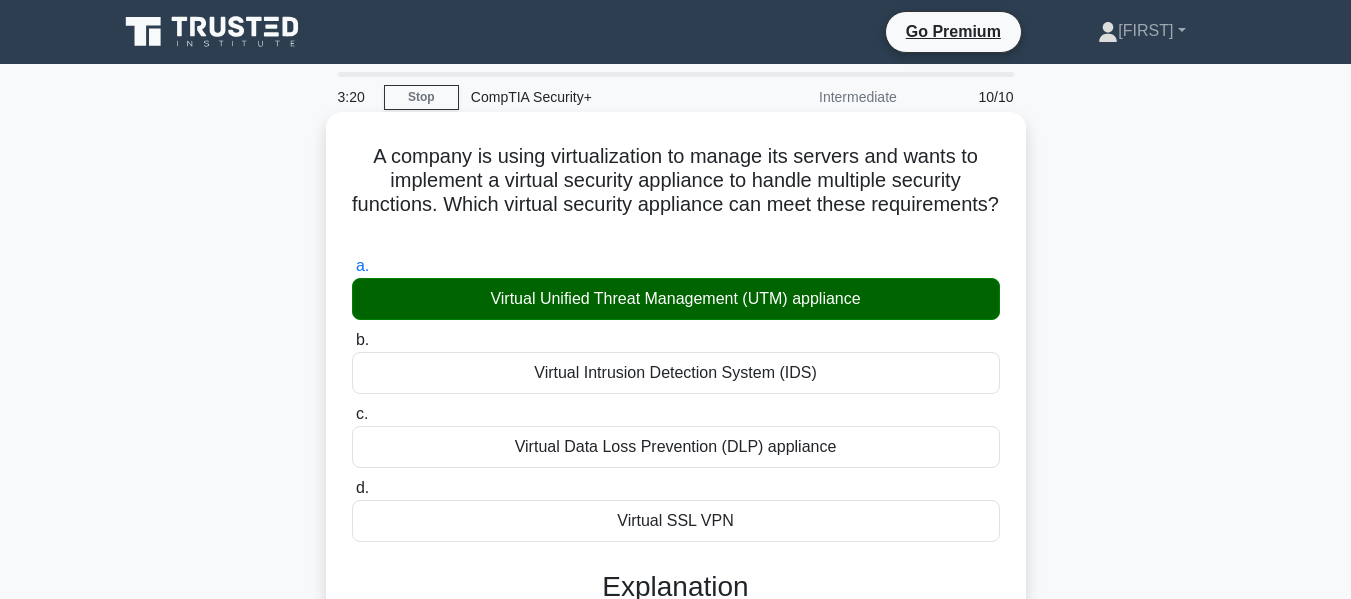 drag, startPoint x: 365, startPoint y: 156, endPoint x: 734, endPoint y: 223, distance: 375.03333 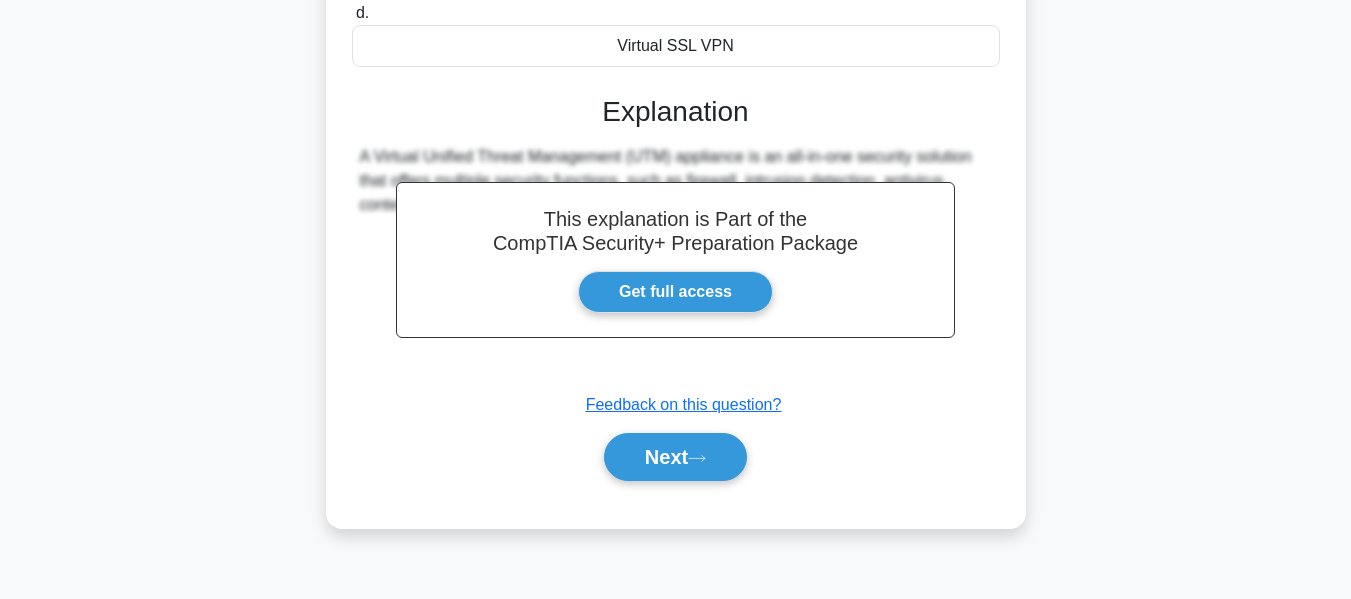 scroll, scrollTop: 481, scrollLeft: 0, axis: vertical 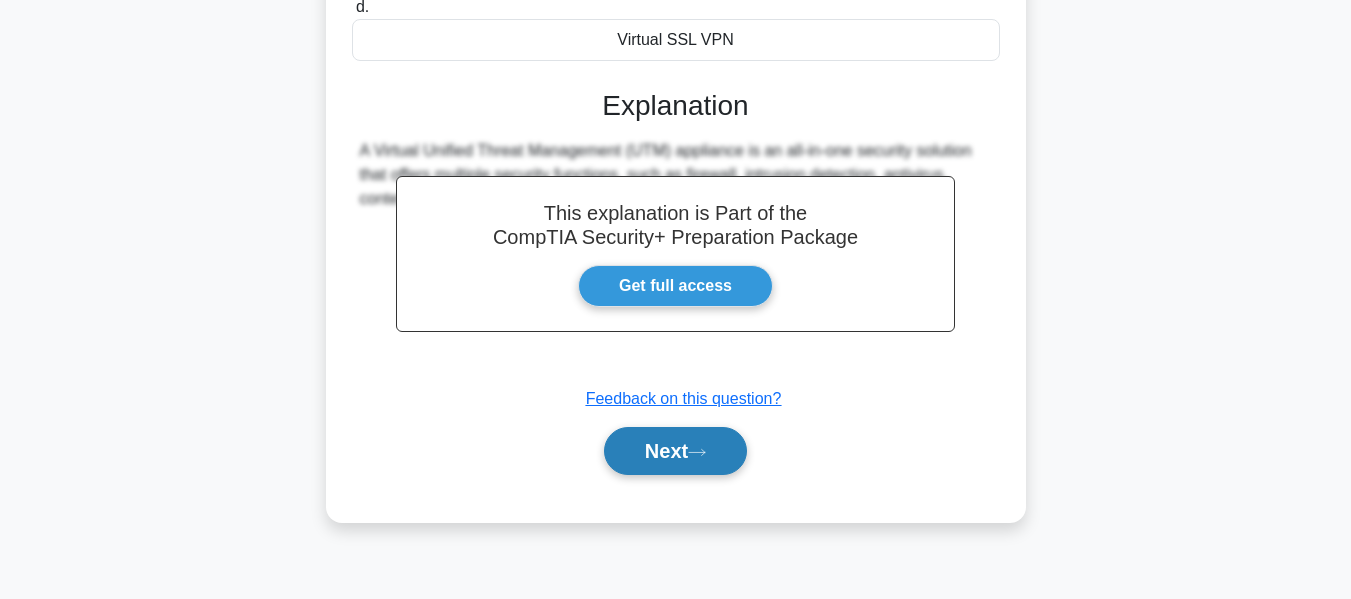 click on "Next" at bounding box center (675, 451) 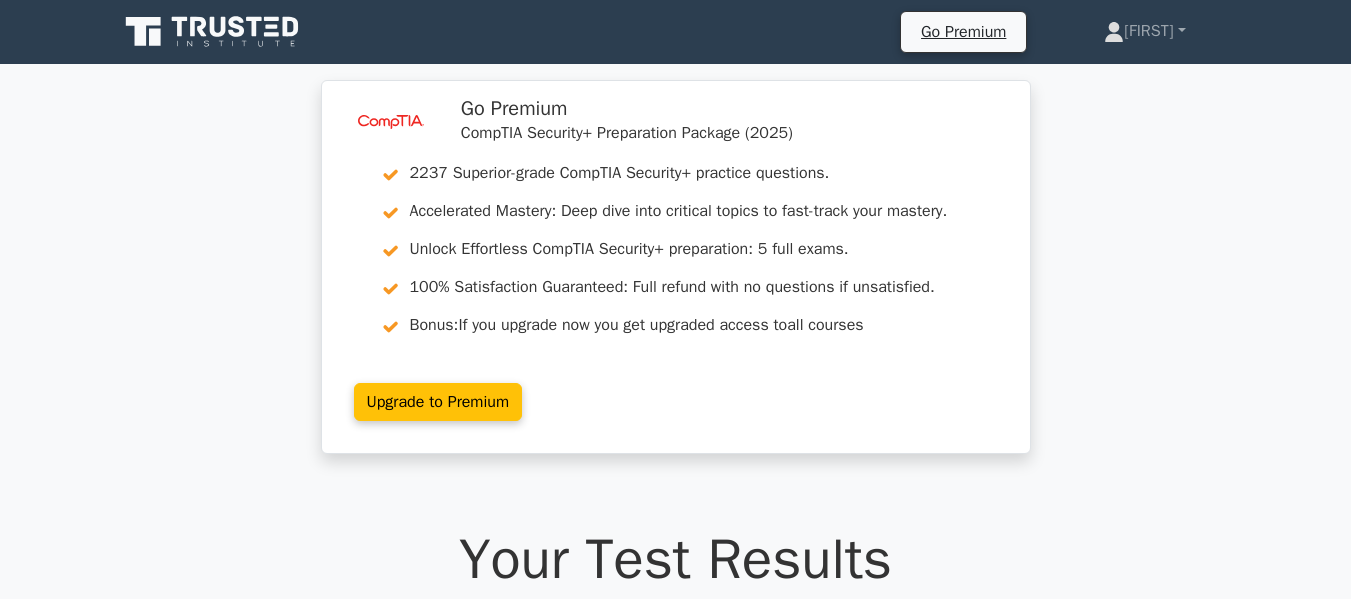 scroll, scrollTop: 0, scrollLeft: 0, axis: both 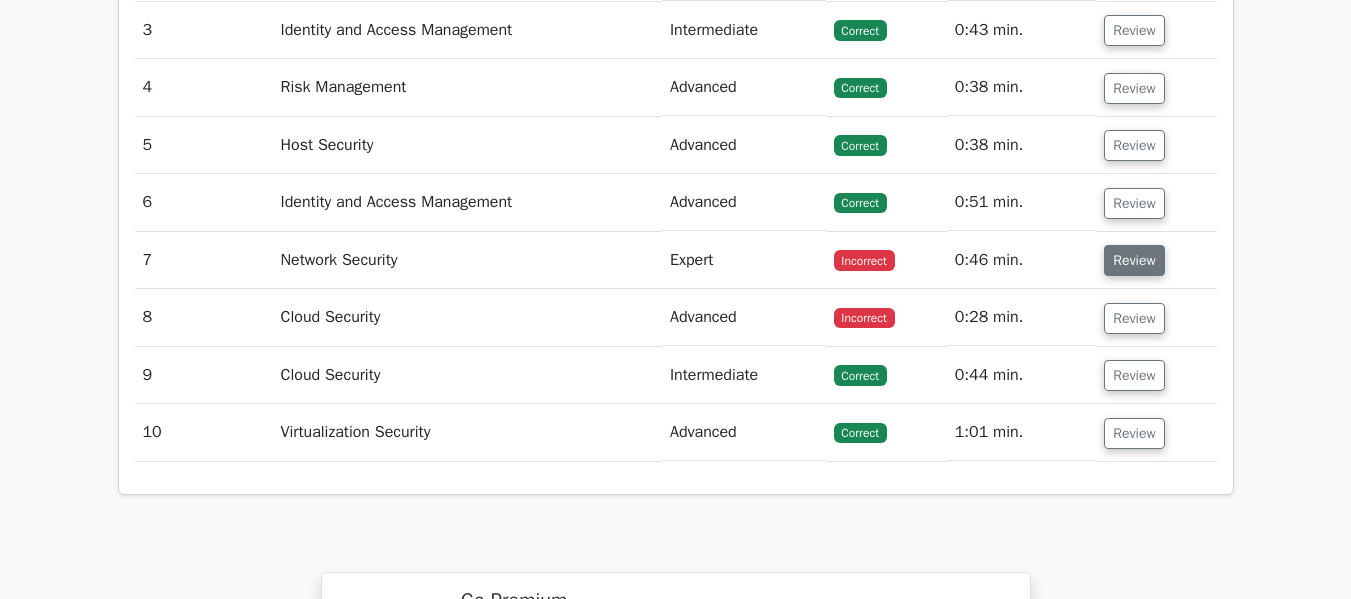 click on "Review" at bounding box center [1134, 260] 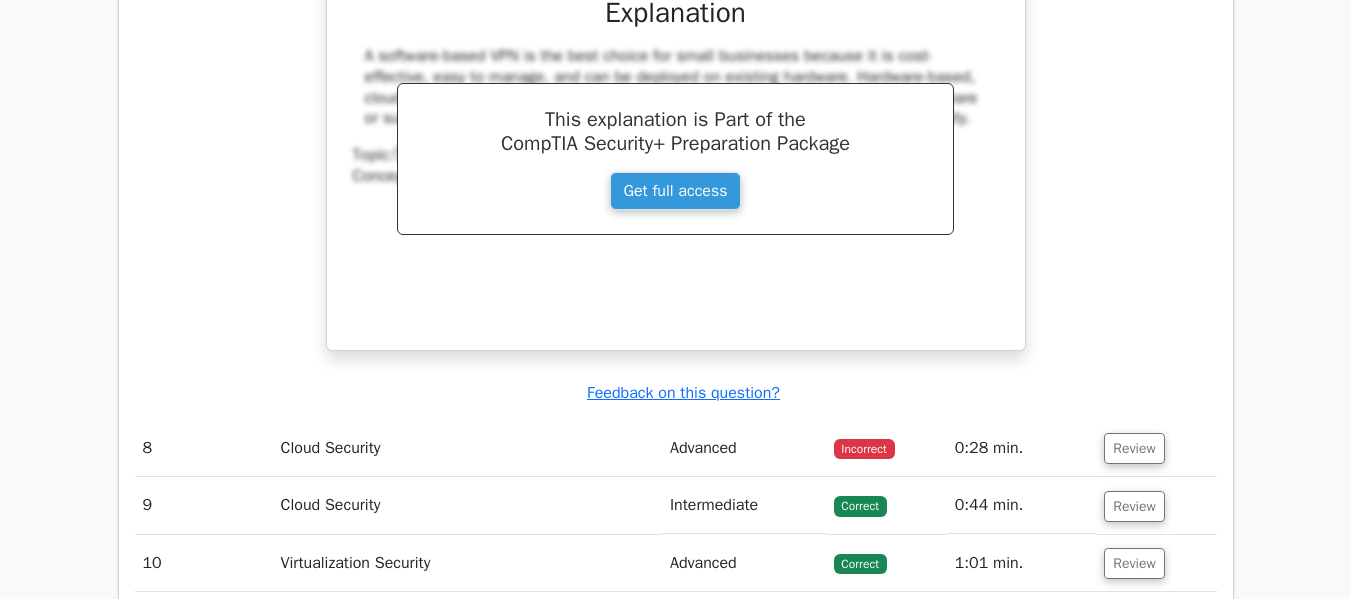 scroll, scrollTop: 3300, scrollLeft: 0, axis: vertical 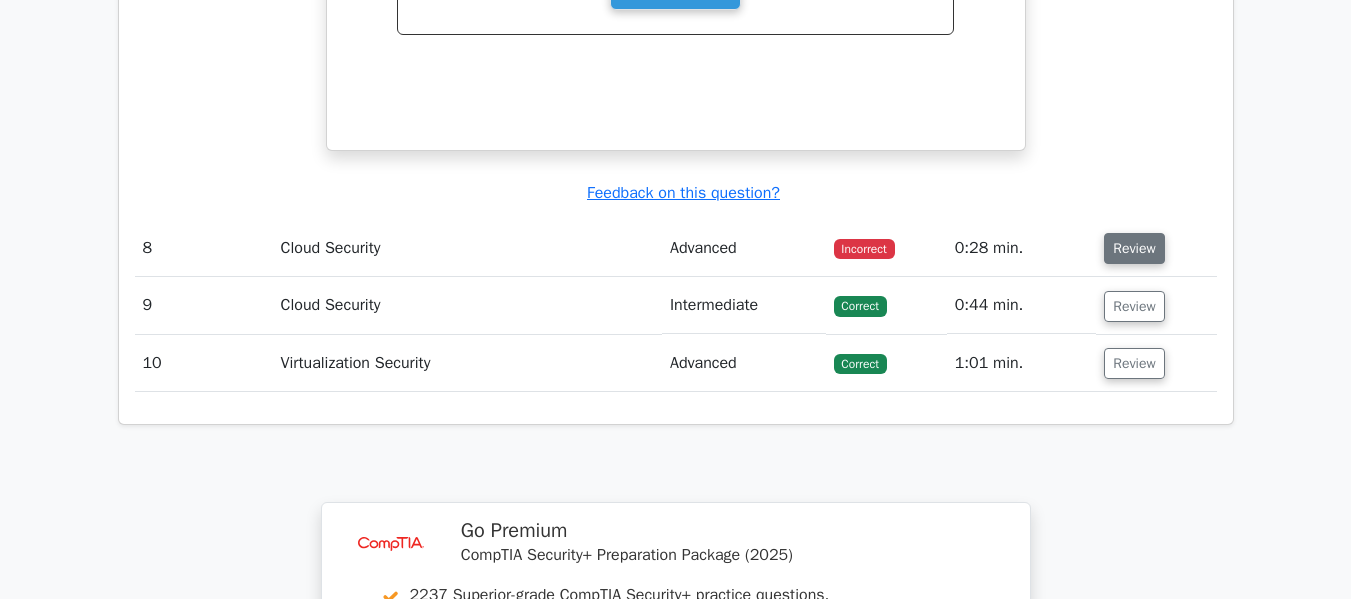 click on "Review" at bounding box center (1134, 248) 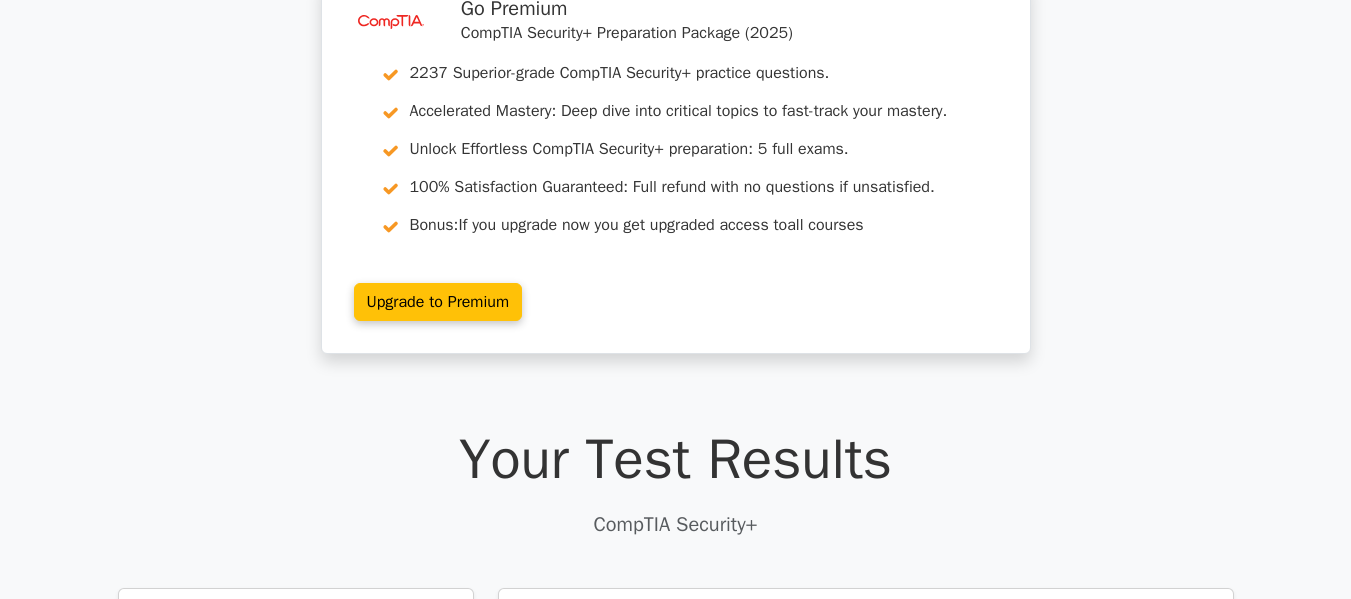 scroll, scrollTop: 0, scrollLeft: 0, axis: both 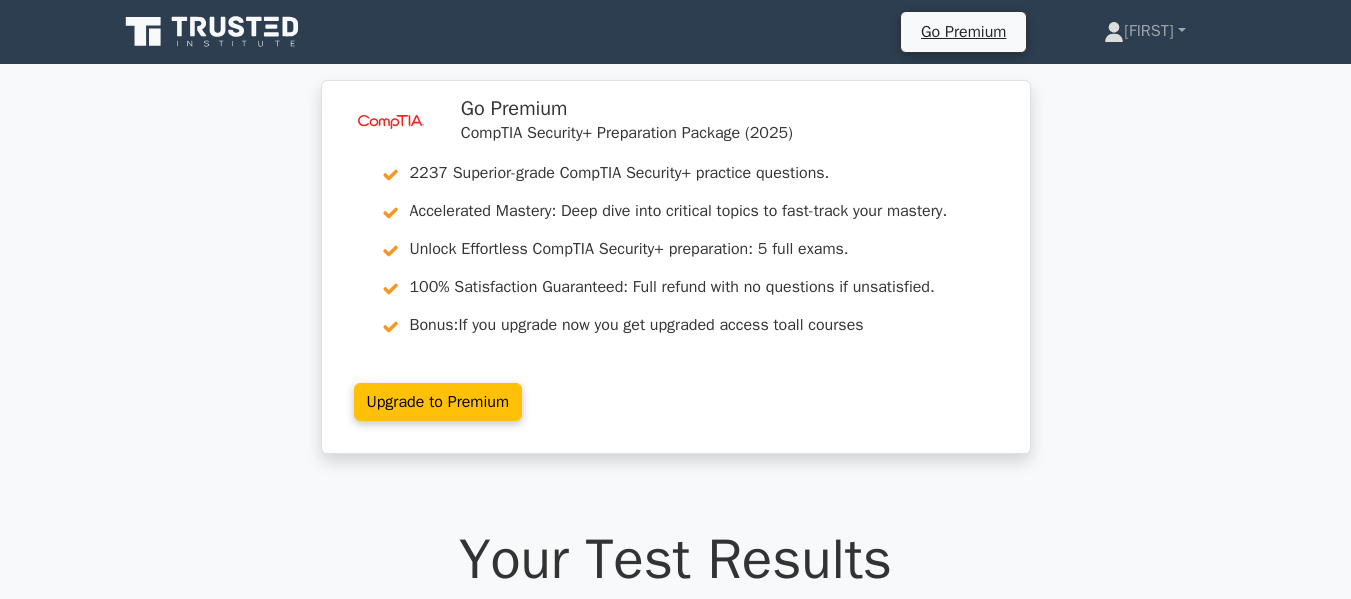 click 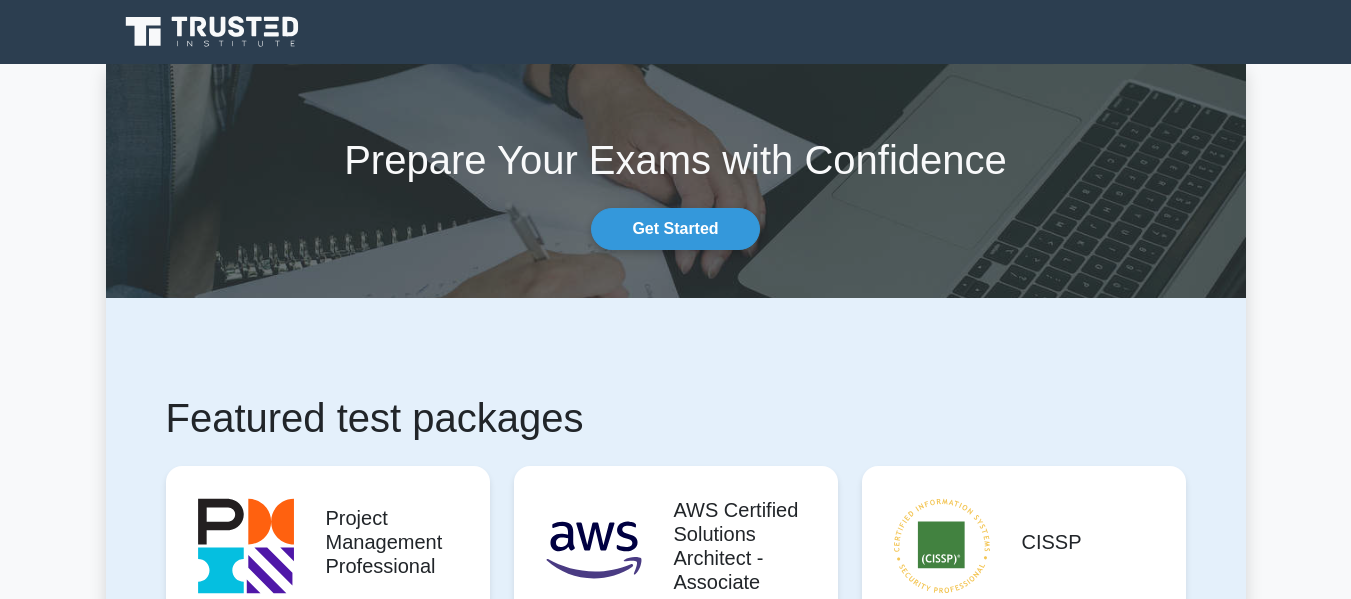 scroll, scrollTop: 0, scrollLeft: 0, axis: both 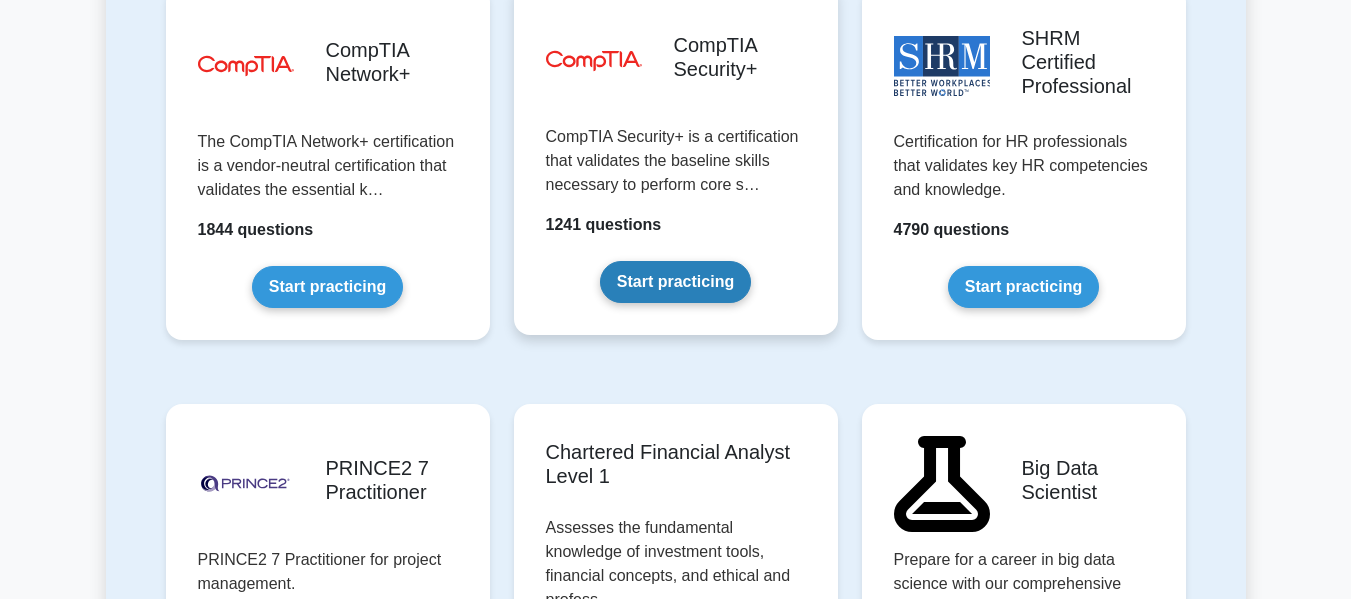 click on "Start practicing" at bounding box center [675, 282] 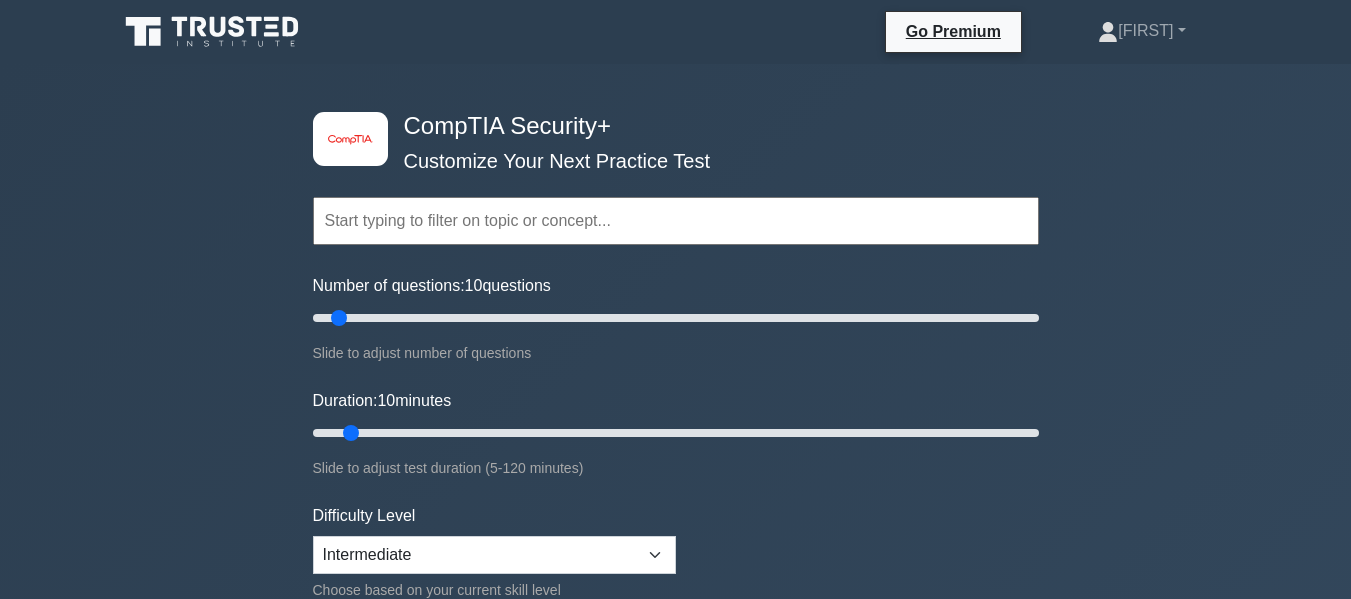scroll, scrollTop: 0, scrollLeft: 0, axis: both 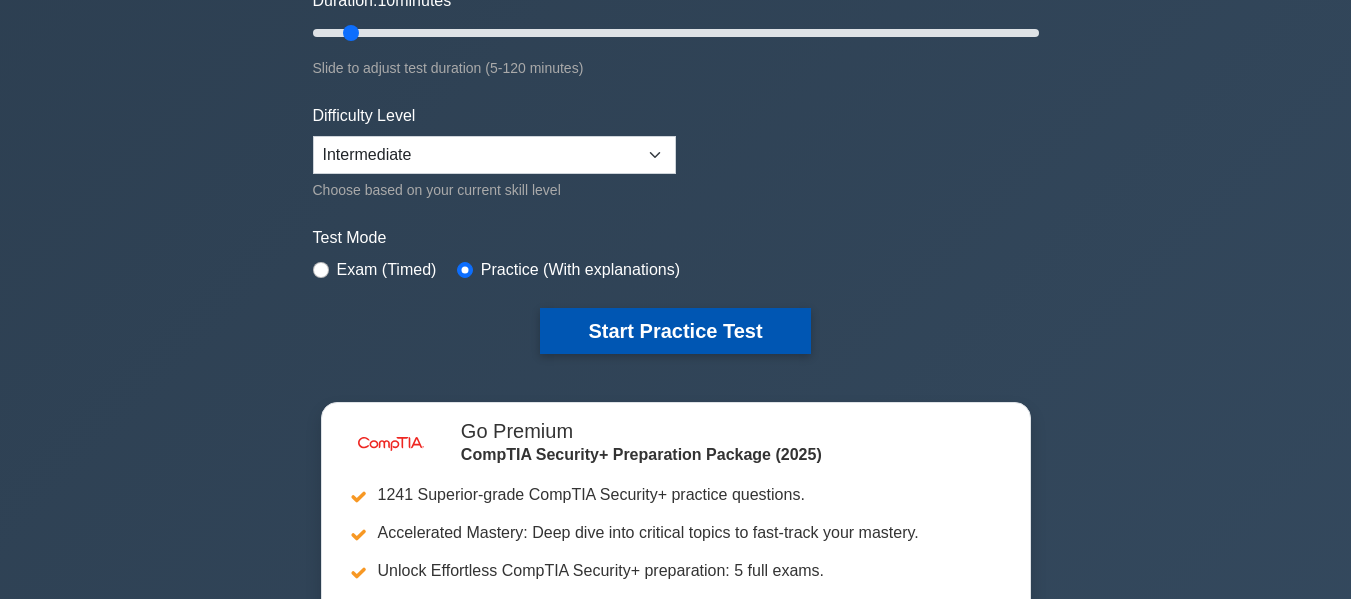 click on "Start Practice Test" at bounding box center [675, 331] 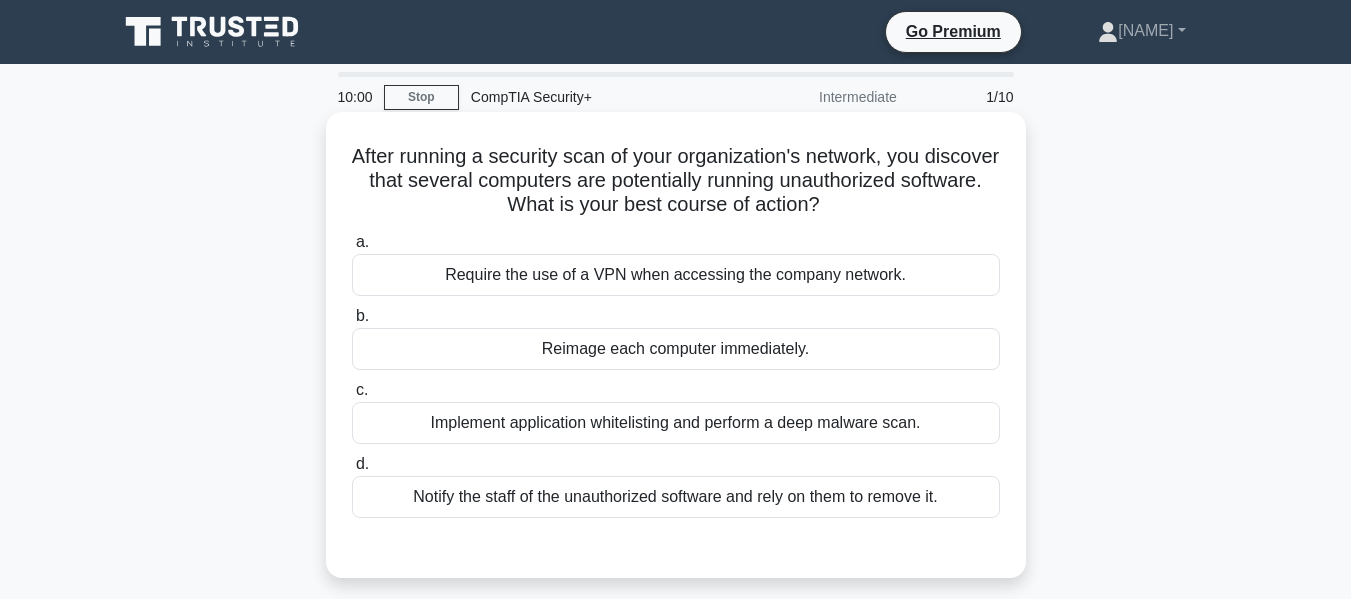 scroll, scrollTop: 0, scrollLeft: 0, axis: both 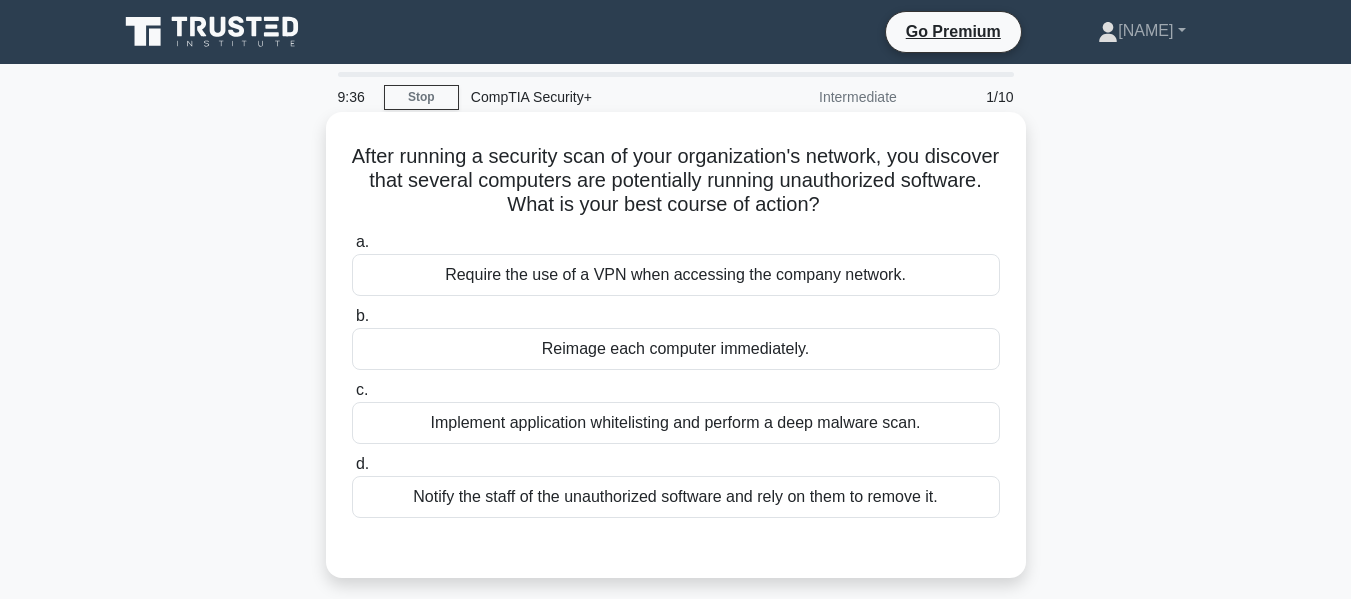 click on "Implement application whitelisting and perform a deep malware scan." at bounding box center (676, 423) 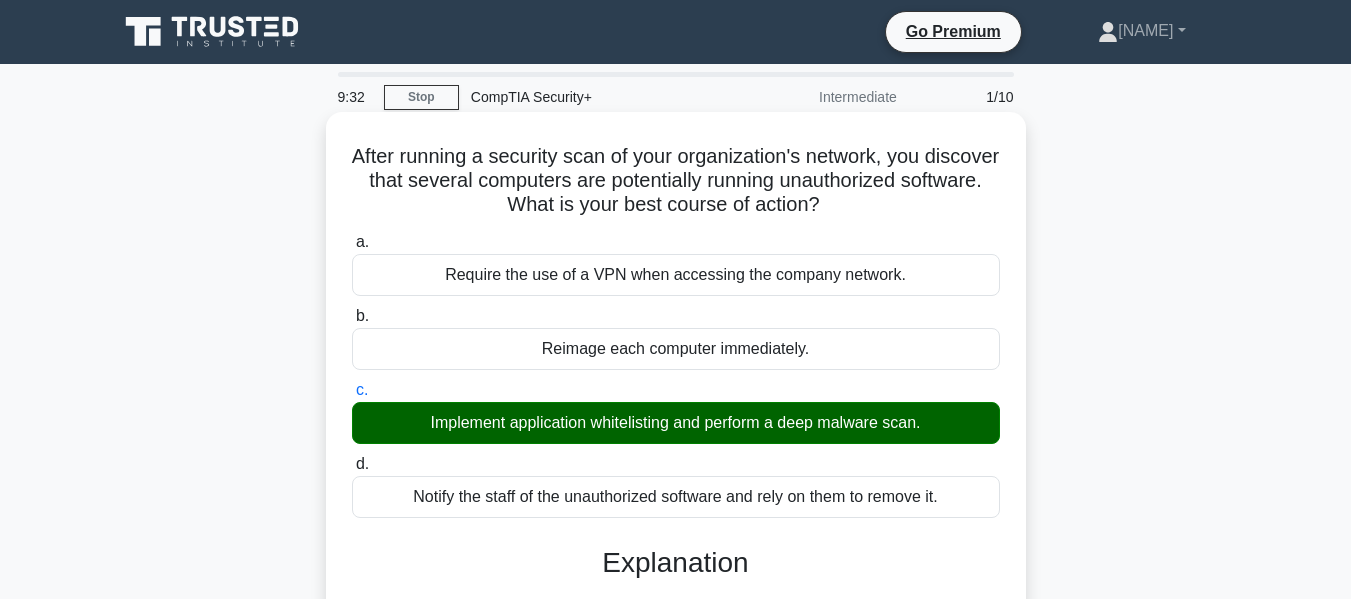 drag, startPoint x: 387, startPoint y: 156, endPoint x: 887, endPoint y: 209, distance: 502.80115 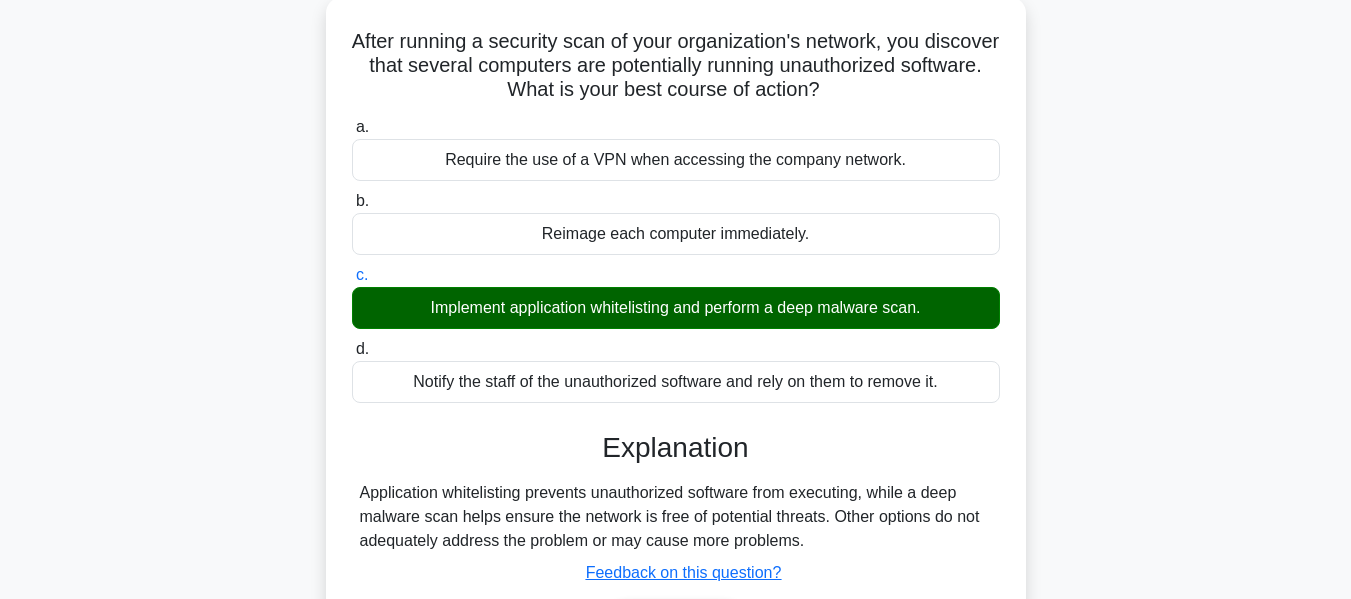 scroll, scrollTop: 300, scrollLeft: 0, axis: vertical 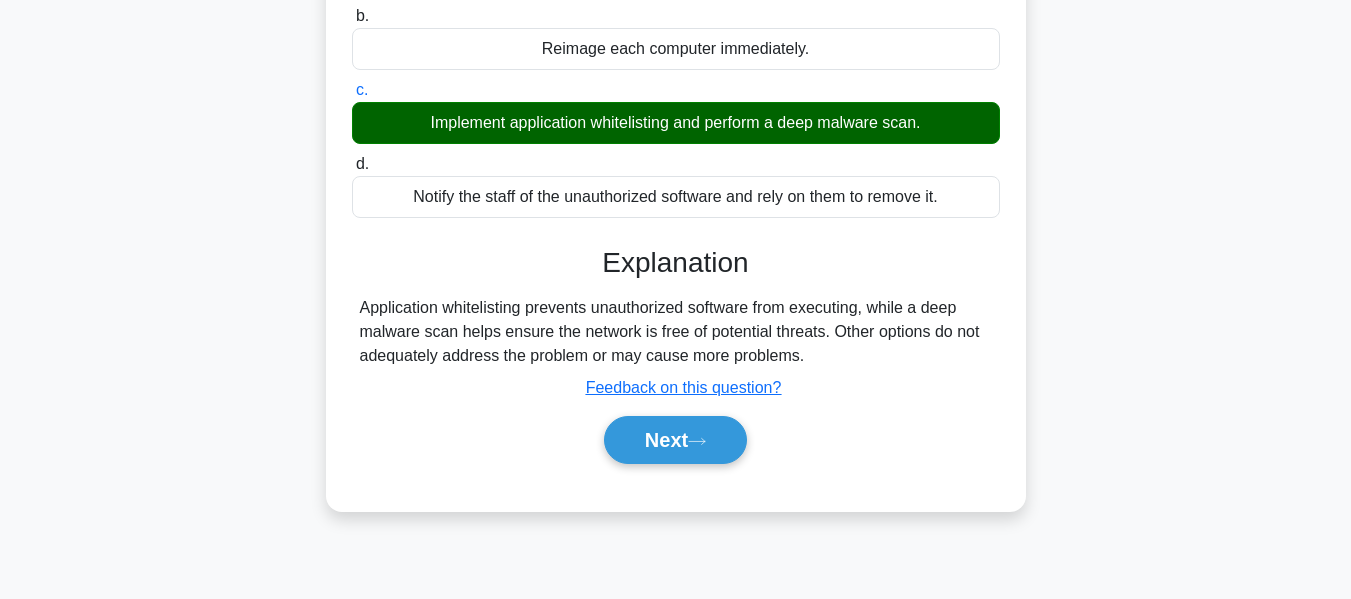 drag, startPoint x: 361, startPoint y: 309, endPoint x: 828, endPoint y: 356, distance: 469.35913 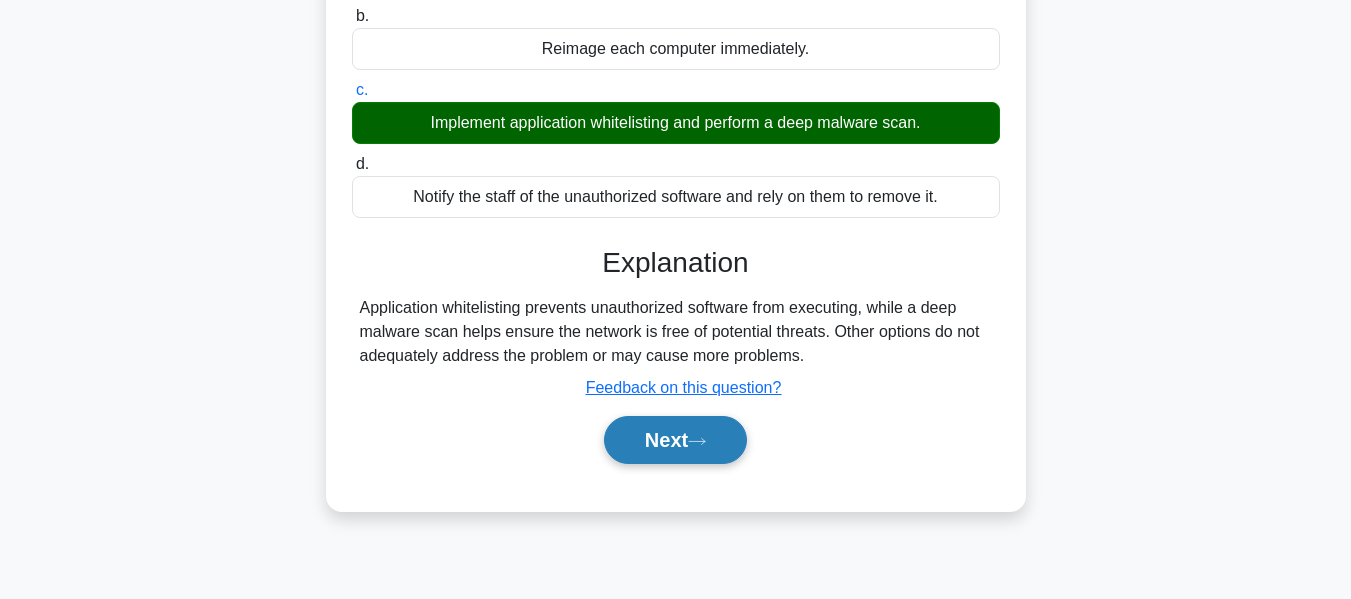 click on "Next" at bounding box center [675, 440] 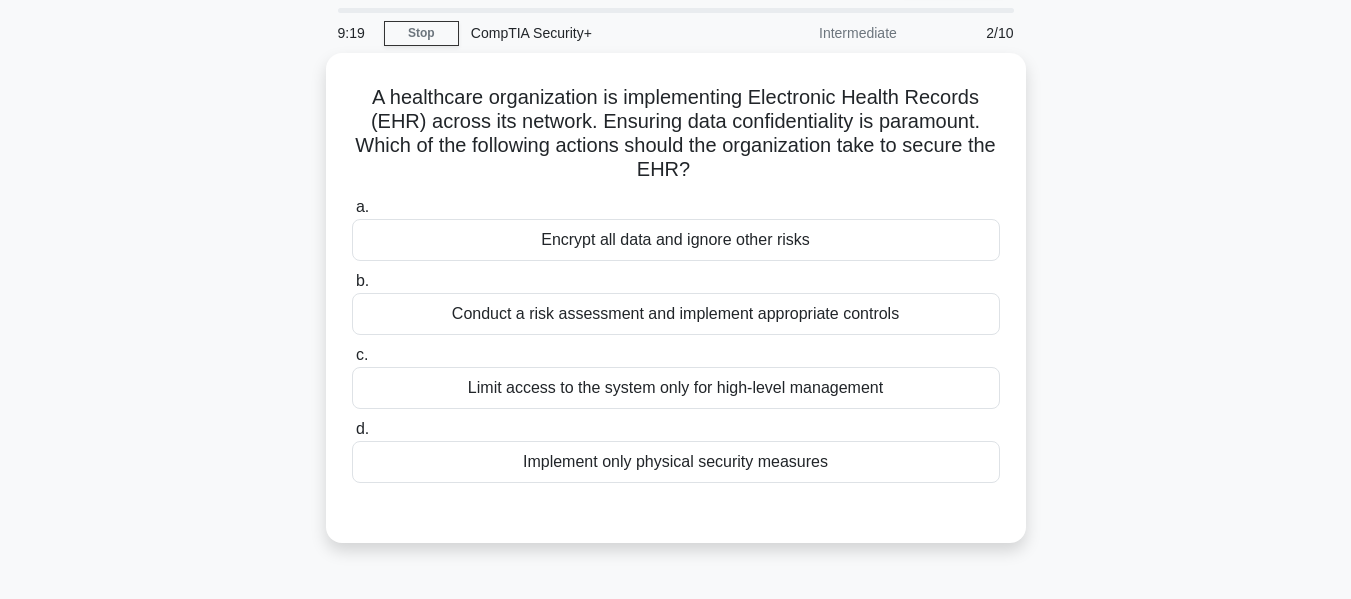 scroll, scrollTop: 100, scrollLeft: 0, axis: vertical 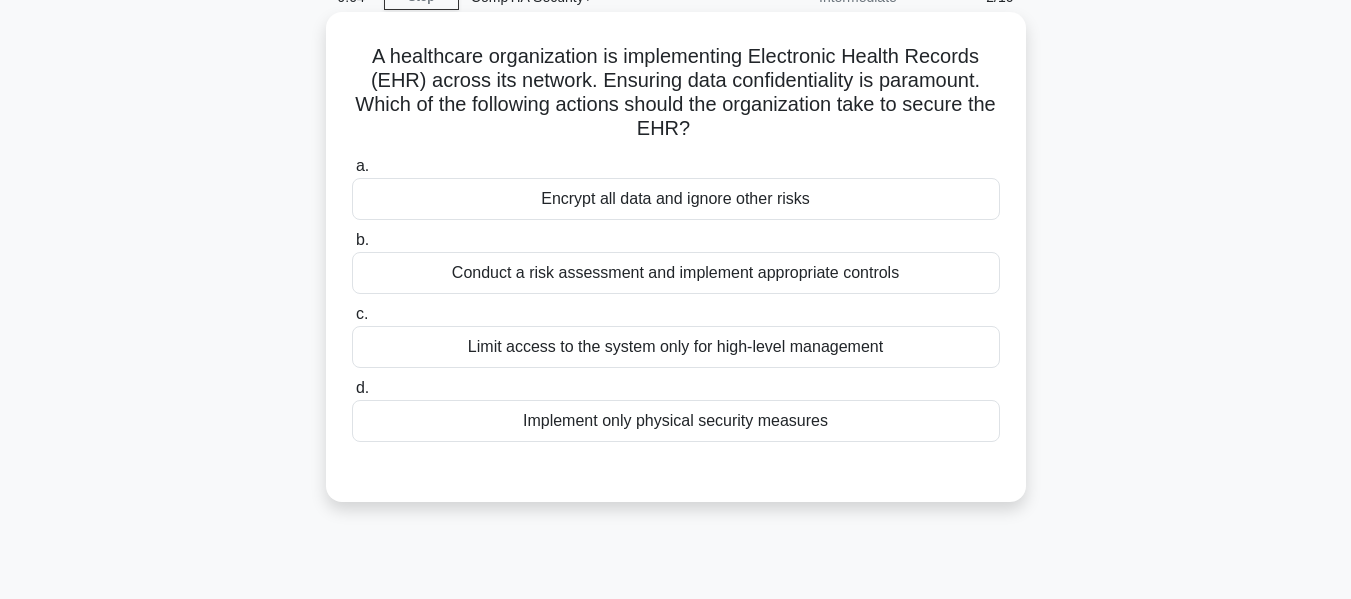 click on "Conduct a risk assessment and implement appropriate controls" at bounding box center (676, 273) 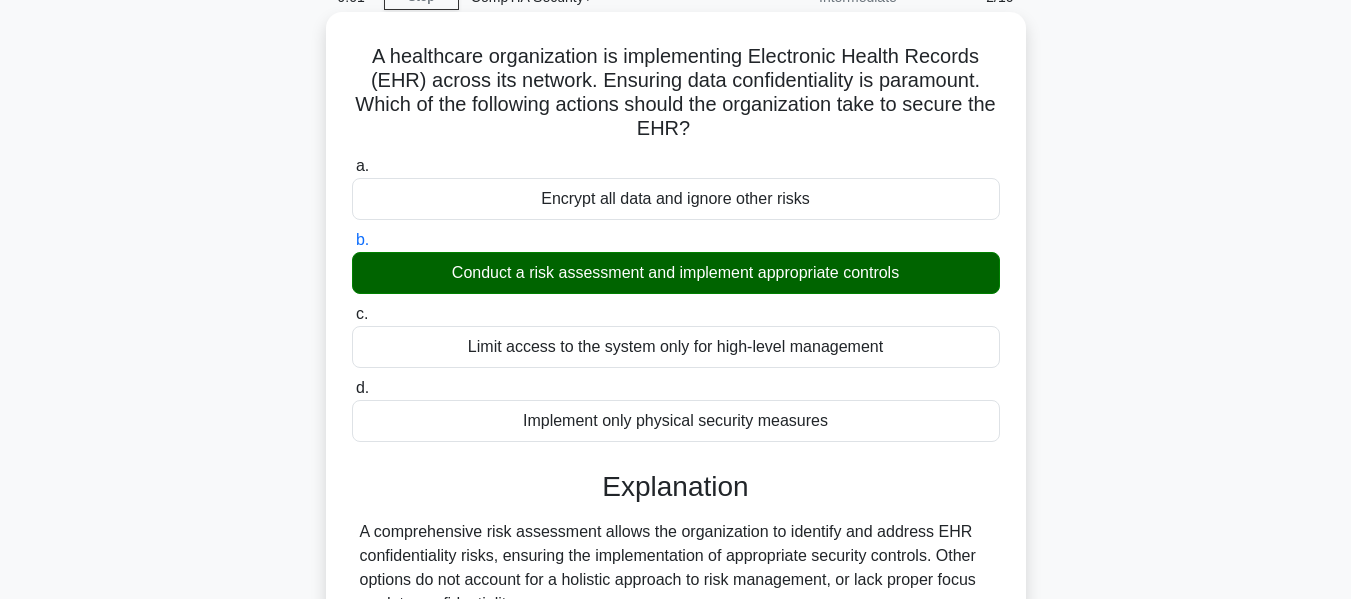 drag, startPoint x: 368, startPoint y: 56, endPoint x: 710, endPoint y: 127, distance: 349.29214 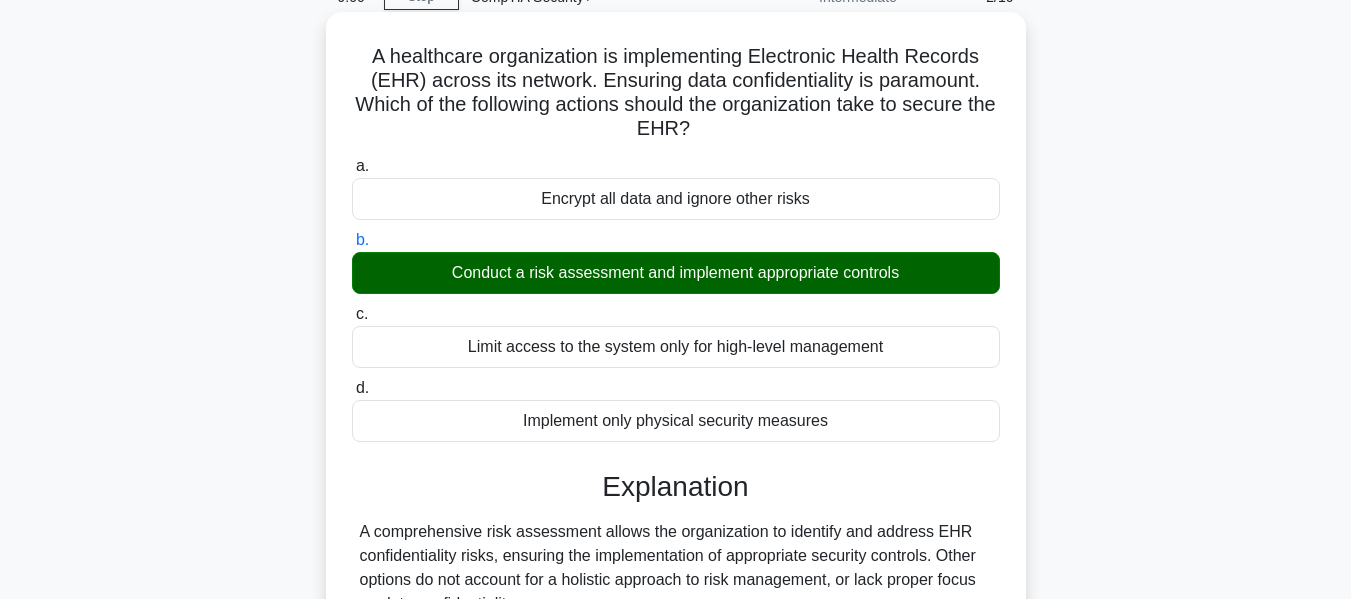 copy on "A healthcare organization is implementing Electronic Health Records (EHR) across its network. Ensuring data confidentiality is paramount. Which of the following actions should the organization take to secure the EHR?" 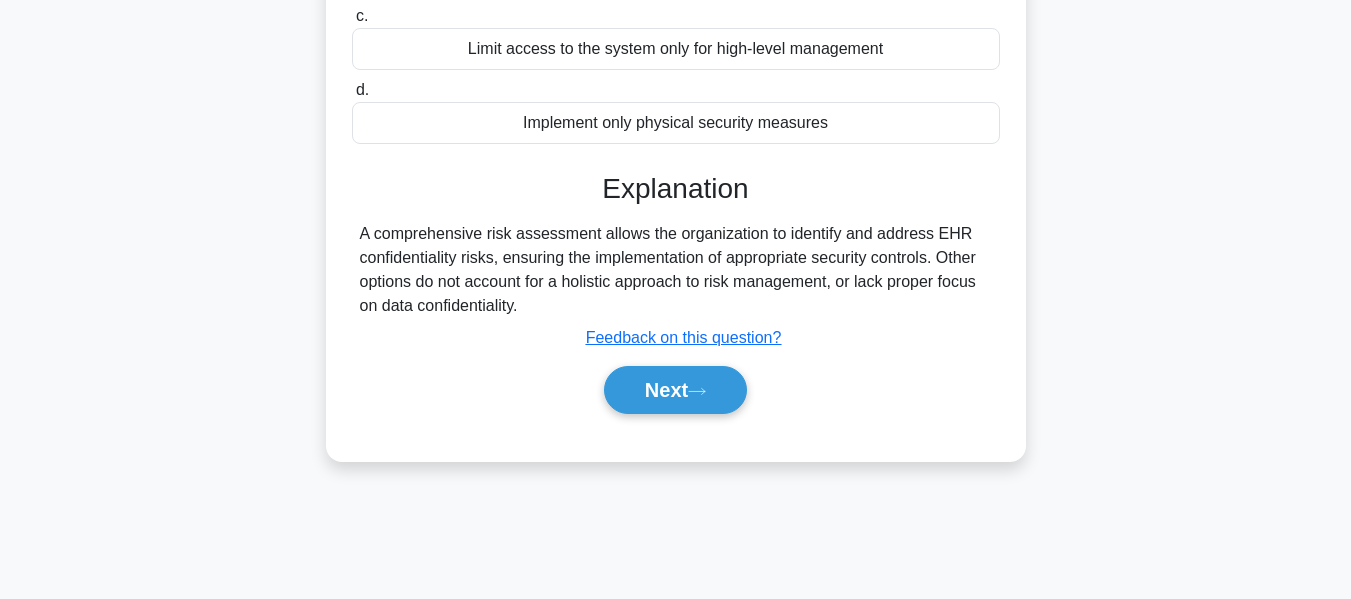 scroll, scrollTop: 400, scrollLeft: 0, axis: vertical 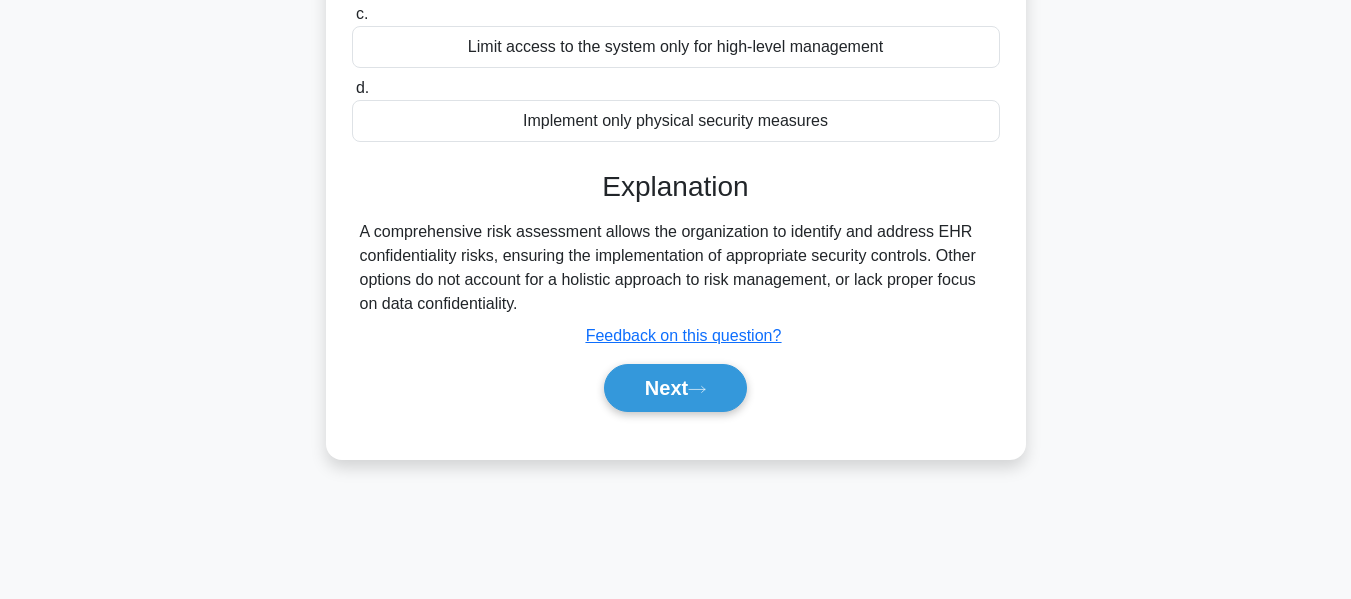 drag, startPoint x: 360, startPoint y: 232, endPoint x: 526, endPoint y: 302, distance: 180.15549 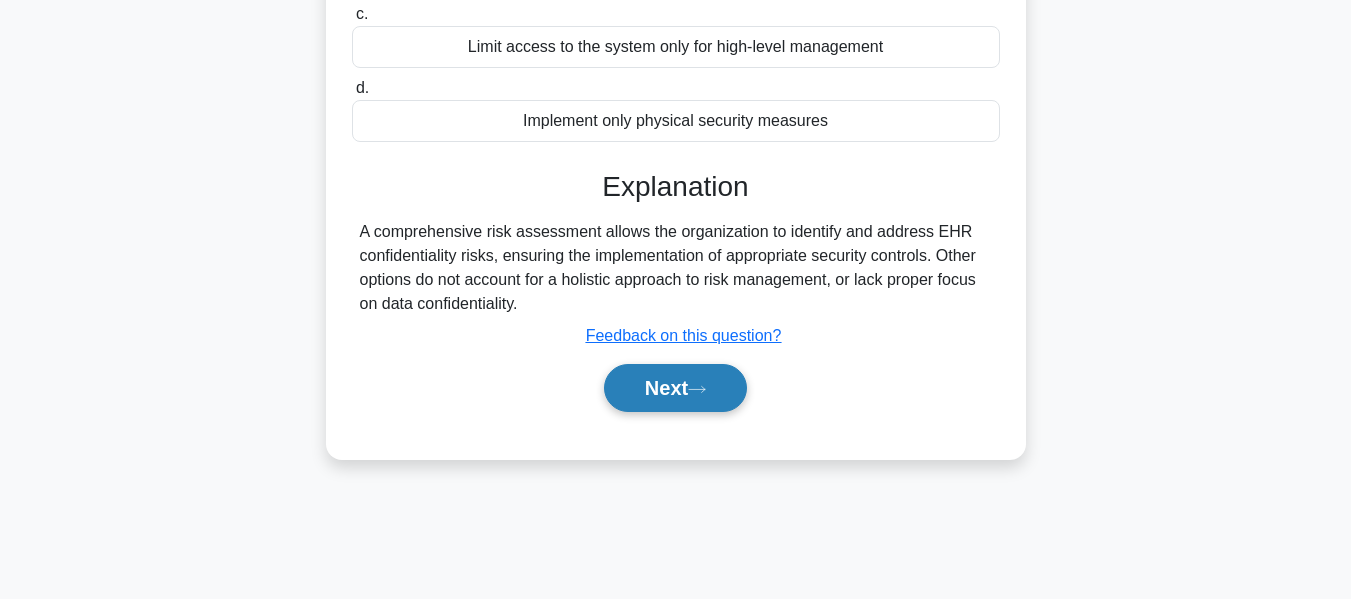 click on "Next" at bounding box center [675, 388] 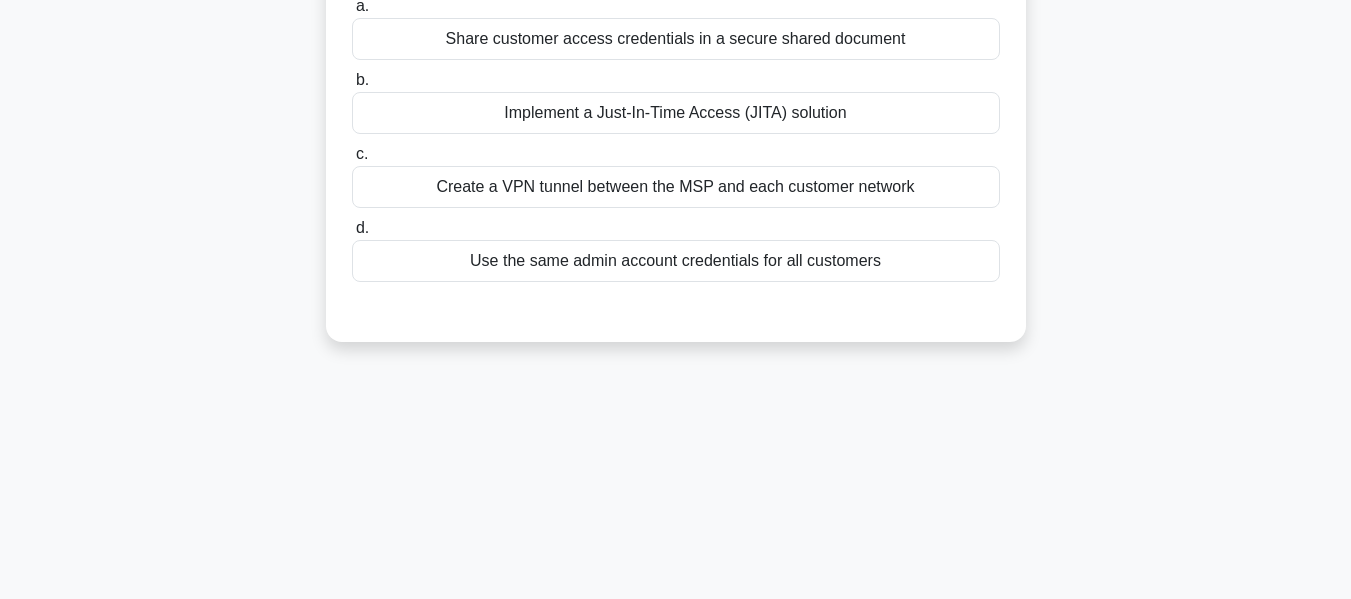 scroll, scrollTop: 100, scrollLeft: 0, axis: vertical 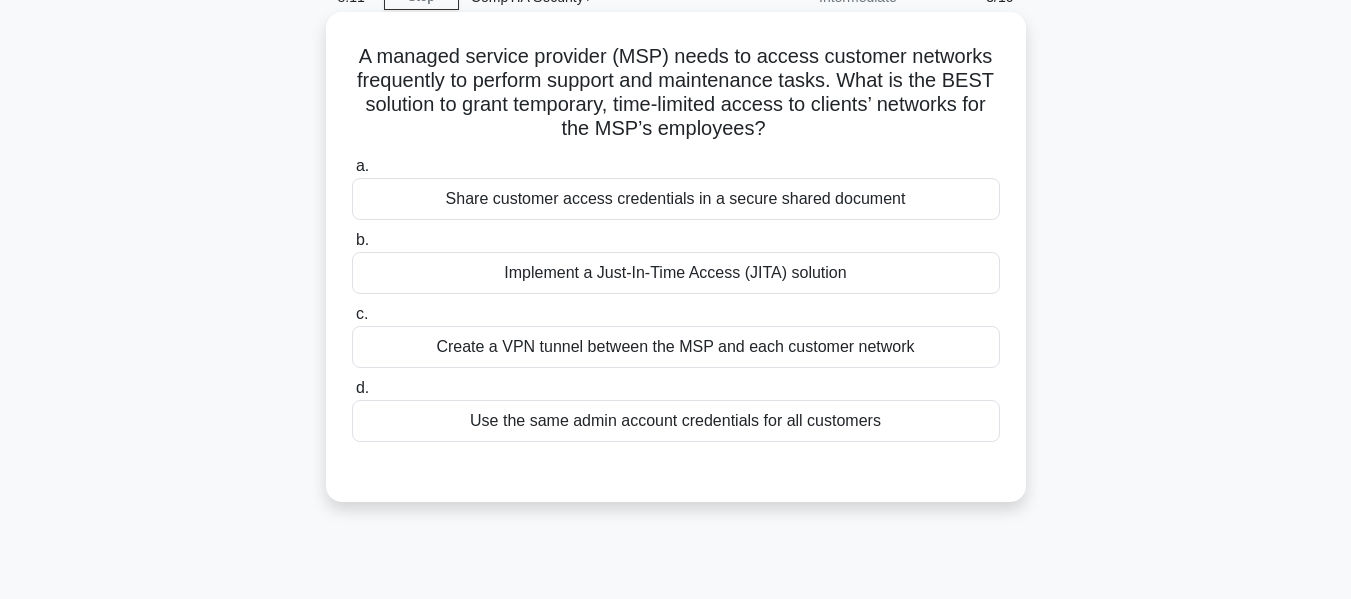 click on "Implement a Just-In-Time Access (JITA) solution" at bounding box center (676, 273) 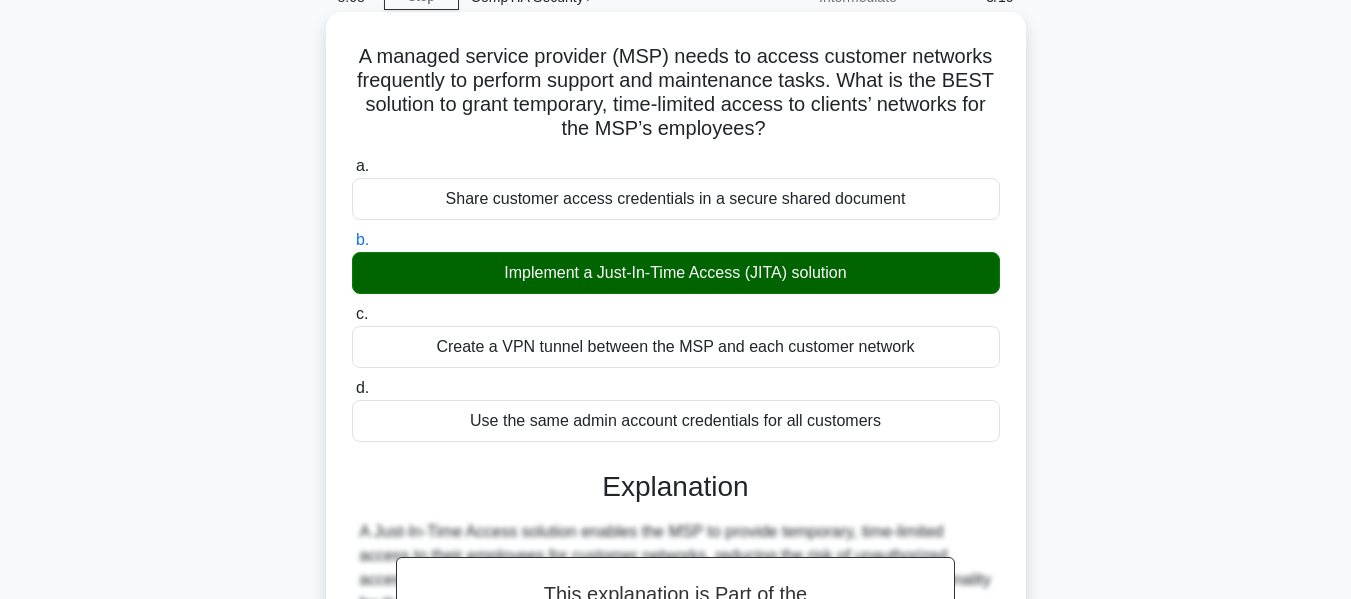 drag, startPoint x: 356, startPoint y: 59, endPoint x: 766, endPoint y: 141, distance: 418.1196 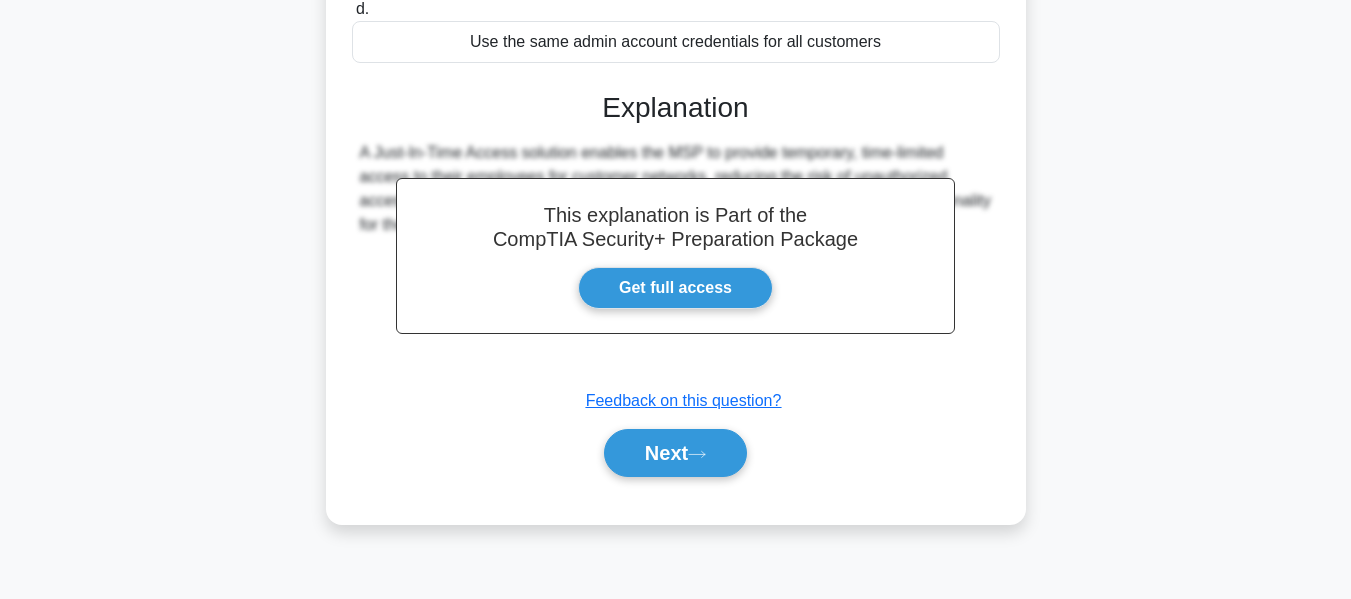 scroll, scrollTop: 481, scrollLeft: 0, axis: vertical 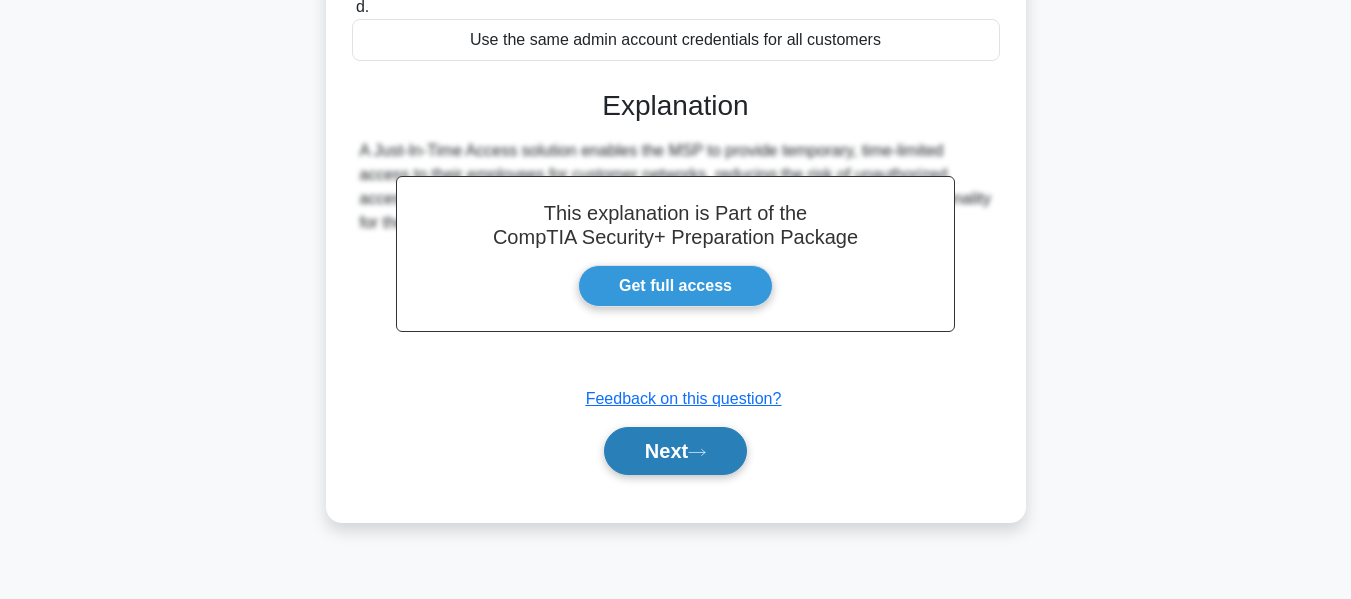 click on "Next" at bounding box center (675, 451) 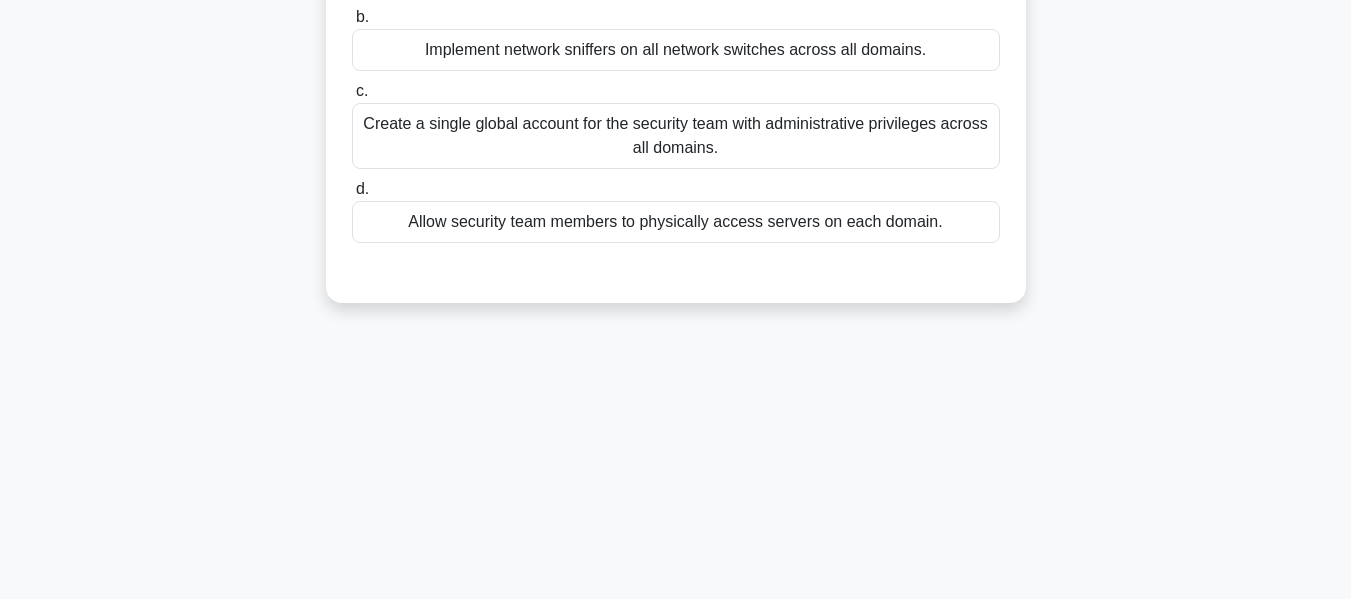 scroll, scrollTop: 81, scrollLeft: 0, axis: vertical 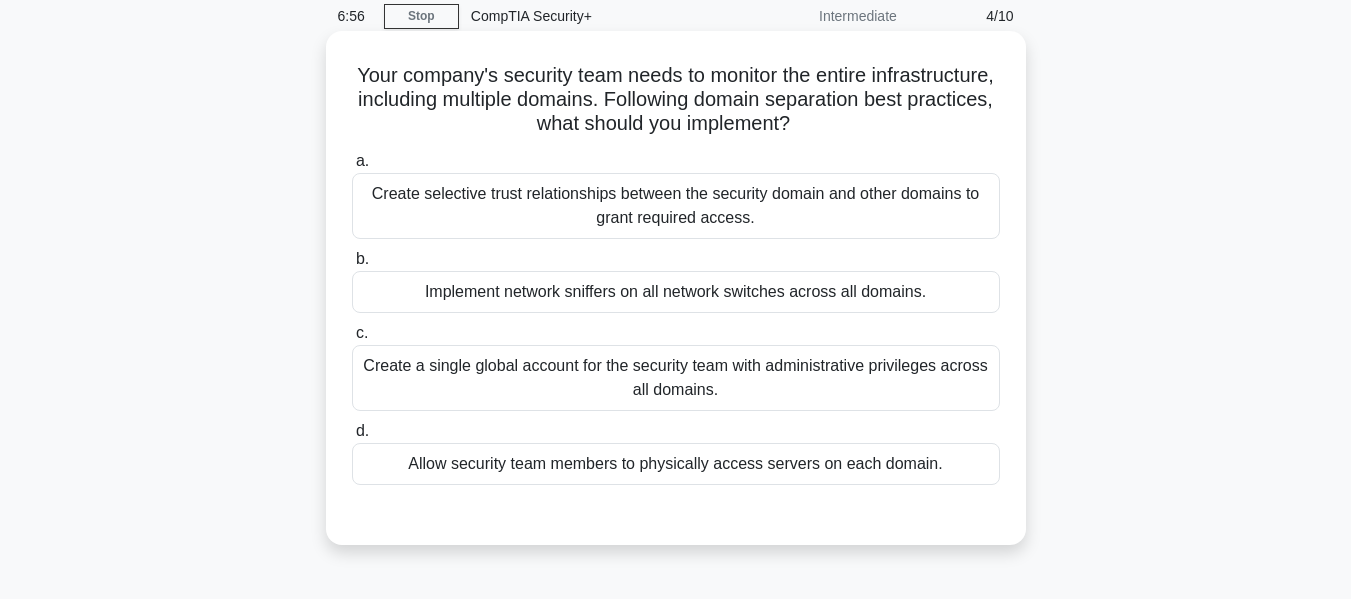 click on "Create selective trust relationships between the security domain and other domains to grant required access." at bounding box center (676, 206) 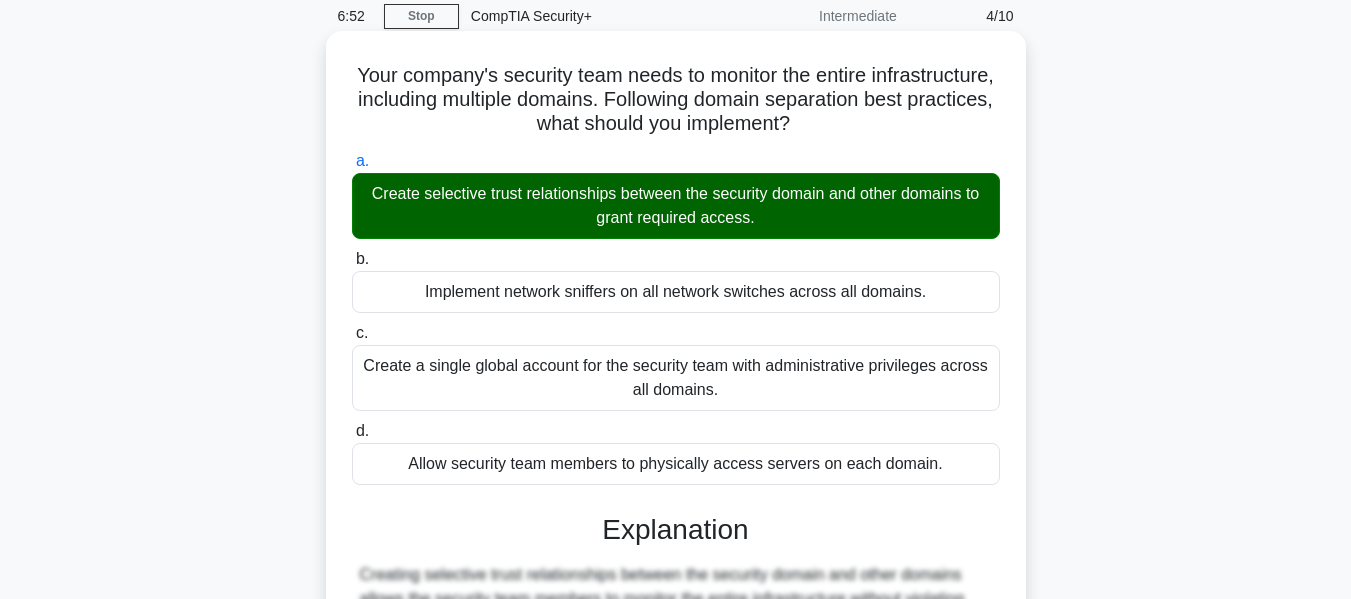 drag, startPoint x: 413, startPoint y: 71, endPoint x: 928, endPoint y: 127, distance: 518.0357 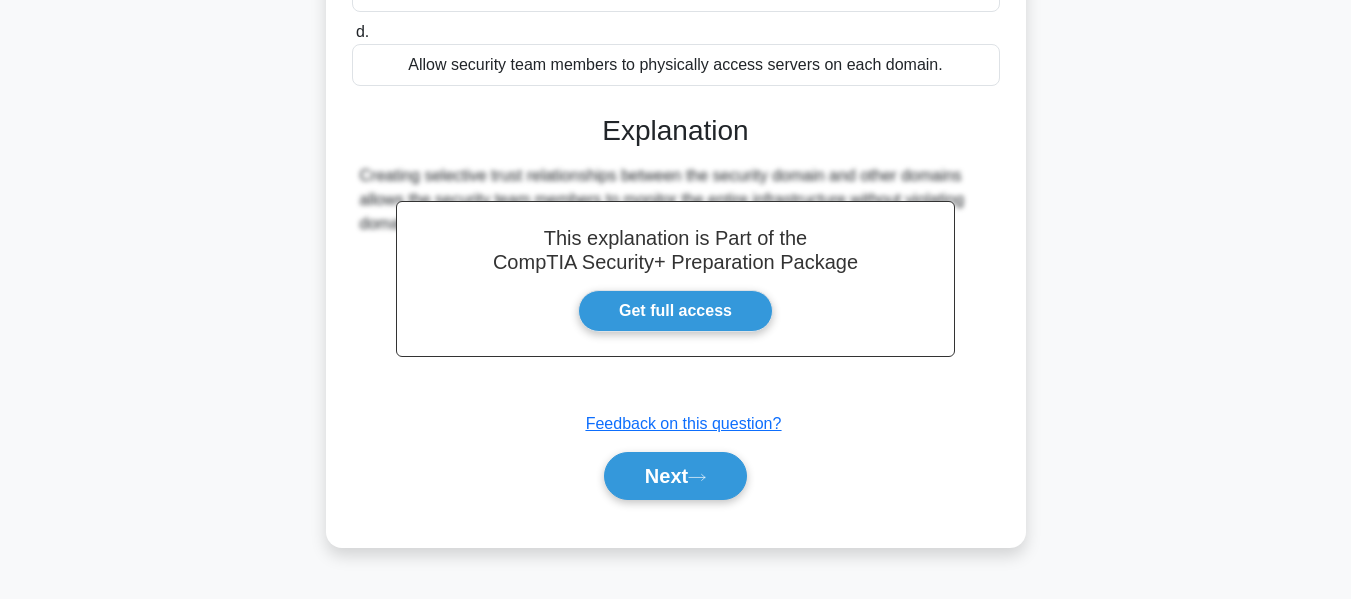 scroll, scrollTop: 481, scrollLeft: 0, axis: vertical 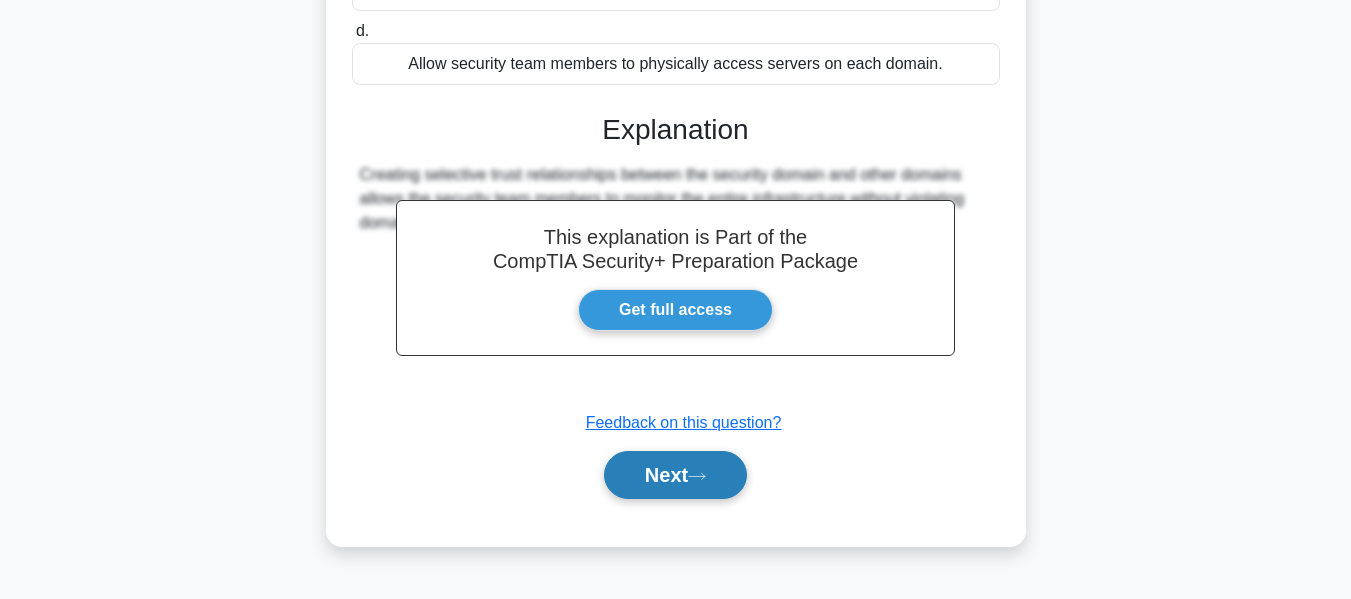 click on "Next" at bounding box center (675, 475) 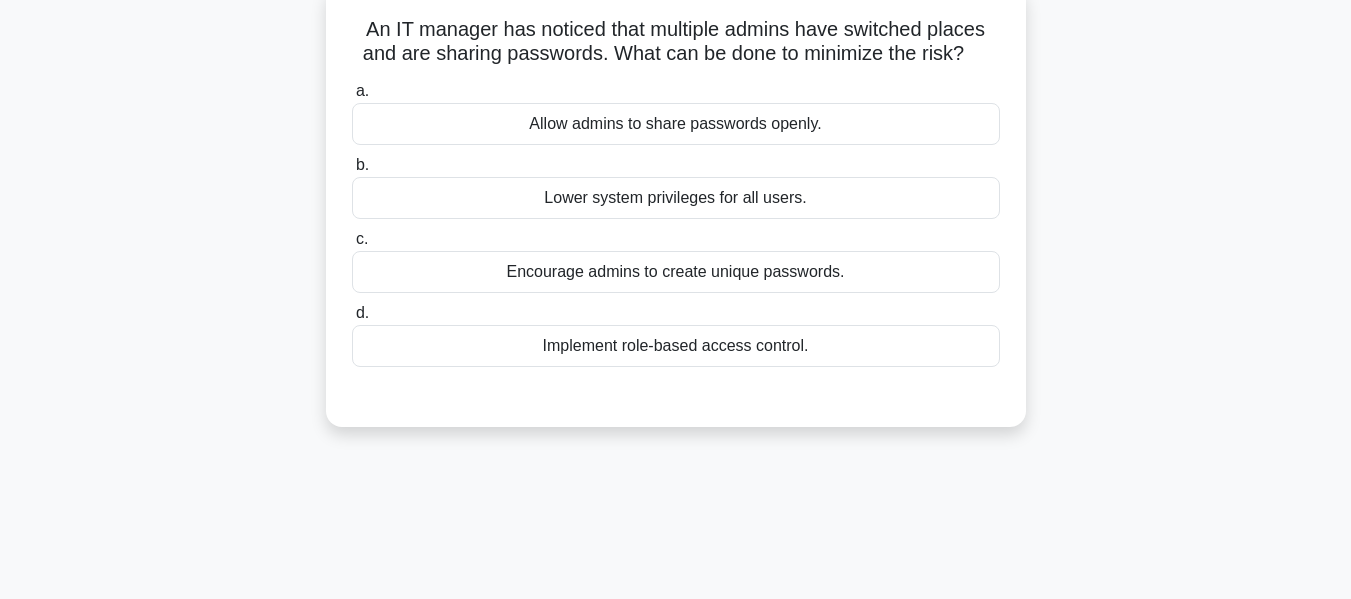 scroll, scrollTop: 0, scrollLeft: 0, axis: both 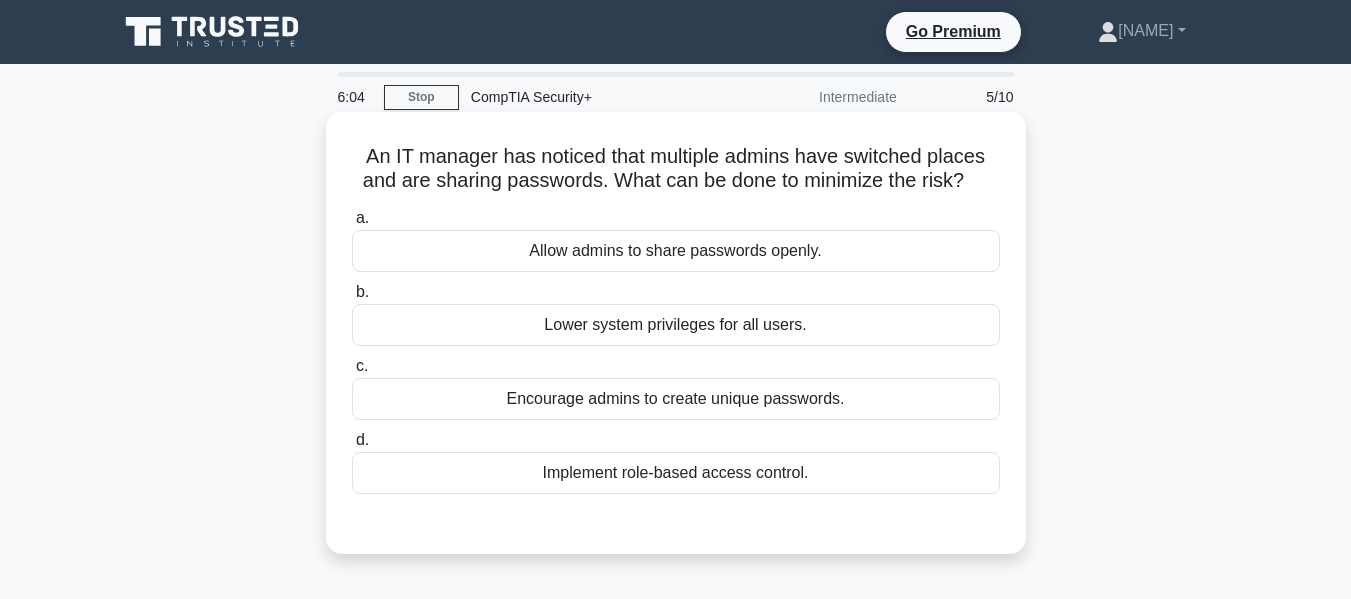 click on "Implement role-based access control." at bounding box center [676, 473] 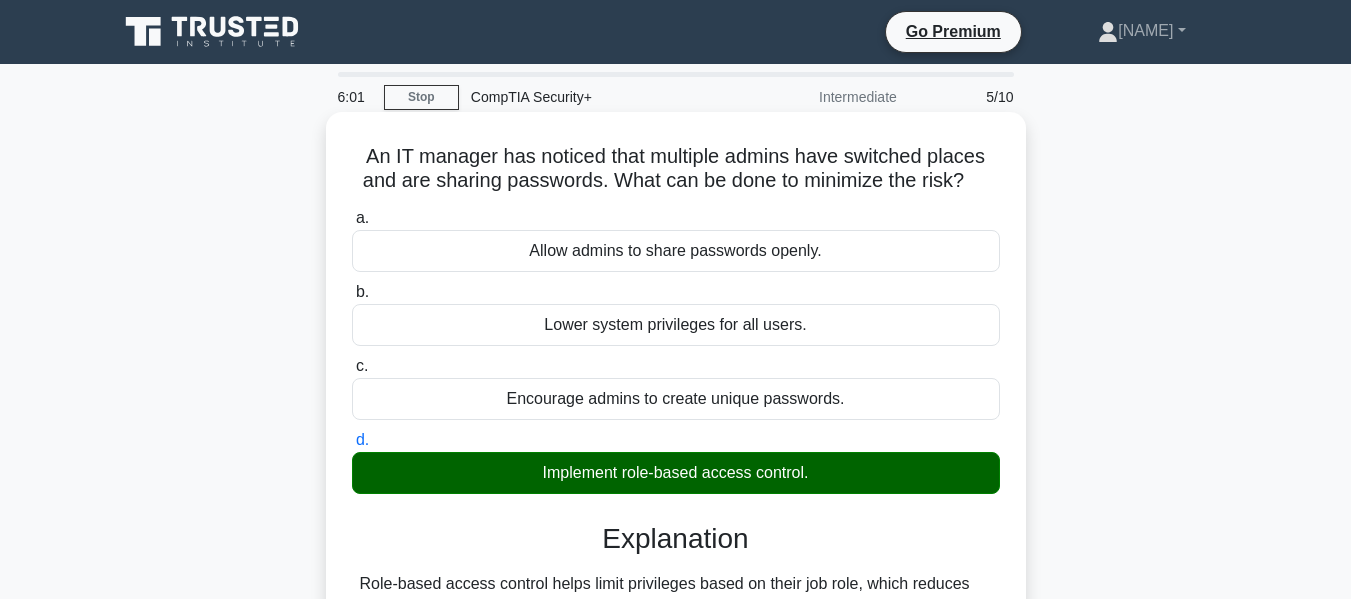 drag, startPoint x: 363, startPoint y: 157, endPoint x: 970, endPoint y: 183, distance: 607.5566 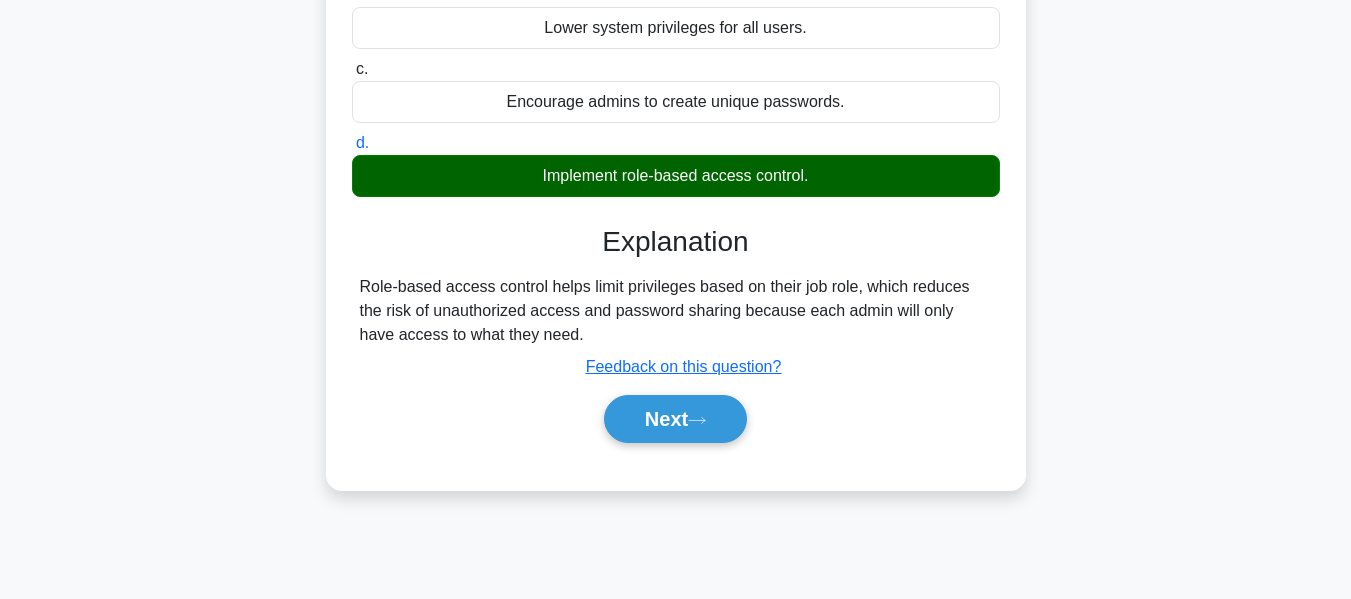scroll, scrollTop: 300, scrollLeft: 0, axis: vertical 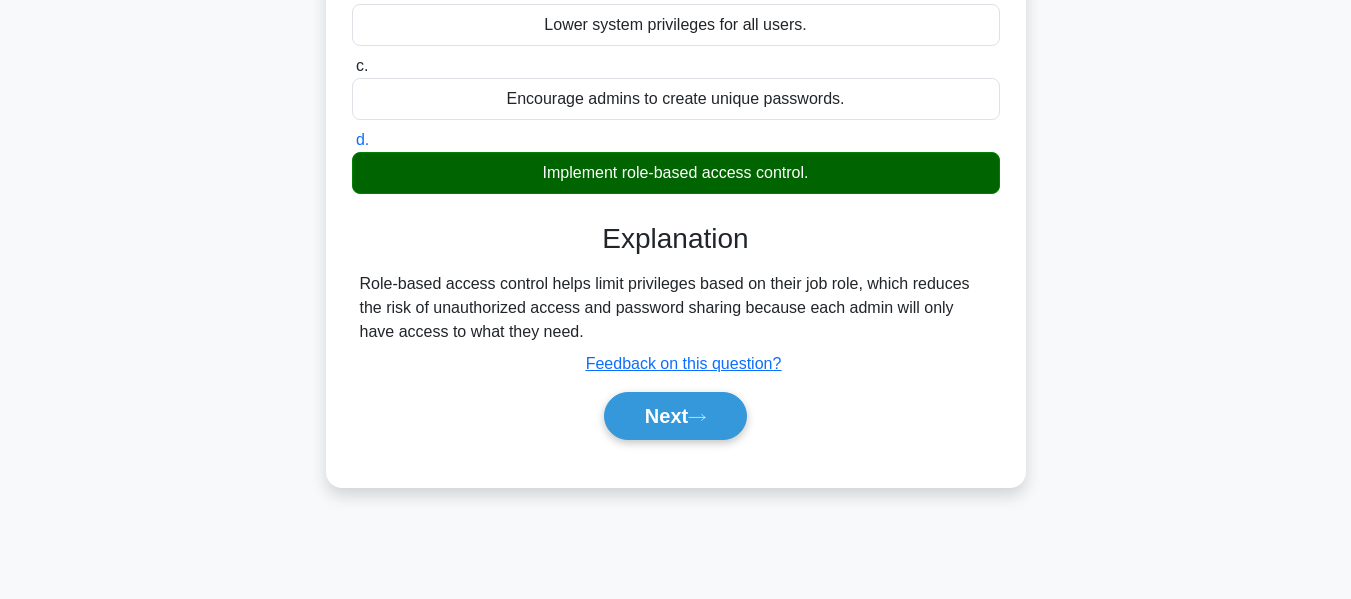 click on "Role-based access control helps limit privileges based on their job role, which reduces the risk of unauthorized access and password sharing because each admin will only have access to what they need." at bounding box center (676, 308) 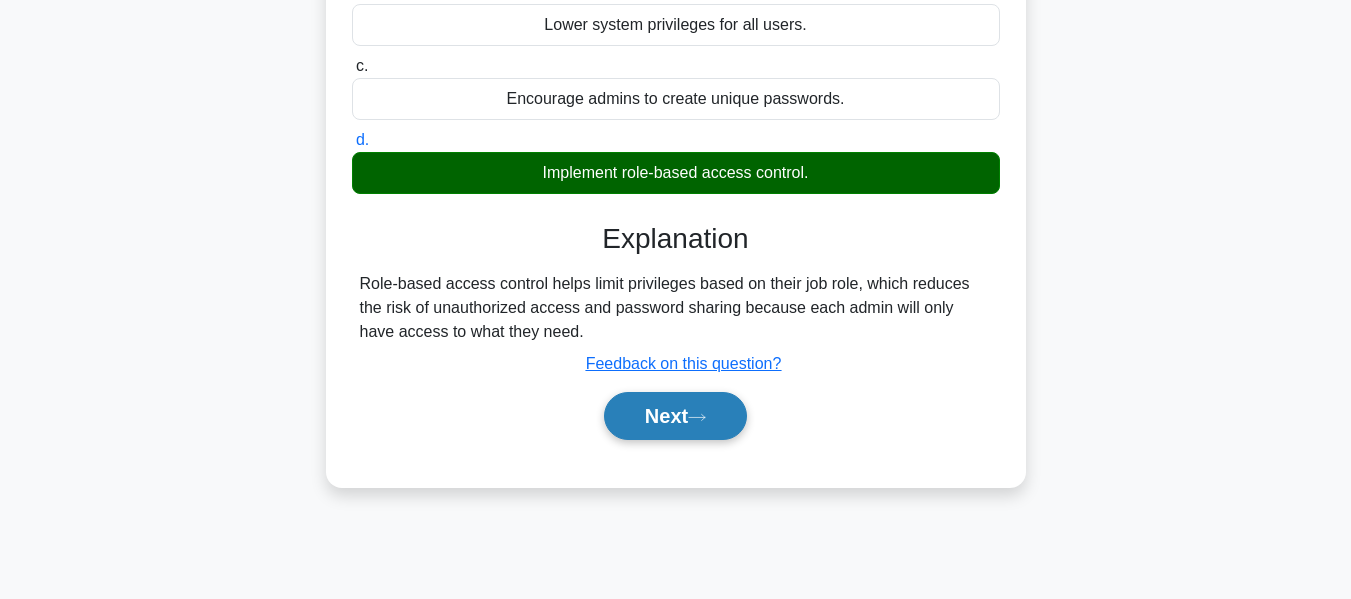 click on "Next" at bounding box center [675, 416] 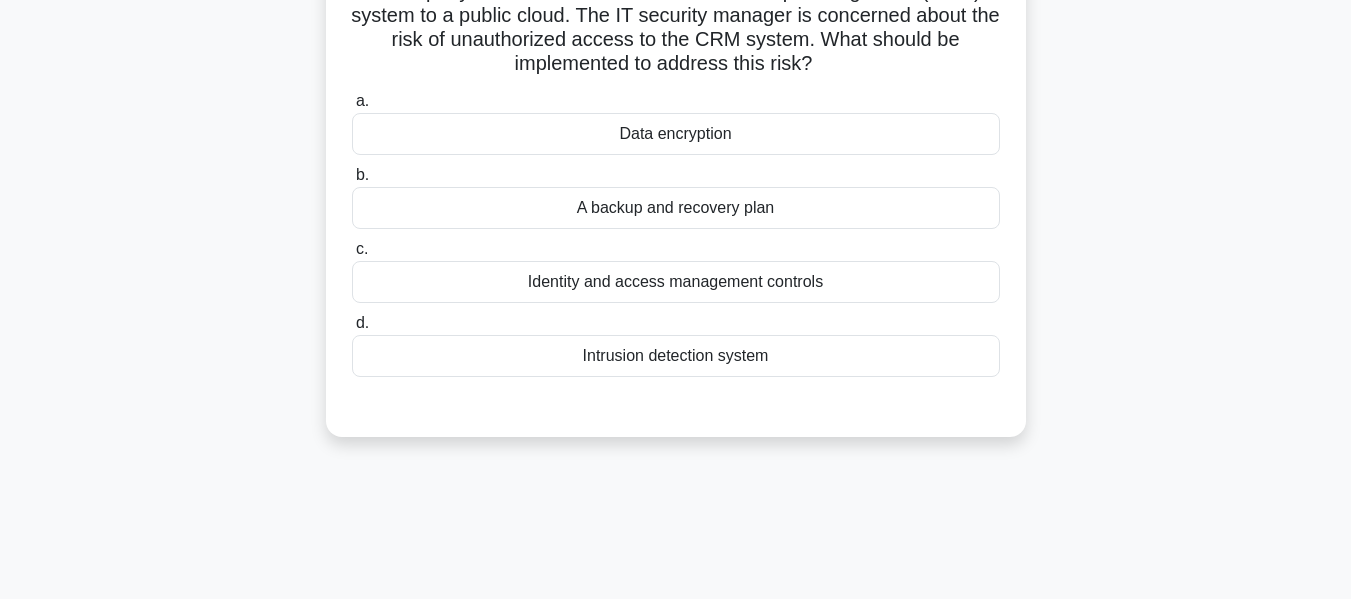 scroll, scrollTop: 0, scrollLeft: 0, axis: both 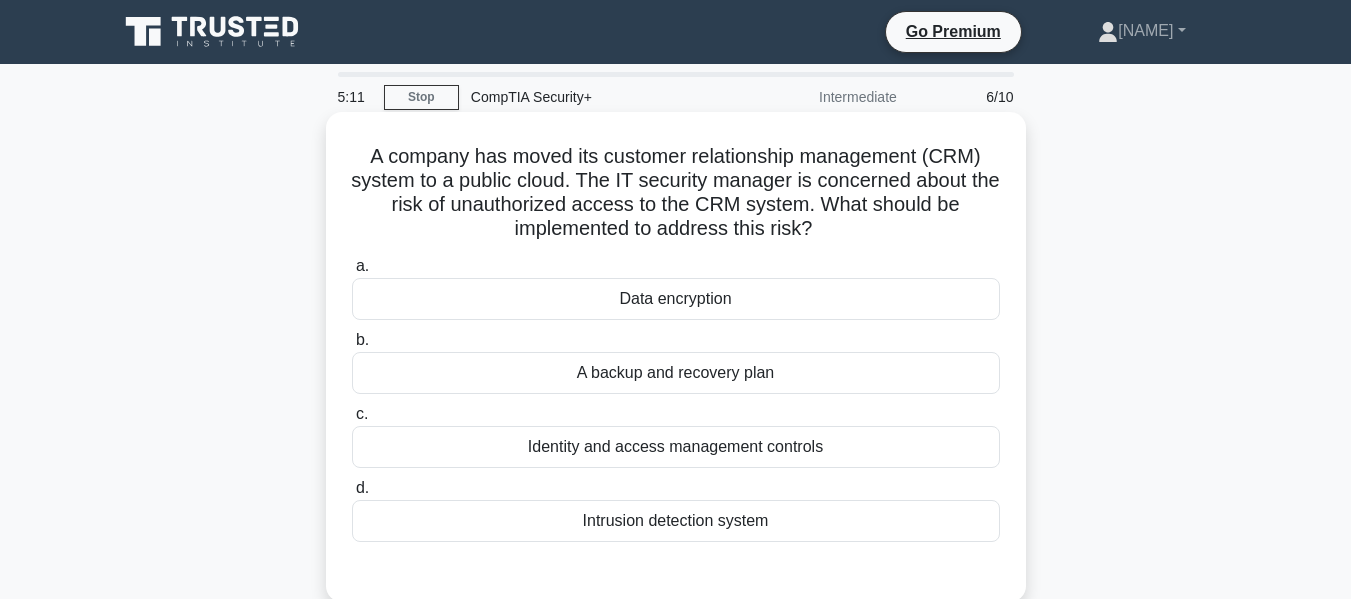 click on "Identity and access management controls" at bounding box center [676, 447] 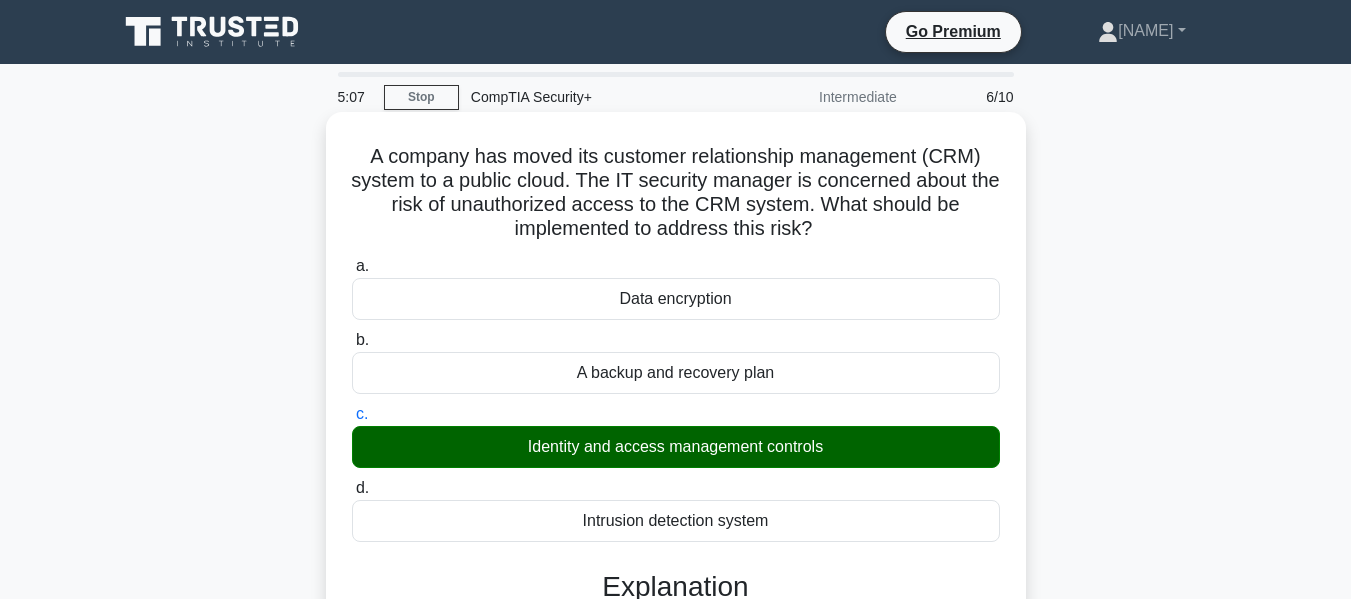 drag, startPoint x: 369, startPoint y: 156, endPoint x: 829, endPoint y: 230, distance: 465.91415 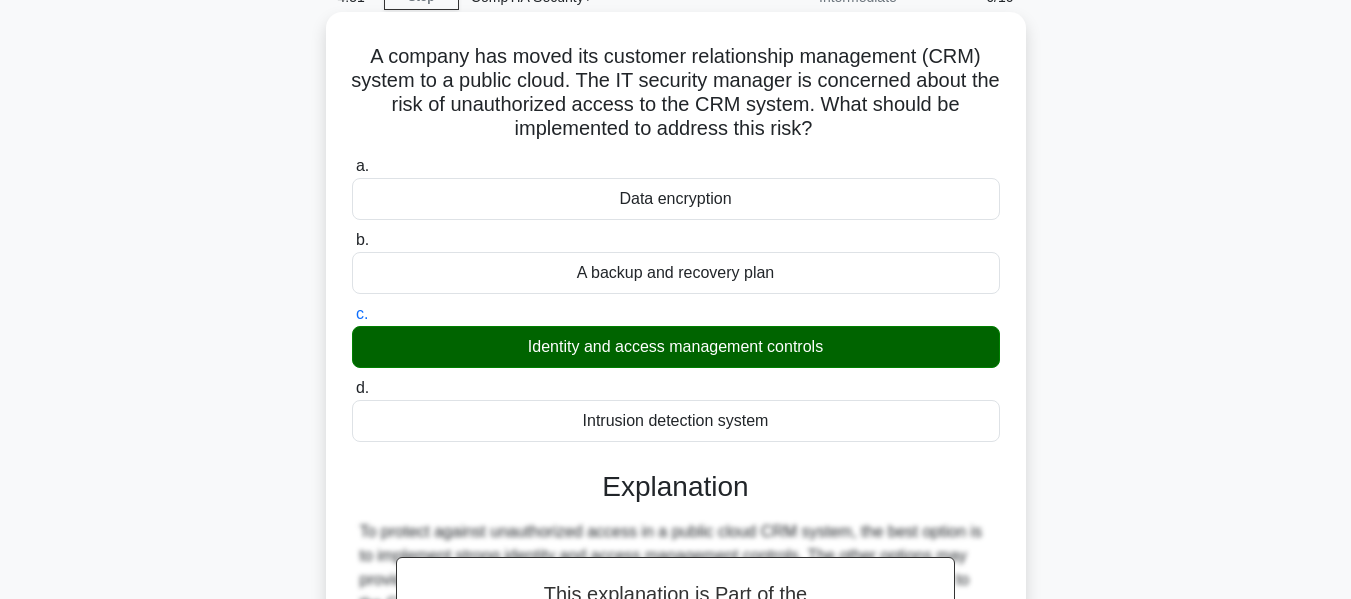 scroll, scrollTop: 400, scrollLeft: 0, axis: vertical 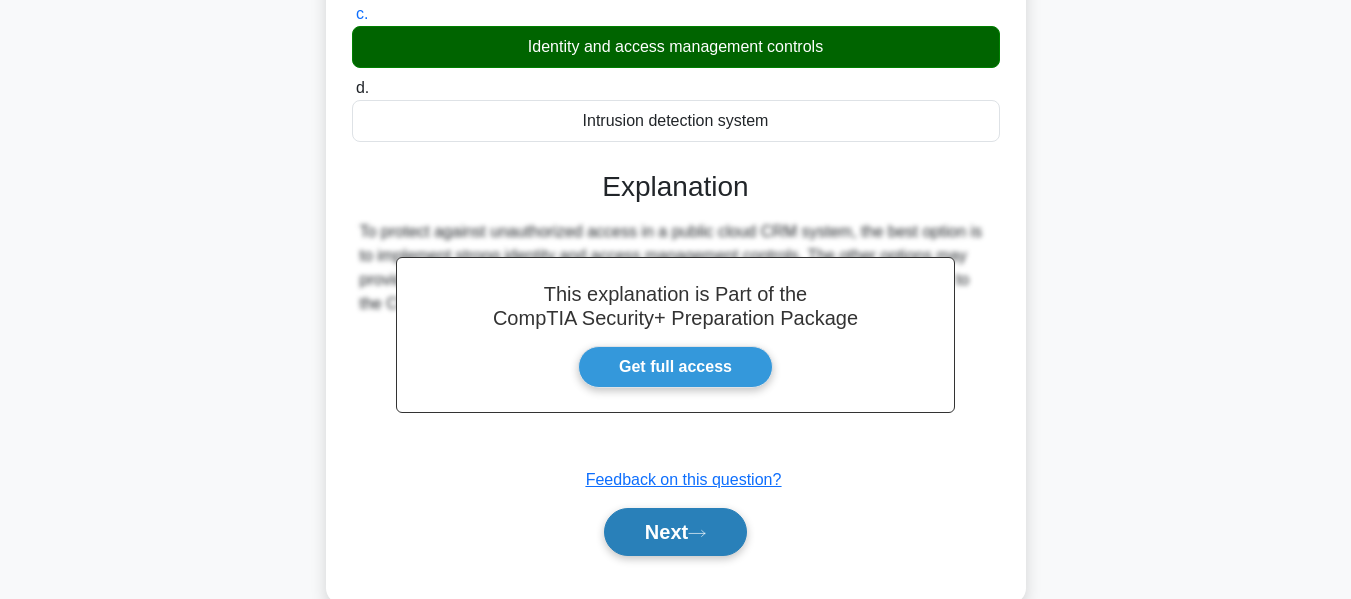 click on "Next" at bounding box center [675, 532] 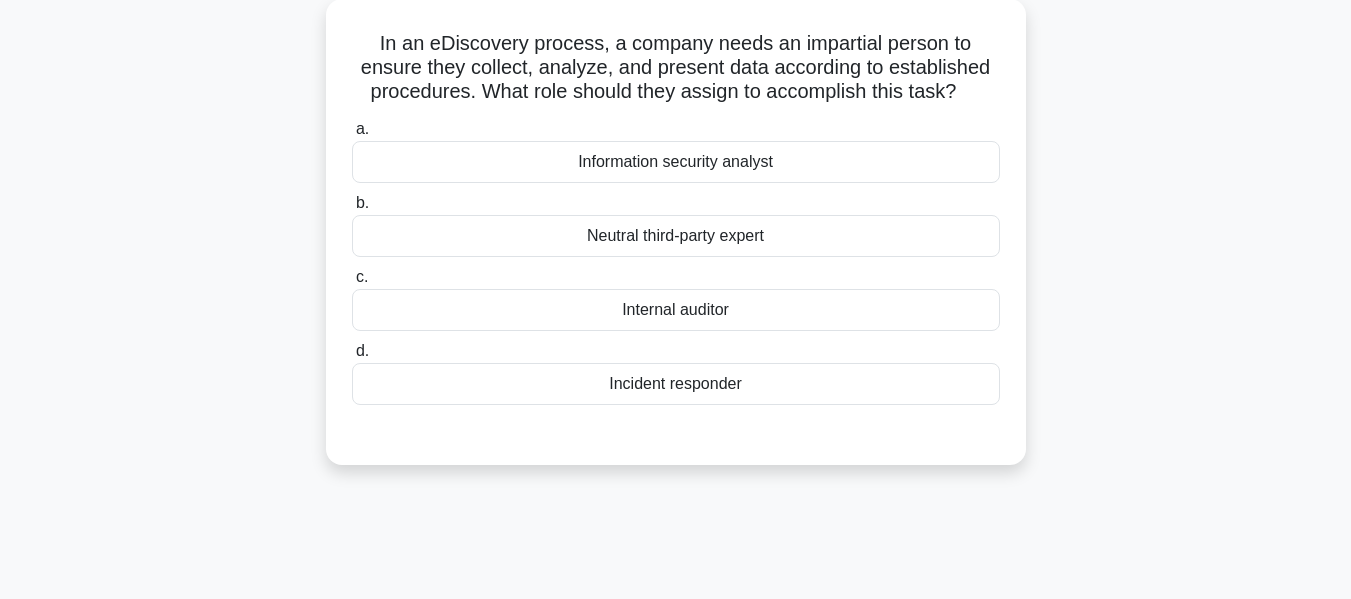 scroll, scrollTop: 100, scrollLeft: 0, axis: vertical 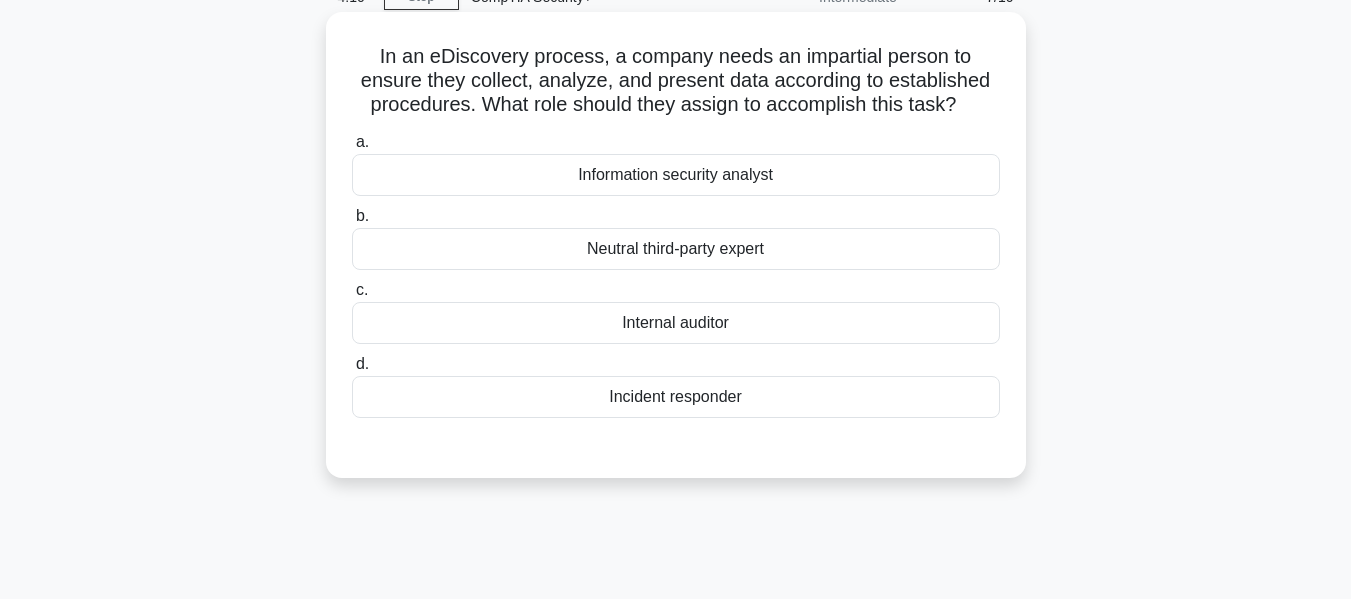 click on "Neutral third-party expert" at bounding box center [676, 249] 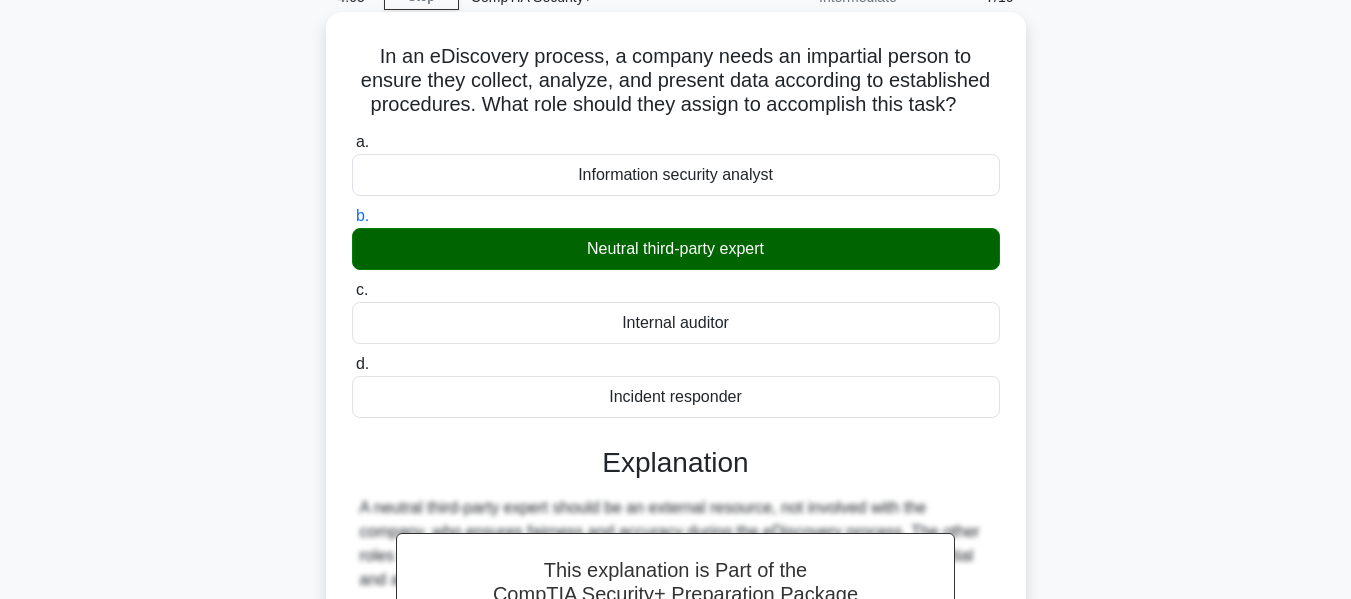 drag, startPoint x: 376, startPoint y: 57, endPoint x: 967, endPoint y: 106, distance: 593.02783 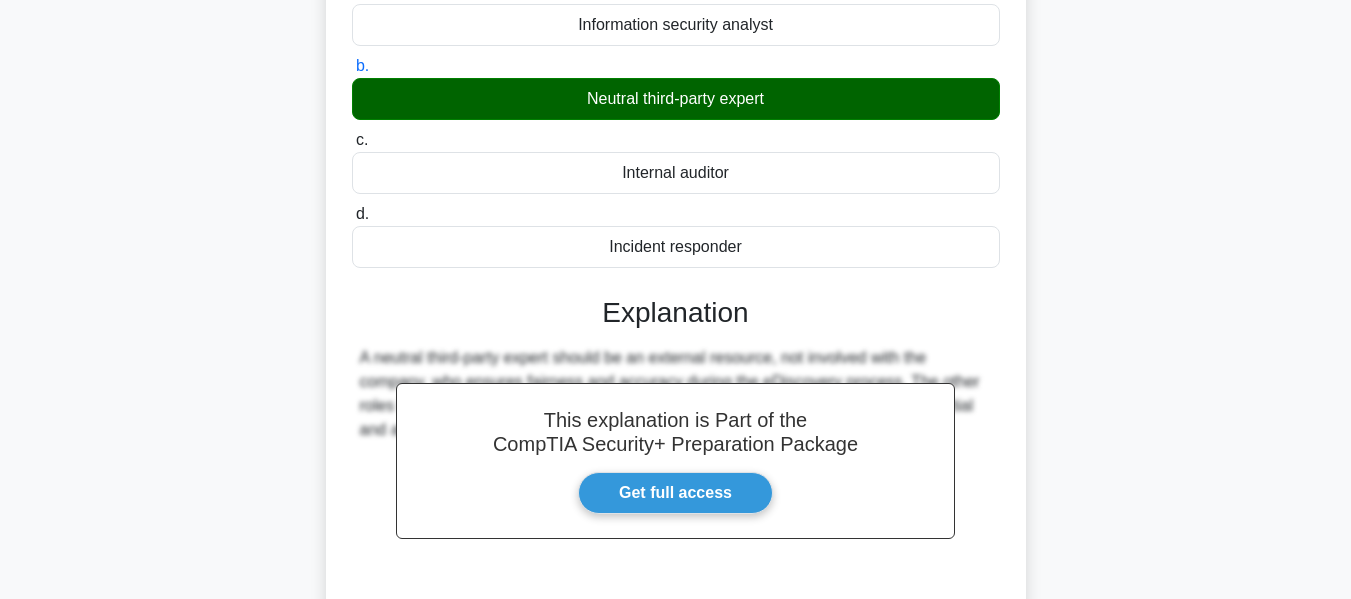 scroll, scrollTop: 481, scrollLeft: 0, axis: vertical 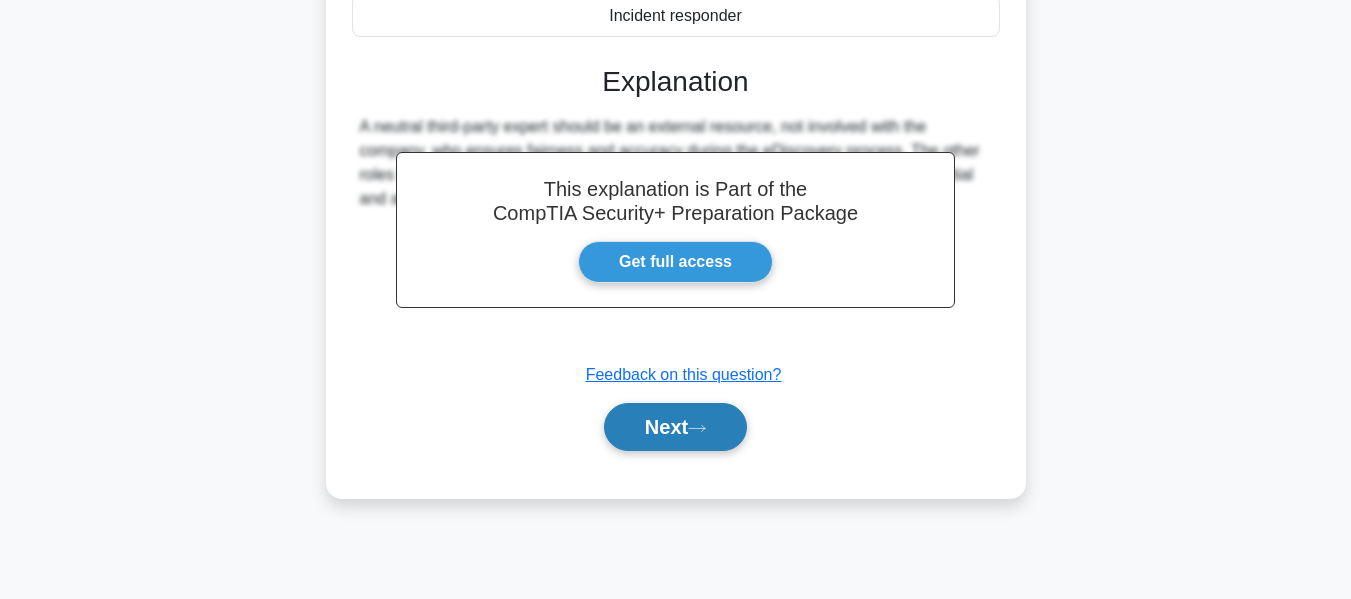 click on "Next" at bounding box center (675, 427) 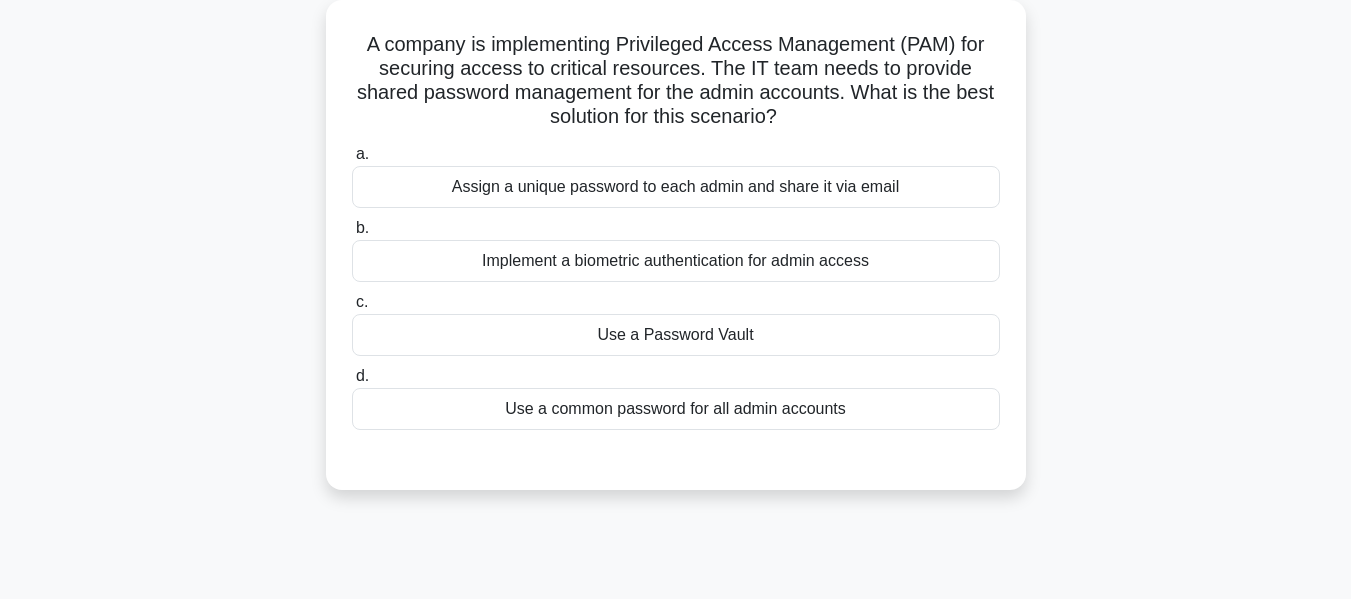 scroll, scrollTop: 81, scrollLeft: 0, axis: vertical 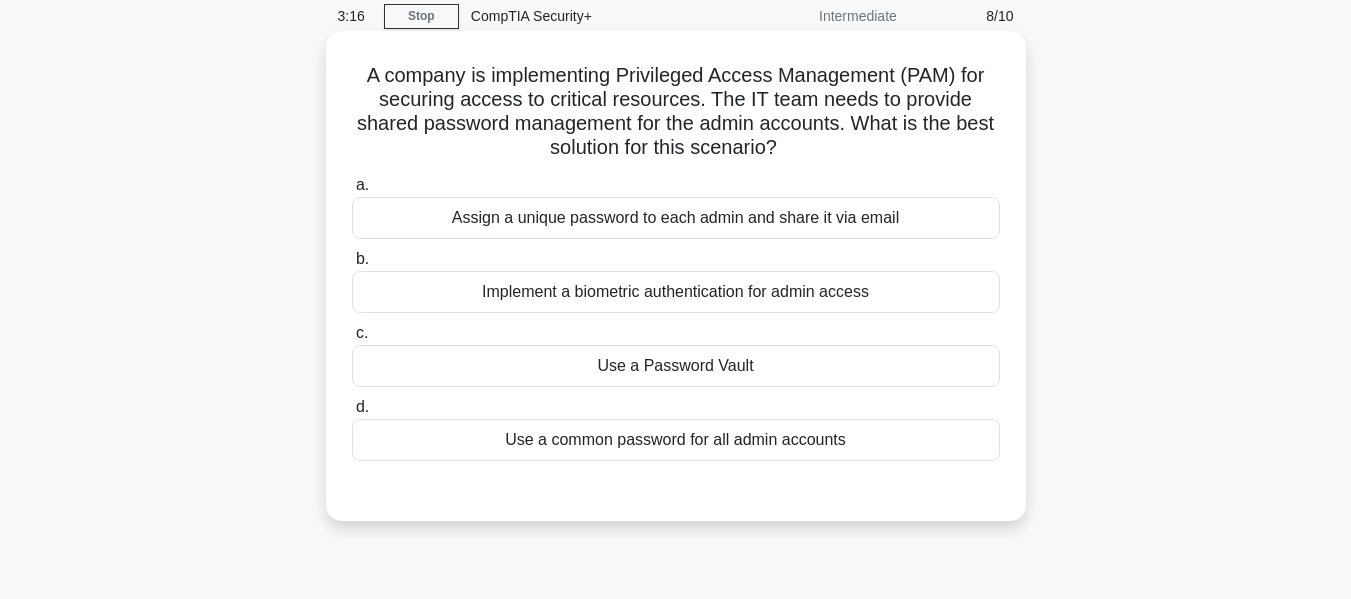 click on "Use a Password Vault" at bounding box center (676, 366) 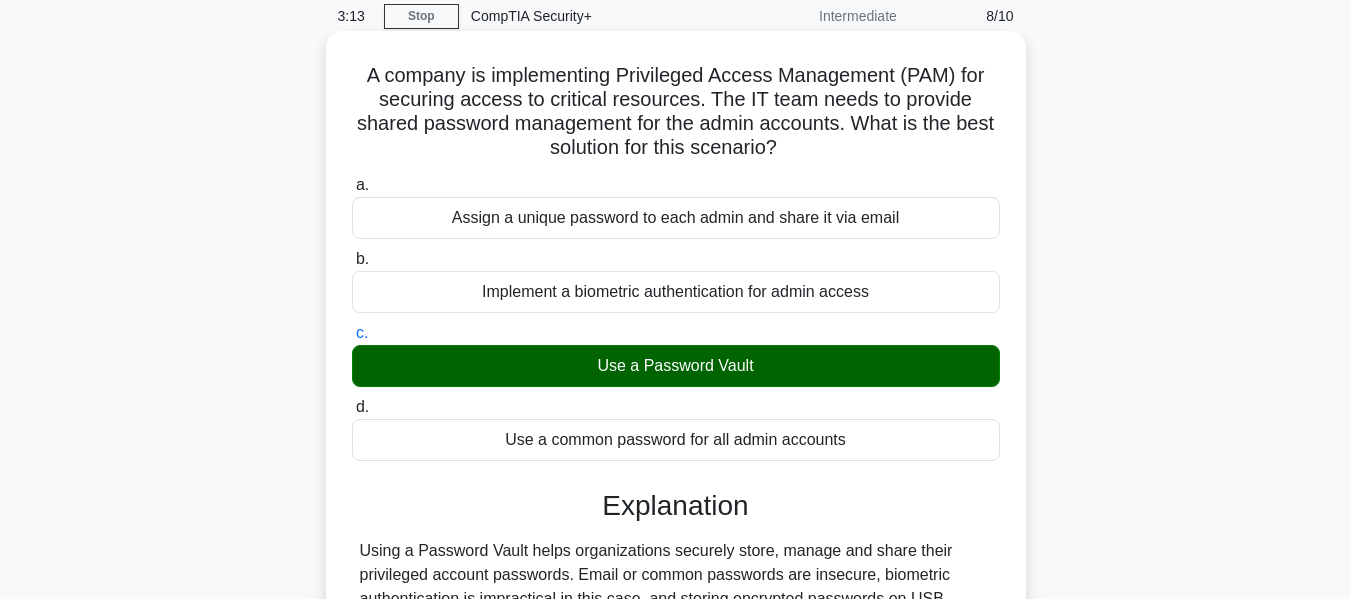 drag, startPoint x: 363, startPoint y: 73, endPoint x: 786, endPoint y: 152, distance: 430.31384 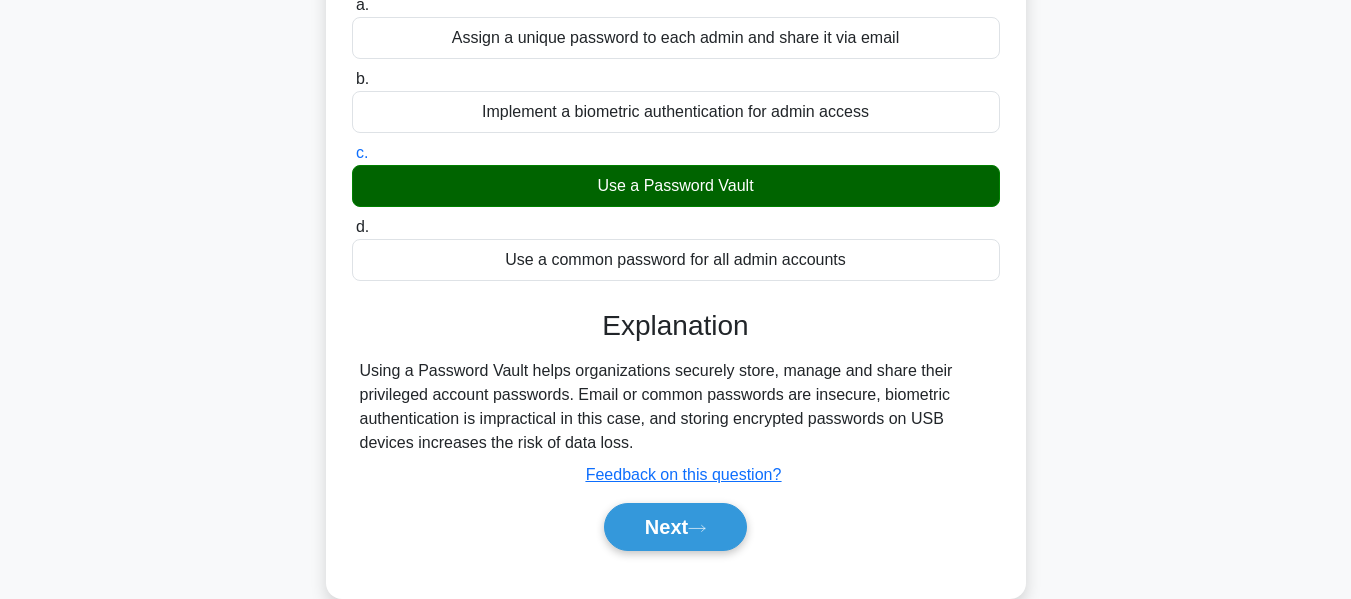 scroll, scrollTop: 381, scrollLeft: 0, axis: vertical 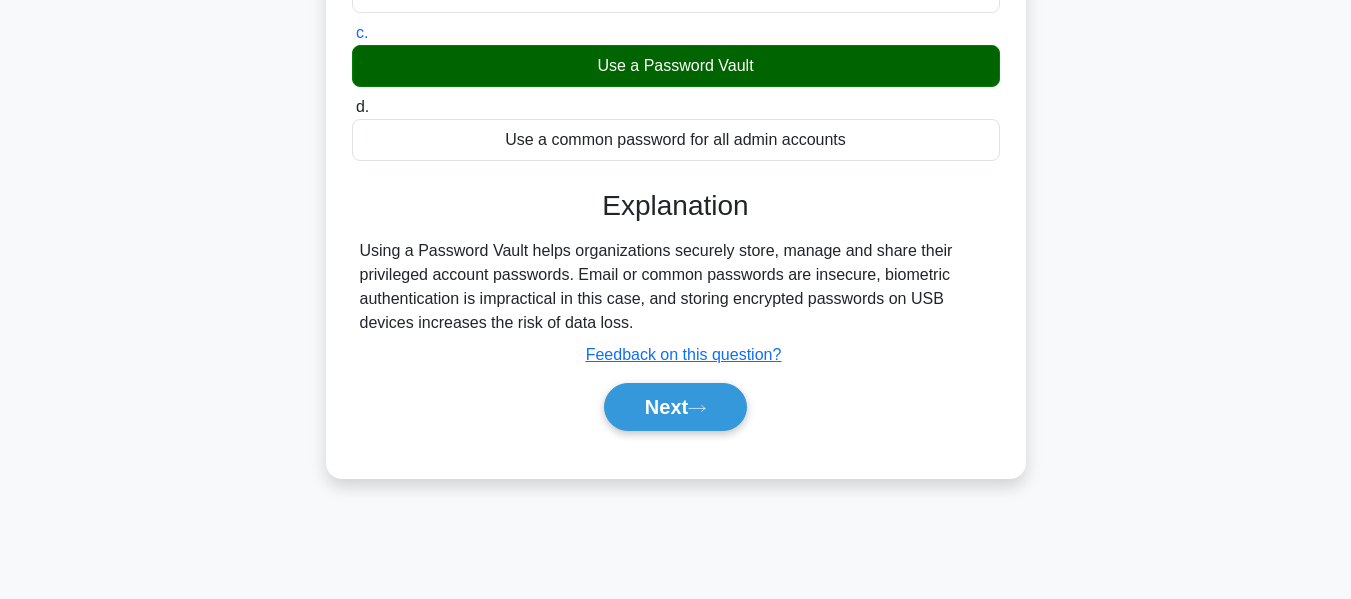 drag, startPoint x: 361, startPoint y: 251, endPoint x: 638, endPoint y: 327, distance: 287.23685 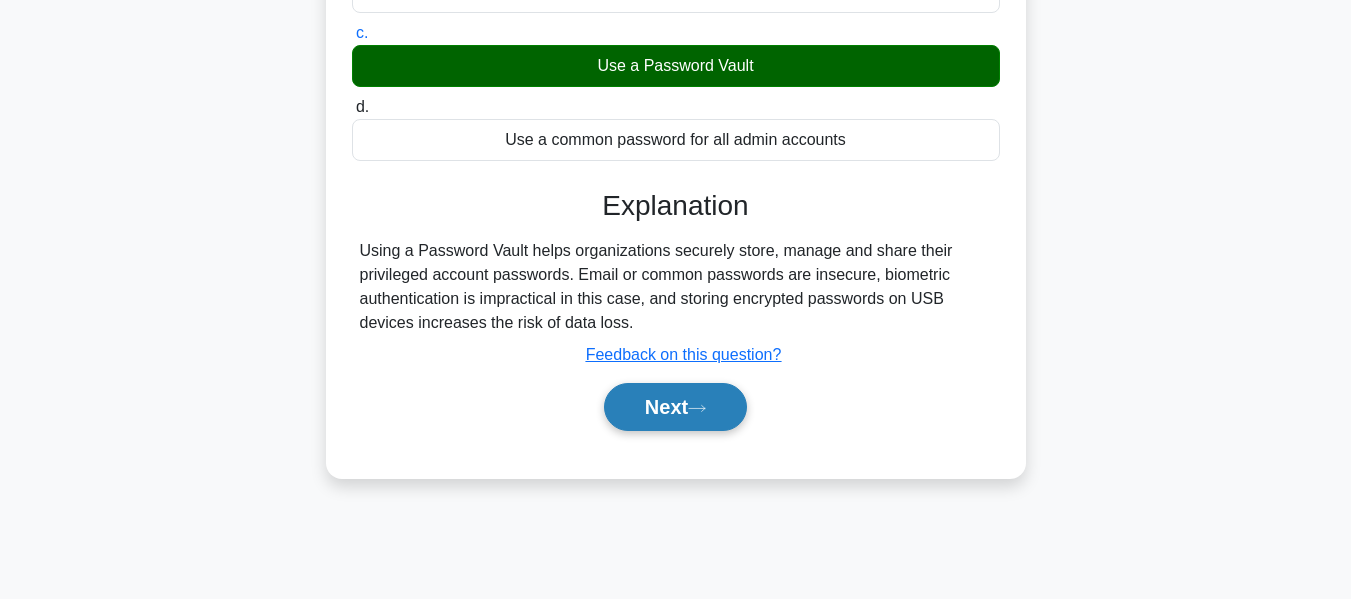 click on "Next" at bounding box center [675, 407] 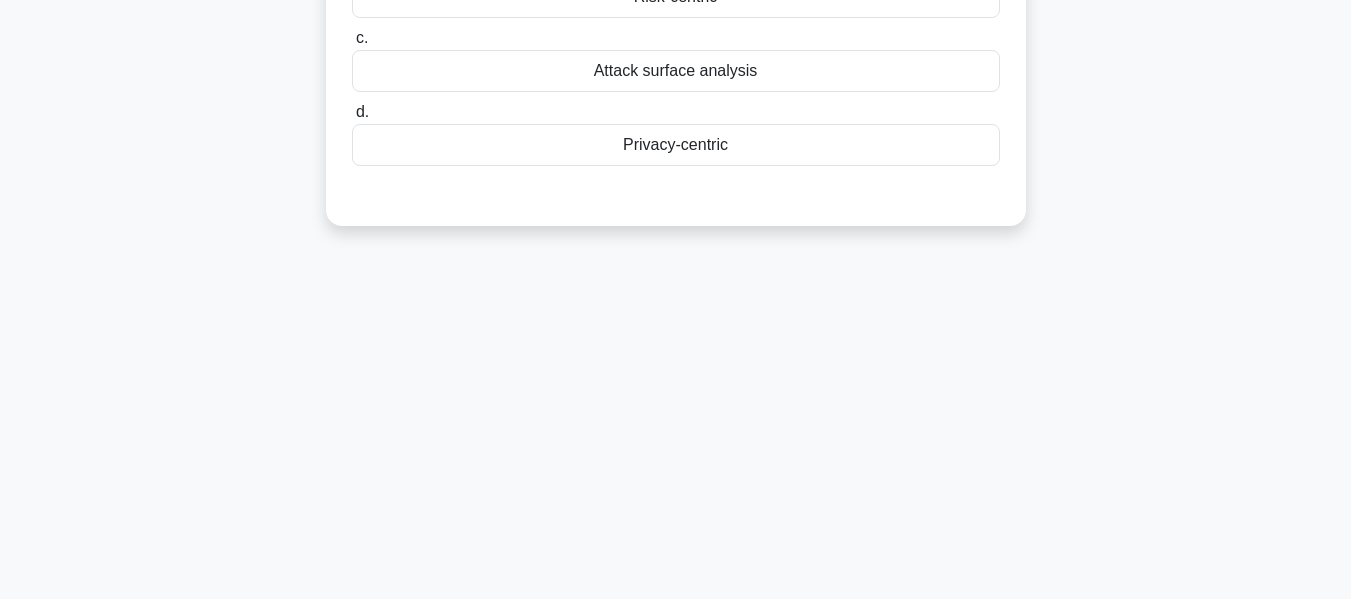 scroll, scrollTop: 81, scrollLeft: 0, axis: vertical 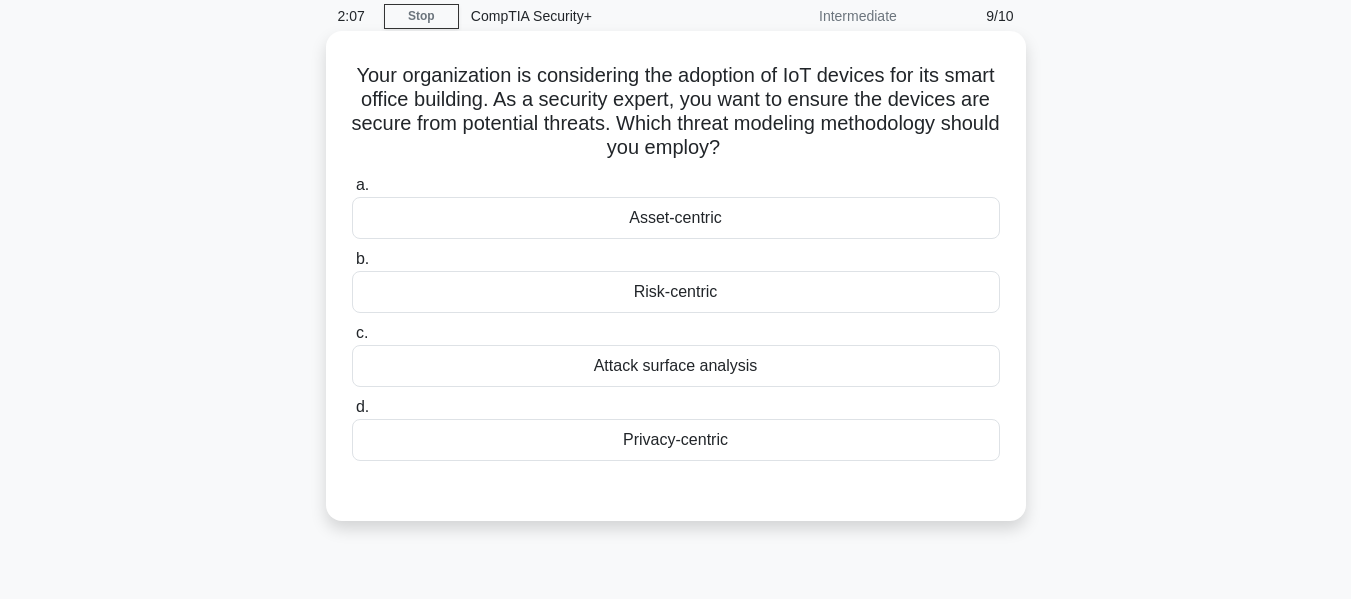 click on "Risk-centric" at bounding box center [676, 292] 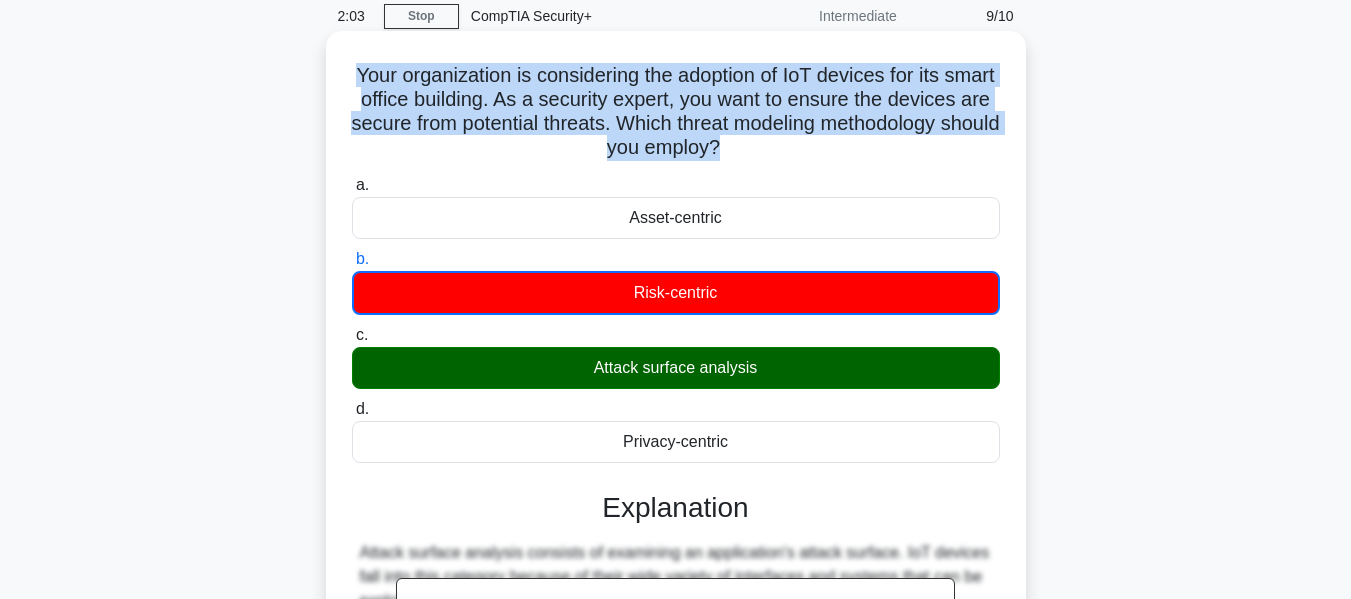 drag, startPoint x: 375, startPoint y: 69, endPoint x: 815, endPoint y: 153, distance: 447.9464 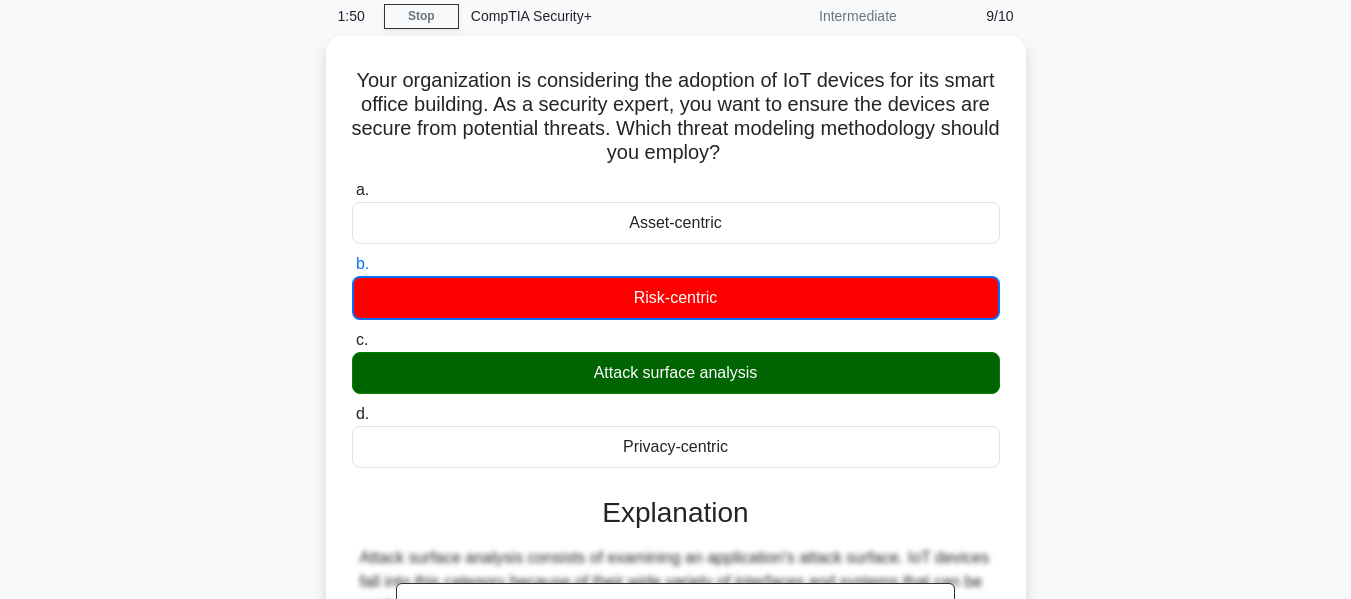 click on "Your organization is considering the adoption of IoT devices for its smart office building. As a security expert, you want to ensure the devices are secure from potential threats. Which threat modeling methodology should you employ?
.spinner_0XTQ{transform-origin:center;animation:spinner_y6GP .75s linear infinite}@keyframes spinner_y6GP{100%{transform:rotate(360deg)}}
a.
Asset-centric
b. c. d." at bounding box center [676, 494] 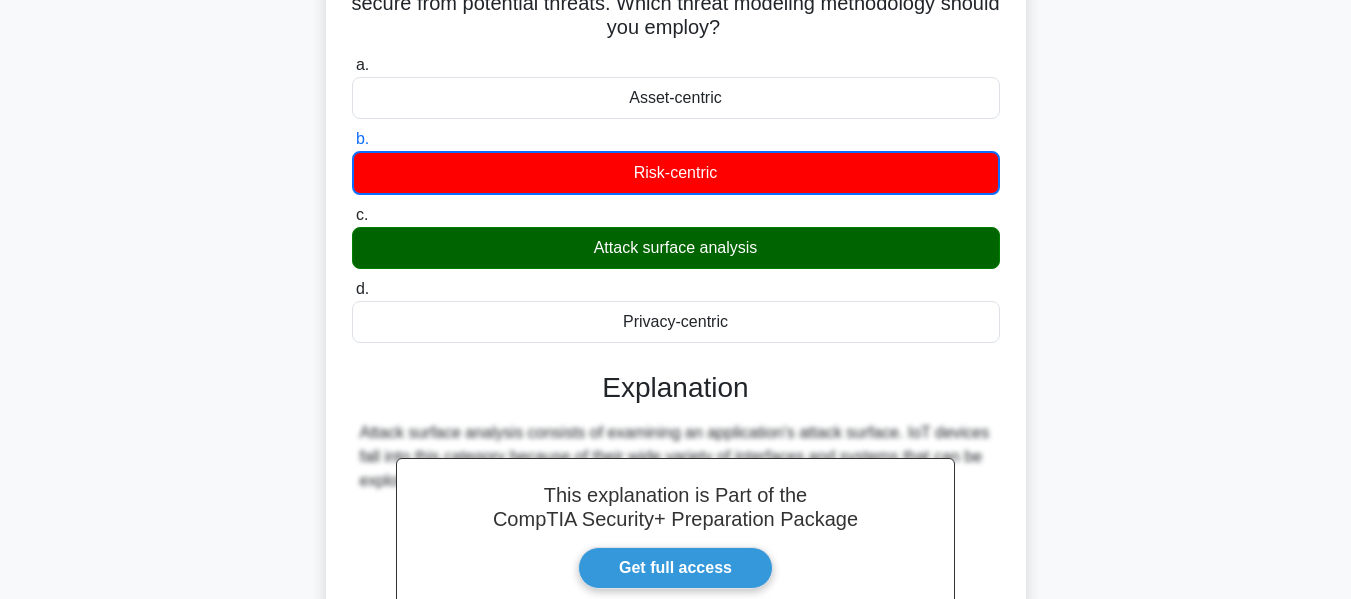 scroll, scrollTop: 381, scrollLeft: 0, axis: vertical 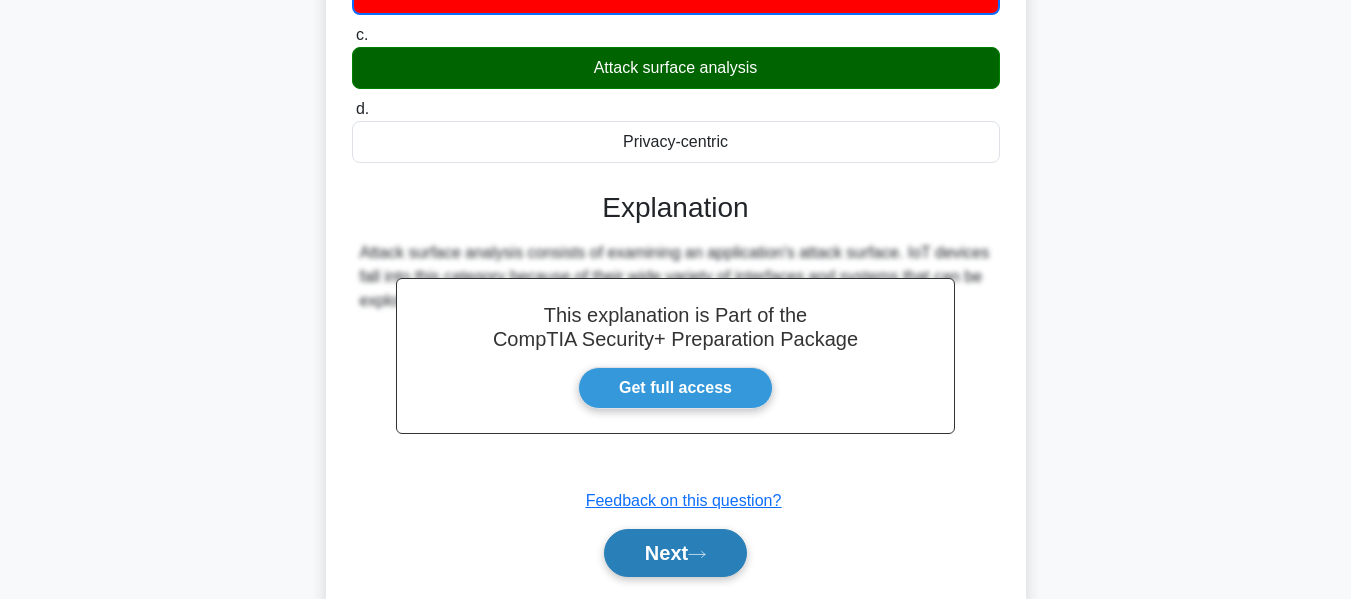 click on "Next" at bounding box center (675, 553) 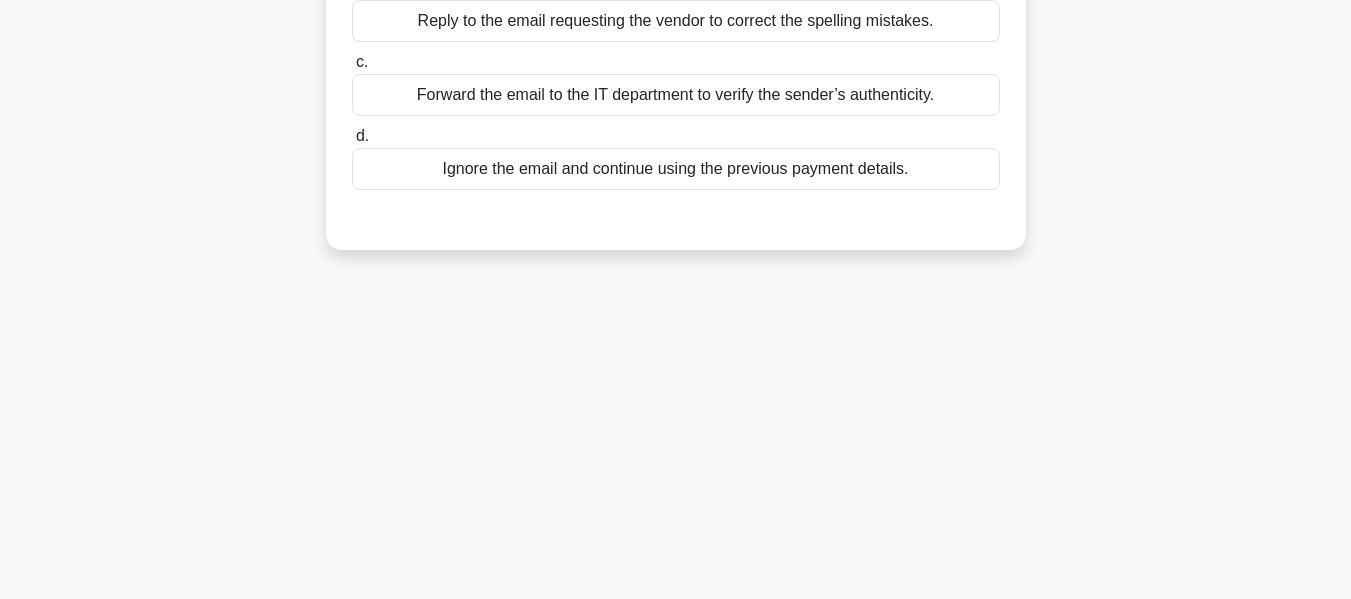 scroll, scrollTop: 81, scrollLeft: 0, axis: vertical 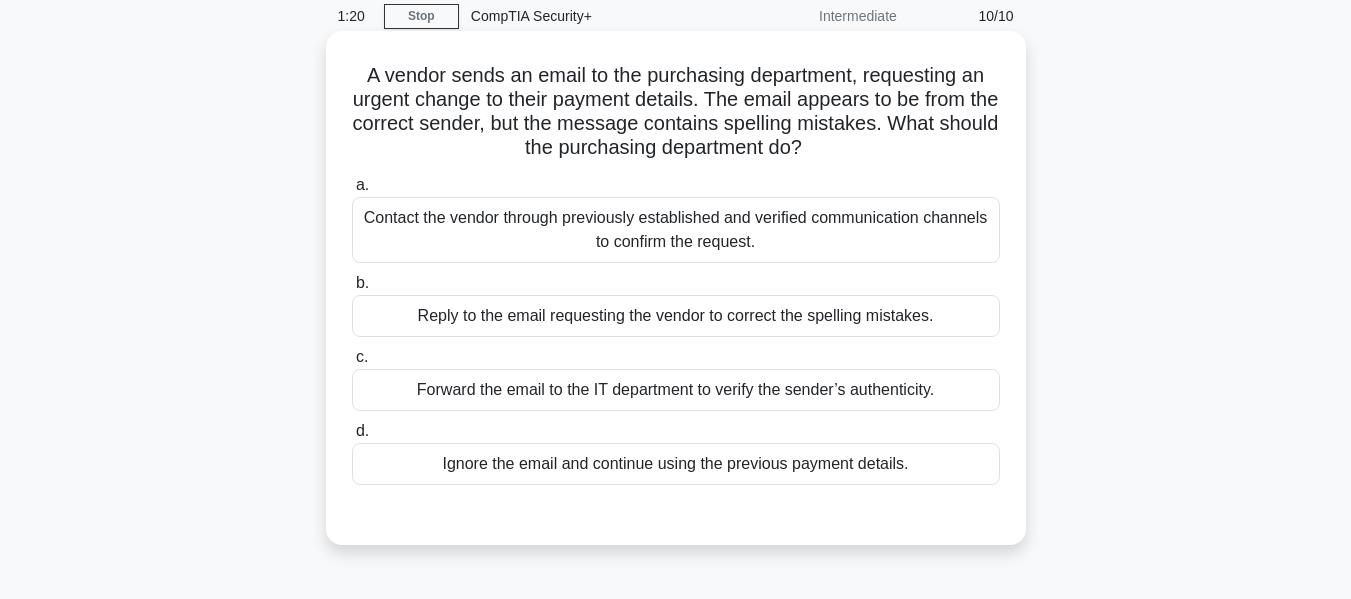 click on "Contact the vendor through previously established and verified communication channels to confirm the request." at bounding box center [676, 230] 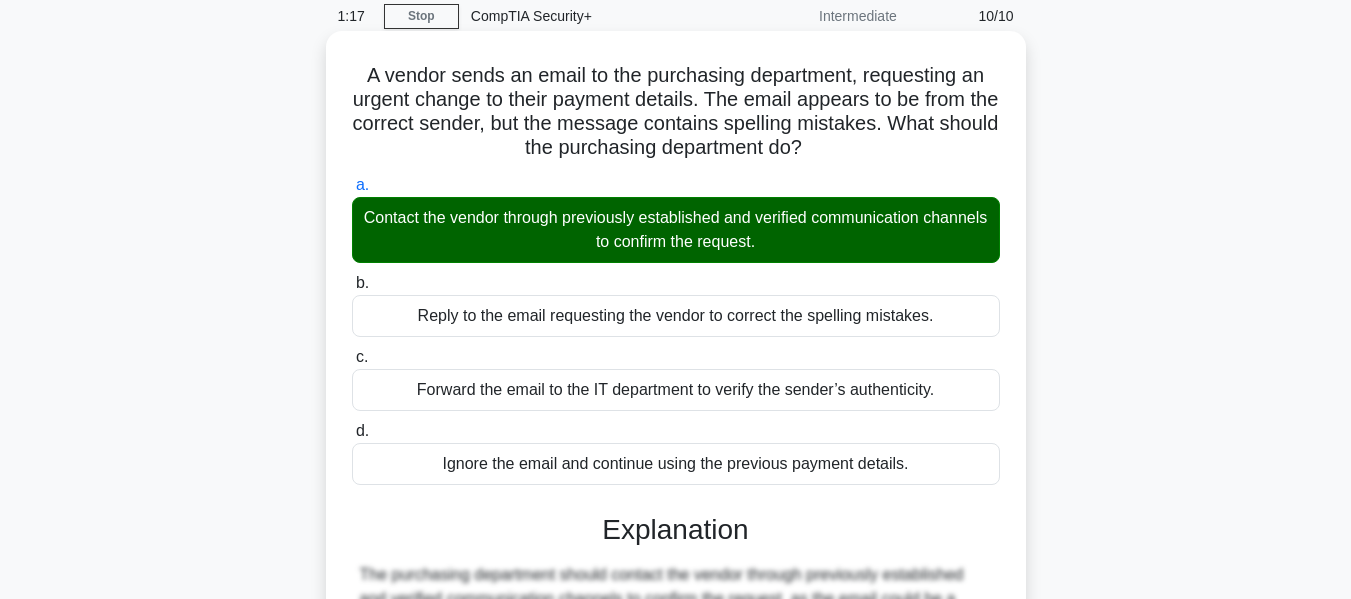 drag, startPoint x: 363, startPoint y: 74, endPoint x: 872, endPoint y: 150, distance: 514.6426 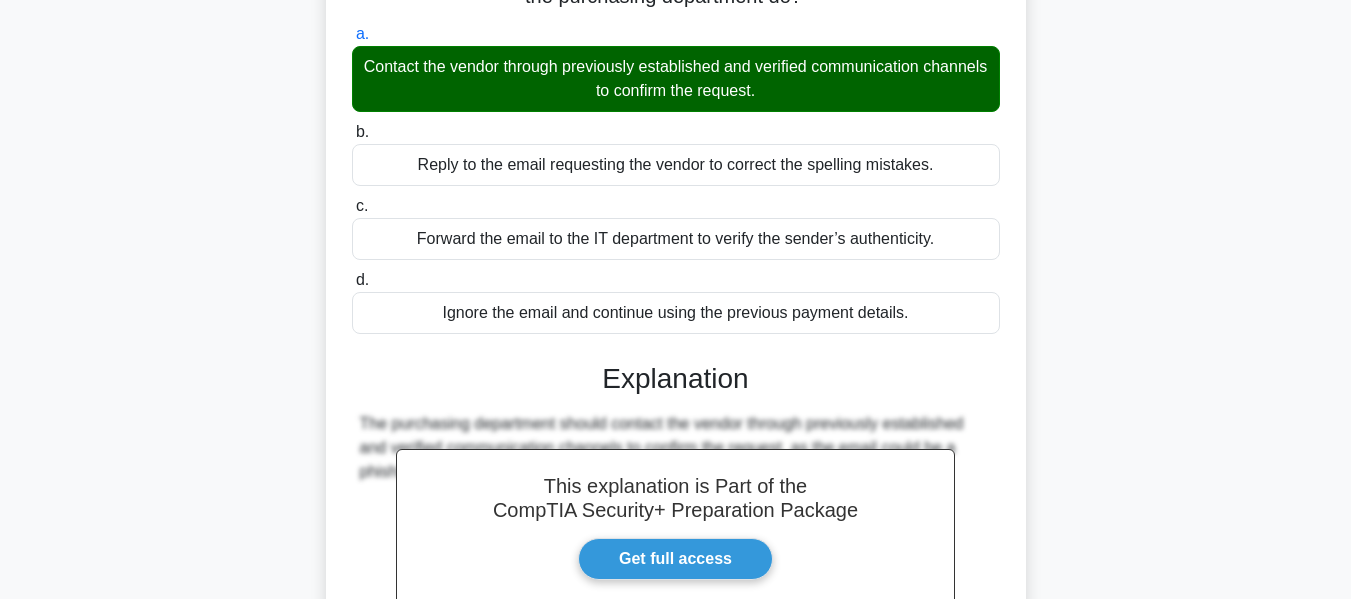scroll, scrollTop: 481, scrollLeft: 0, axis: vertical 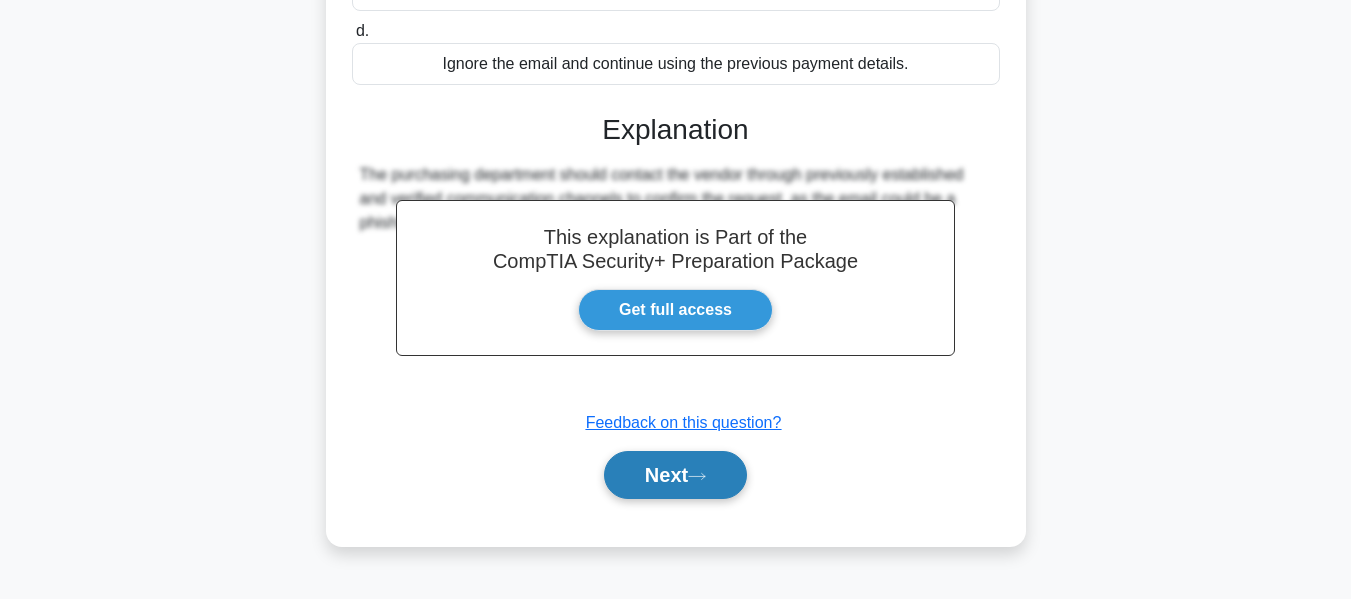 drag, startPoint x: 693, startPoint y: 482, endPoint x: 706, endPoint y: 482, distance: 13 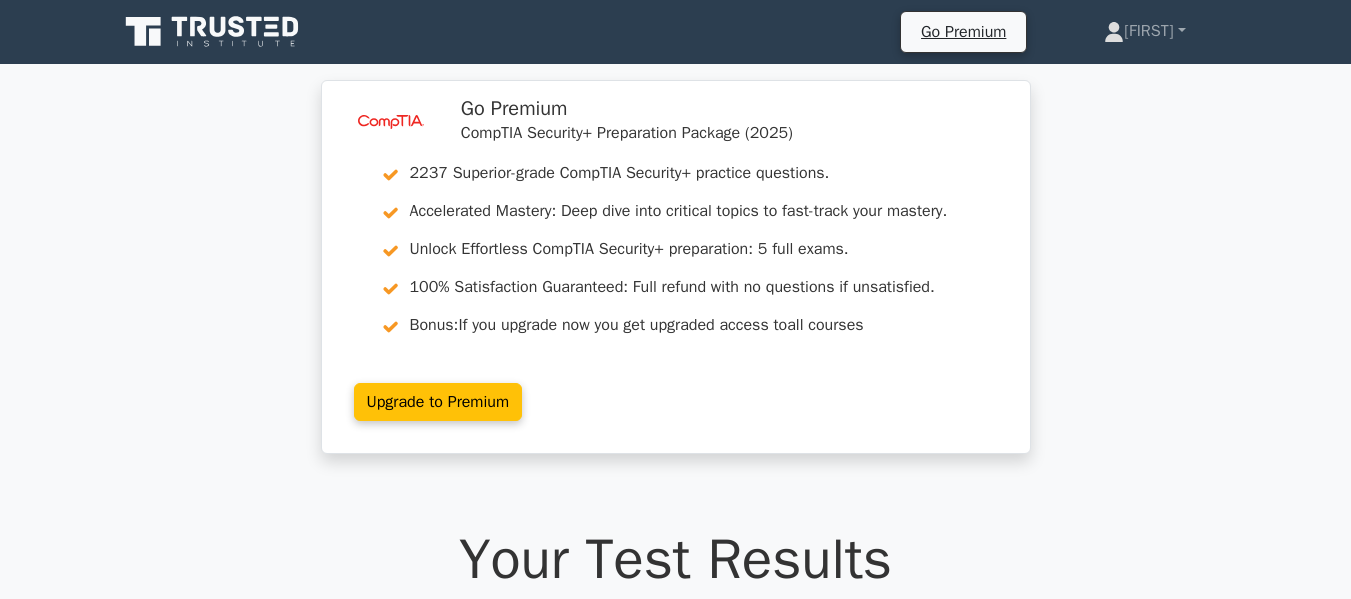 scroll, scrollTop: 0, scrollLeft: 0, axis: both 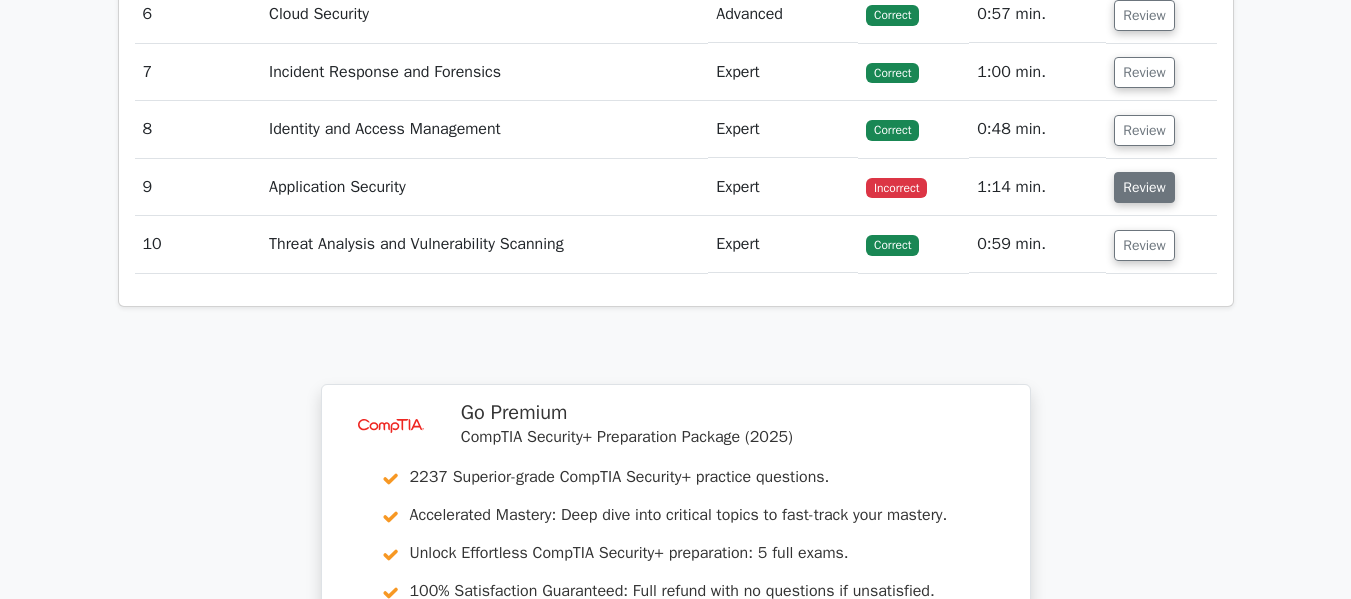 click on "Review" at bounding box center (1144, 187) 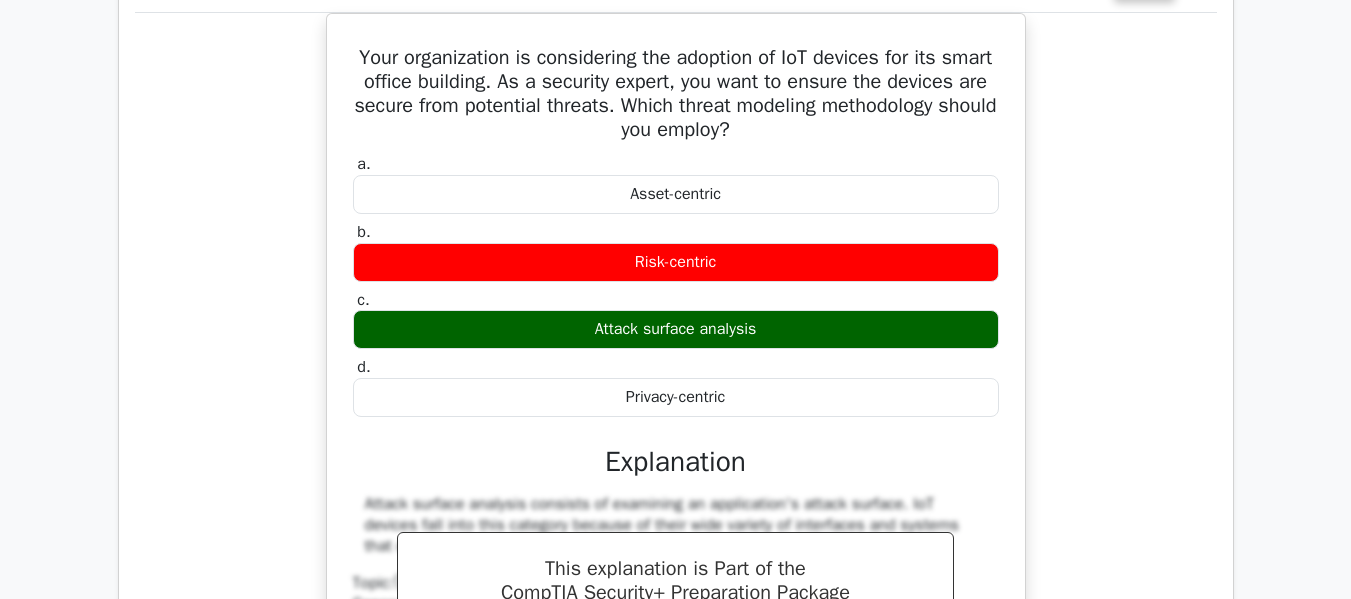 scroll, scrollTop: 2800, scrollLeft: 0, axis: vertical 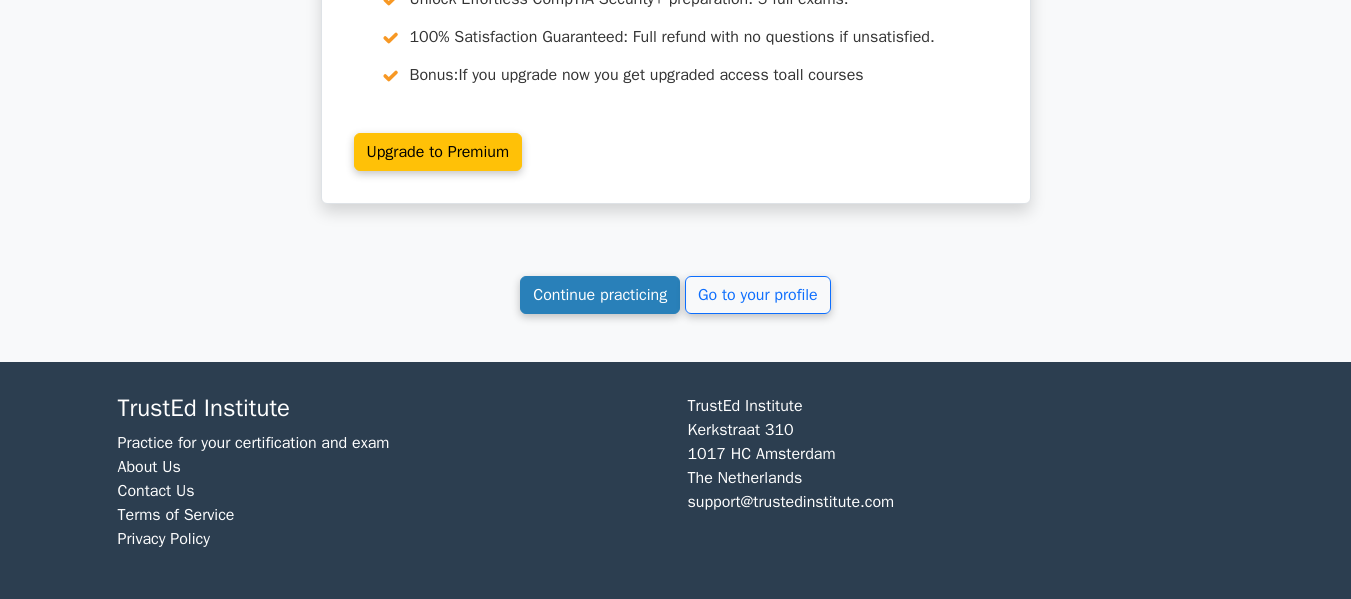 click on "Continue practicing" at bounding box center [600, 295] 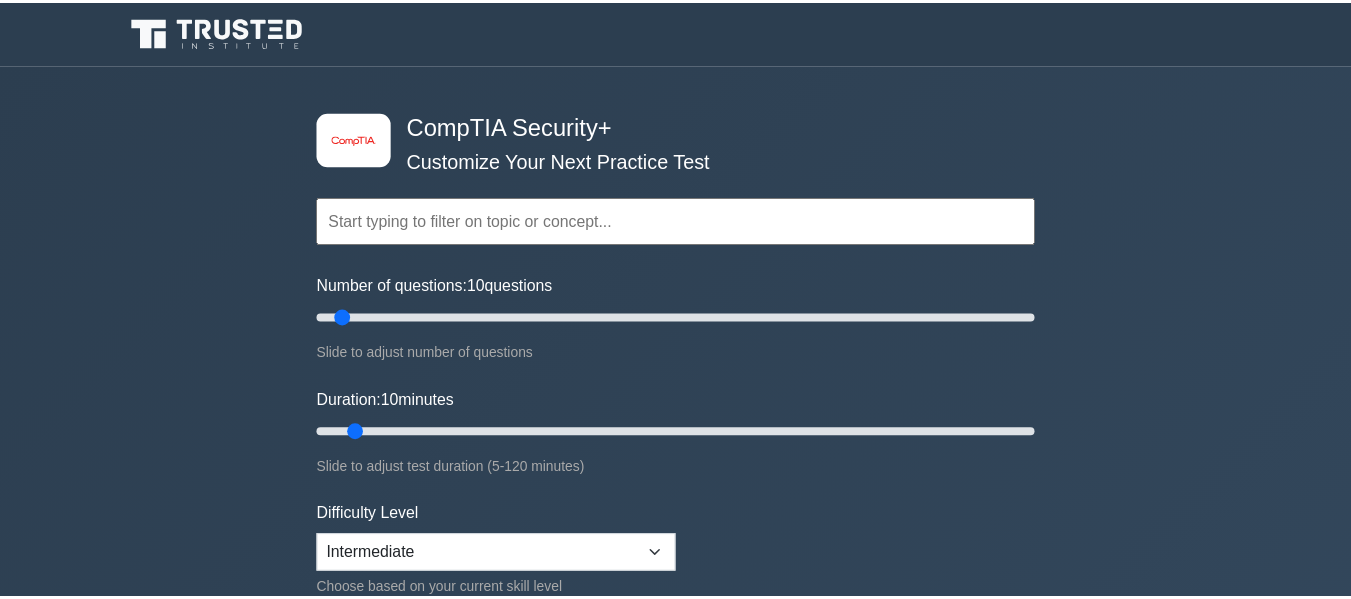 scroll, scrollTop: 0, scrollLeft: 0, axis: both 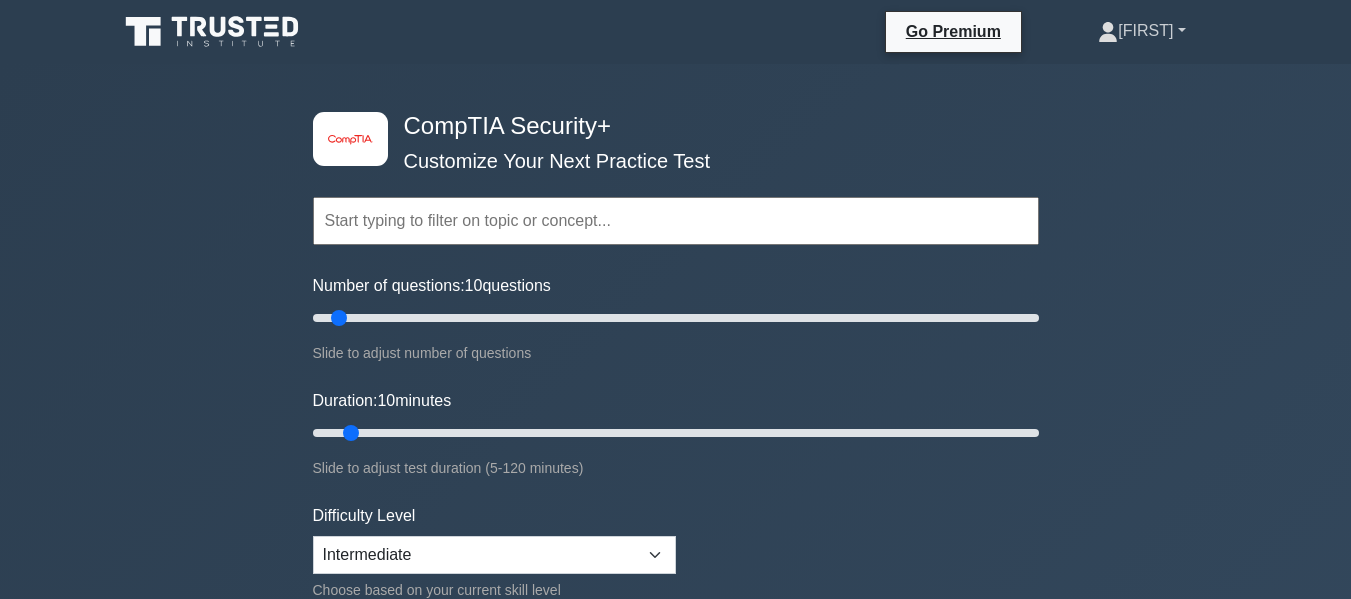 click on "[FIRST]" at bounding box center [1141, 31] 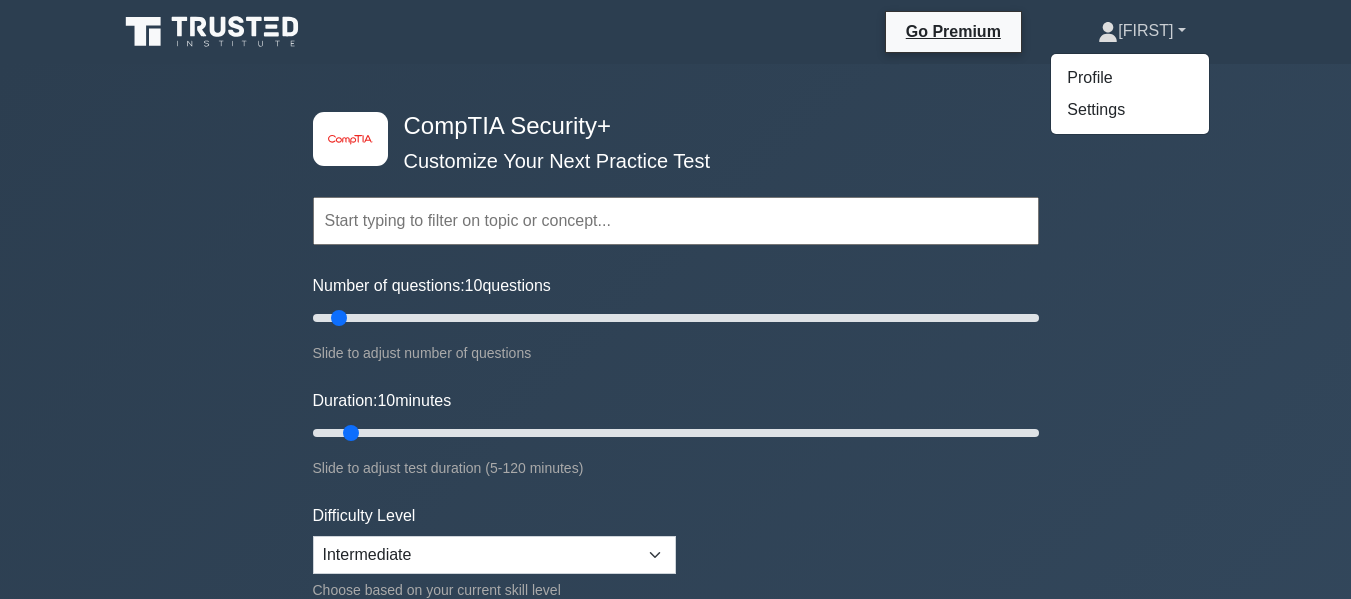 click on "[FIRST]" at bounding box center [1141, 31] 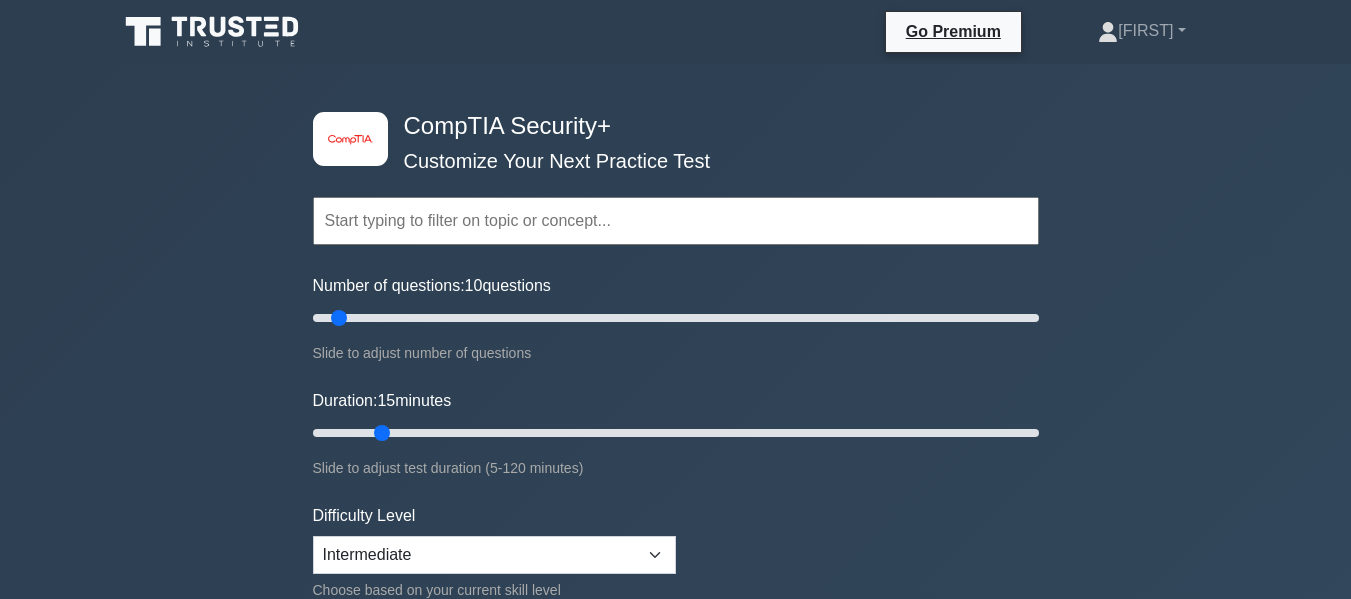 drag, startPoint x: 350, startPoint y: 426, endPoint x: 392, endPoint y: 424, distance: 42.047592 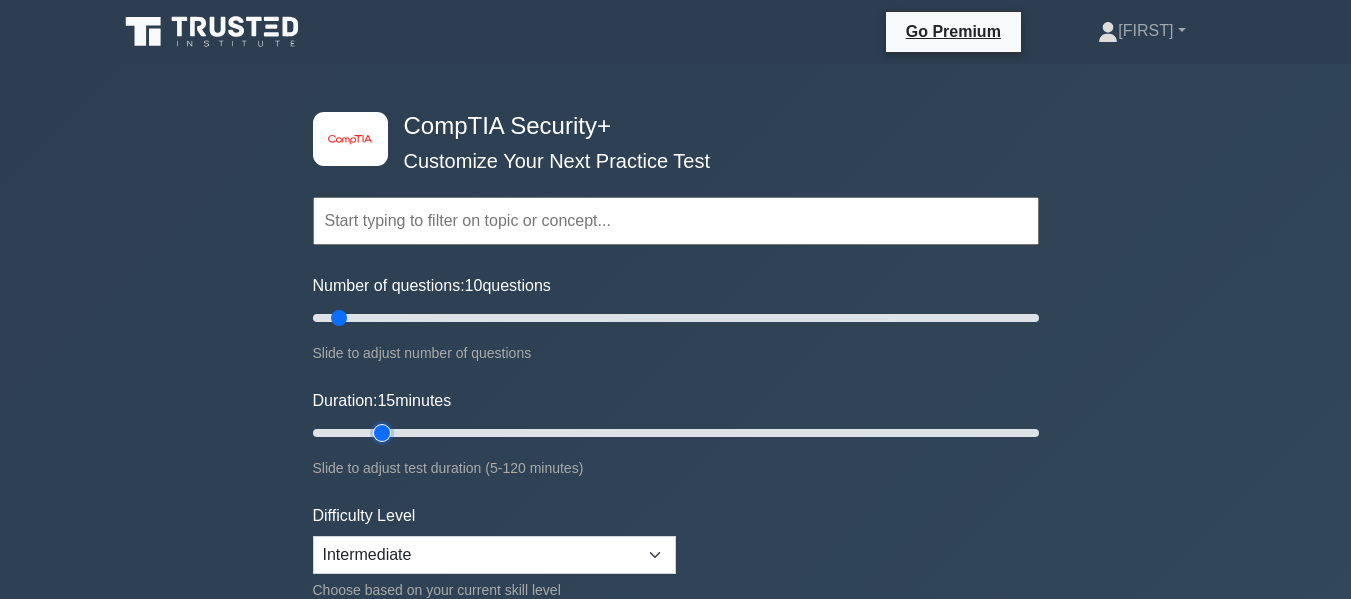 type on "15" 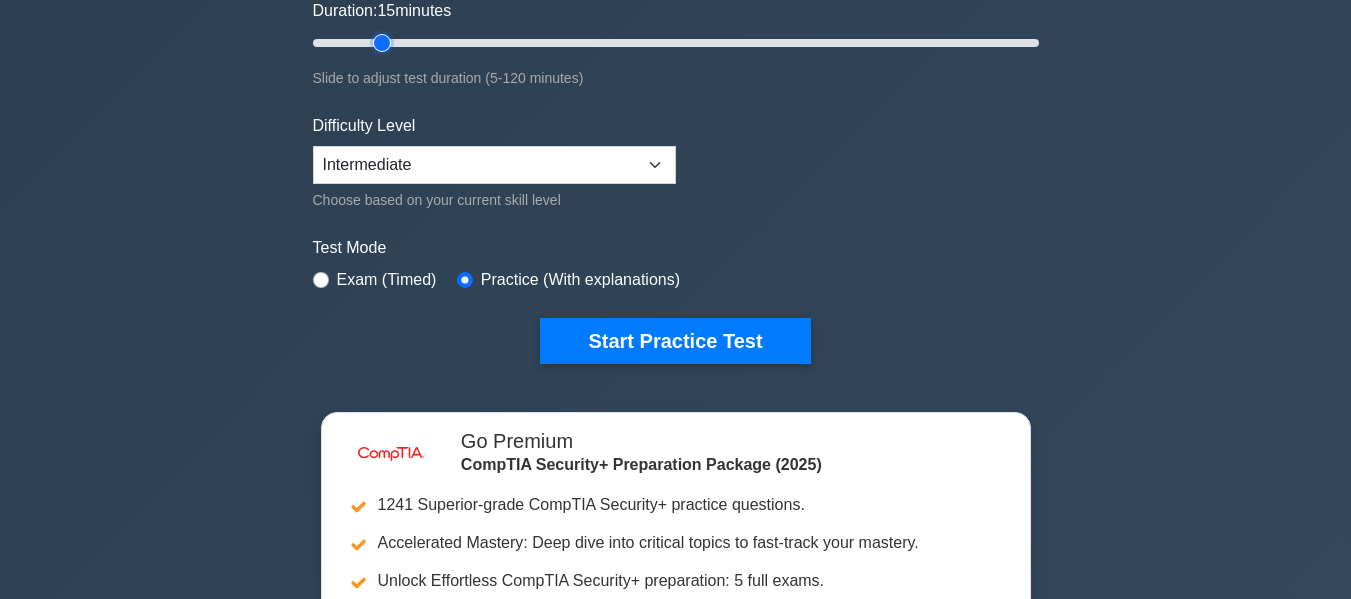 scroll, scrollTop: 400, scrollLeft: 0, axis: vertical 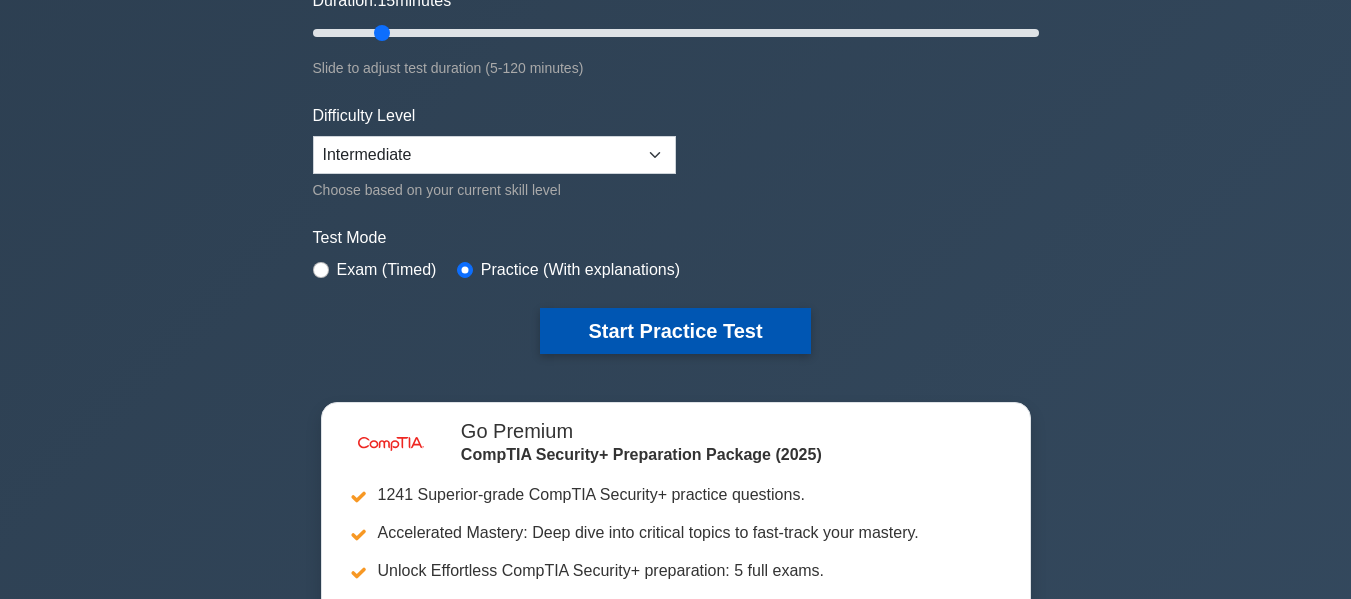 click on "Start Practice Test" at bounding box center (675, 331) 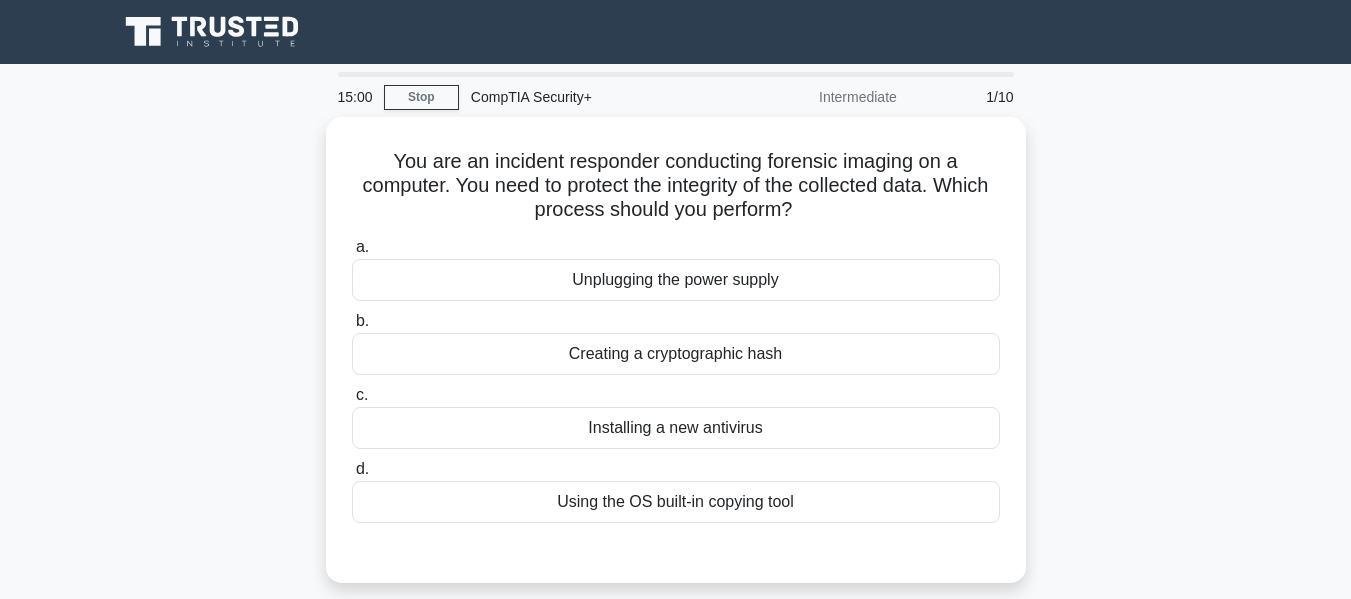 scroll, scrollTop: 0, scrollLeft: 0, axis: both 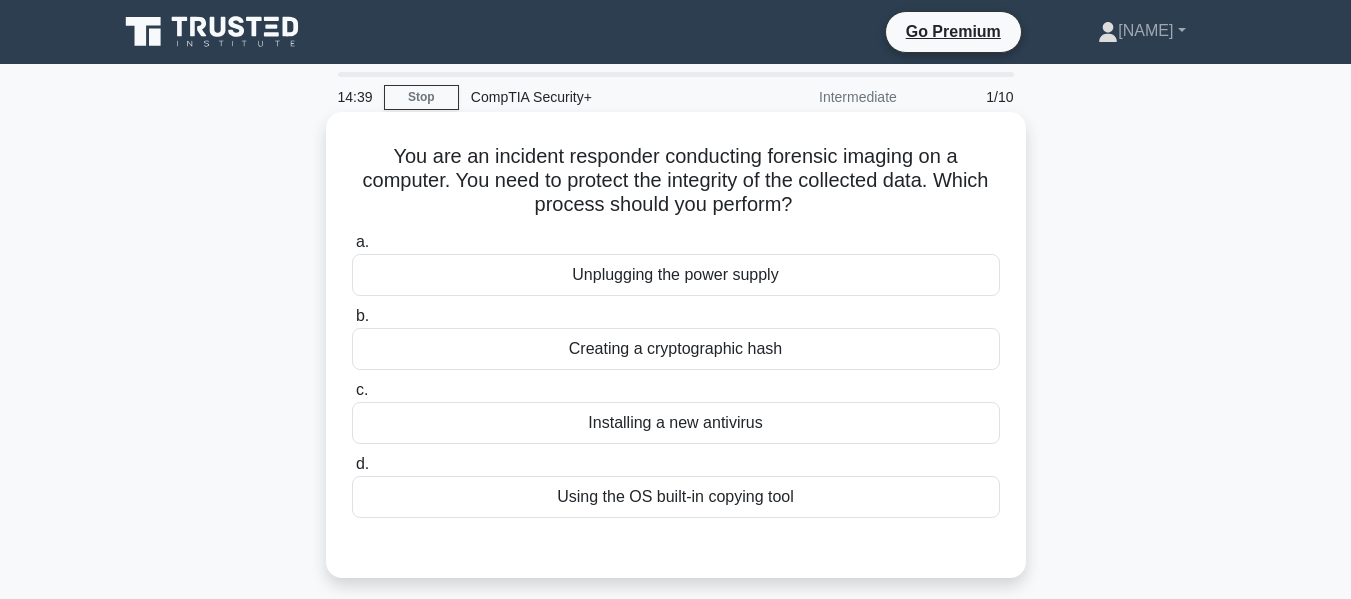 click on "Using the OS built-in copying tool" at bounding box center (676, 497) 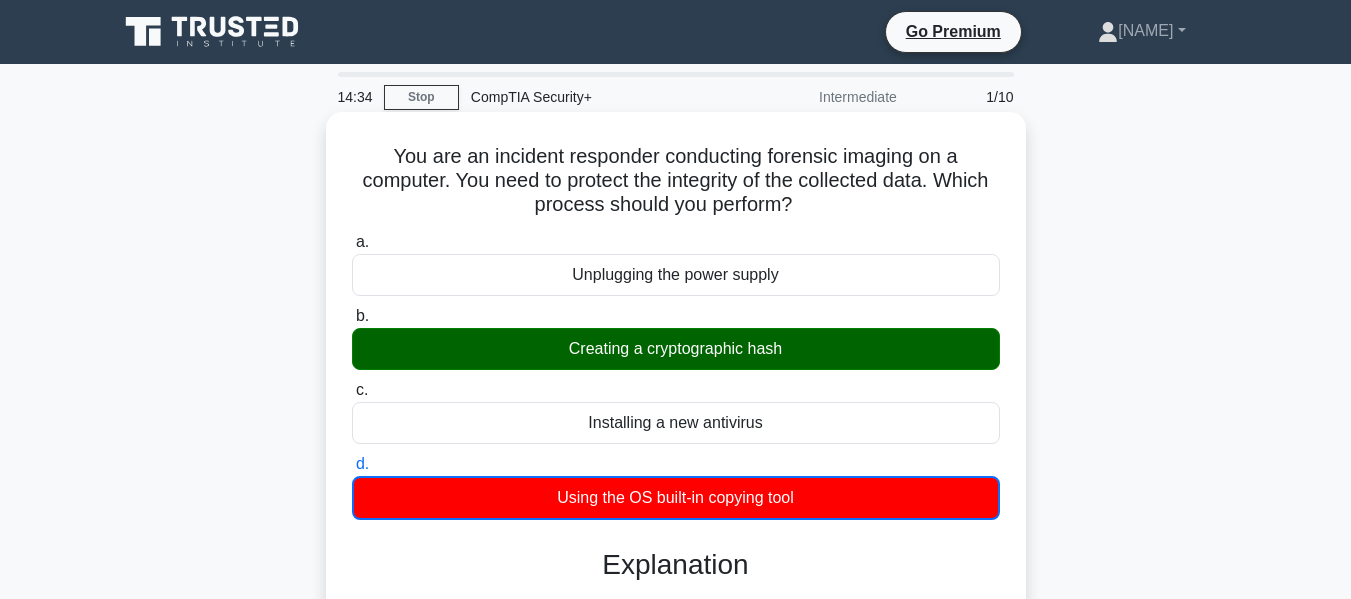 drag, startPoint x: 385, startPoint y: 156, endPoint x: 828, endPoint y: 203, distance: 445.48624 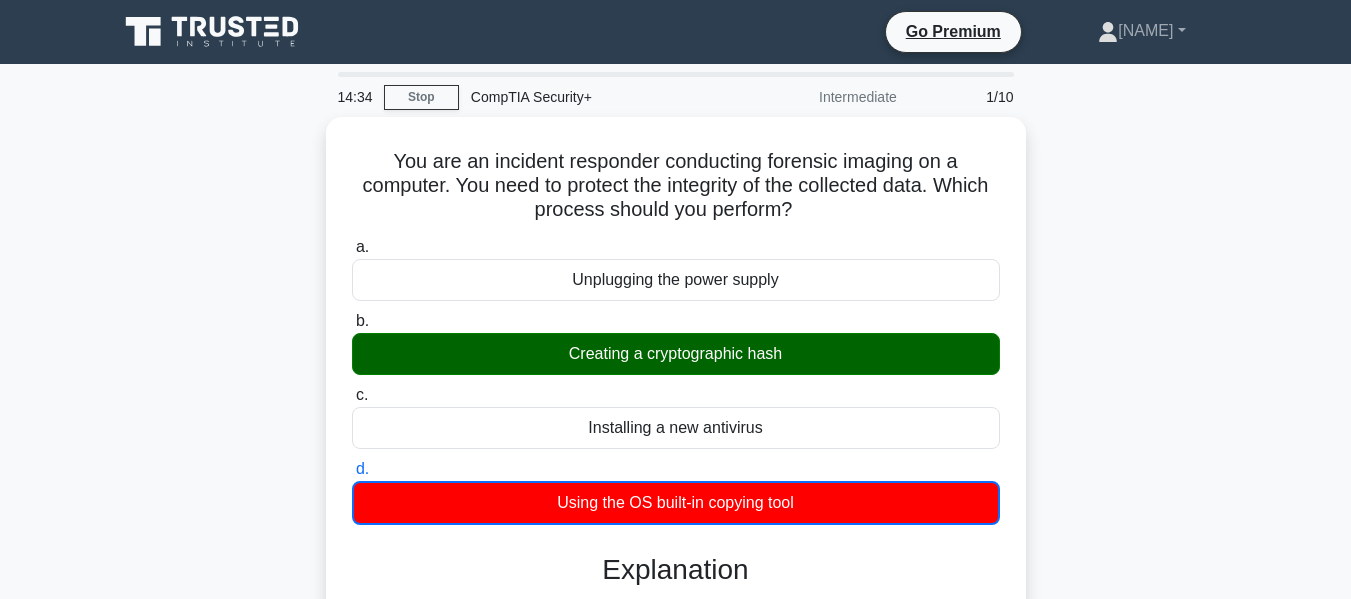 copy on "You are an incident responder conducting forensic imaging on a computer. You need to protect the integrity of the collected data. Which process should you perform?" 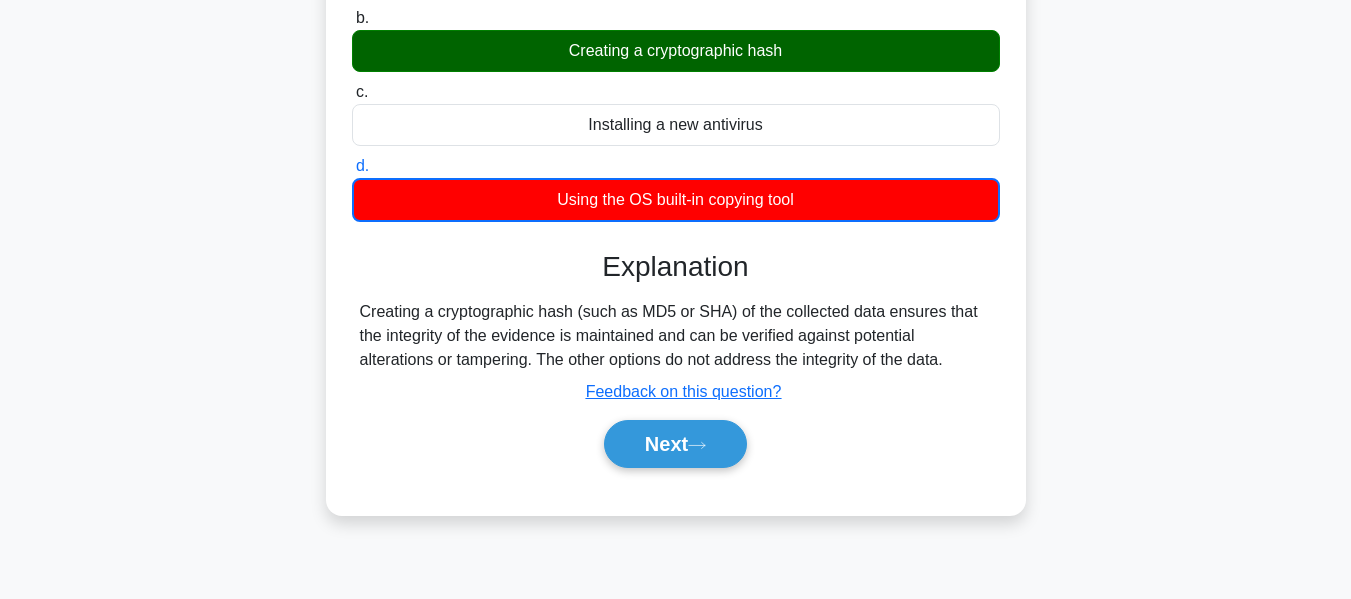 scroll, scrollTop: 481, scrollLeft: 0, axis: vertical 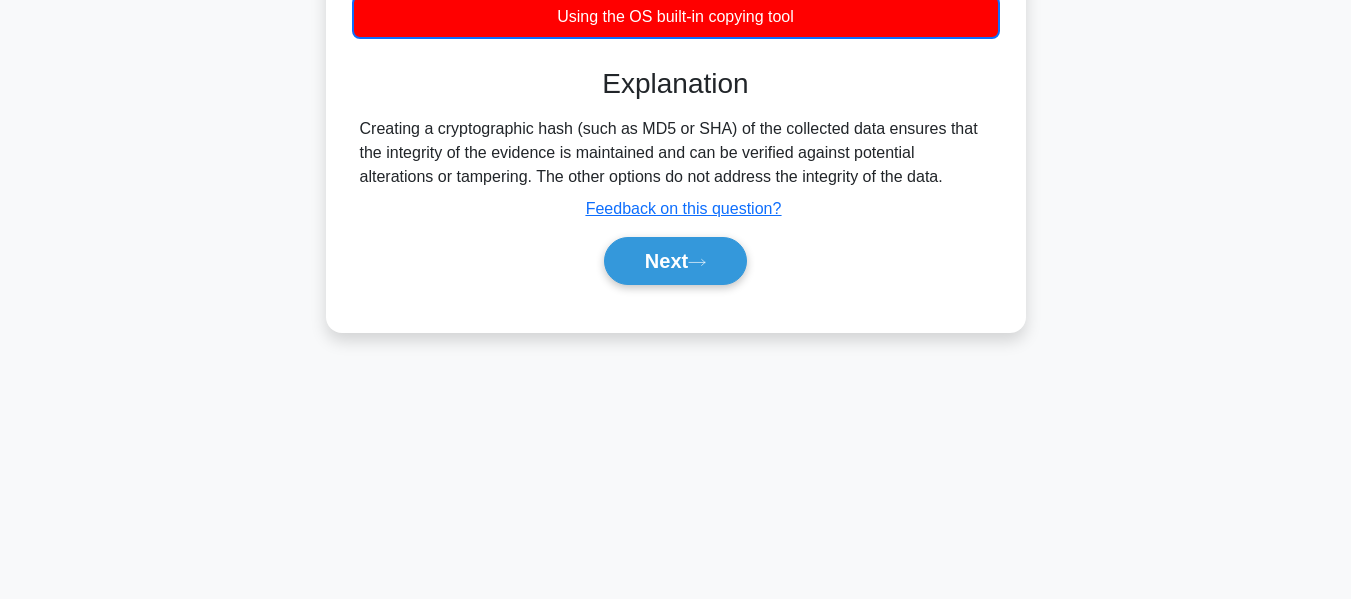 drag, startPoint x: 364, startPoint y: 130, endPoint x: 961, endPoint y: 179, distance: 599.0075 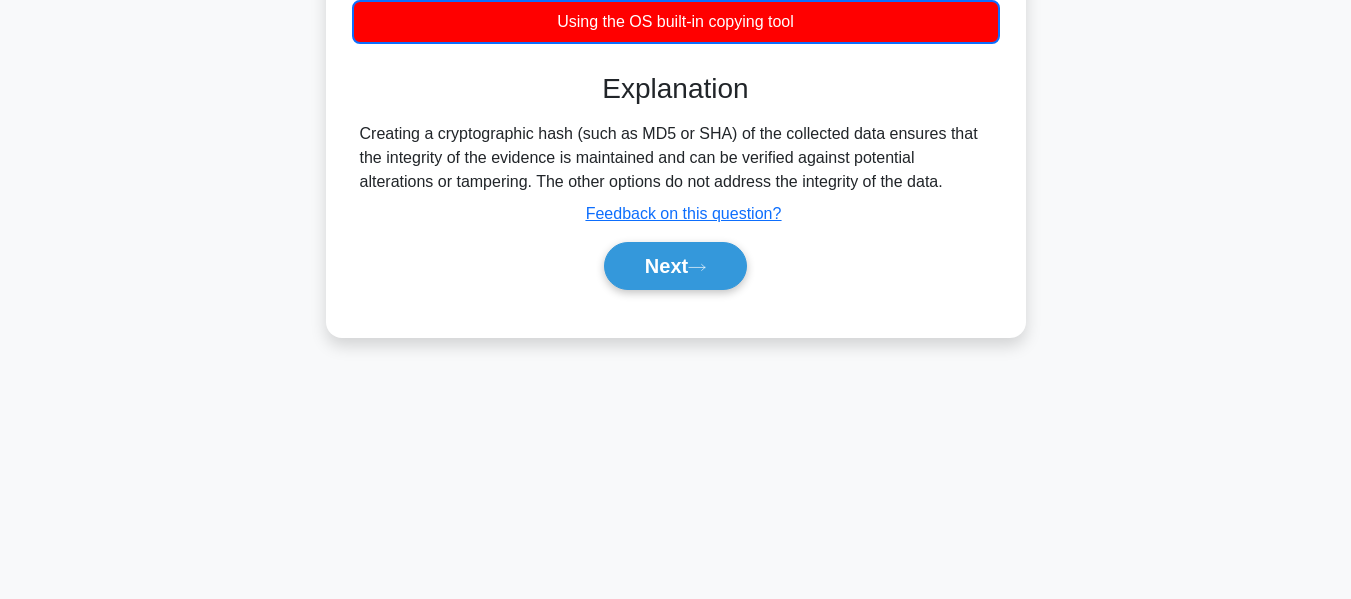 click on "You are an incident responder conducting forensic imaging on a computer. You need to protect the integrity of the collected data. Which process should you perform?
.spinner_0XTQ{transform-origin:center;animation:spinner_y6GP .75s linear infinite}@keyframes spinner_y6GP{100%{transform:rotate(360deg)}}
a.
Unplugging the power supply
b. c. d." at bounding box center (676, -2) 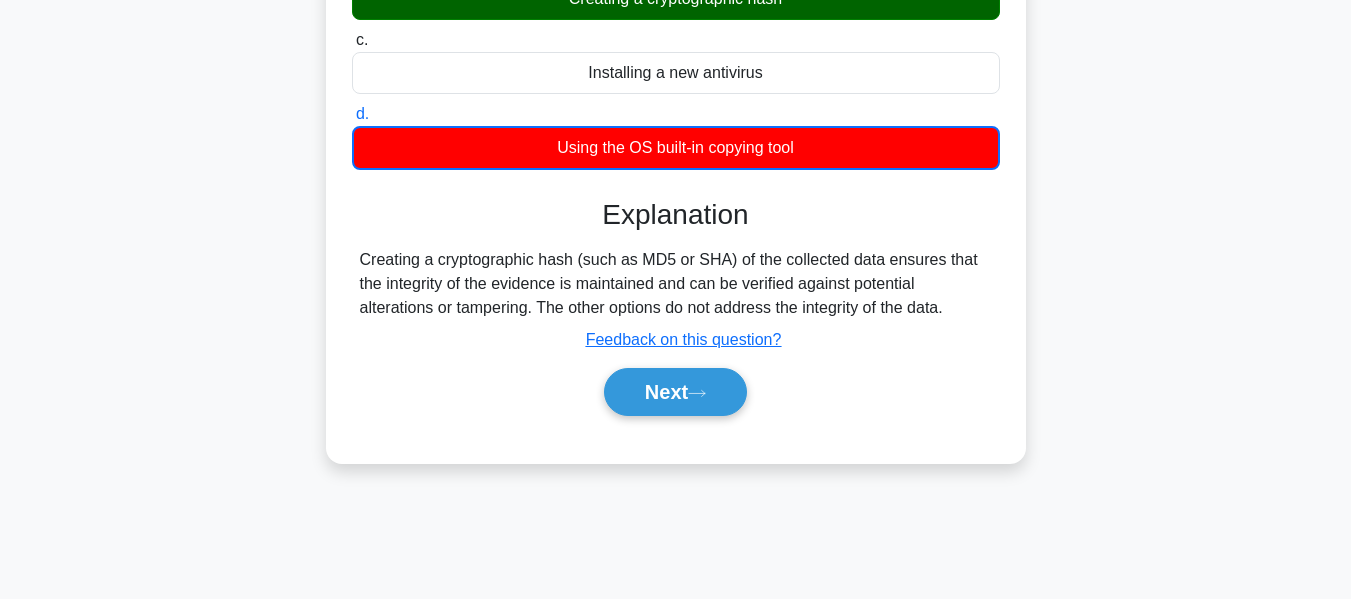 scroll, scrollTop: 281, scrollLeft: 0, axis: vertical 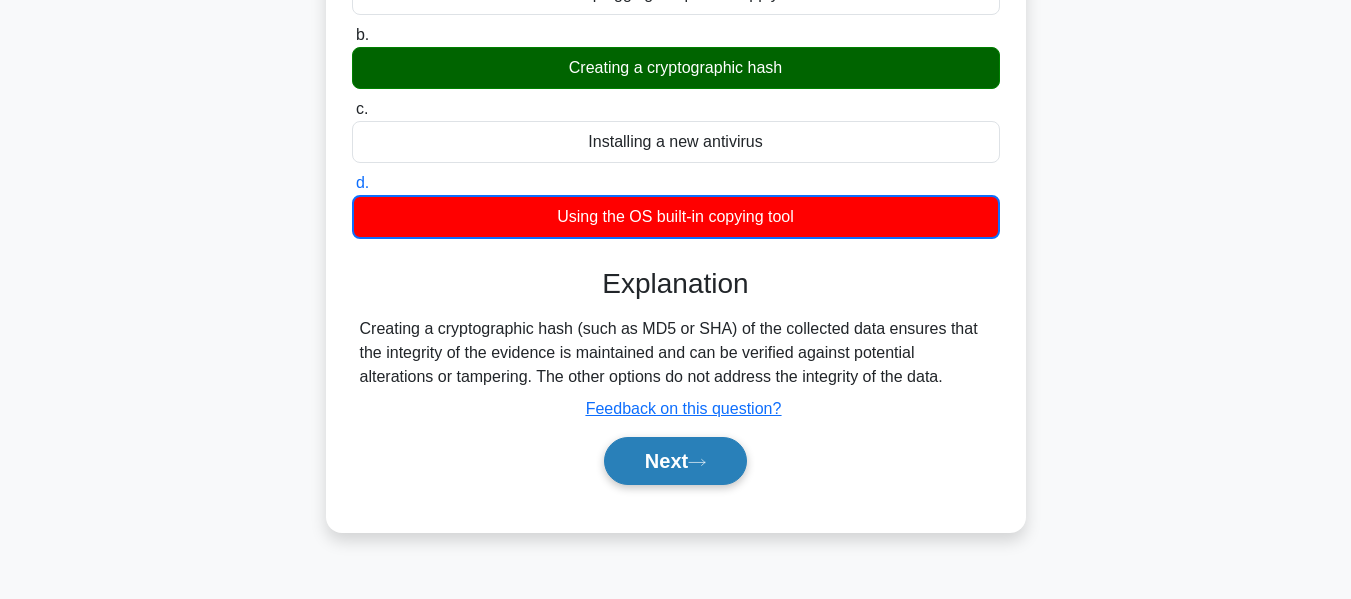 click on "Next" at bounding box center [675, 461] 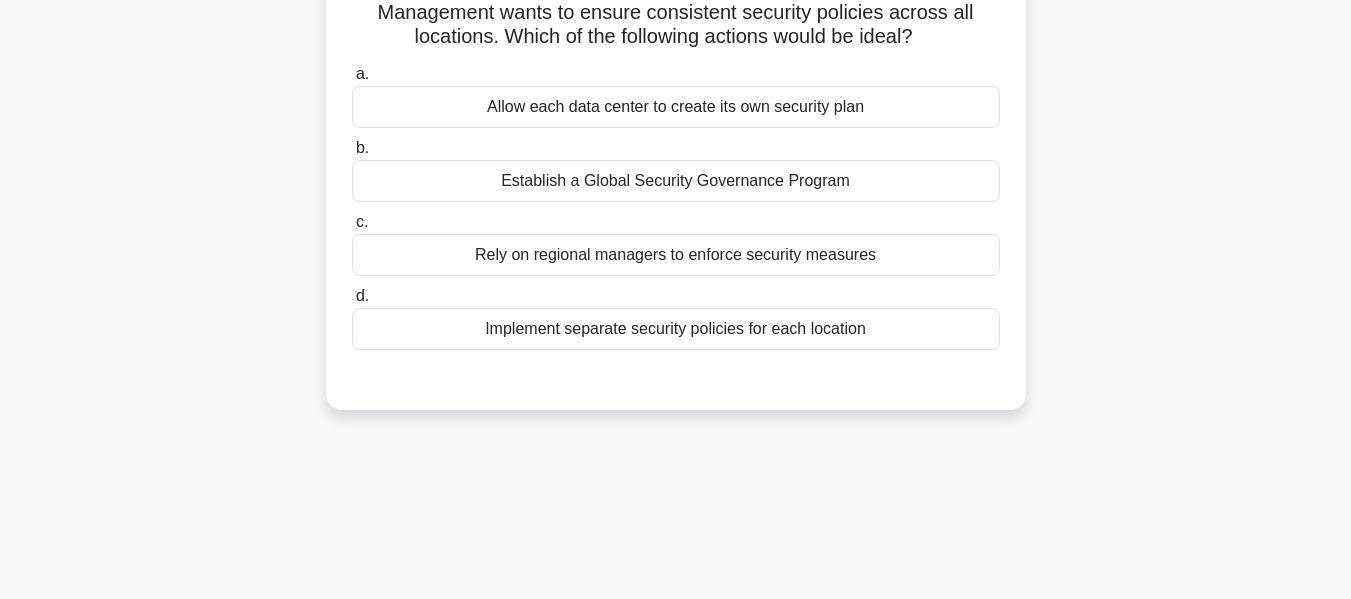 scroll, scrollTop: 81, scrollLeft: 0, axis: vertical 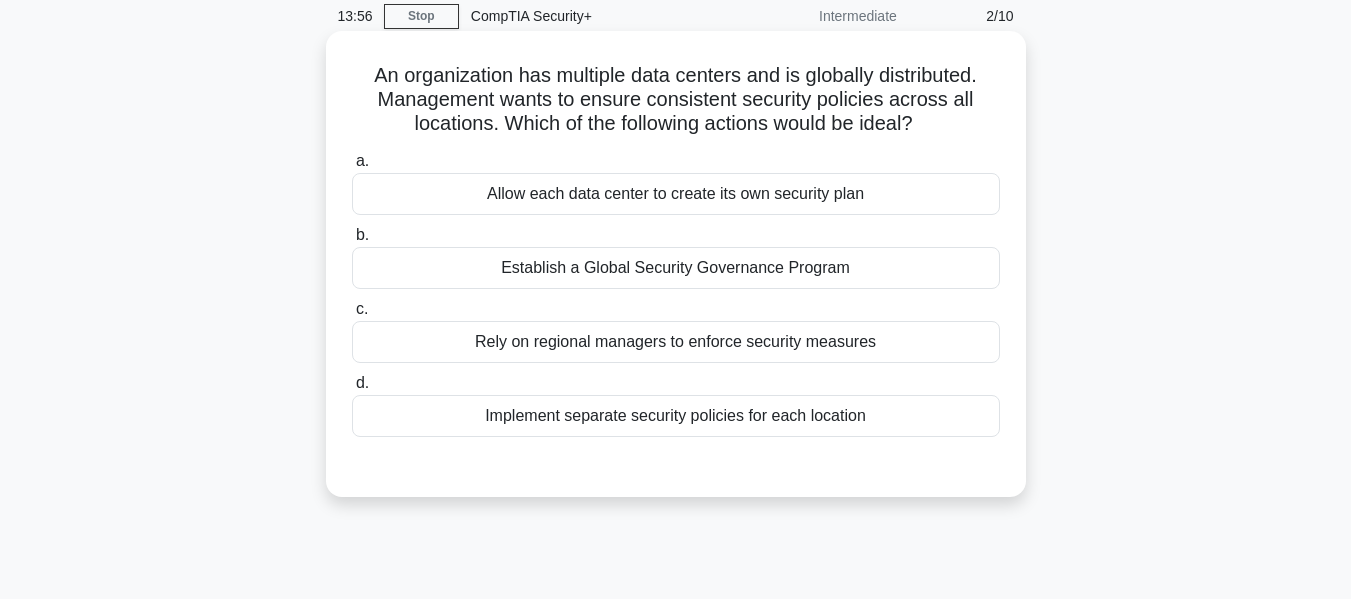 click on "Establish a Global Security Governance Program" at bounding box center (676, 268) 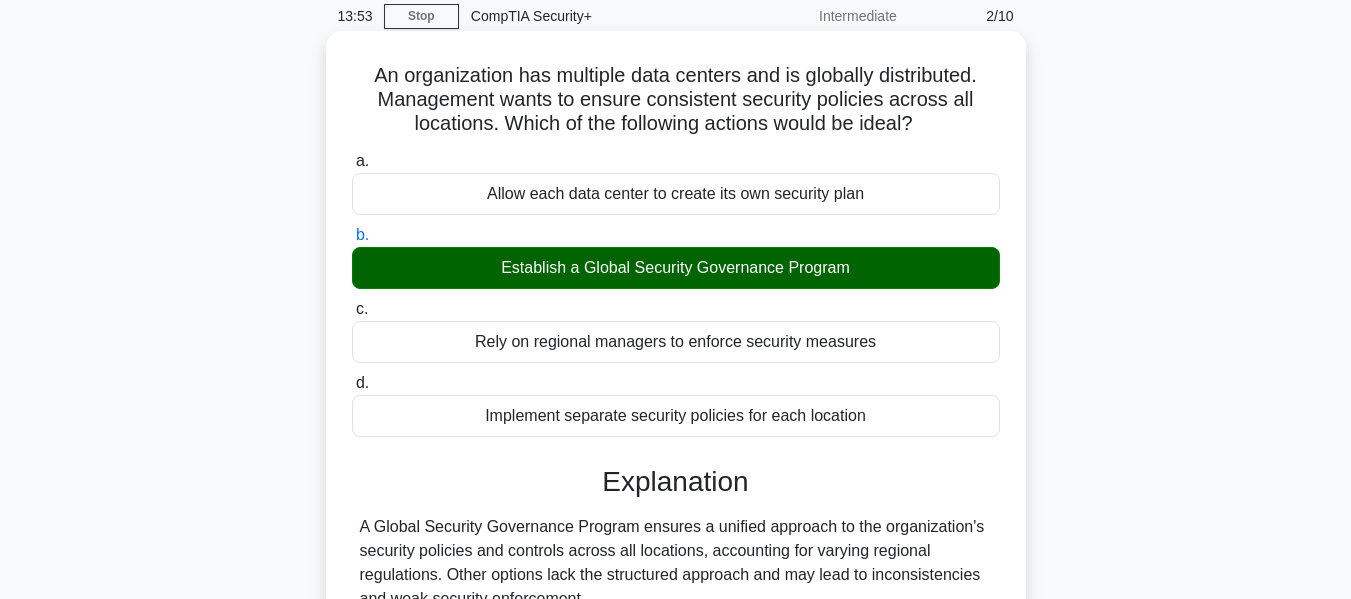 drag, startPoint x: 363, startPoint y: 78, endPoint x: 930, endPoint y: 134, distance: 569.7587 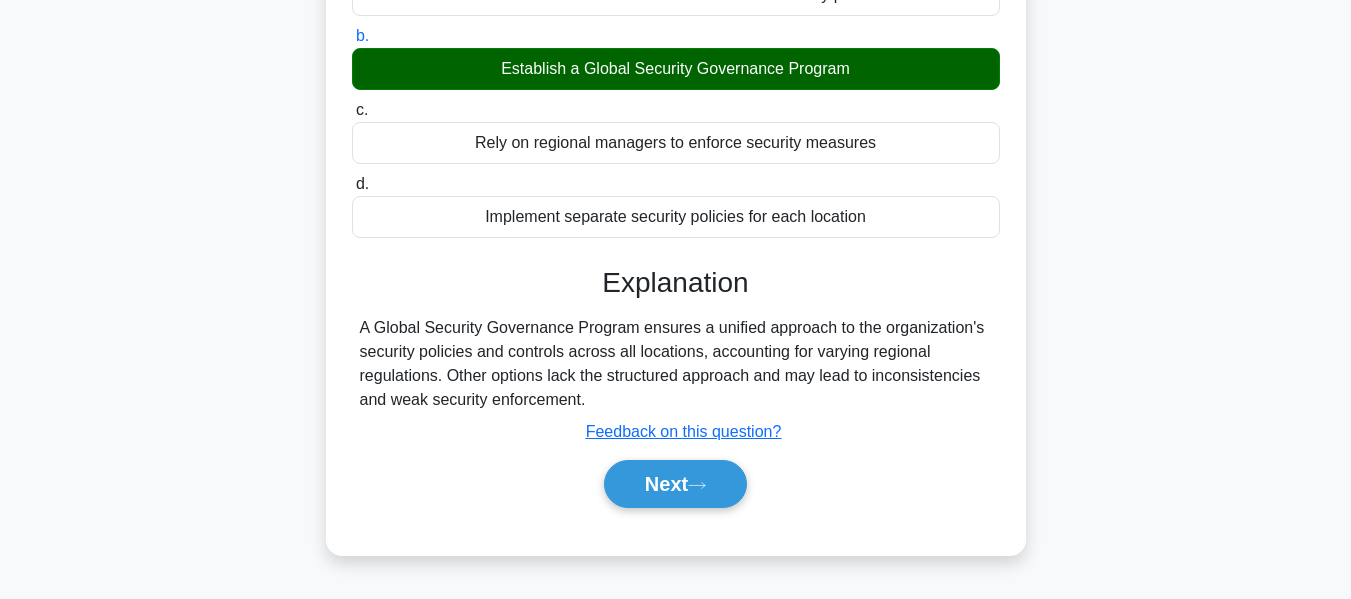 scroll, scrollTop: 281, scrollLeft: 0, axis: vertical 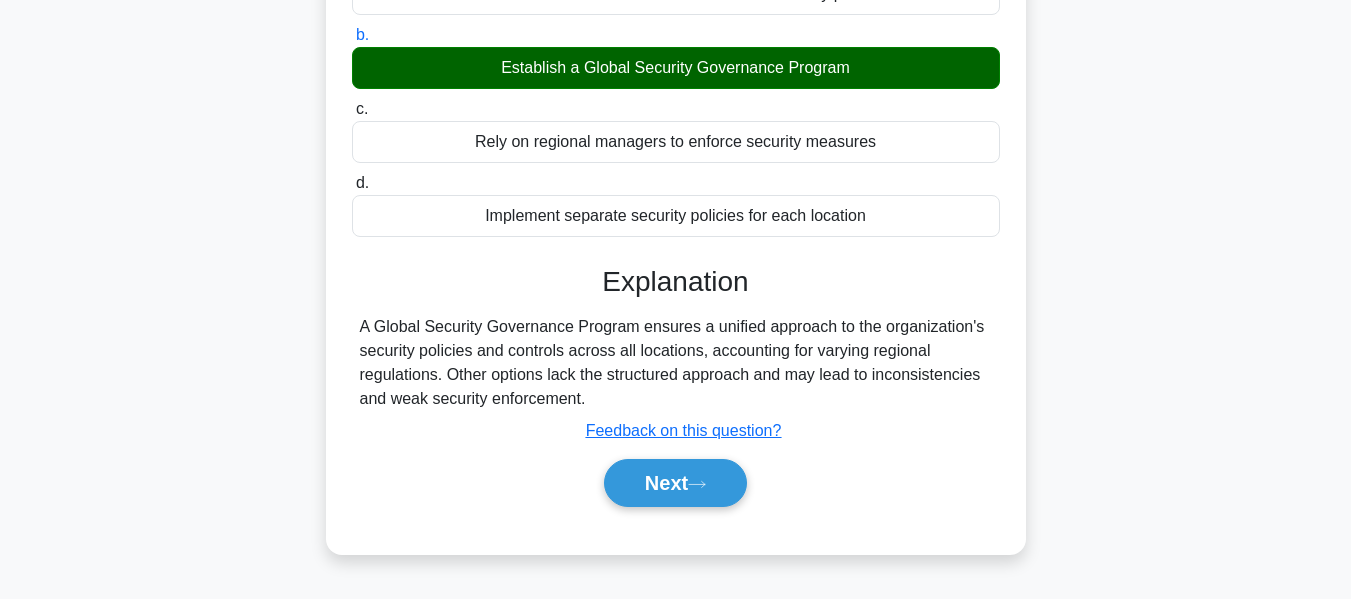 drag, startPoint x: 363, startPoint y: 330, endPoint x: 585, endPoint y: 399, distance: 232.4758 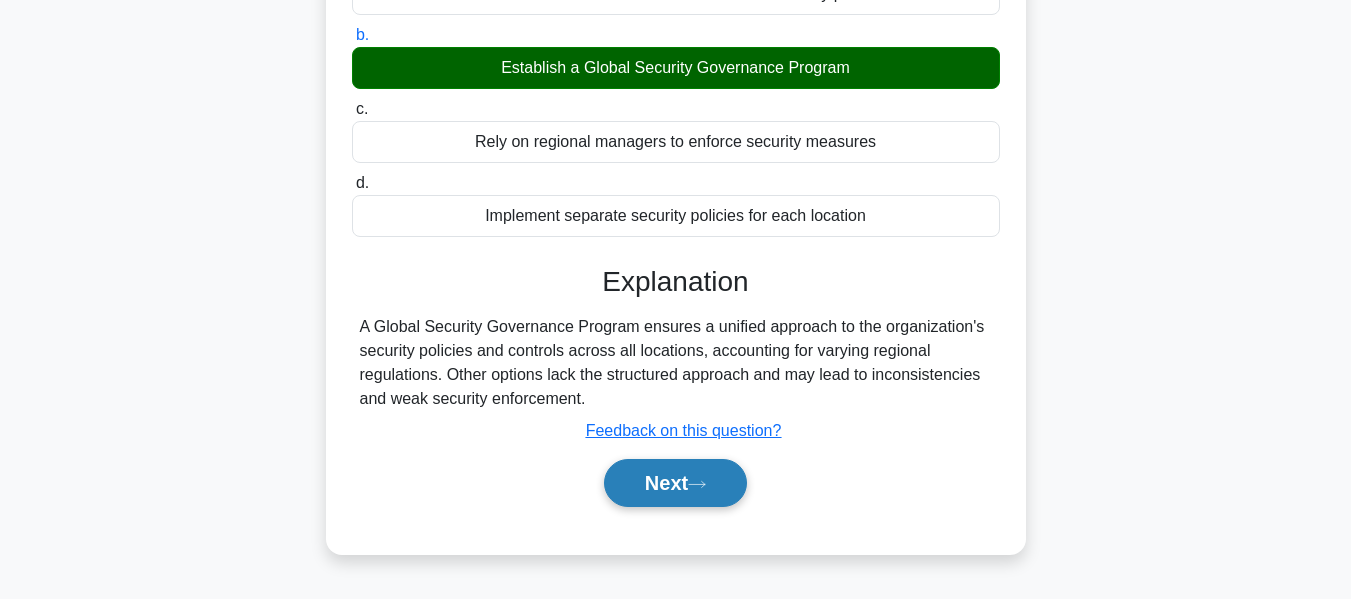 click on "Next" at bounding box center (675, 483) 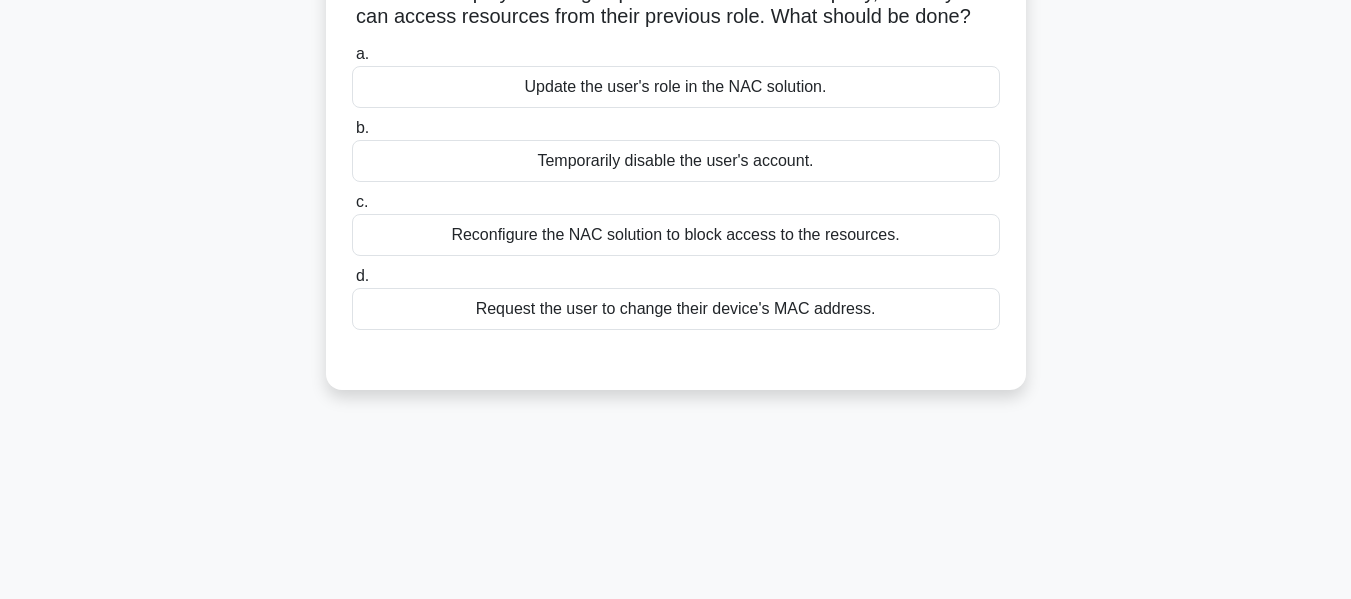scroll, scrollTop: 81, scrollLeft: 0, axis: vertical 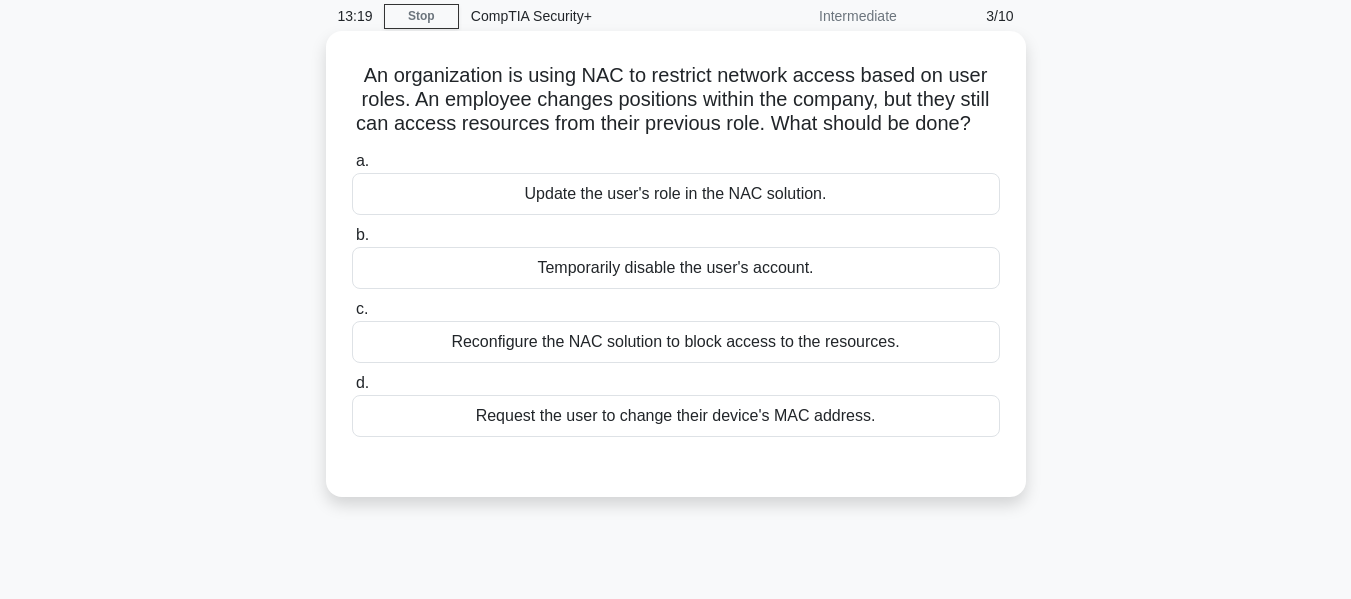 click on "Update the user's role in the NAC solution." at bounding box center (676, 194) 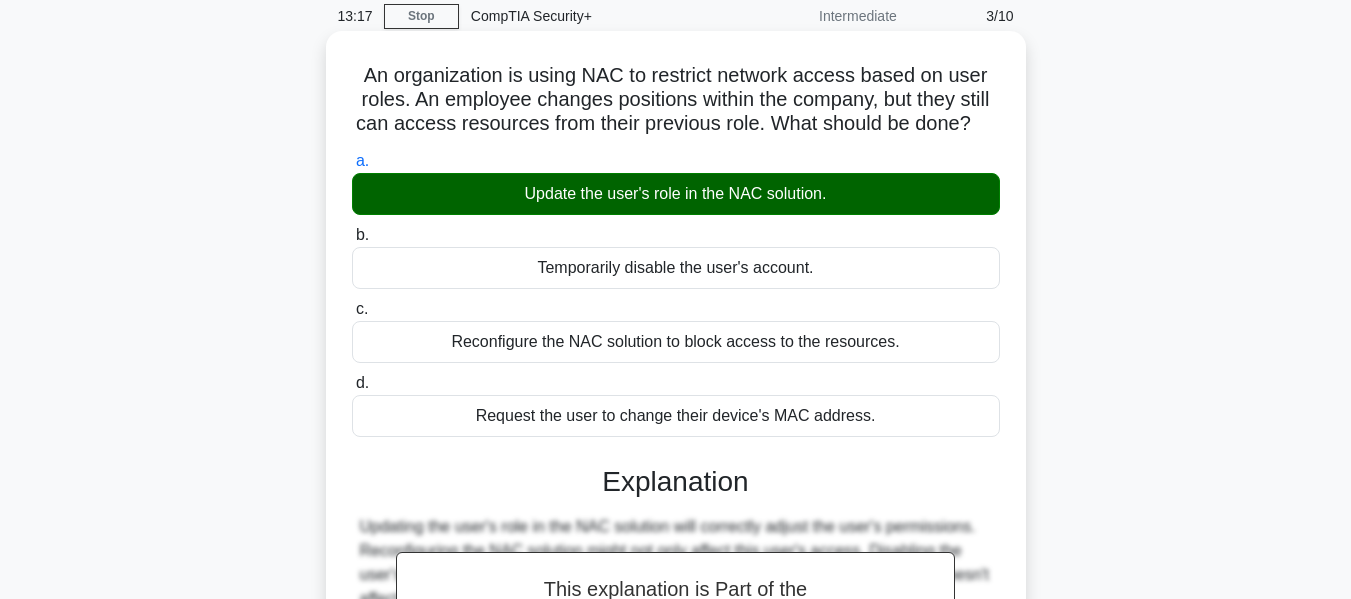 click on "An organization is using NAC to restrict network access based on user roles. An employee changes positions within the company, but they still can access resources from their previous role. What should be done?
.spinner_0XTQ{transform-origin:center;animation:spinner_y6GP .75s linear infinite}@keyframes spinner_y6GP{100%{transform:rotate(360deg)}}" at bounding box center (676, 100) 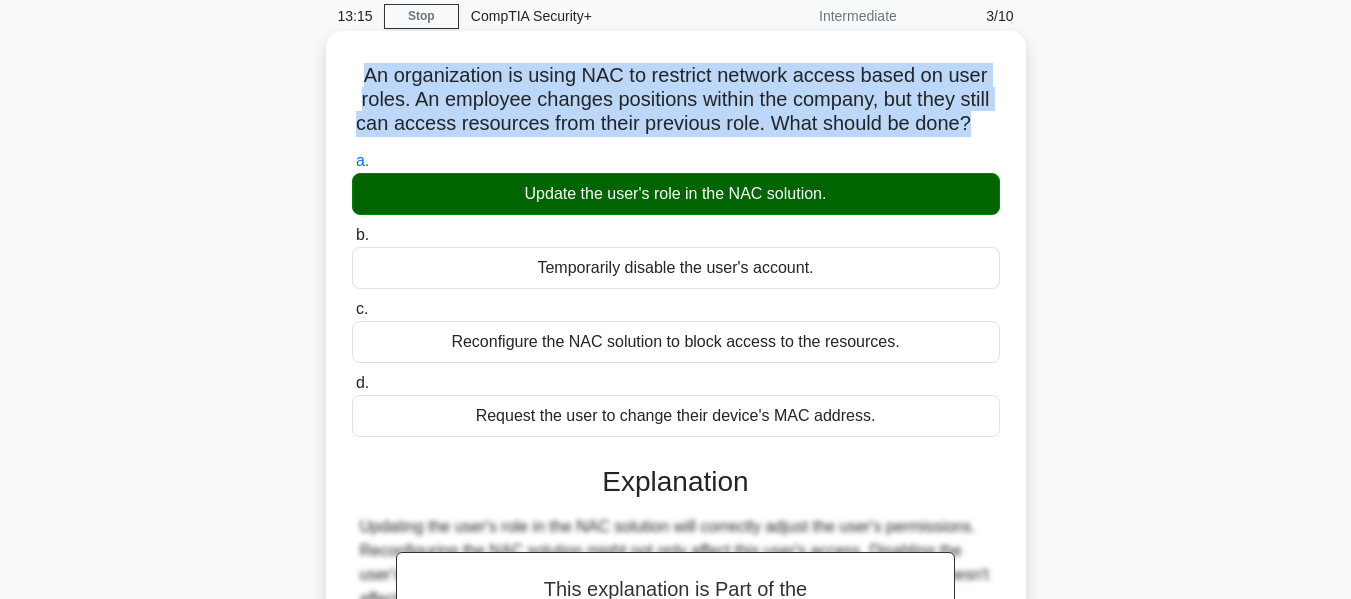drag, startPoint x: 360, startPoint y: 74, endPoint x: 971, endPoint y: 117, distance: 612.5112 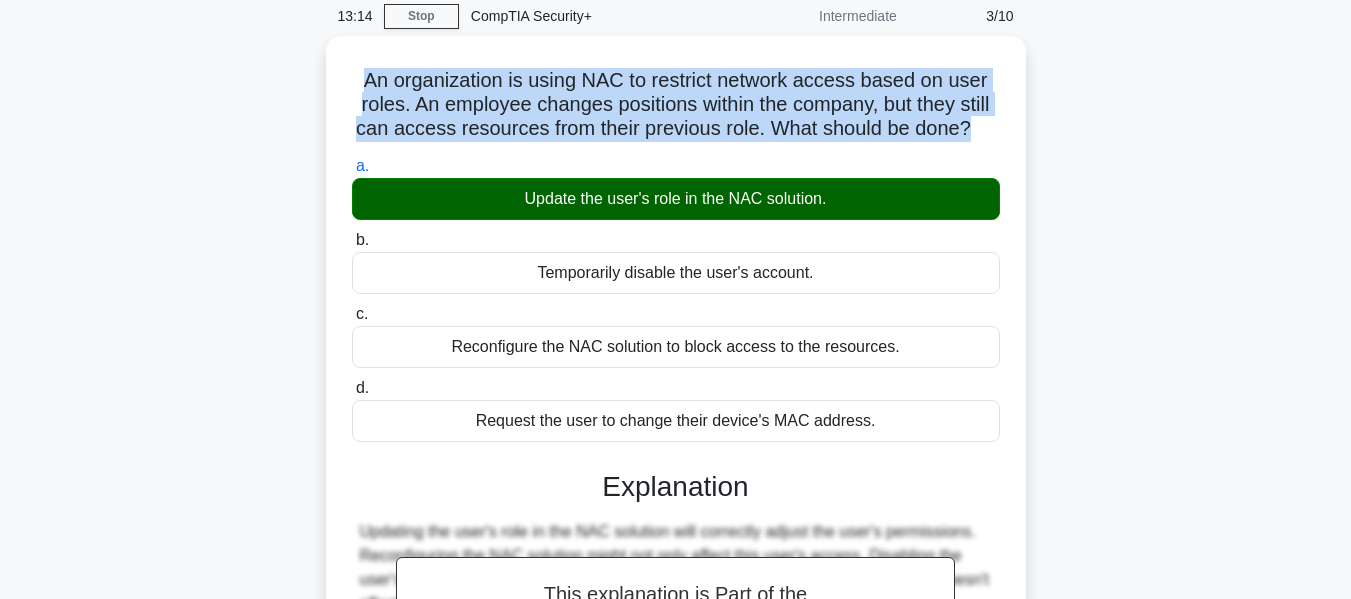 copy on "An organization is using NAC to restrict network access based on user roles. An employee changes positions within the company, but they still can access resources from their previous role. What should be done?" 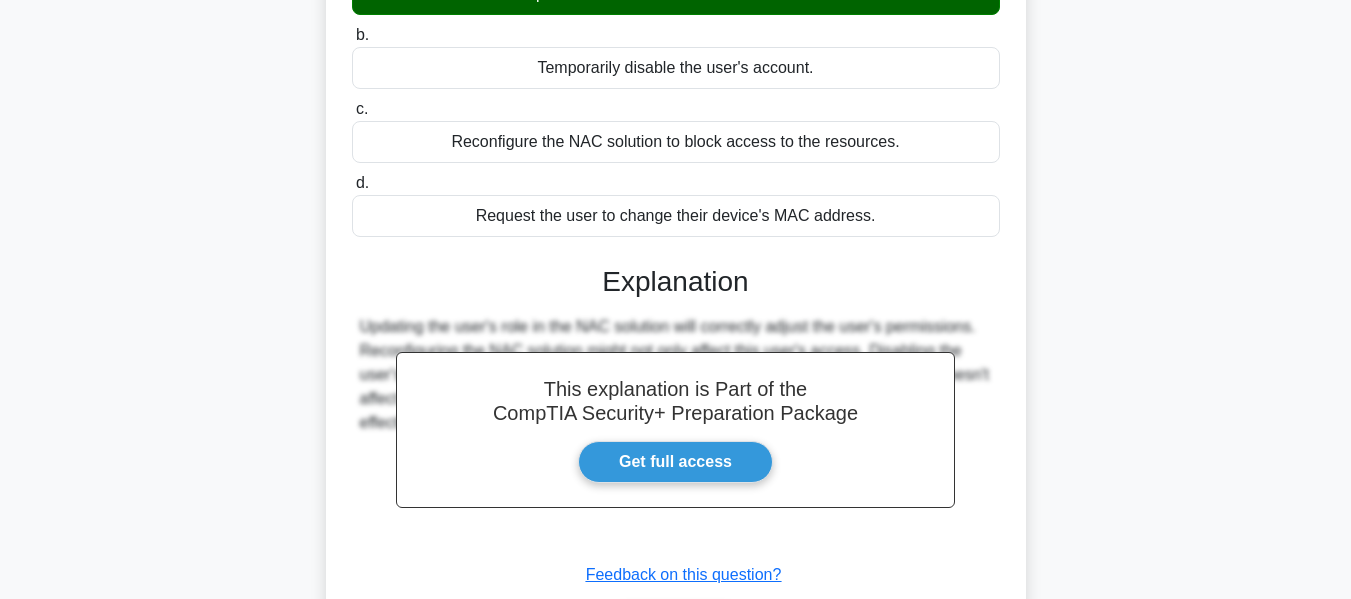 scroll, scrollTop: 481, scrollLeft: 0, axis: vertical 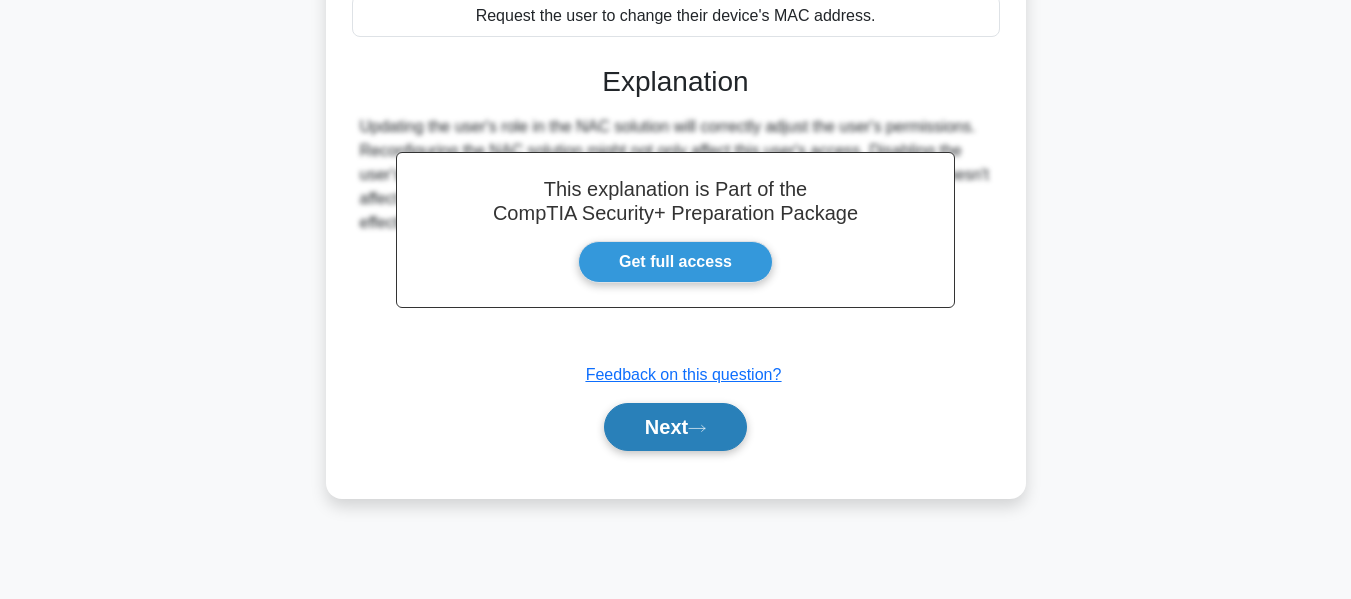 click on "Next" at bounding box center (675, 427) 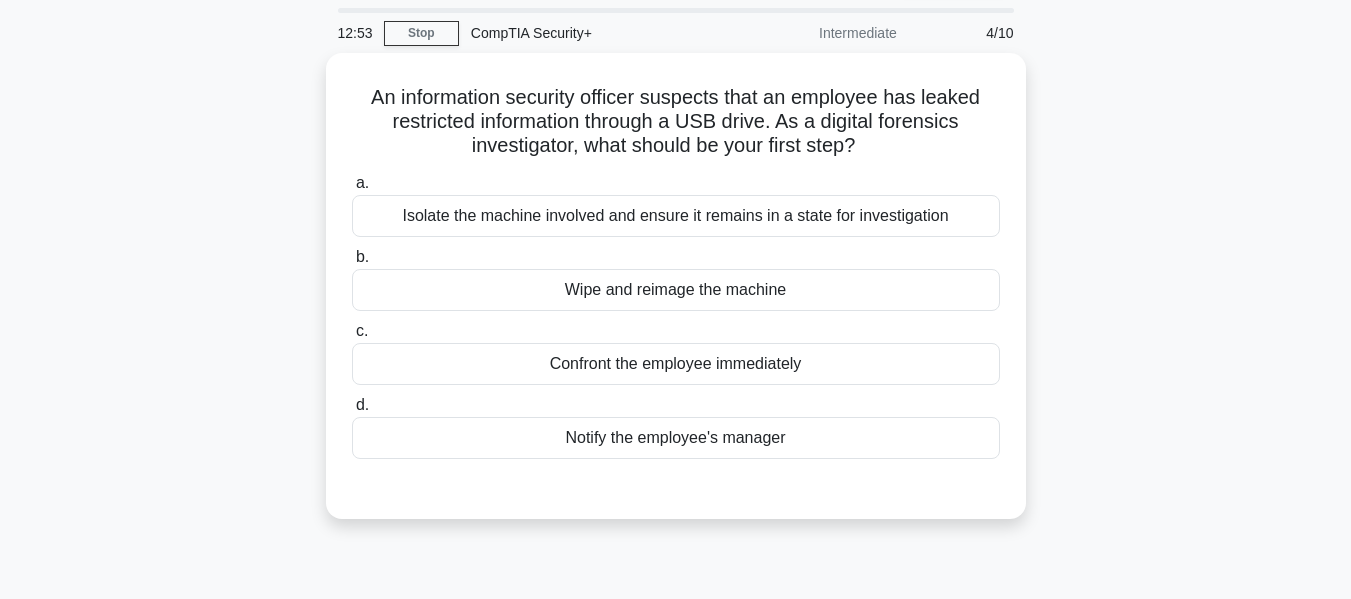 scroll, scrollTop: 100, scrollLeft: 0, axis: vertical 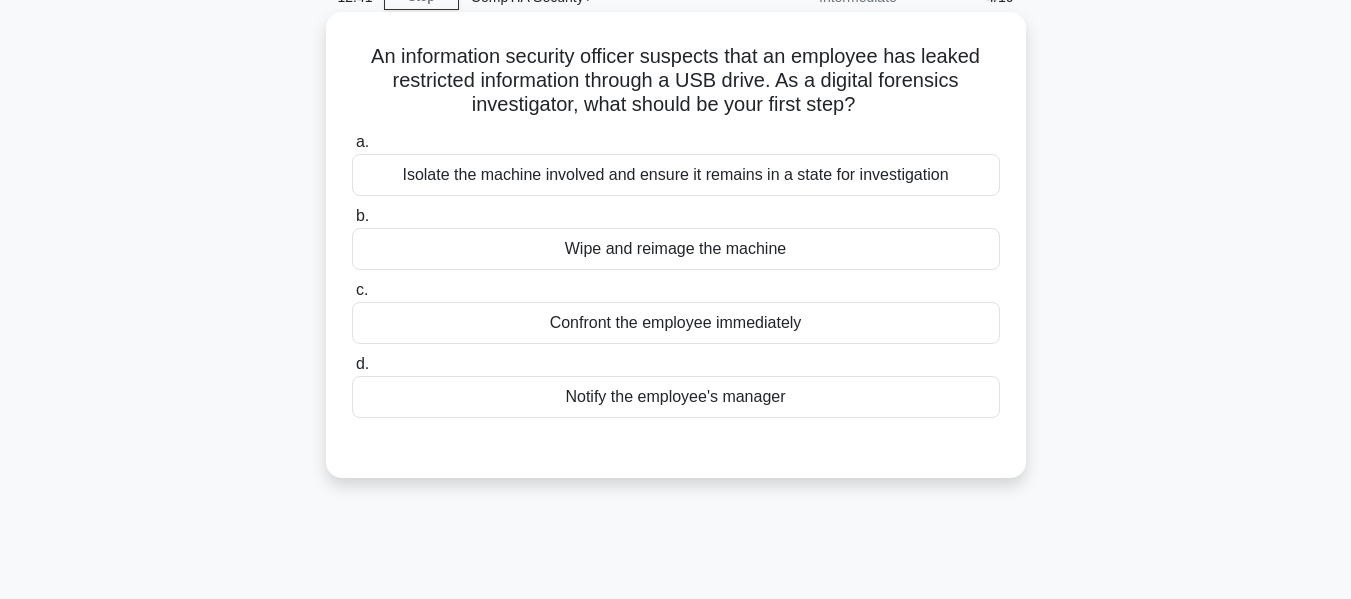 click on "Isolate the machine involved and ensure it remains in a state for investigation" at bounding box center [676, 175] 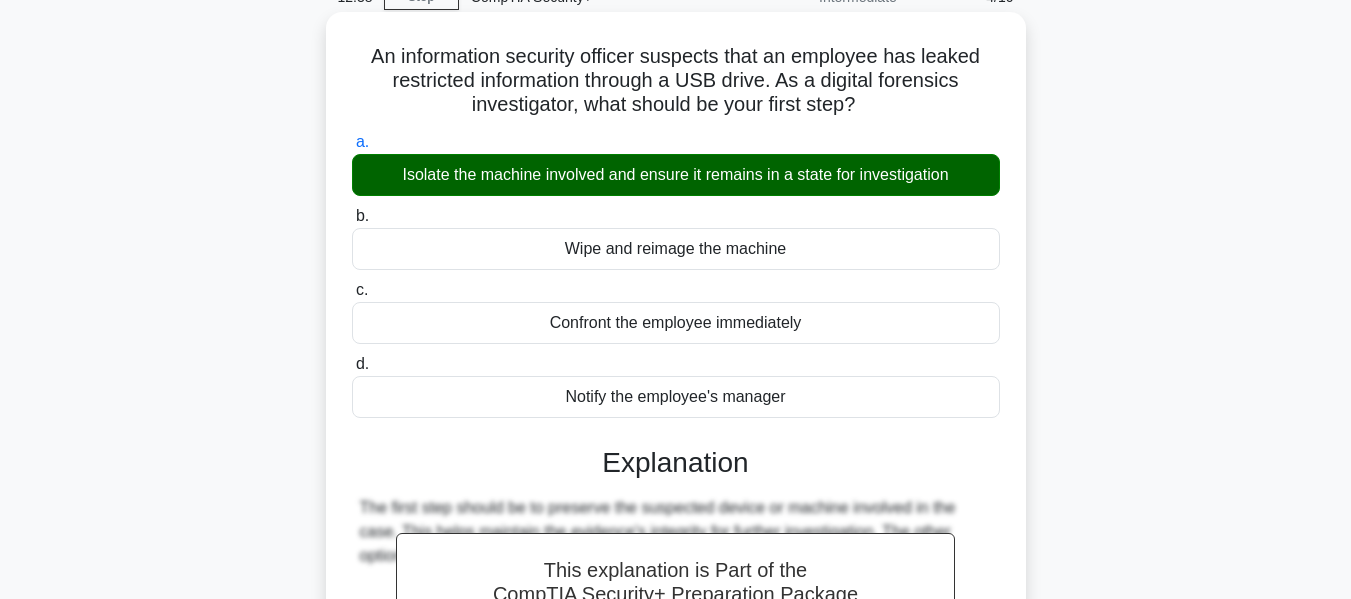 drag, startPoint x: 367, startPoint y: 53, endPoint x: 876, endPoint y: 106, distance: 511.7519 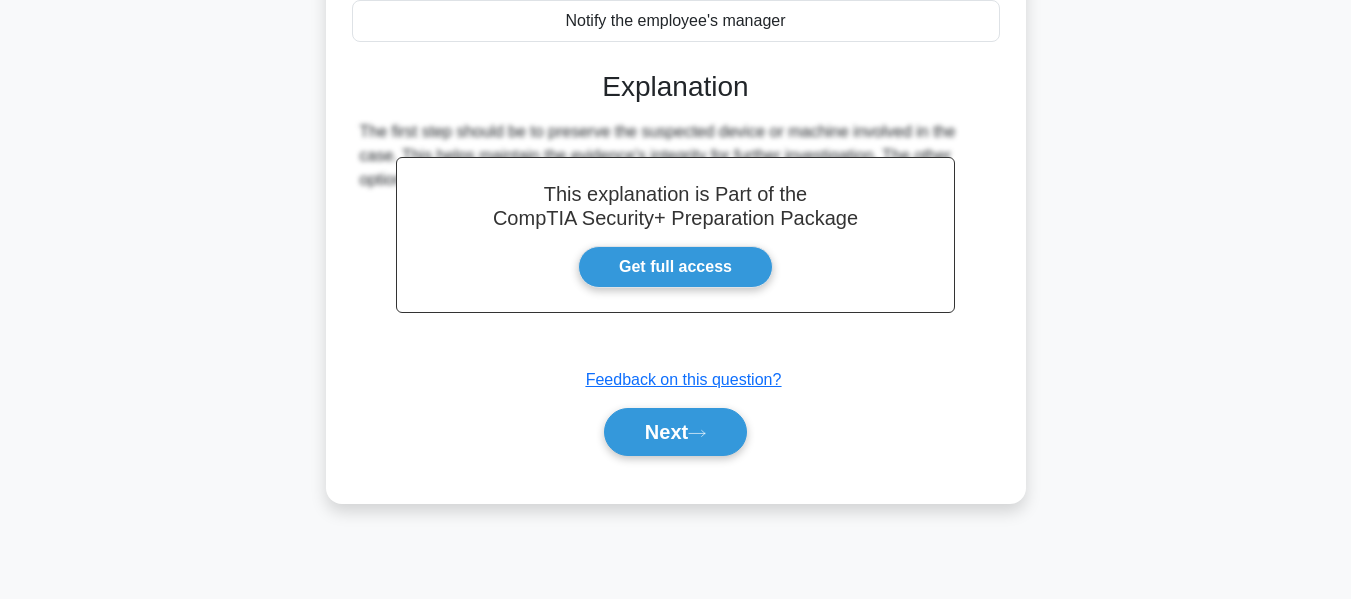 scroll, scrollTop: 481, scrollLeft: 0, axis: vertical 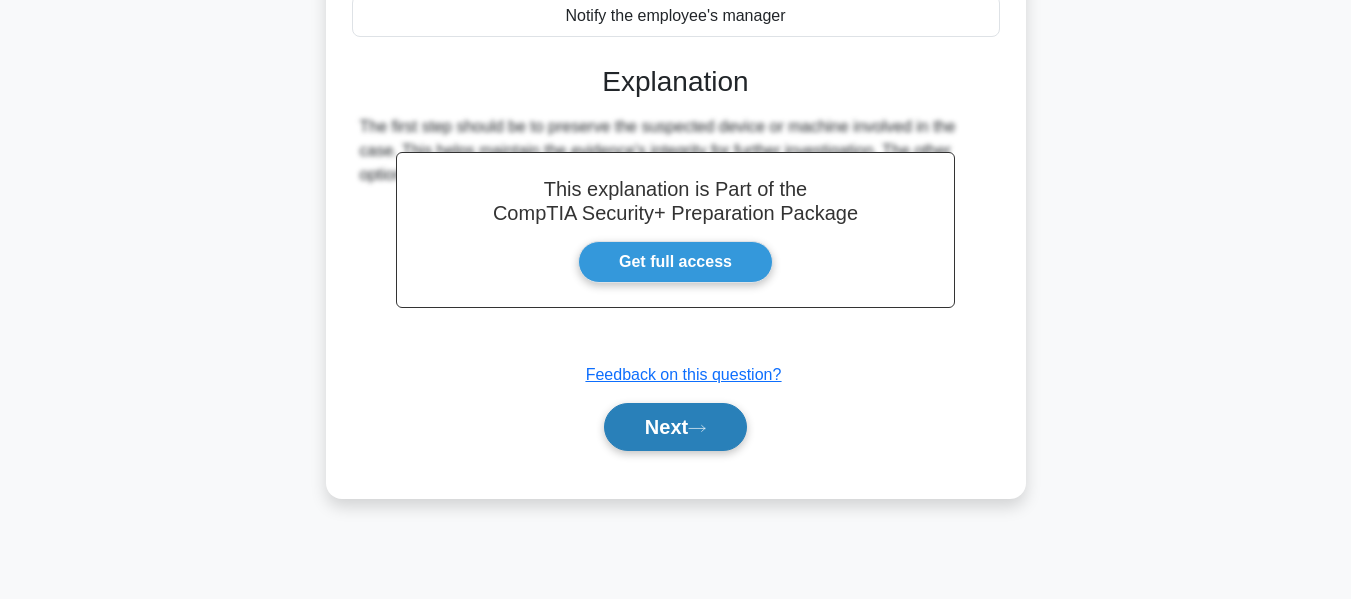 click on "Next" at bounding box center (675, 427) 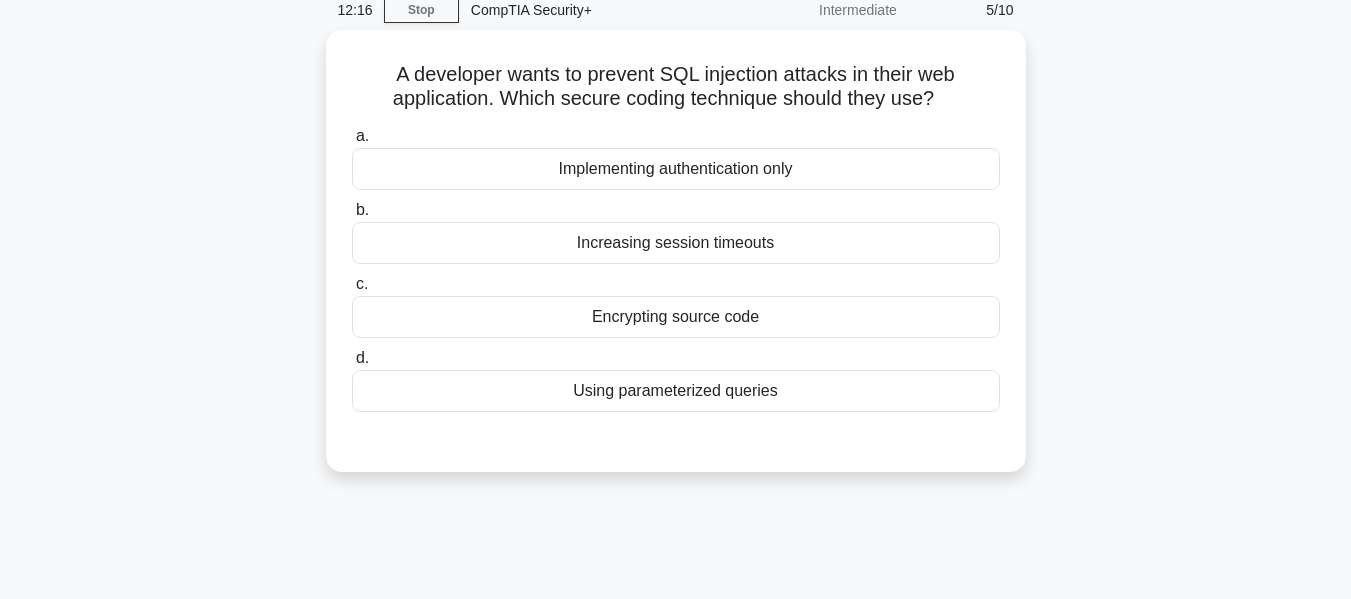 scroll, scrollTop: 81, scrollLeft: 0, axis: vertical 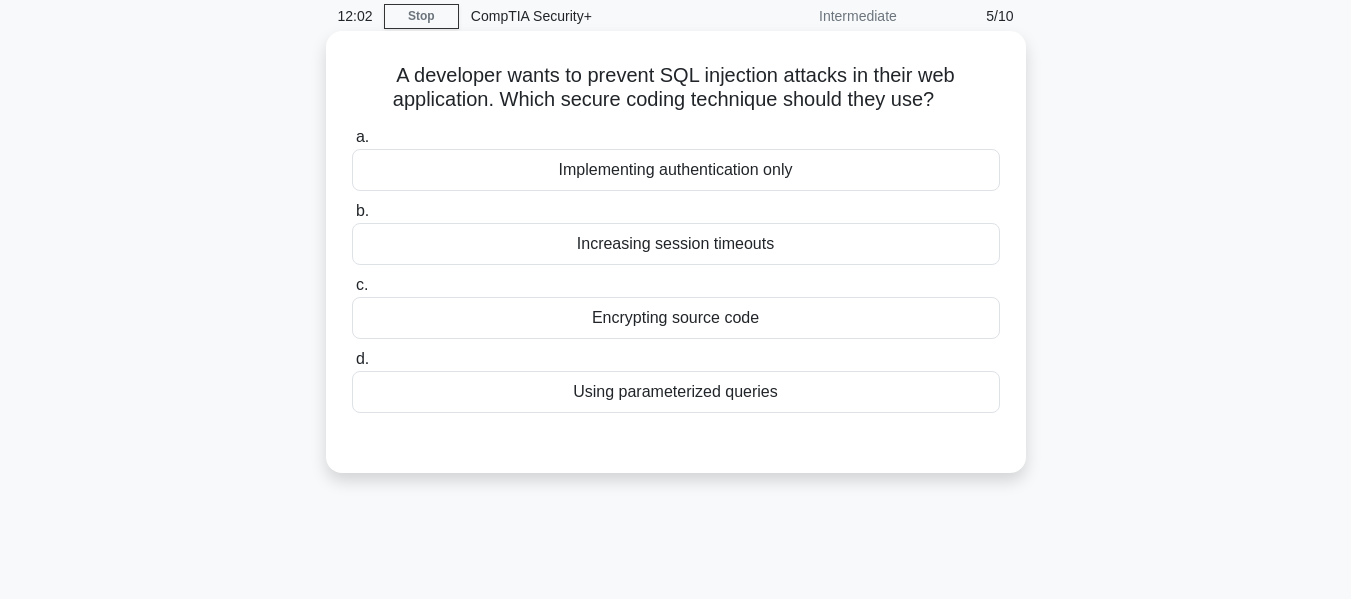 click on "Using parameterized queries" at bounding box center (676, 392) 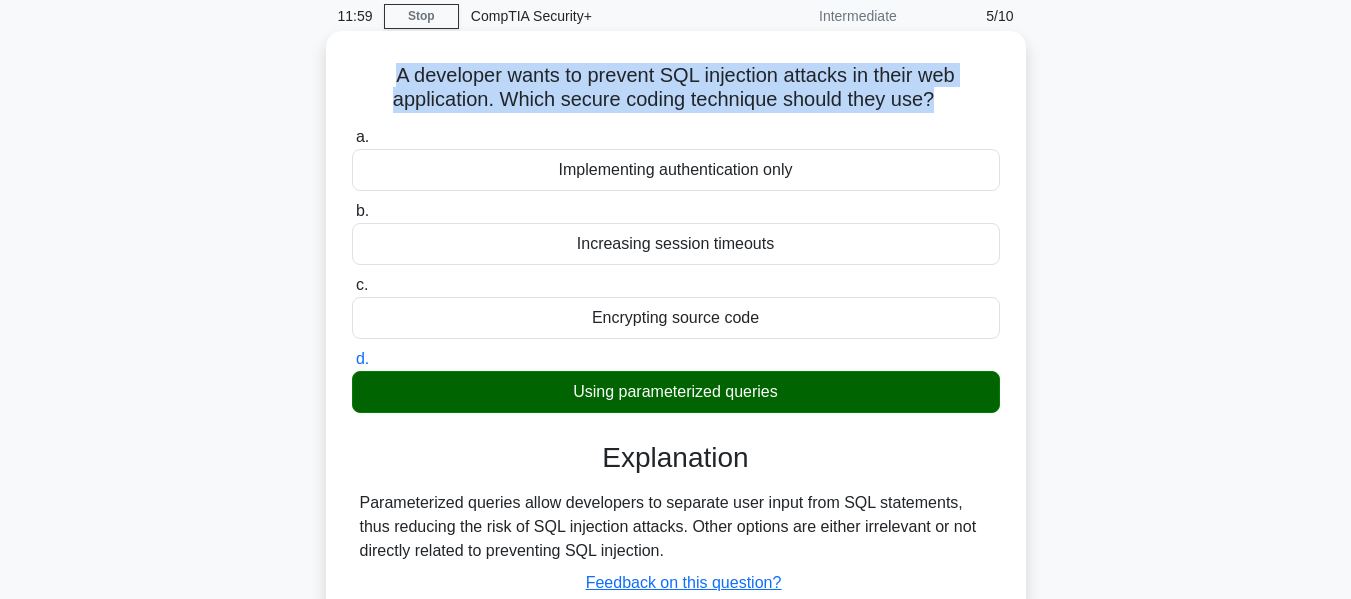drag, startPoint x: 392, startPoint y: 74, endPoint x: 937, endPoint y: 97, distance: 545.4851 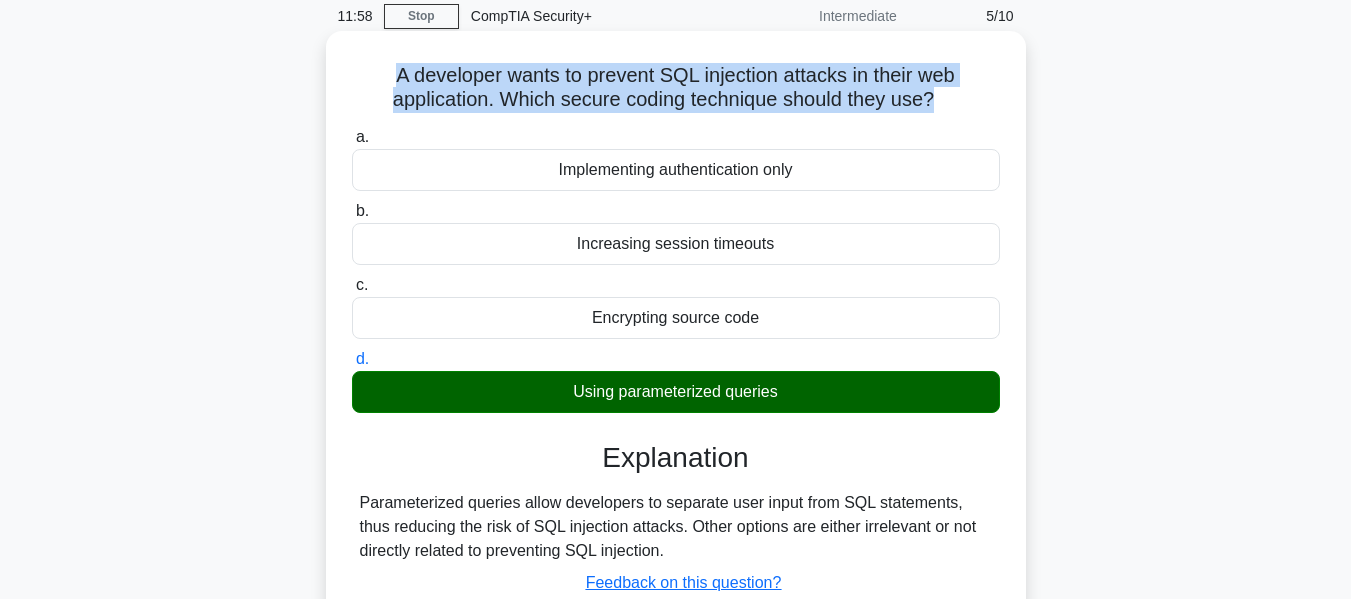 copy on "A developer wants to prevent SQL injection attacks in their web application. Which secure coding technique should they use?" 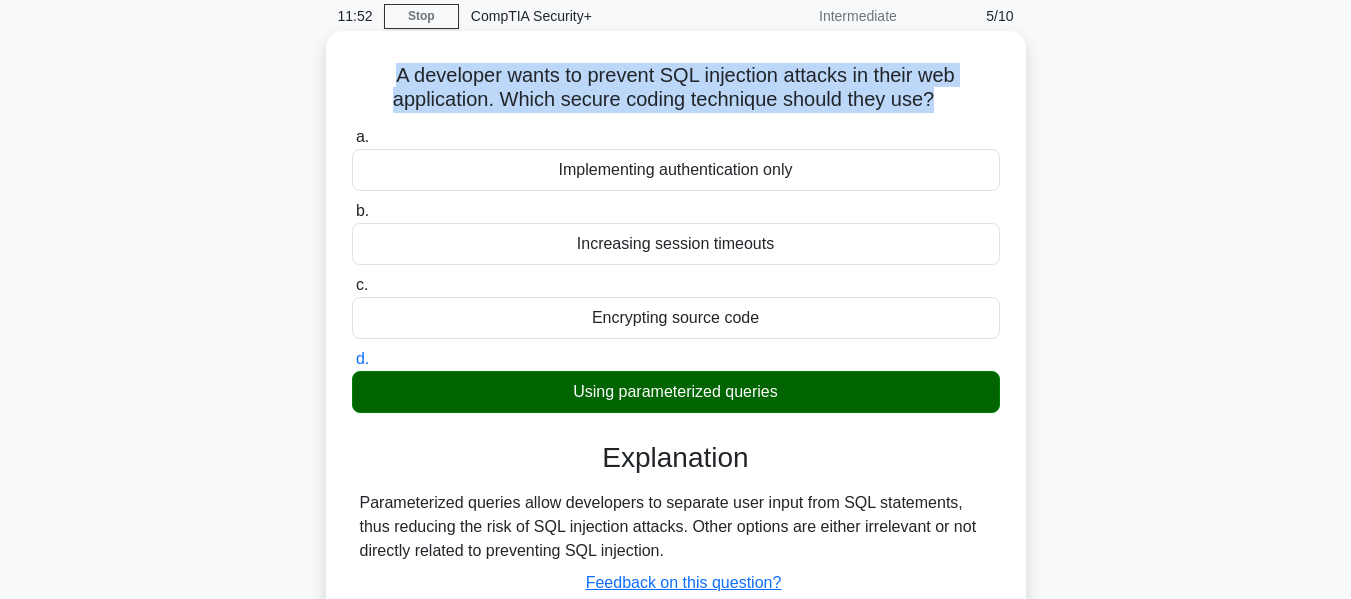 drag, startPoint x: 360, startPoint y: 504, endPoint x: 696, endPoint y: 547, distance: 338.74033 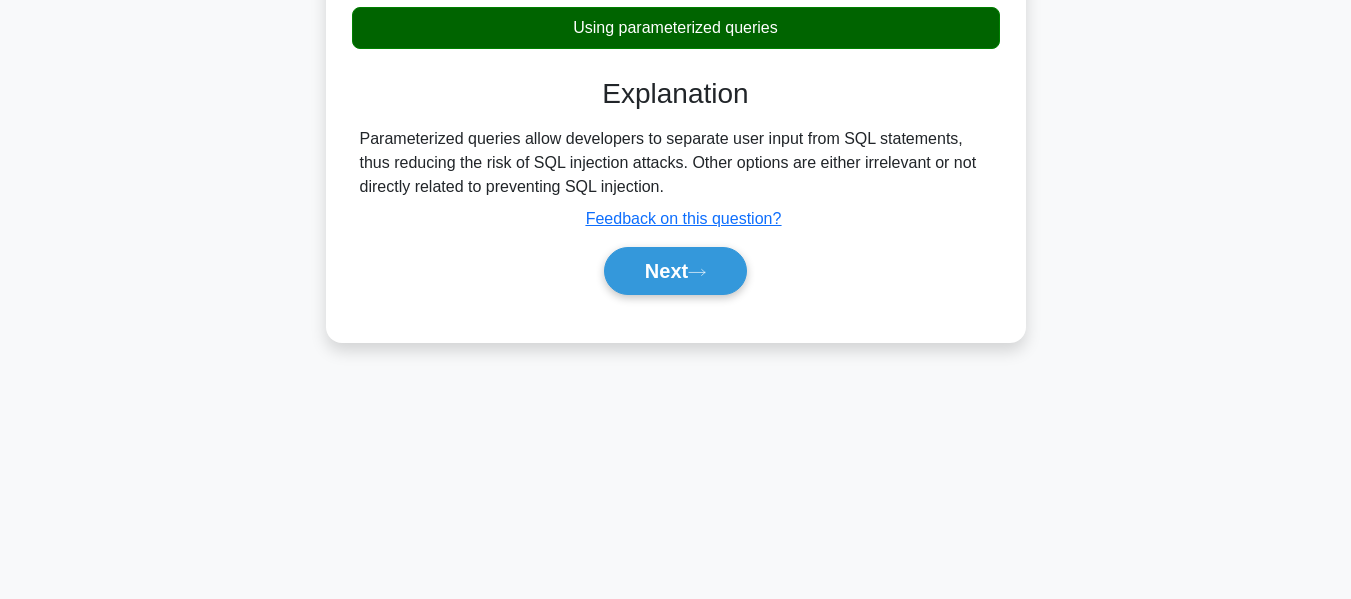 scroll, scrollTop: 481, scrollLeft: 0, axis: vertical 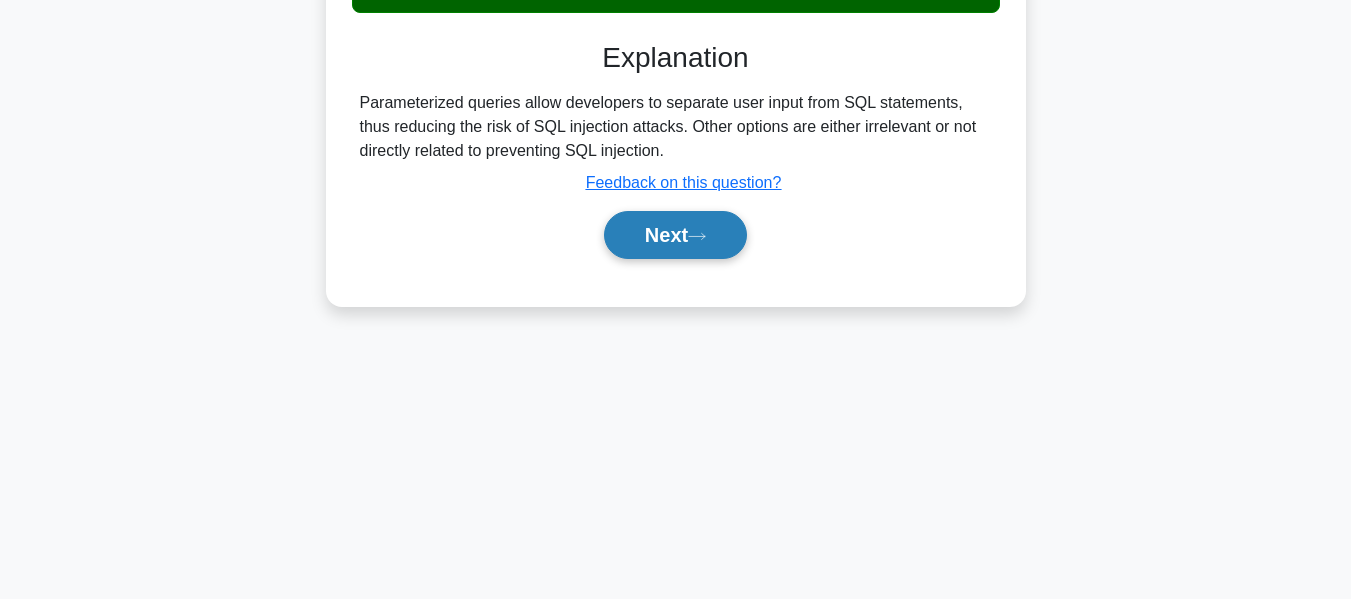 drag, startPoint x: 691, startPoint y: 232, endPoint x: 712, endPoint y: 247, distance: 25.806976 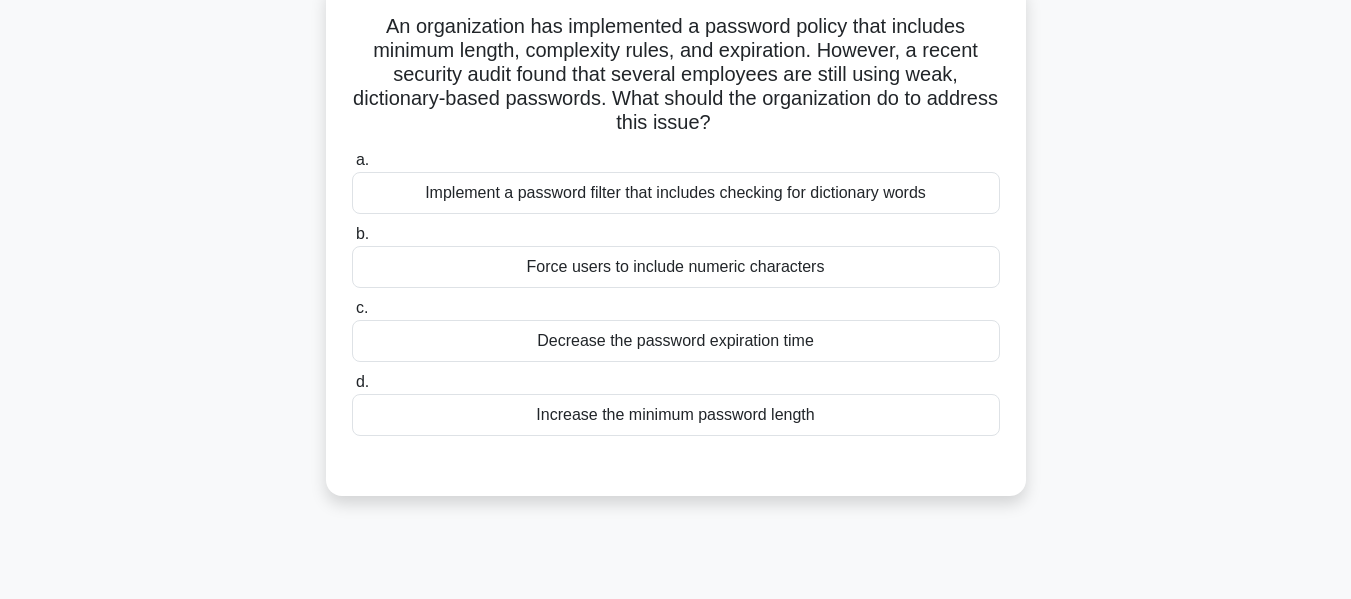 scroll, scrollTop: 81, scrollLeft: 0, axis: vertical 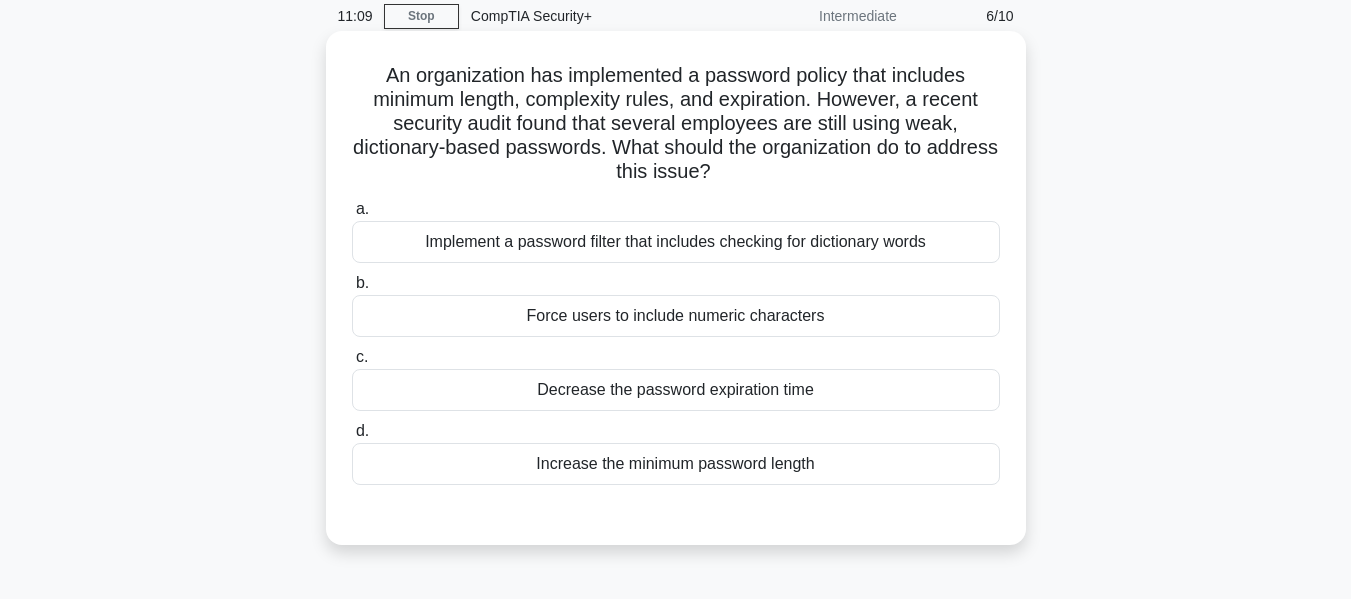 click on "Implement a password filter that includes checking for dictionary words" at bounding box center [676, 242] 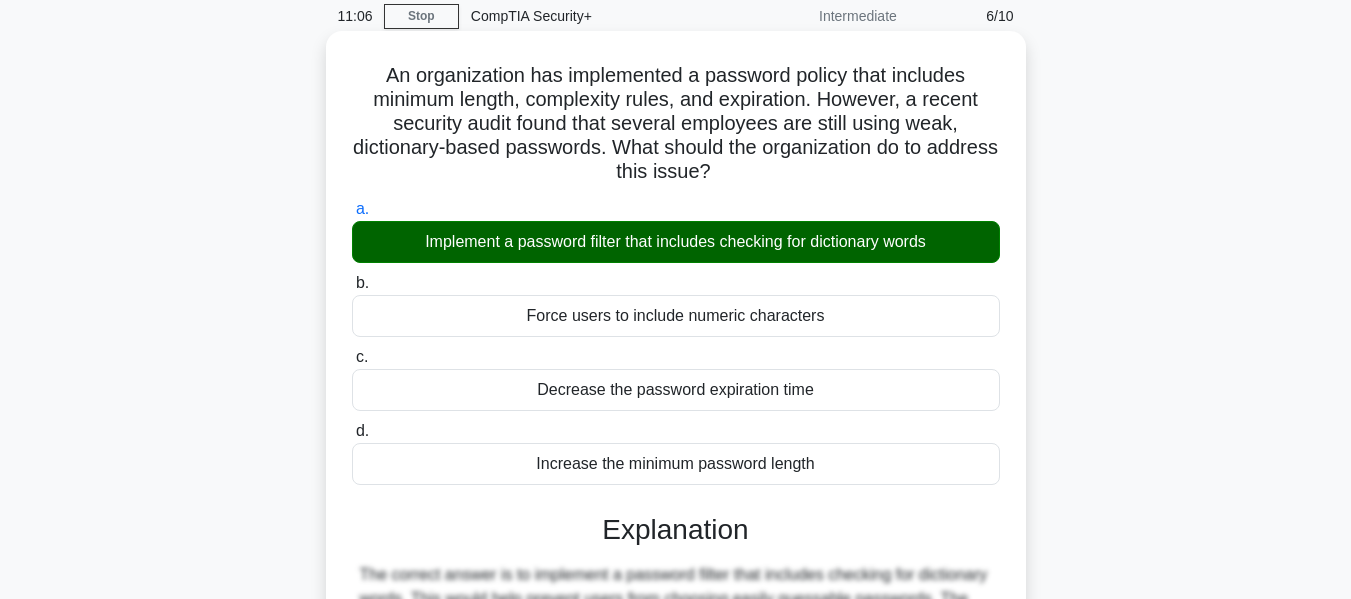 drag, startPoint x: 378, startPoint y: 76, endPoint x: 748, endPoint y: 173, distance: 382.5036 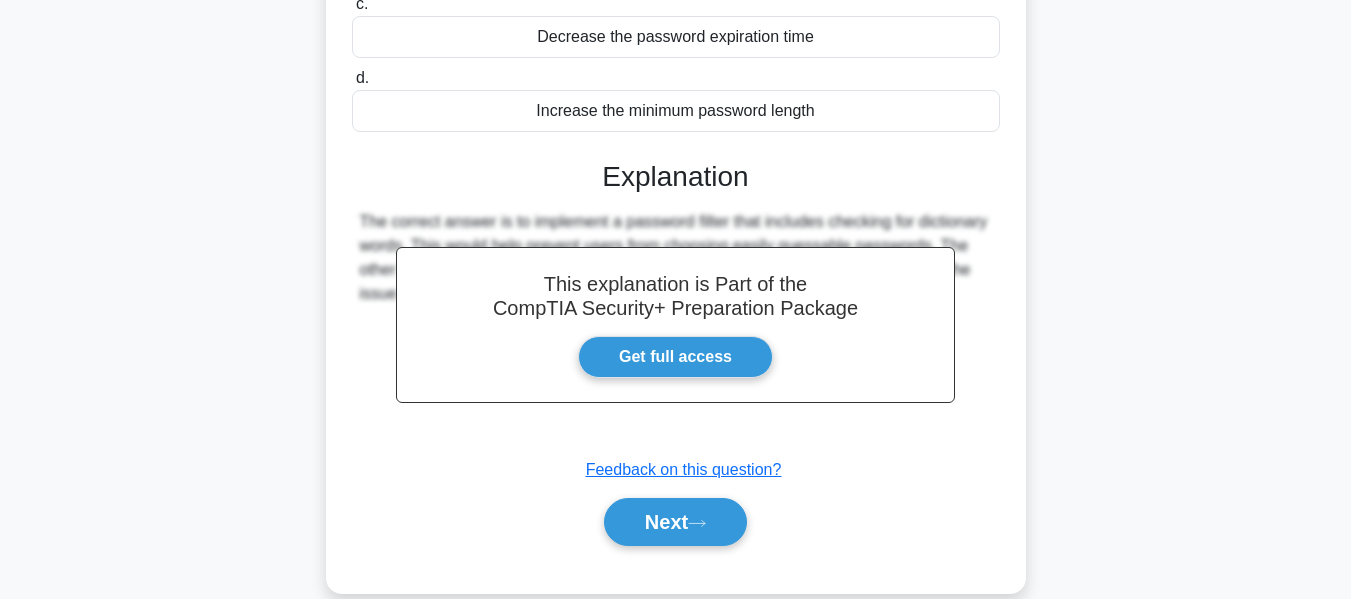 scroll, scrollTop: 481, scrollLeft: 0, axis: vertical 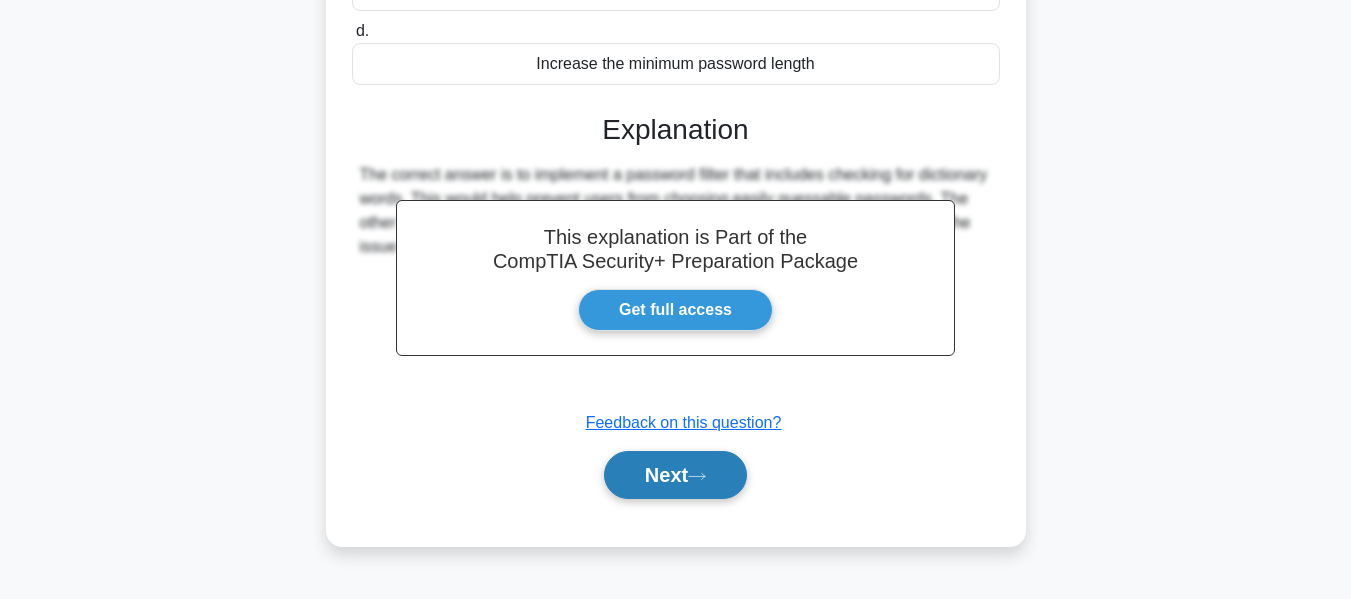 click on "Next" at bounding box center [675, 475] 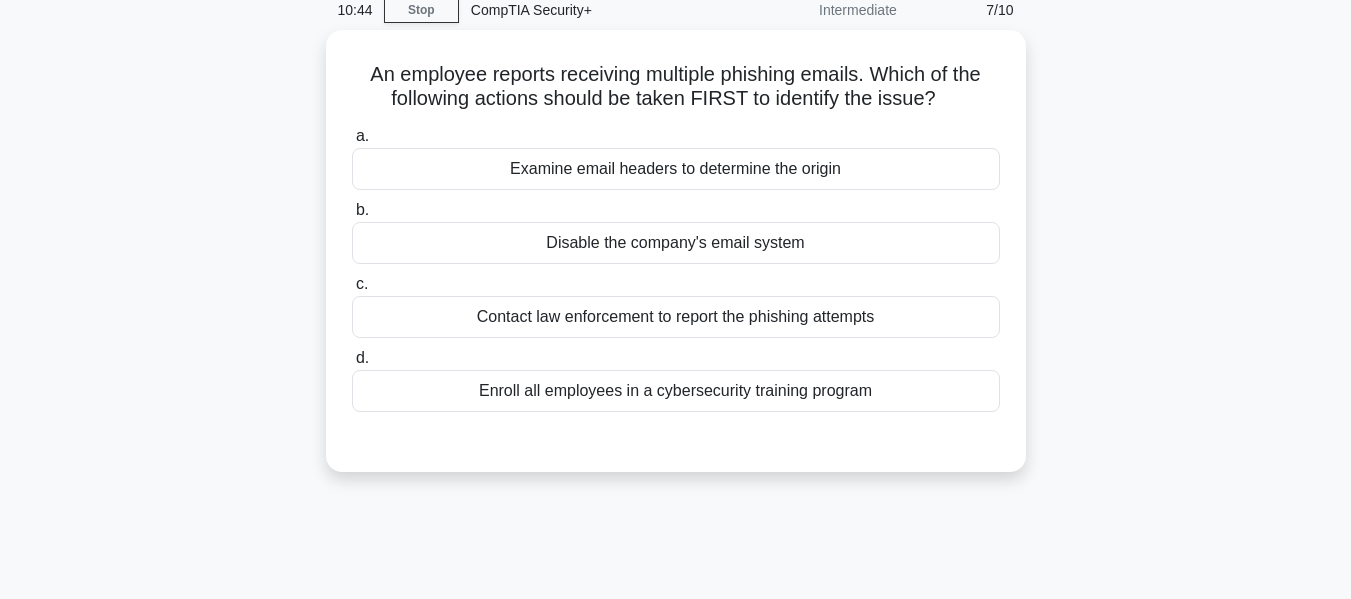 scroll, scrollTop: 81, scrollLeft: 0, axis: vertical 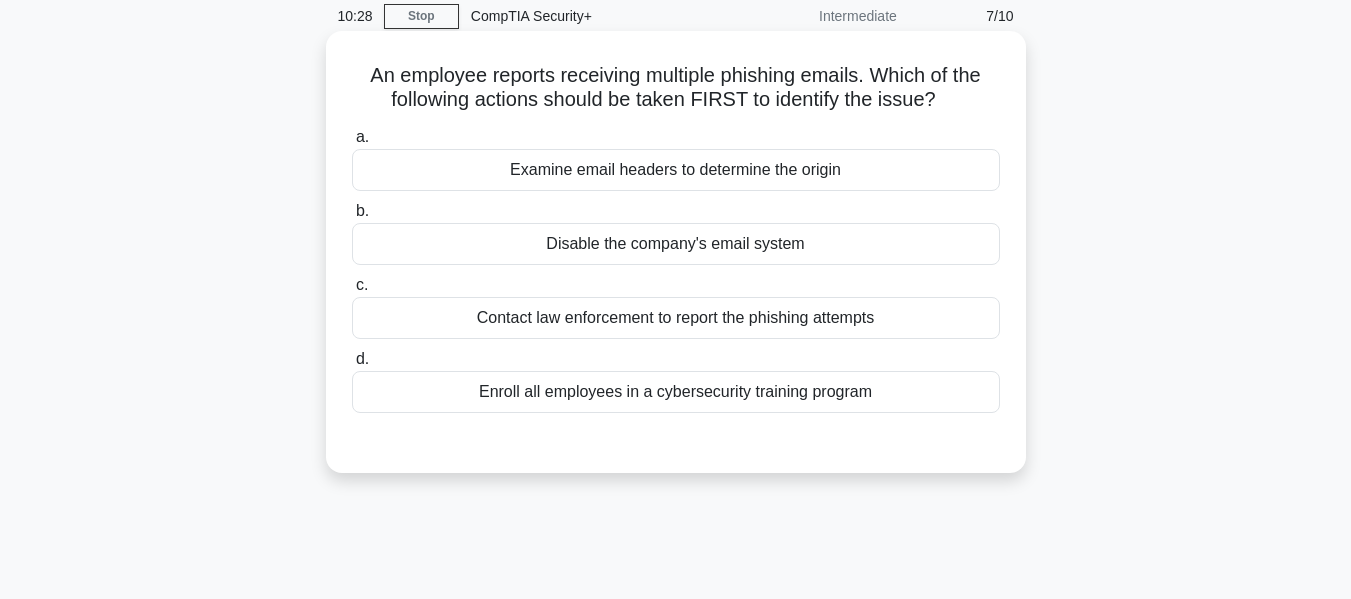 click on "Examine email headers to determine the origin" at bounding box center [676, 170] 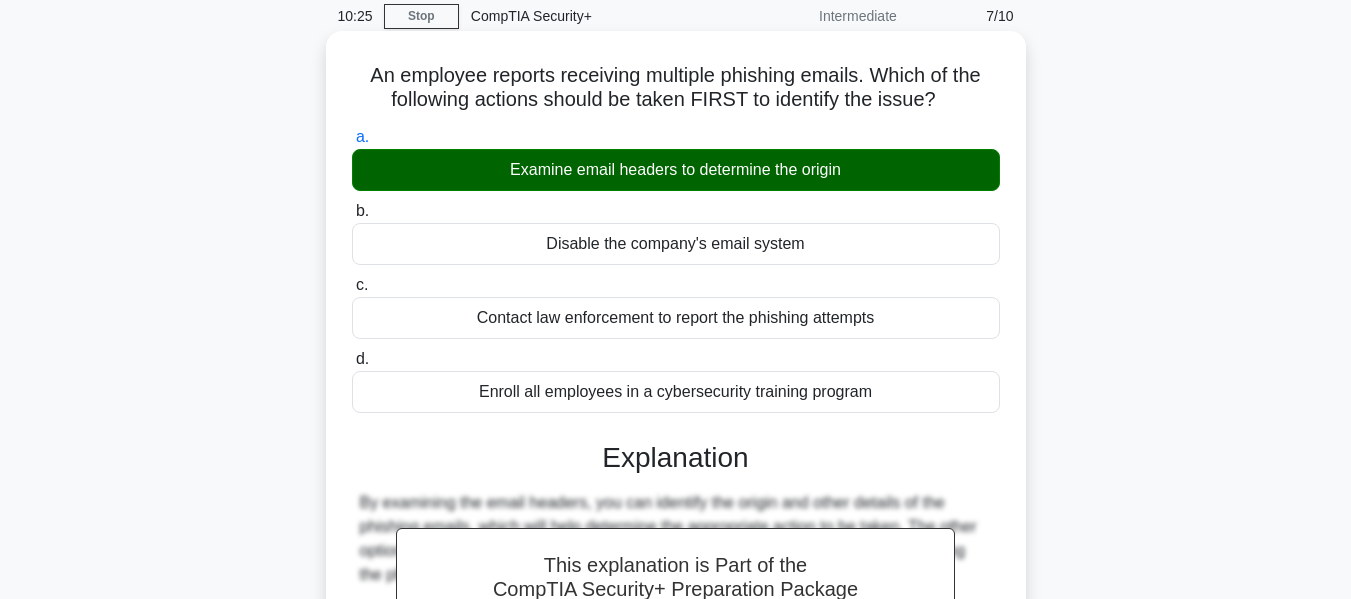 drag, startPoint x: 359, startPoint y: 73, endPoint x: 943, endPoint y: 105, distance: 584.87604 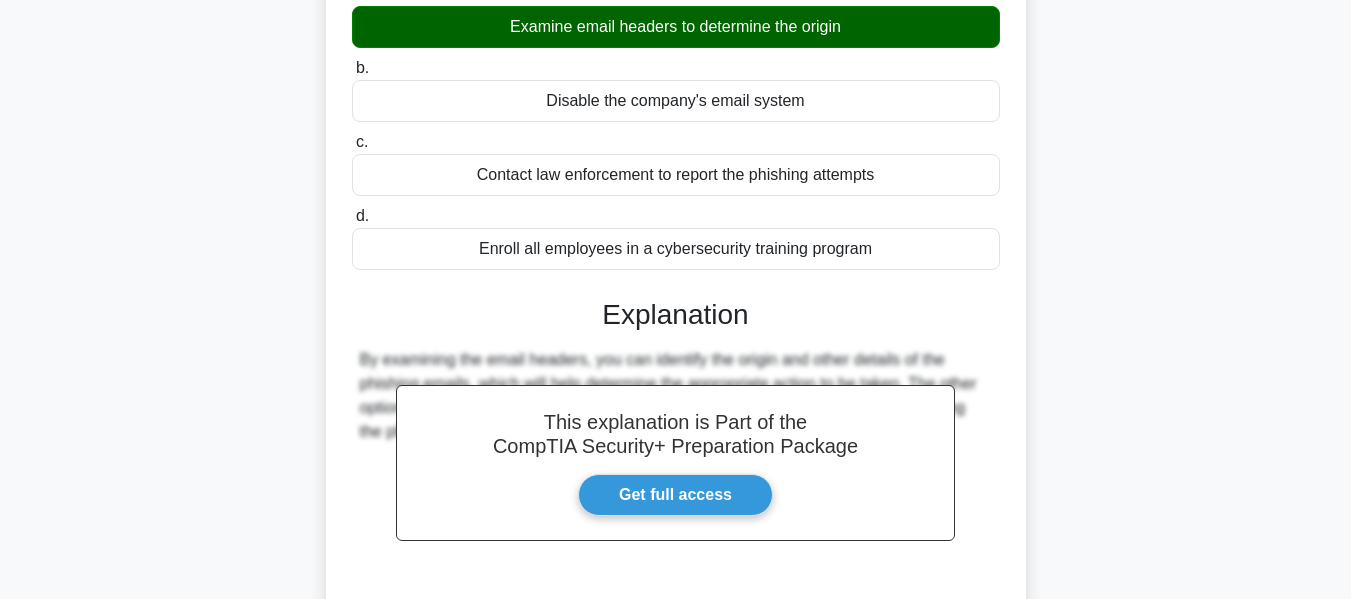 scroll, scrollTop: 481, scrollLeft: 0, axis: vertical 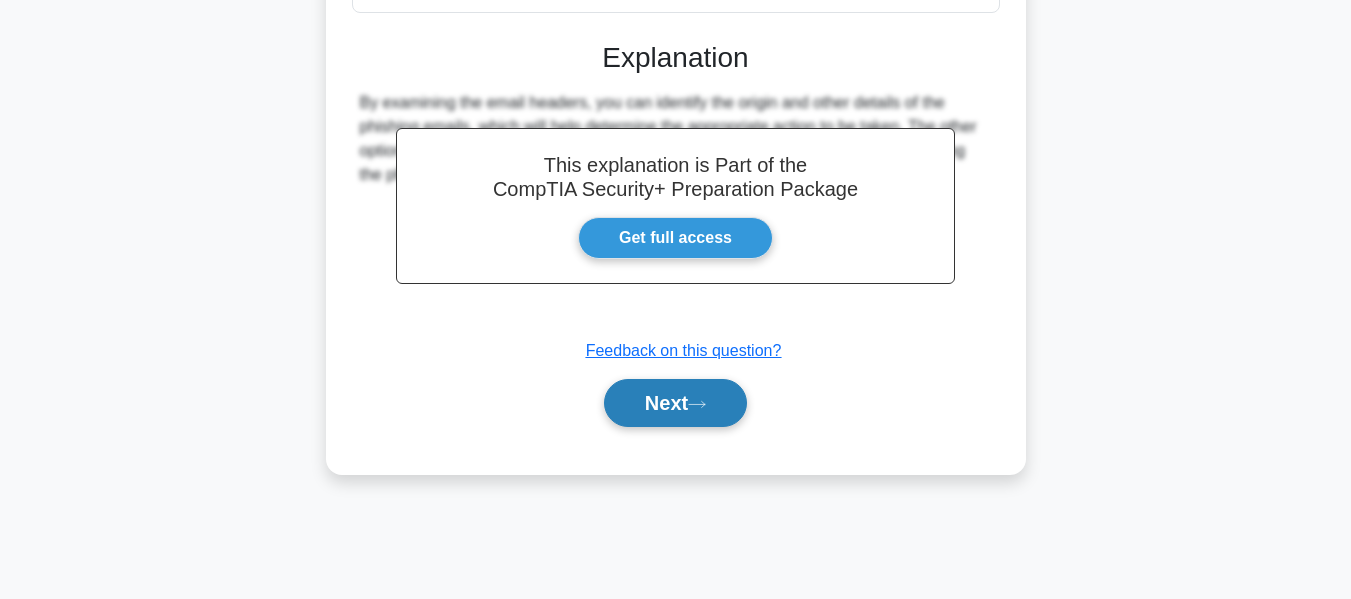 click on "Next" at bounding box center (675, 403) 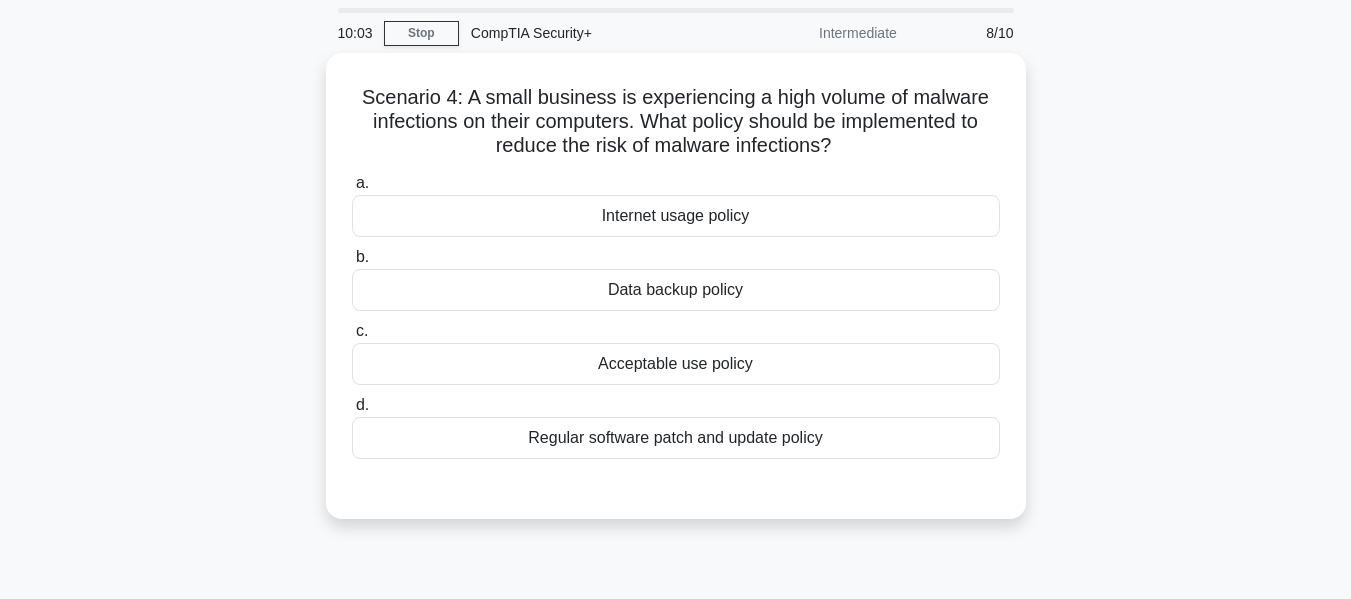 scroll, scrollTop: 100, scrollLeft: 0, axis: vertical 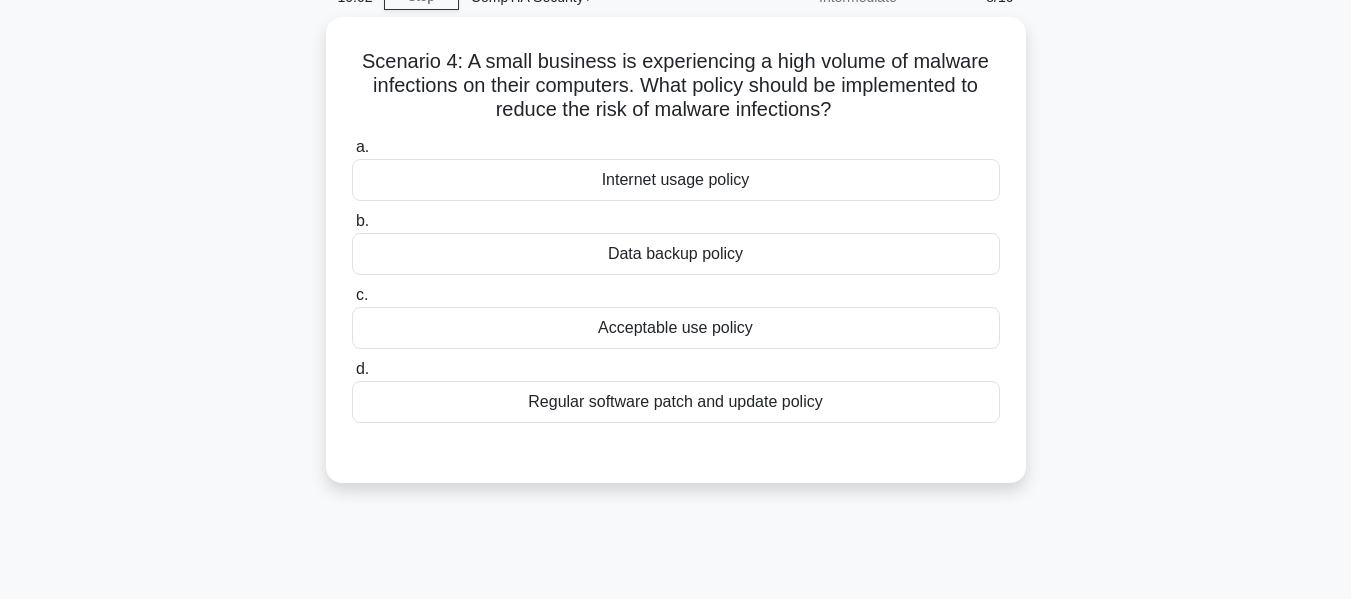 click on "Scenario 4: A small business is experiencing a high volume of malware infections on their computers. What policy should be implemented to reduce the risk of malware infections?
.spinner_0XTQ{transform-origin:center;animation:spinner_y6GP .75s linear infinite}@keyframes spinner_y6GP{100%{transform:rotate(360deg)}}
a.
Internet usage policy
b." at bounding box center [676, 262] 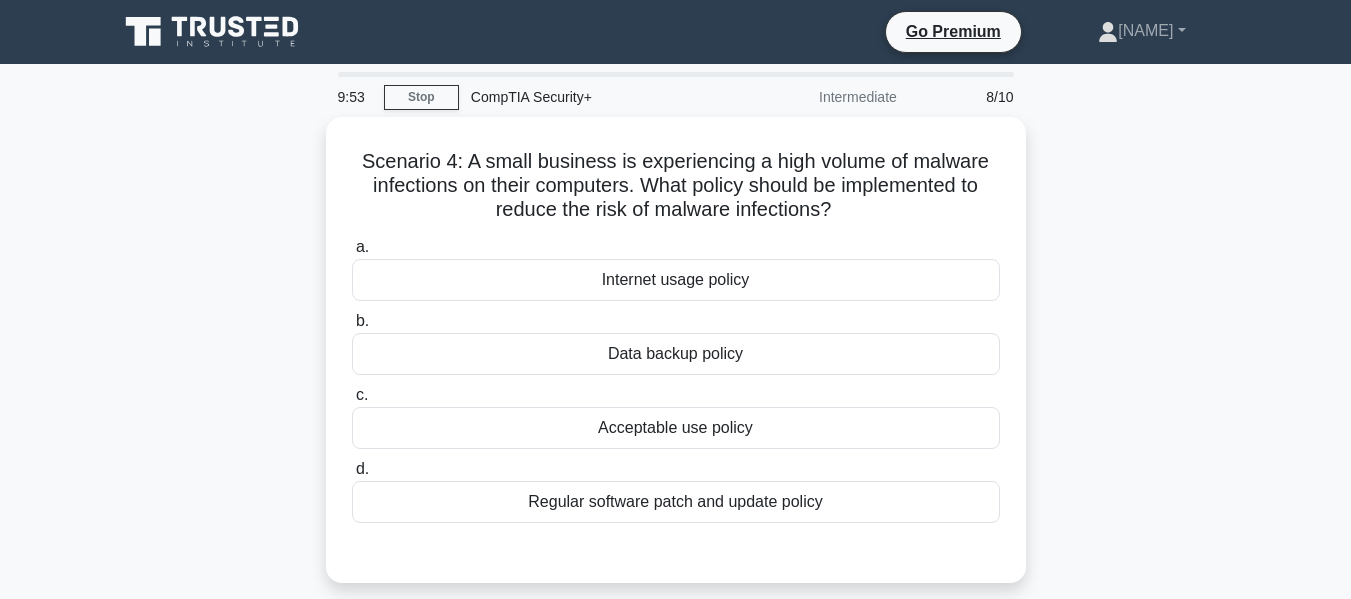 scroll, scrollTop: 100, scrollLeft: 0, axis: vertical 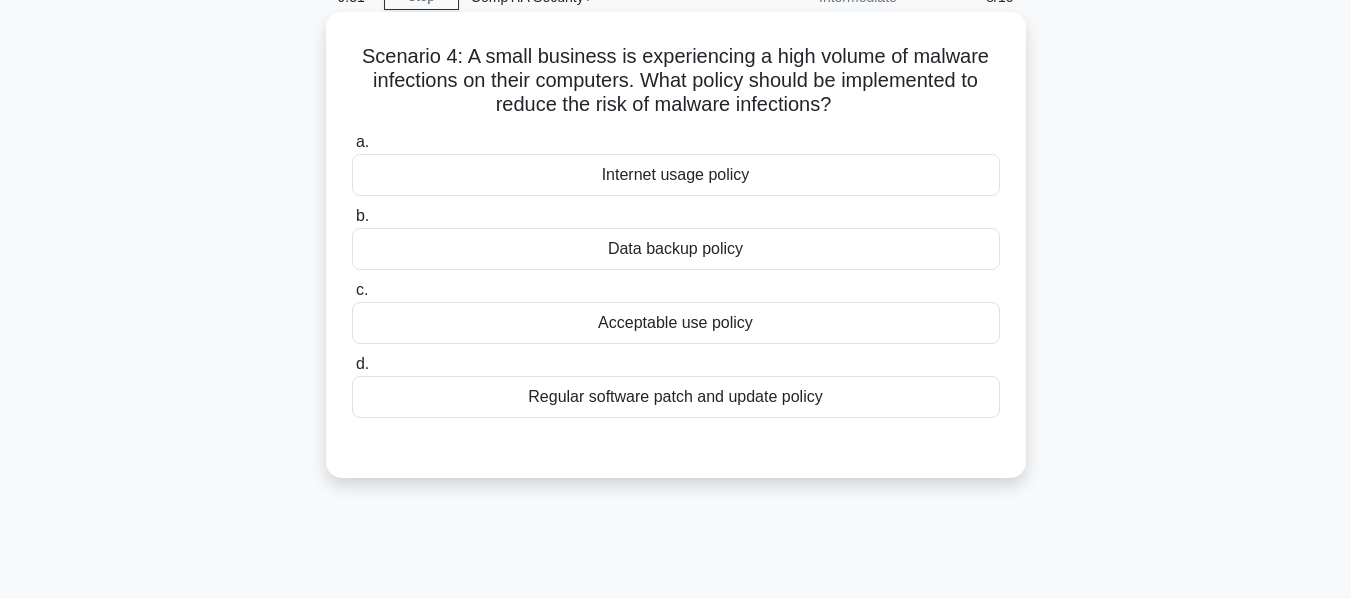 click on "Regular software patch and update policy" at bounding box center [676, 397] 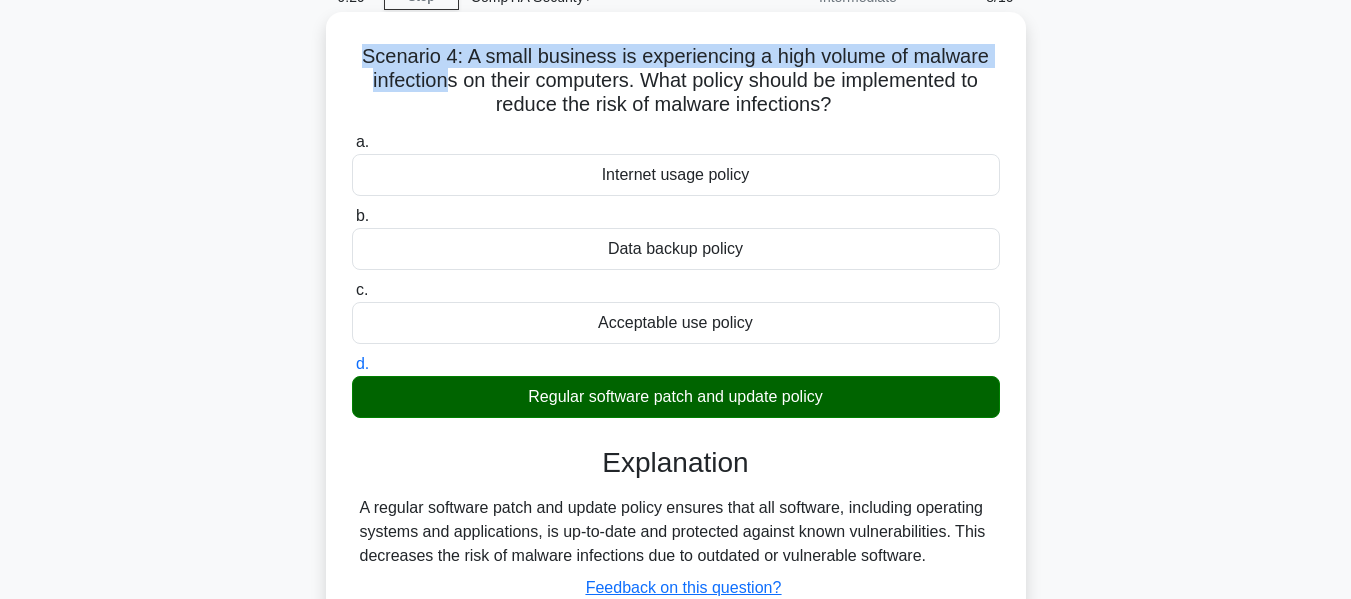 drag, startPoint x: 359, startPoint y: 56, endPoint x: 439, endPoint y: 71, distance: 81.394104 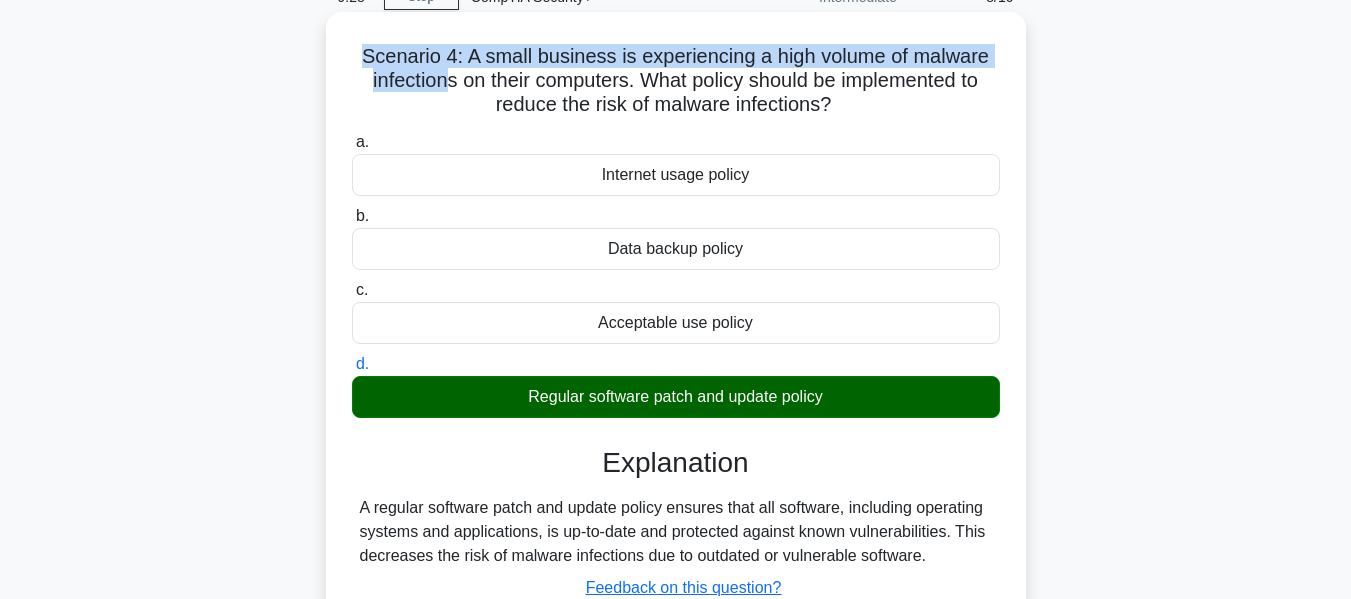click on "Scenario 4: A small business is experiencing a high volume of malware infections on their computers. What policy should be implemented to reduce the risk of malware infections?
.spinner_0XTQ{transform-origin:center;animation:spinner_y6GP .75s linear infinite}@keyframes spinner_y6GP{100%{transform:rotate(360deg)}}" at bounding box center [676, 81] 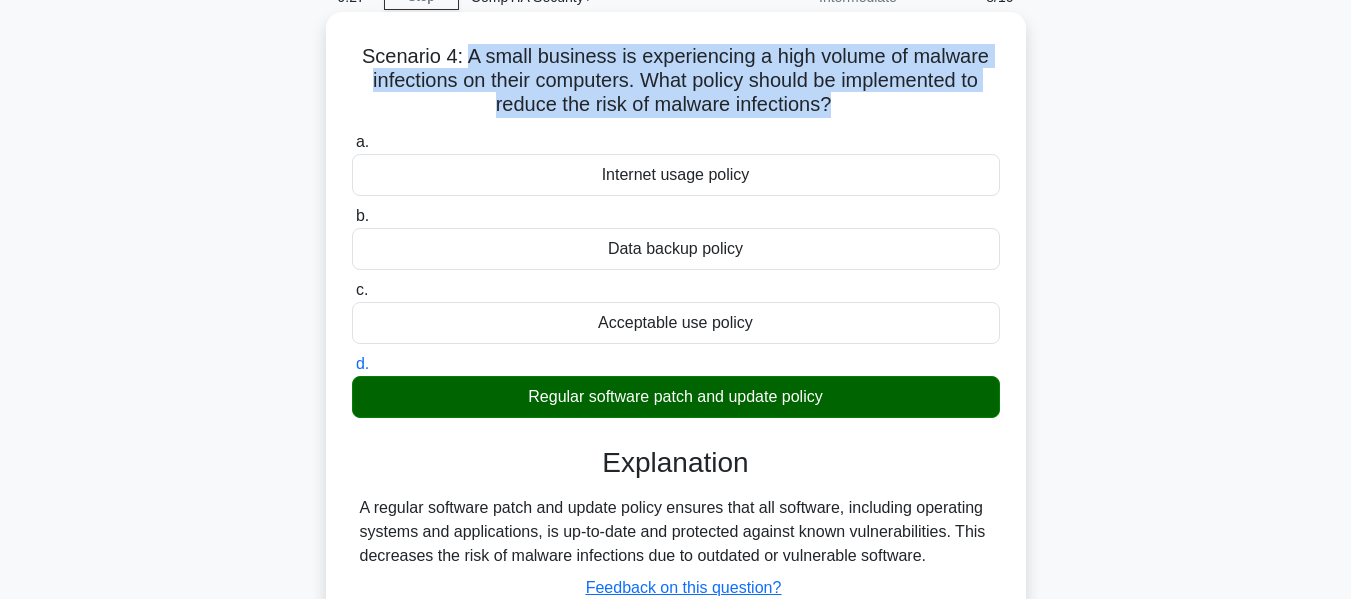drag, startPoint x: 466, startPoint y: 59, endPoint x: 849, endPoint y: 95, distance: 384.68817 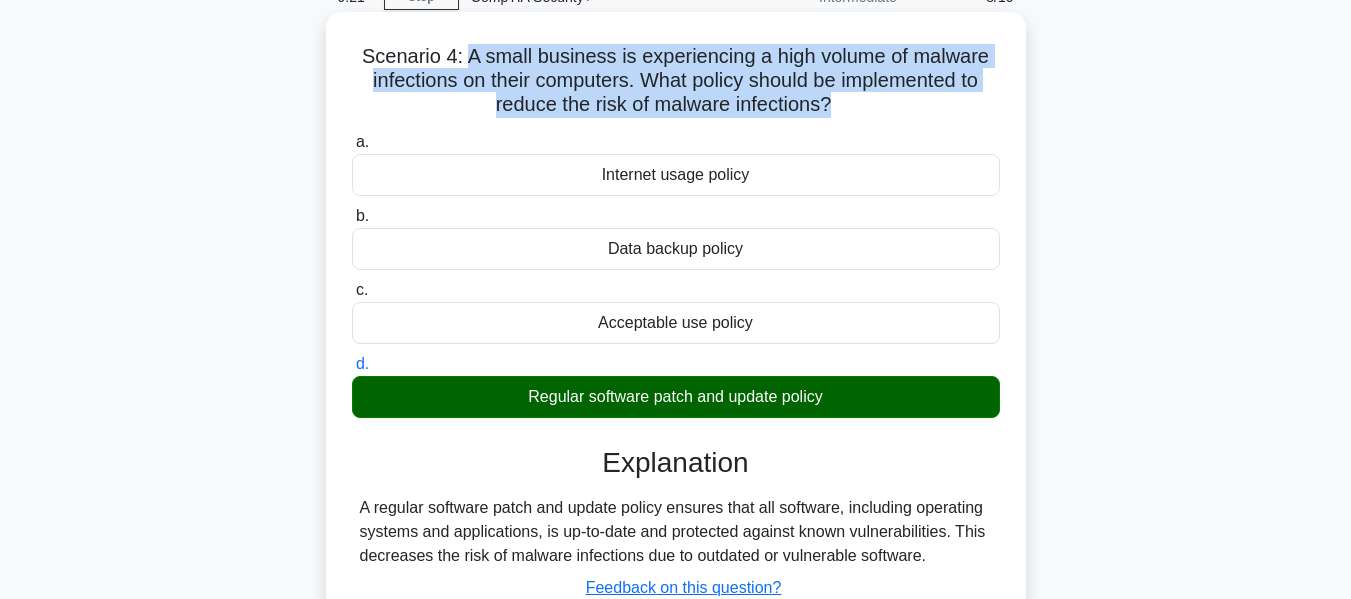 drag, startPoint x: 363, startPoint y: 508, endPoint x: 934, endPoint y: 562, distance: 573.5477 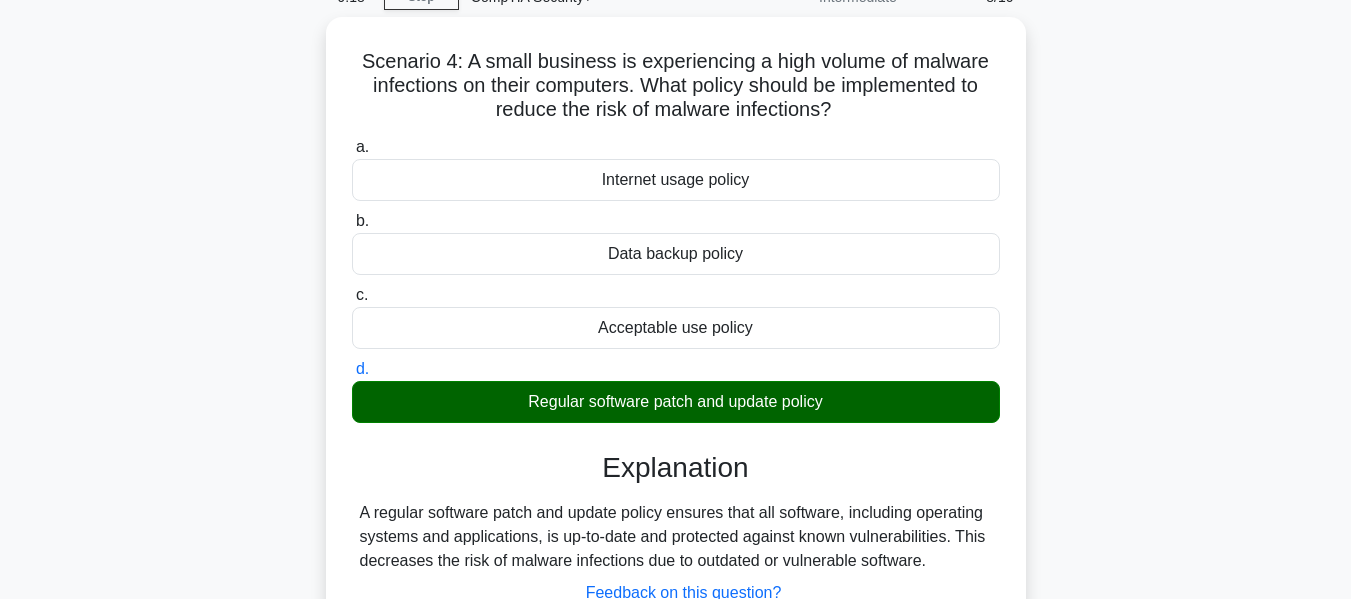 click on "Scenario 4: A small business is experiencing a high volume of malware infections on their computers. What policy should be implemented to reduce the risk of malware infections?
.spinner_0XTQ{transform-origin:center;animation:spinner_y6GP .75s linear infinite}@keyframes spinner_y6GP{100%{transform:rotate(360deg)}}
a.
Internet usage policy
b." at bounding box center [676, 378] 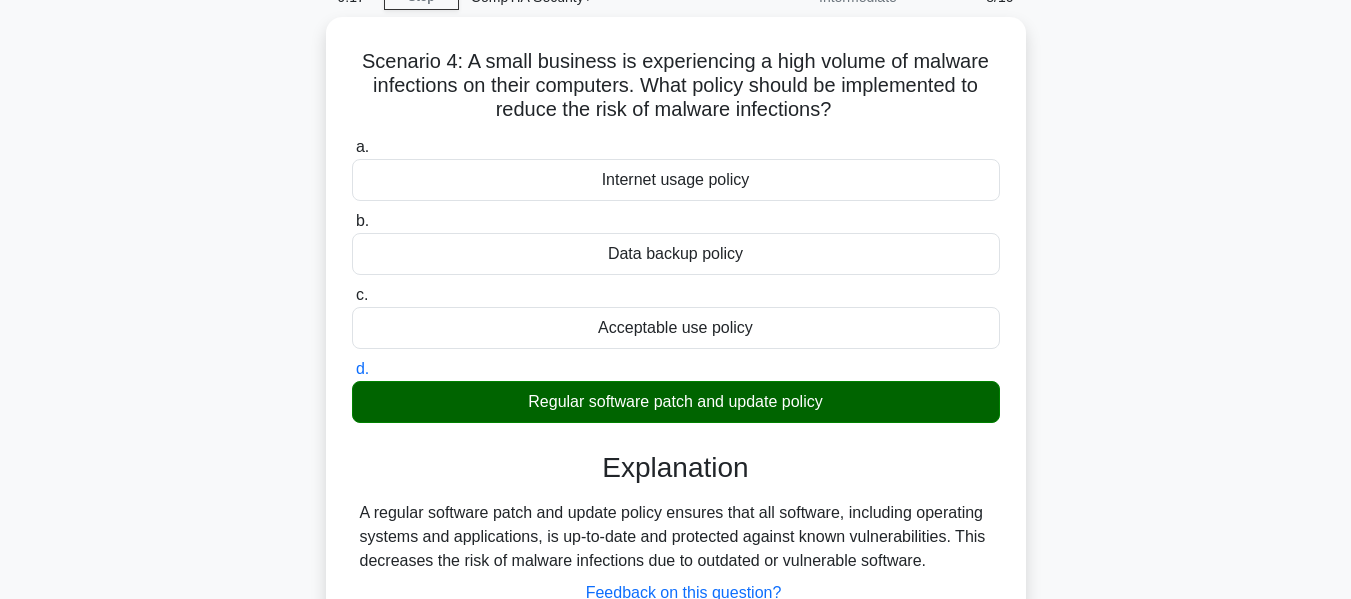 scroll, scrollTop: 300, scrollLeft: 0, axis: vertical 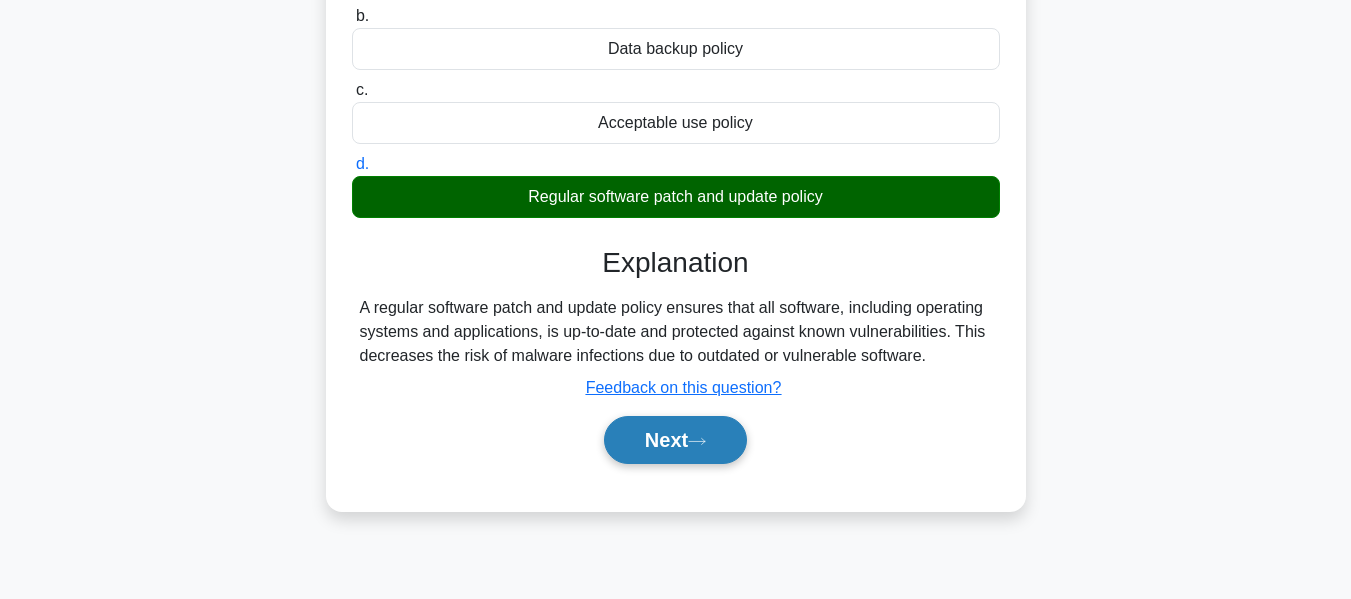 click on "Next" at bounding box center [675, 440] 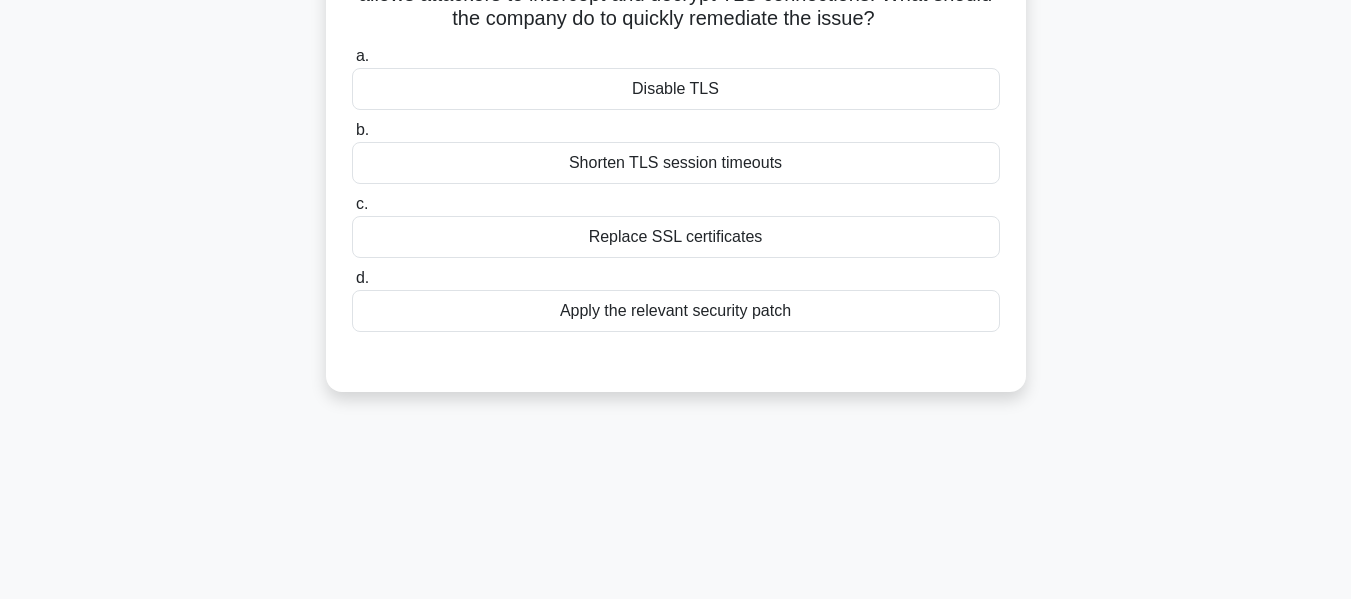scroll, scrollTop: 100, scrollLeft: 0, axis: vertical 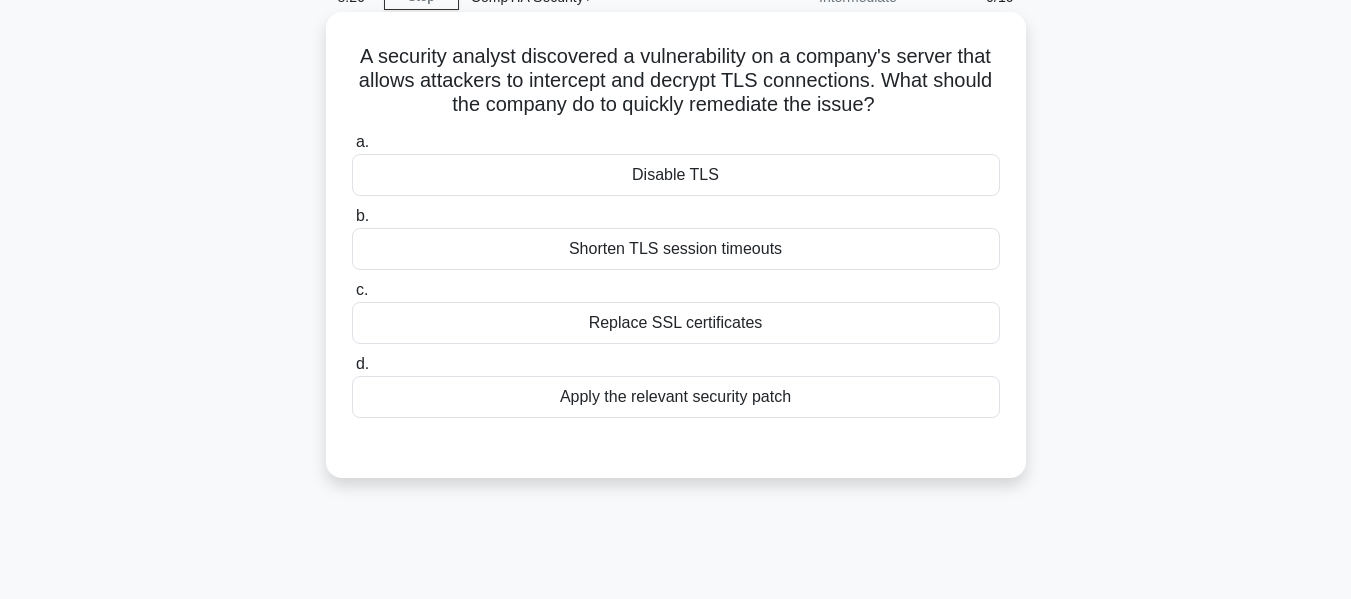 click on "Disable TLS" at bounding box center [676, 175] 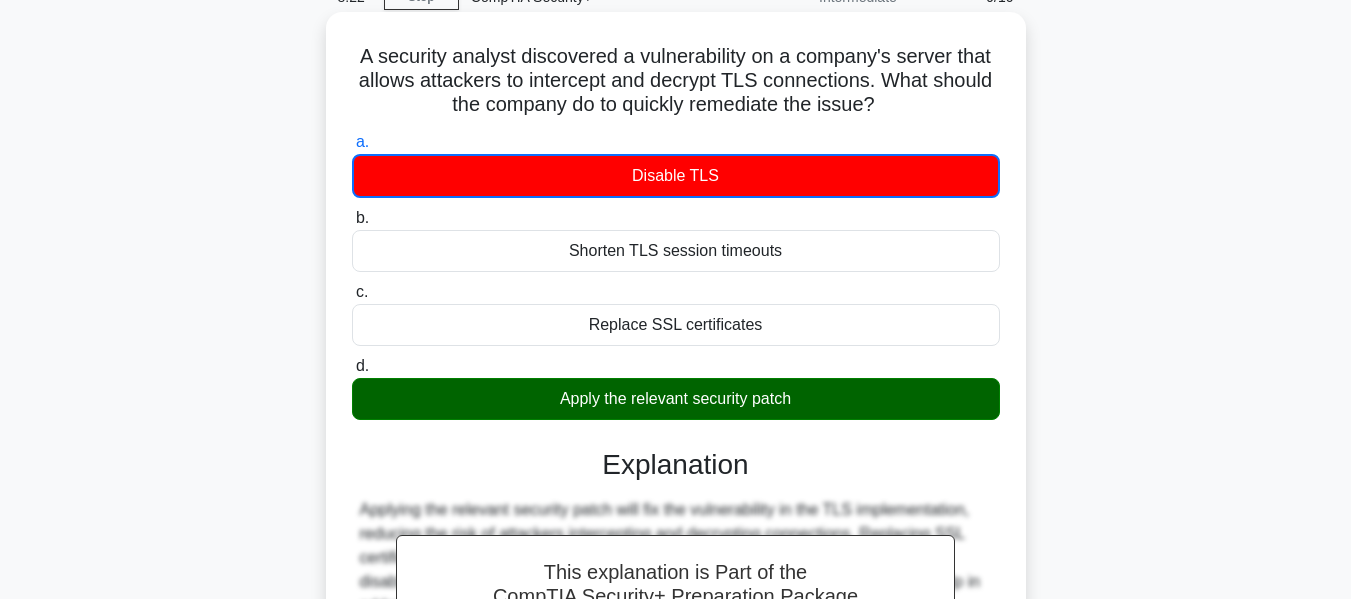 drag, startPoint x: 353, startPoint y: 54, endPoint x: 888, endPoint y: 111, distance: 538.0279 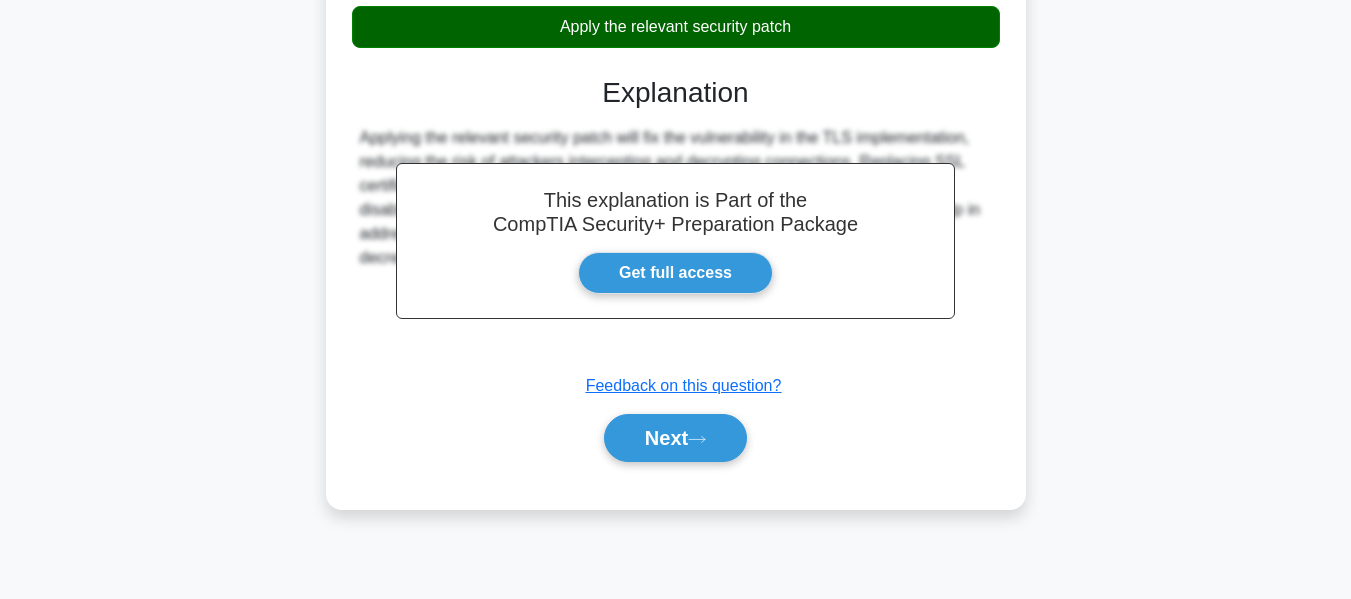 scroll, scrollTop: 481, scrollLeft: 0, axis: vertical 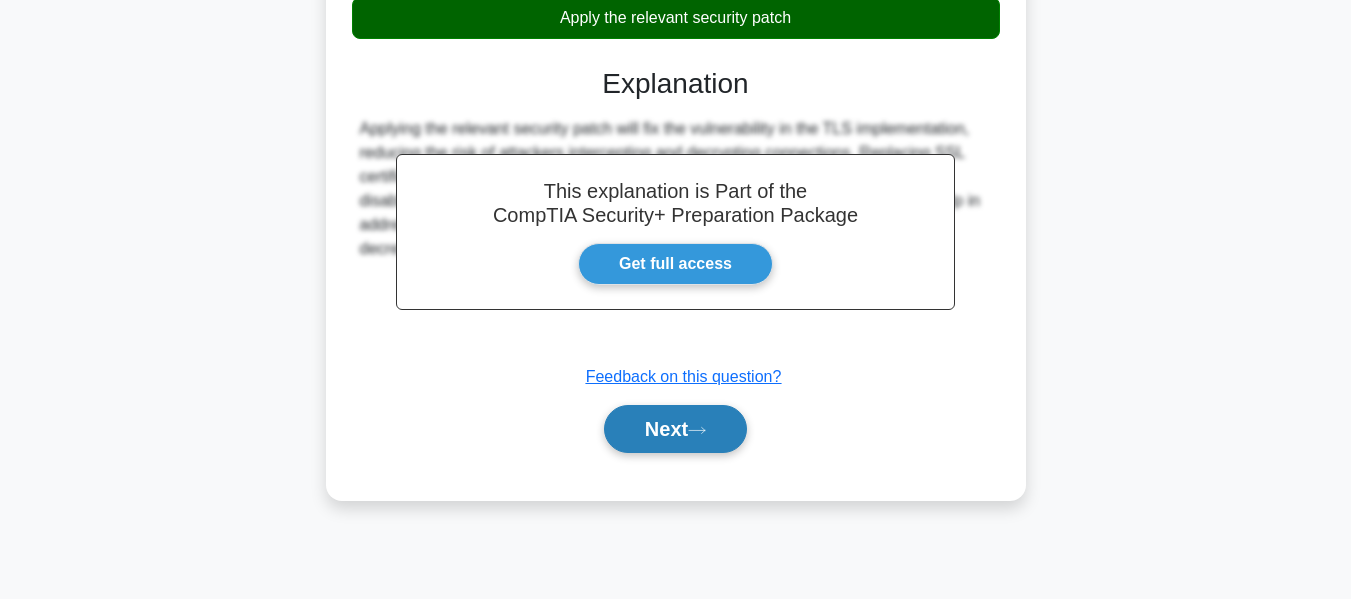 click on "Next" at bounding box center (675, 429) 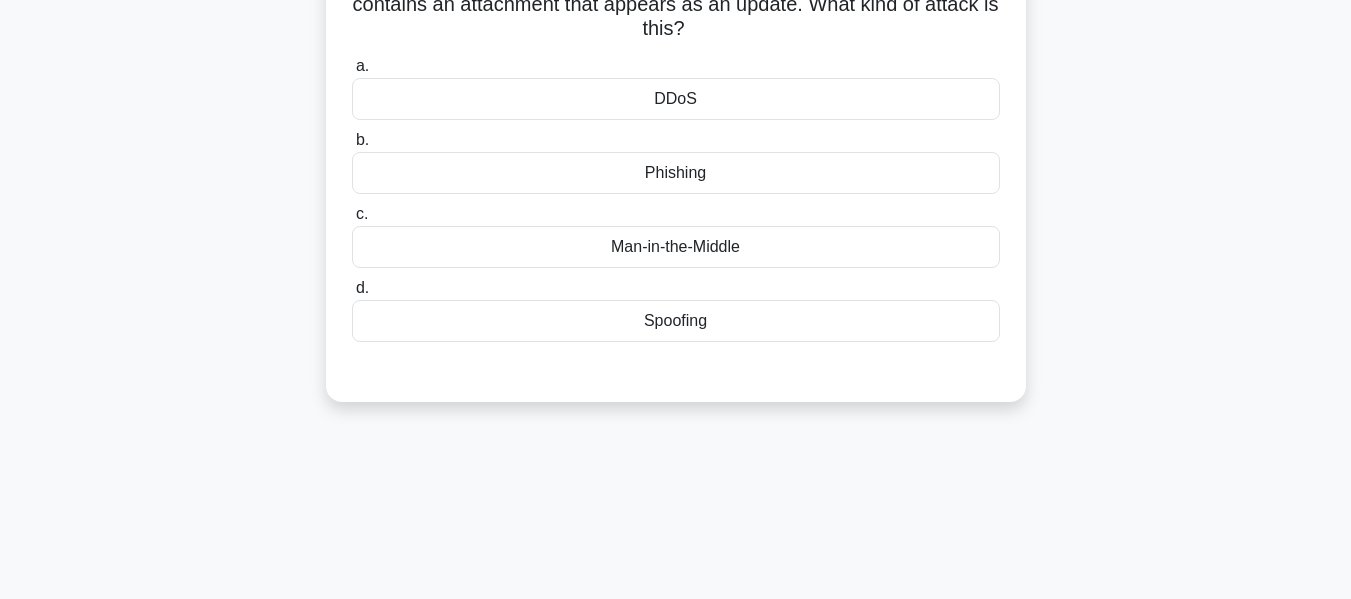 scroll, scrollTop: 81, scrollLeft: 0, axis: vertical 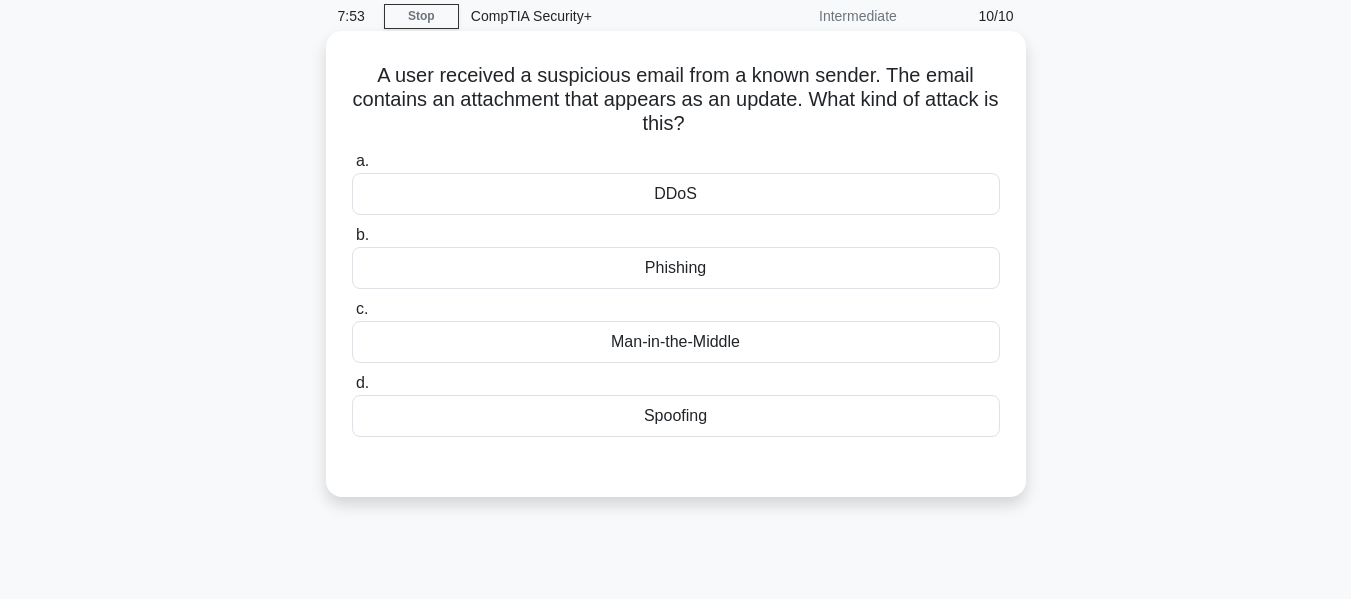 click on "DDoS" at bounding box center [676, 194] 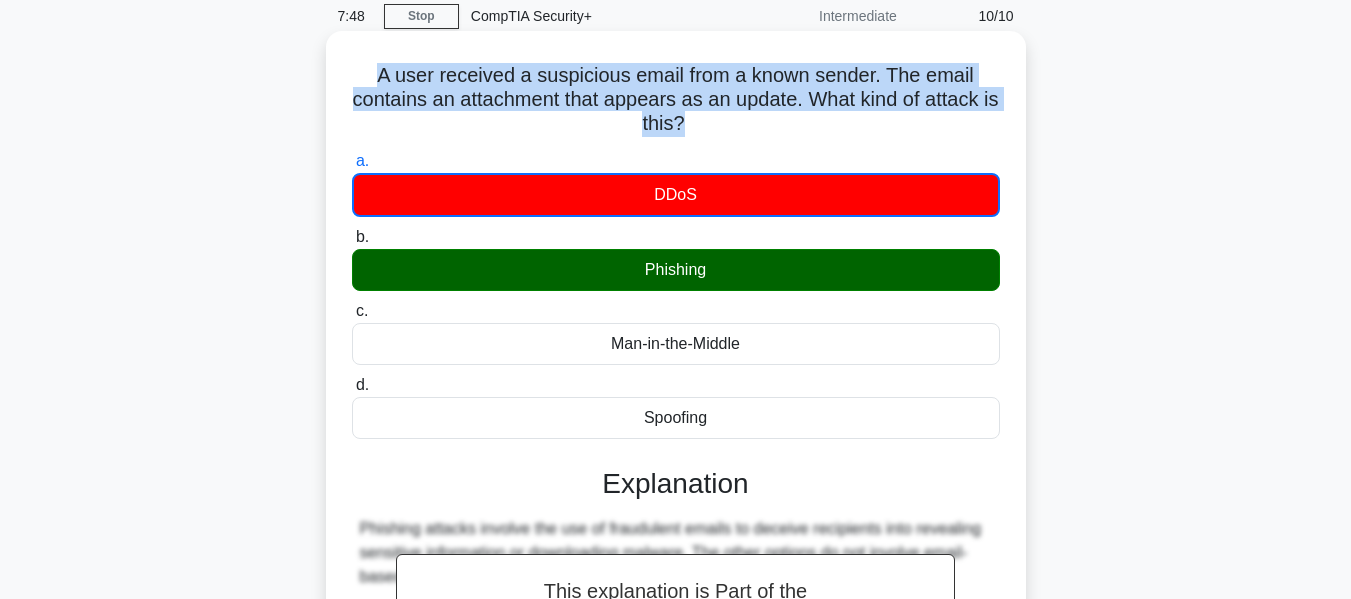 drag, startPoint x: 378, startPoint y: 78, endPoint x: 690, endPoint y: 122, distance: 315.08728 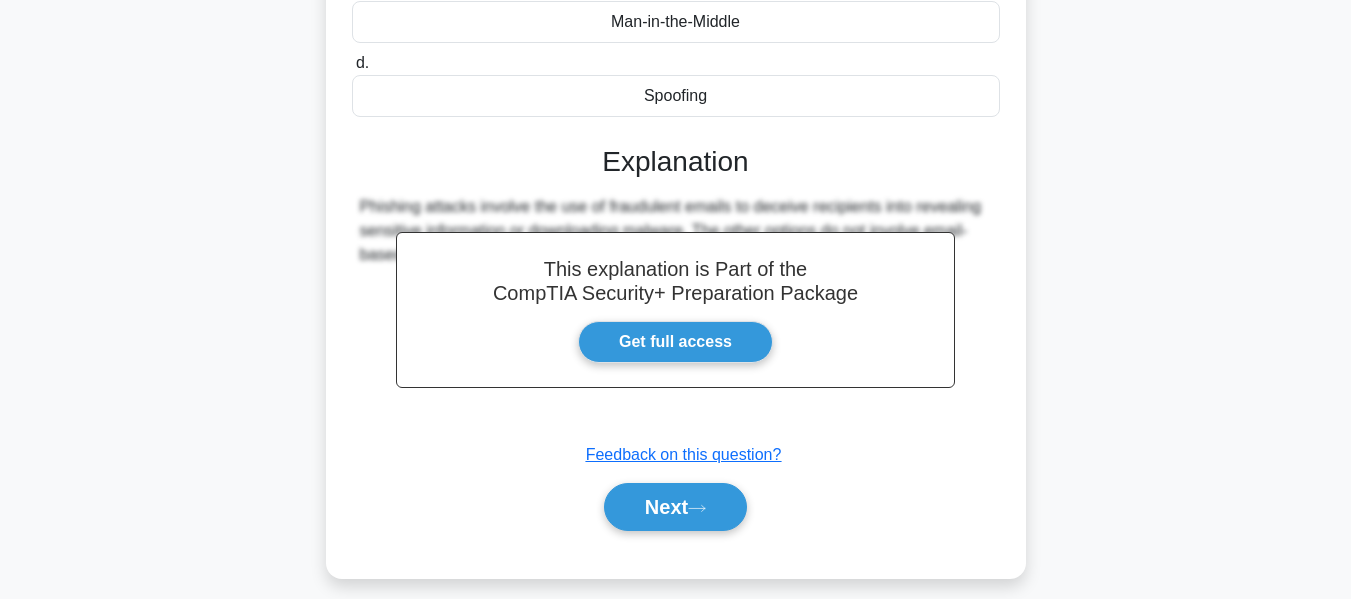 scroll, scrollTop: 481, scrollLeft: 0, axis: vertical 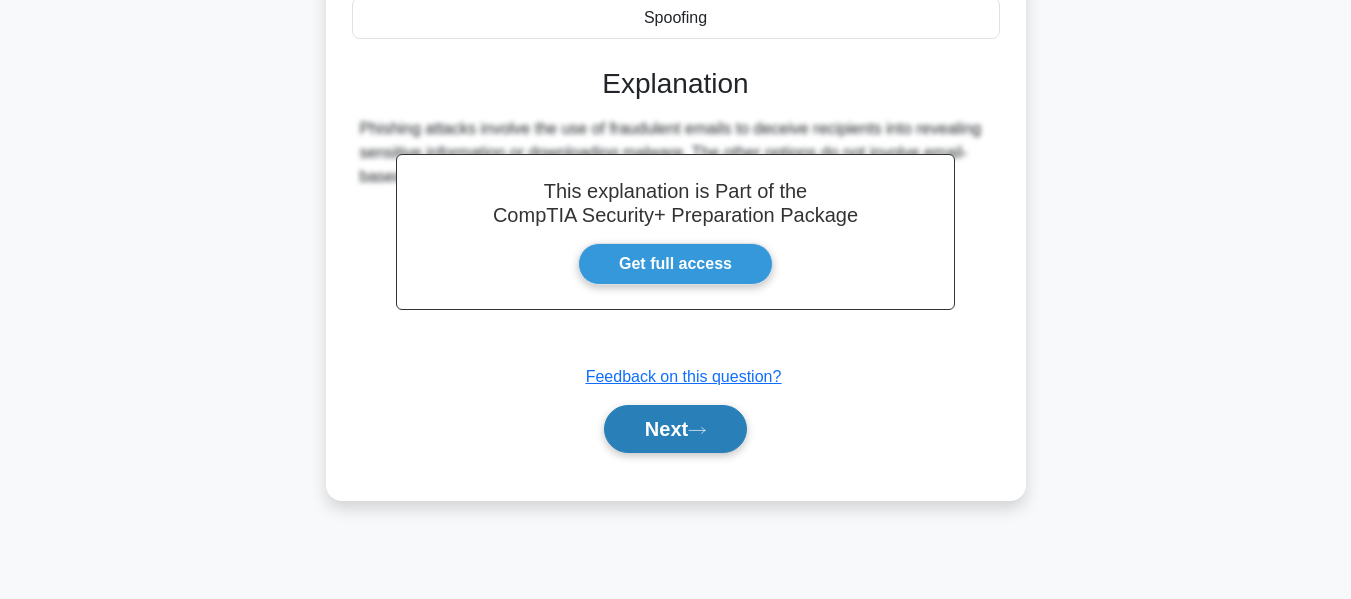 drag, startPoint x: 633, startPoint y: 409, endPoint x: 644, endPoint y: 412, distance: 11.401754 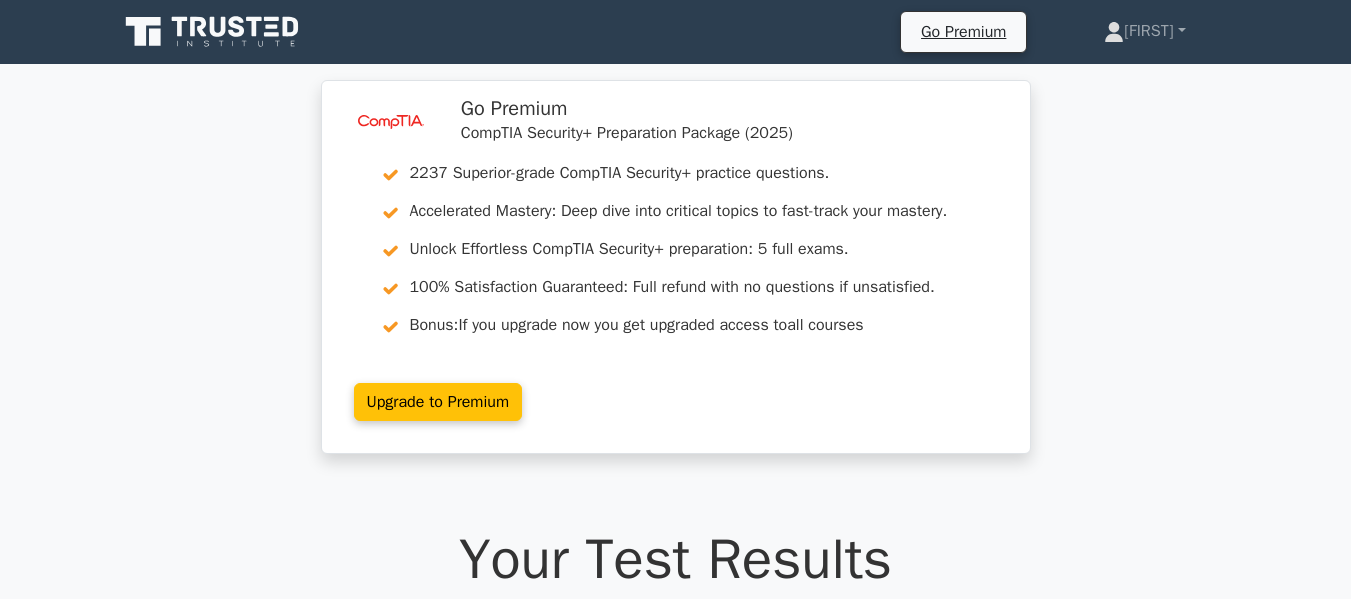 scroll, scrollTop: 0, scrollLeft: 0, axis: both 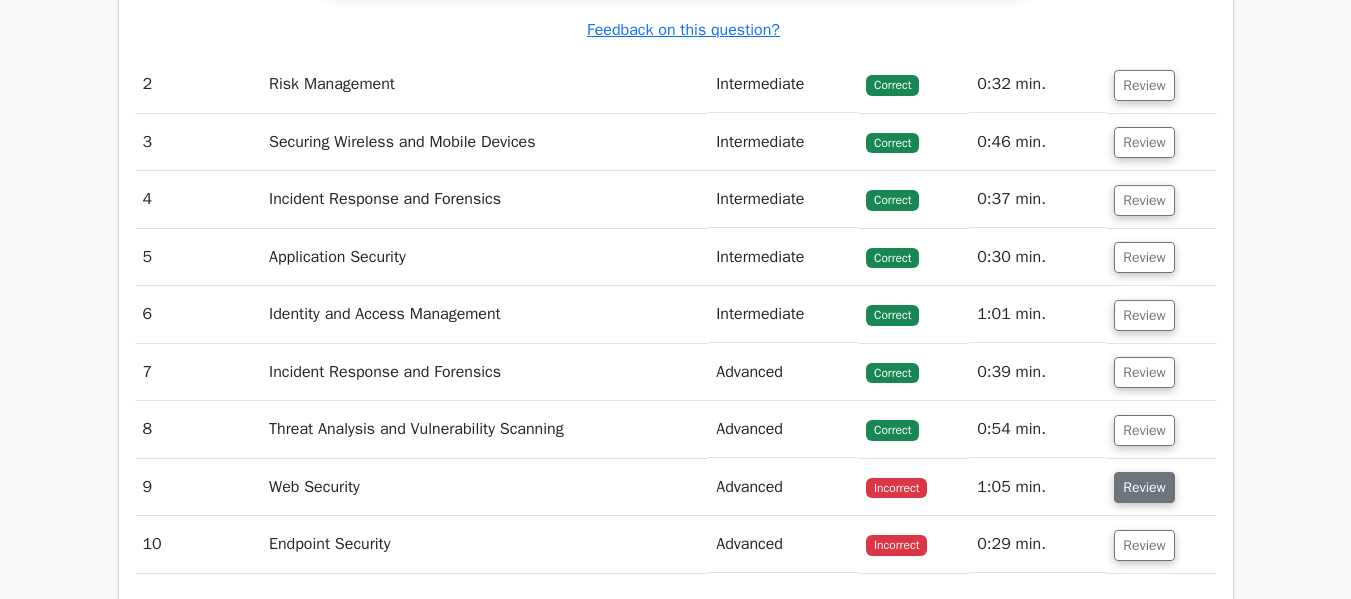 click on "Review" at bounding box center (1144, 487) 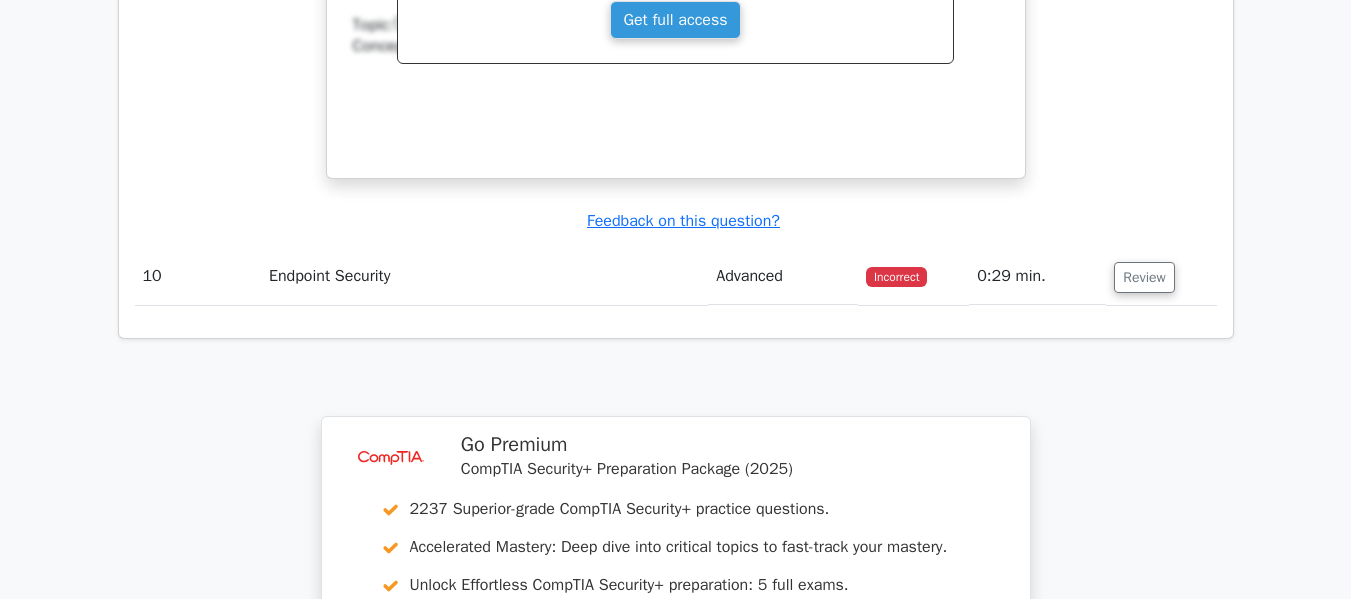 scroll, scrollTop: 3400, scrollLeft: 0, axis: vertical 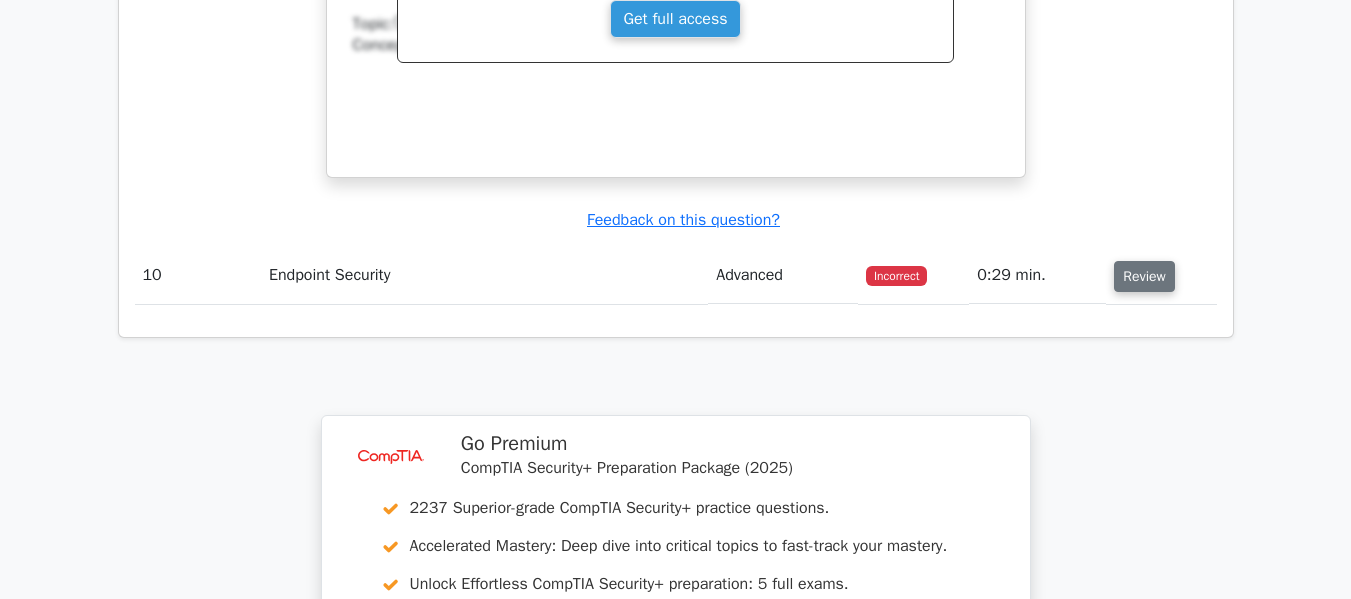 click on "Review" at bounding box center (1144, 276) 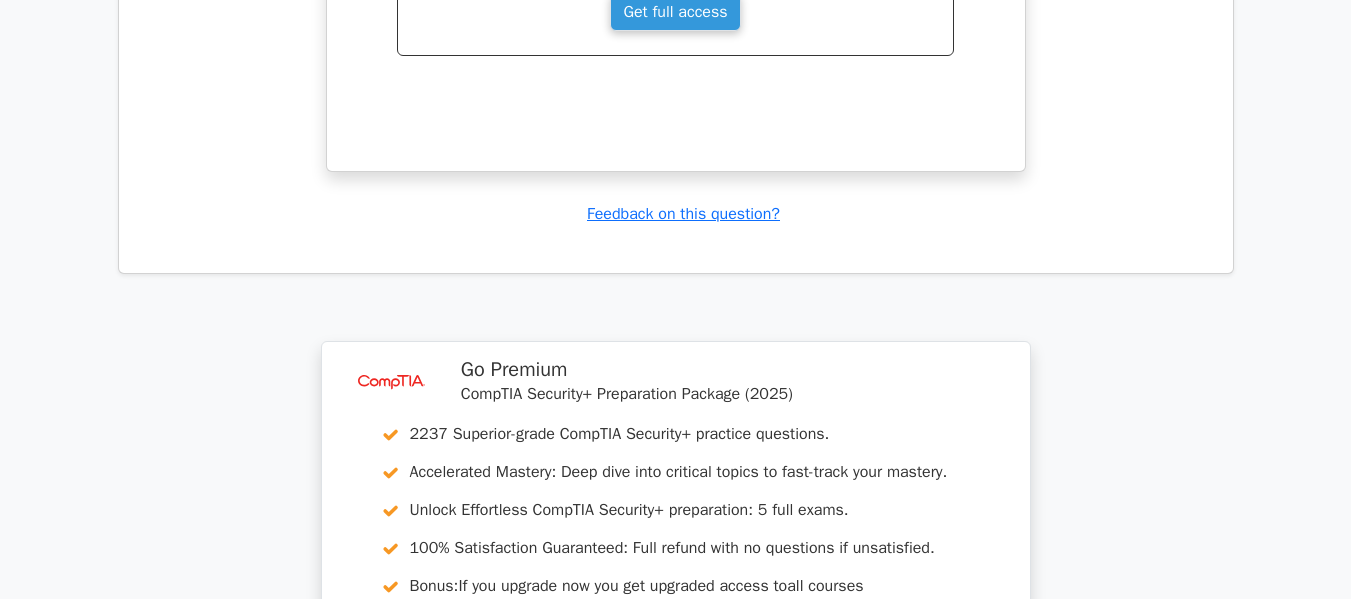 scroll, scrollTop: 4830, scrollLeft: 0, axis: vertical 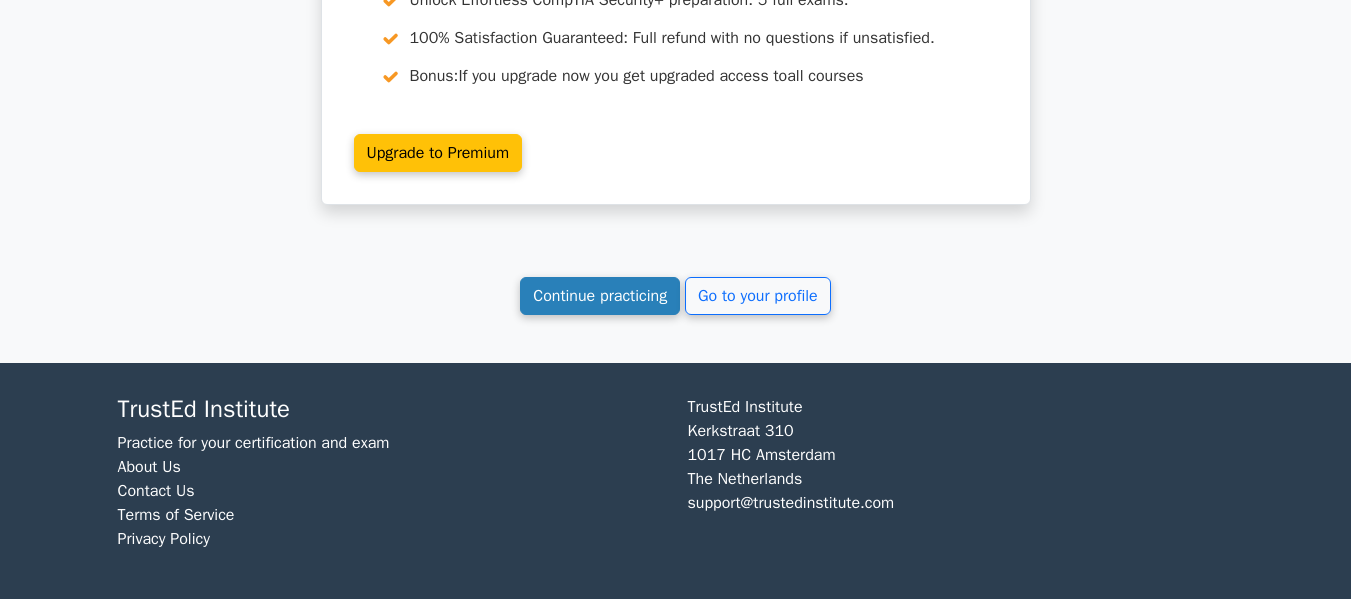 click on "Continue practicing" at bounding box center [600, 296] 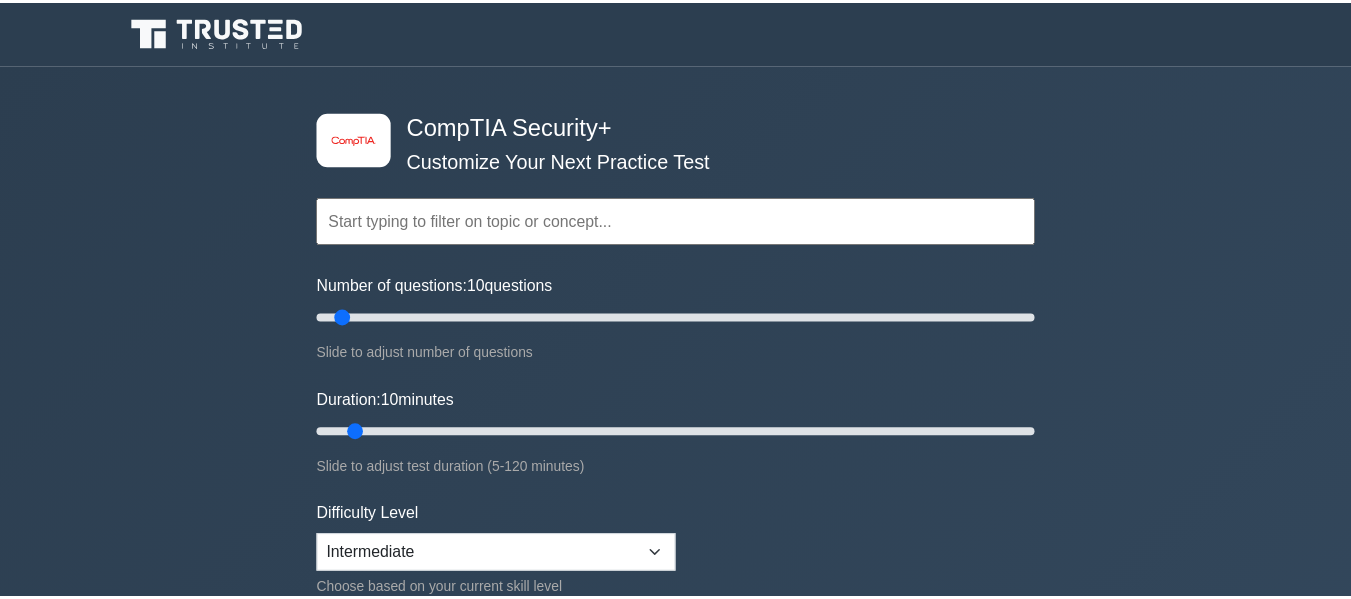 scroll, scrollTop: 0, scrollLeft: 0, axis: both 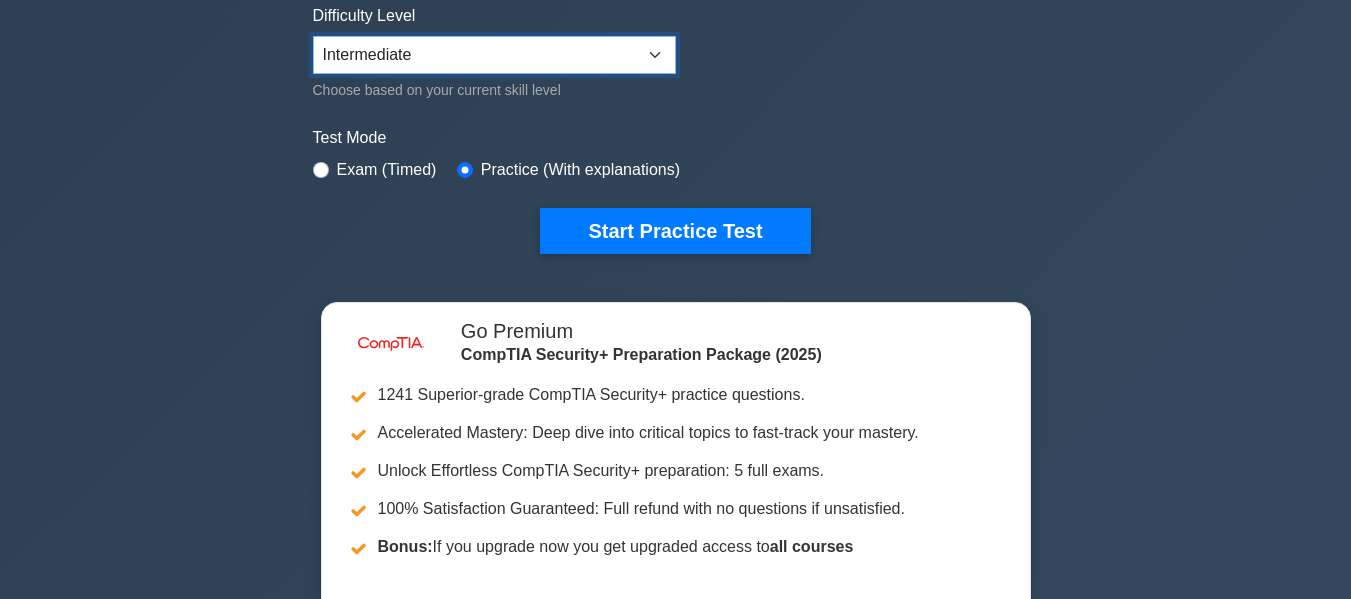 click on "Beginner
Intermediate
Expert" at bounding box center (494, 55) 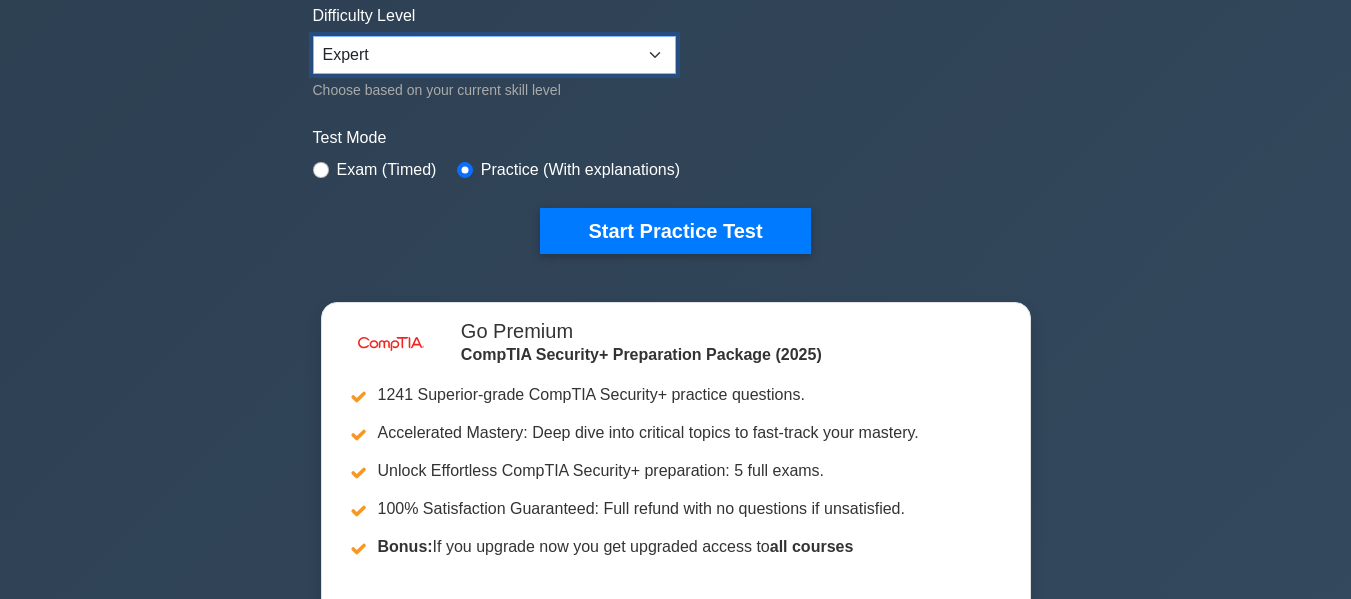 click on "Beginner
Intermediate
Expert" at bounding box center (494, 55) 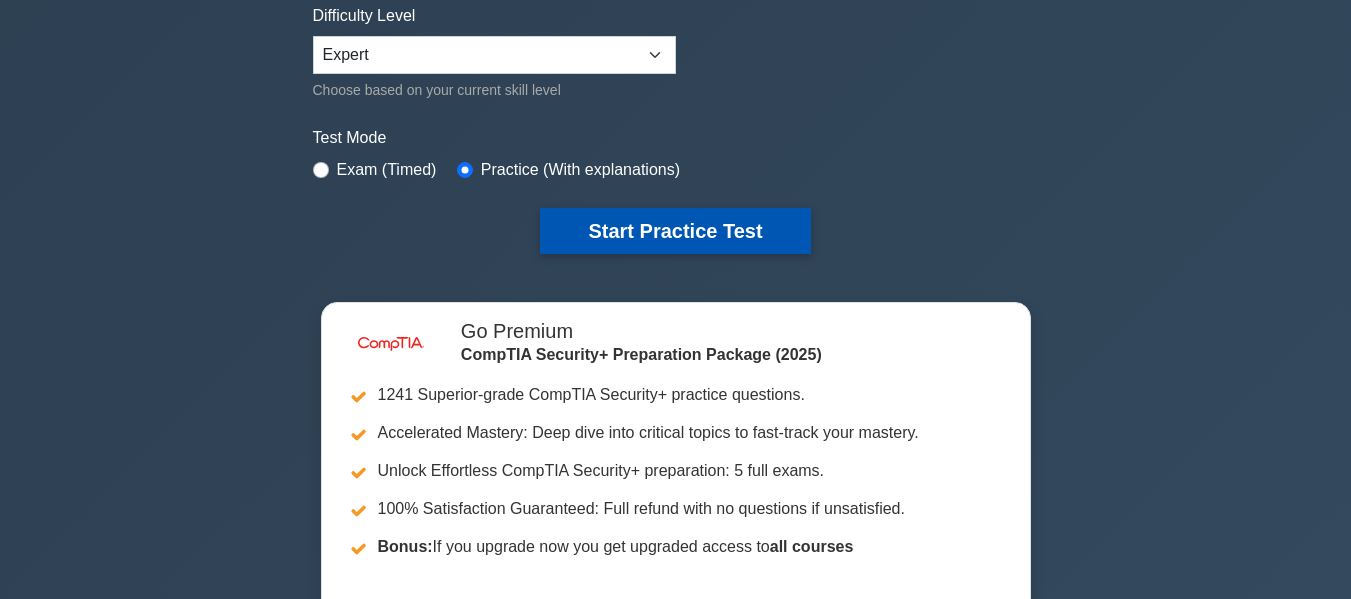 click on "Start Practice Test" at bounding box center [675, 231] 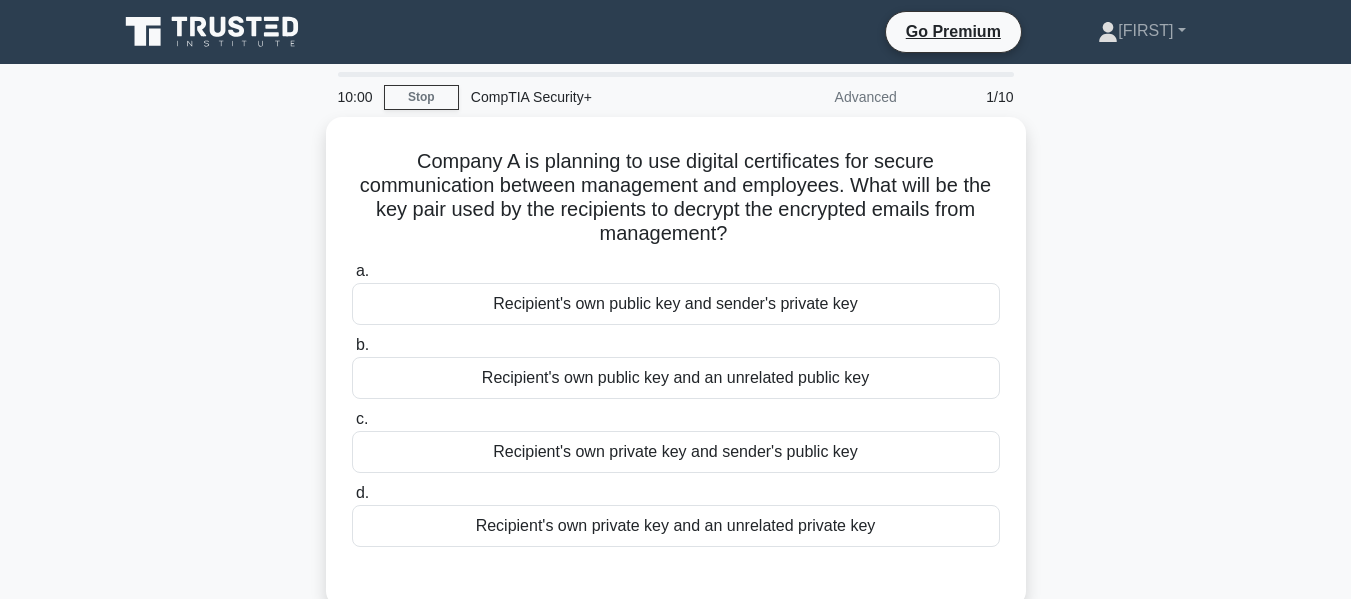 scroll, scrollTop: 0, scrollLeft: 0, axis: both 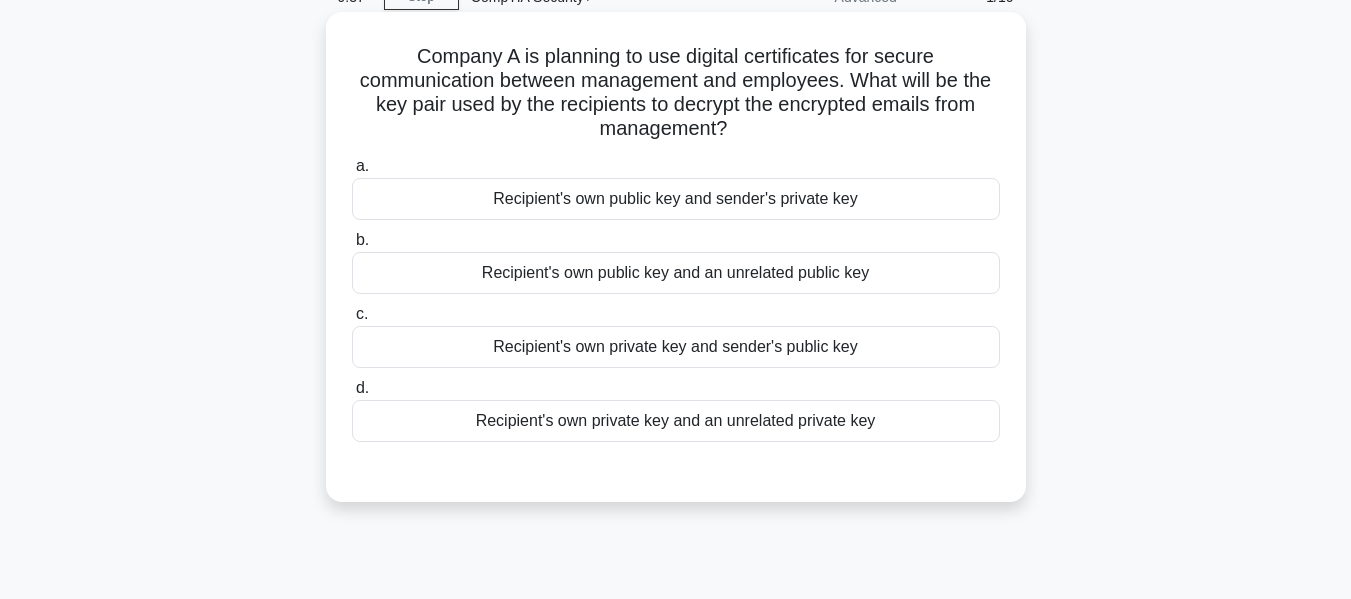 click on "Recipient's own private key and sender's public key" at bounding box center [676, 347] 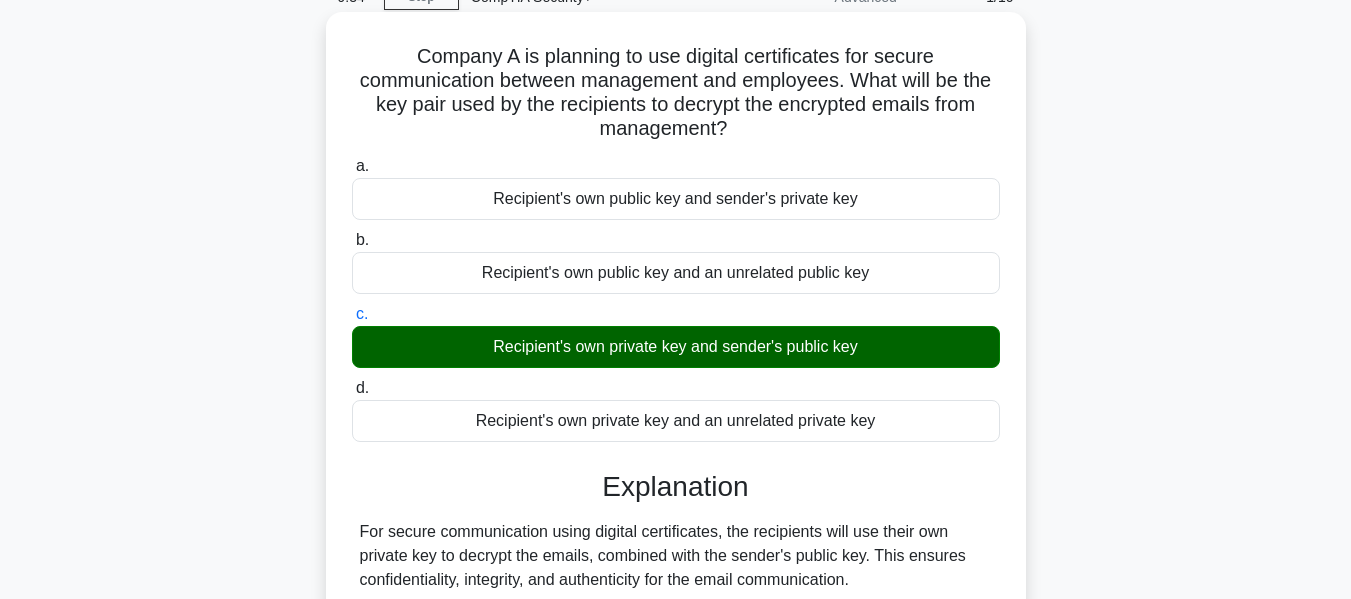drag, startPoint x: 413, startPoint y: 55, endPoint x: 761, endPoint y: 126, distance: 355.16898 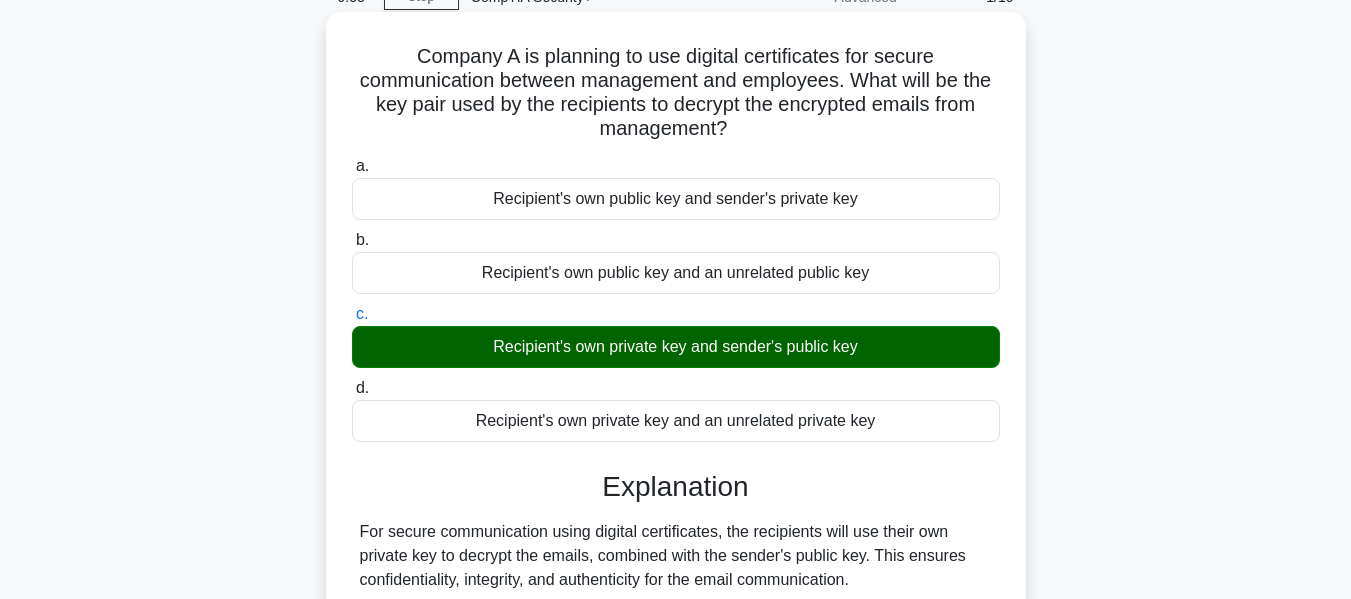 copy on "Company A is planning to use digital certificates for secure communication between management and employees. What will be the key pair used by the recipients to decrypt the encrypted emails from management?" 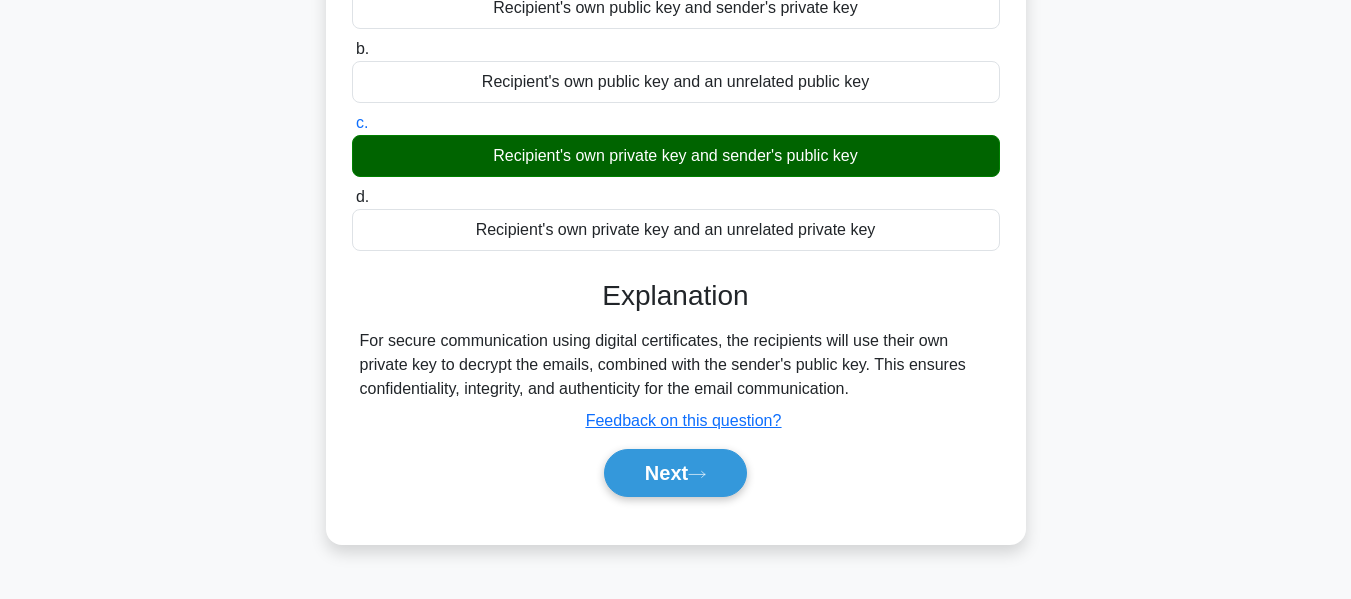 scroll, scrollTop: 300, scrollLeft: 0, axis: vertical 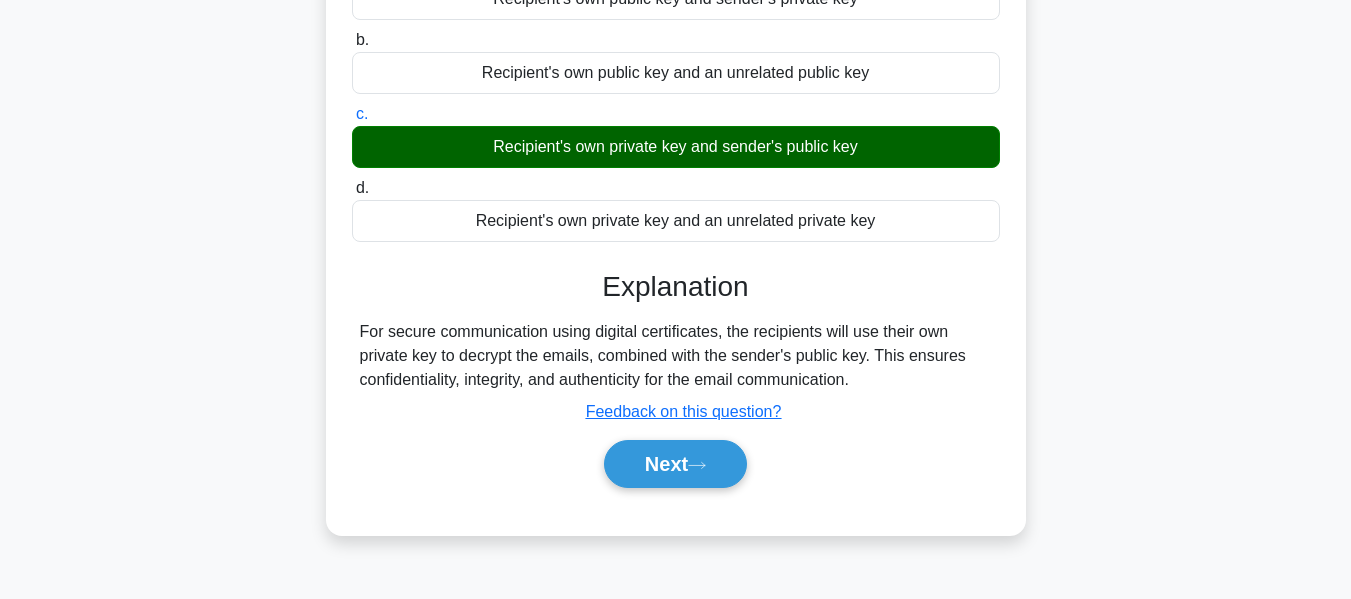 drag, startPoint x: 358, startPoint y: 332, endPoint x: 890, endPoint y: 384, distance: 534.53534 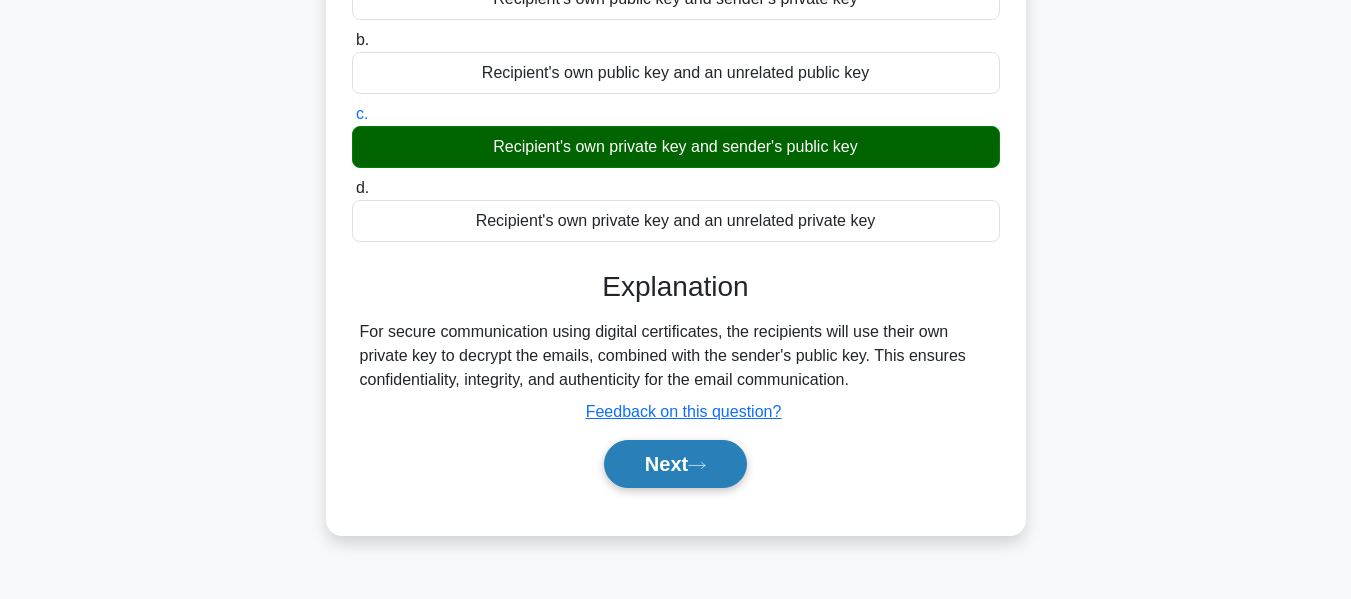 click on "Next" at bounding box center [675, 464] 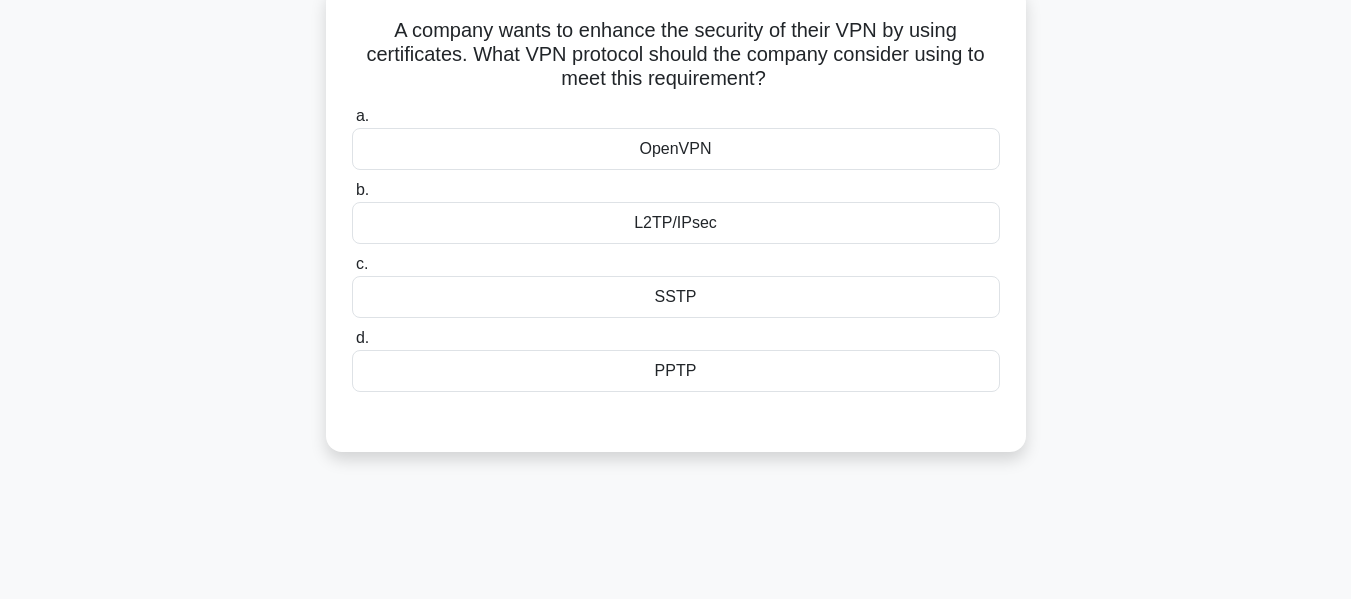 scroll, scrollTop: 100, scrollLeft: 0, axis: vertical 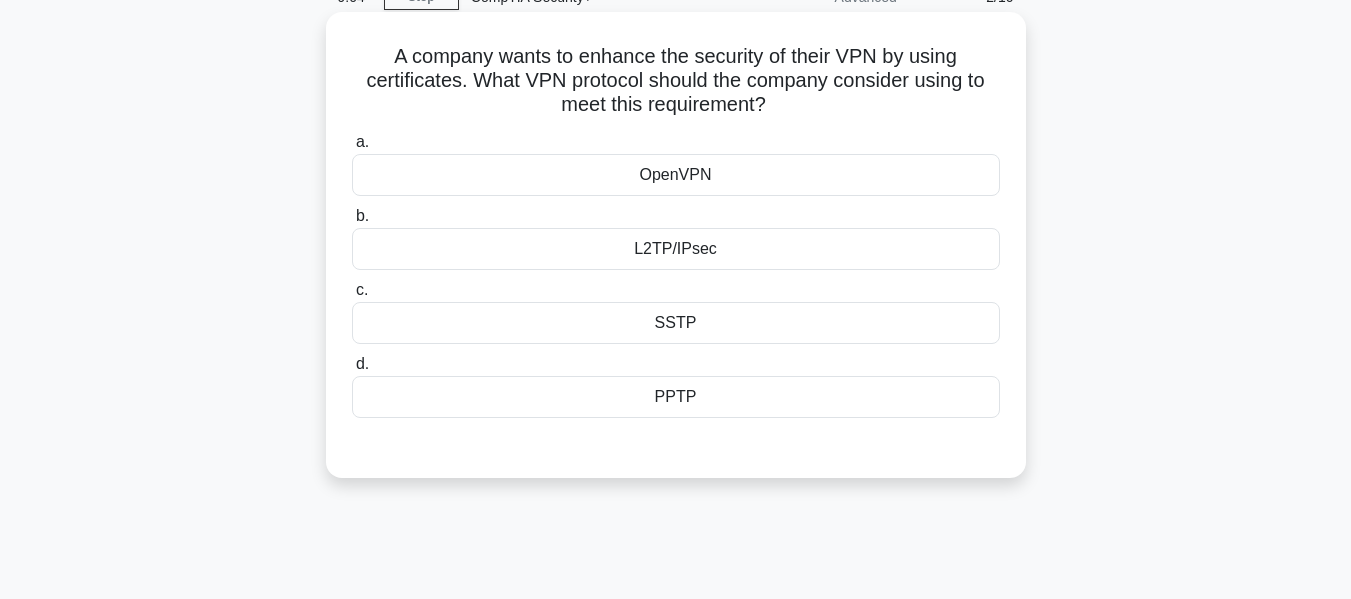 click on "SSTP" at bounding box center [676, 323] 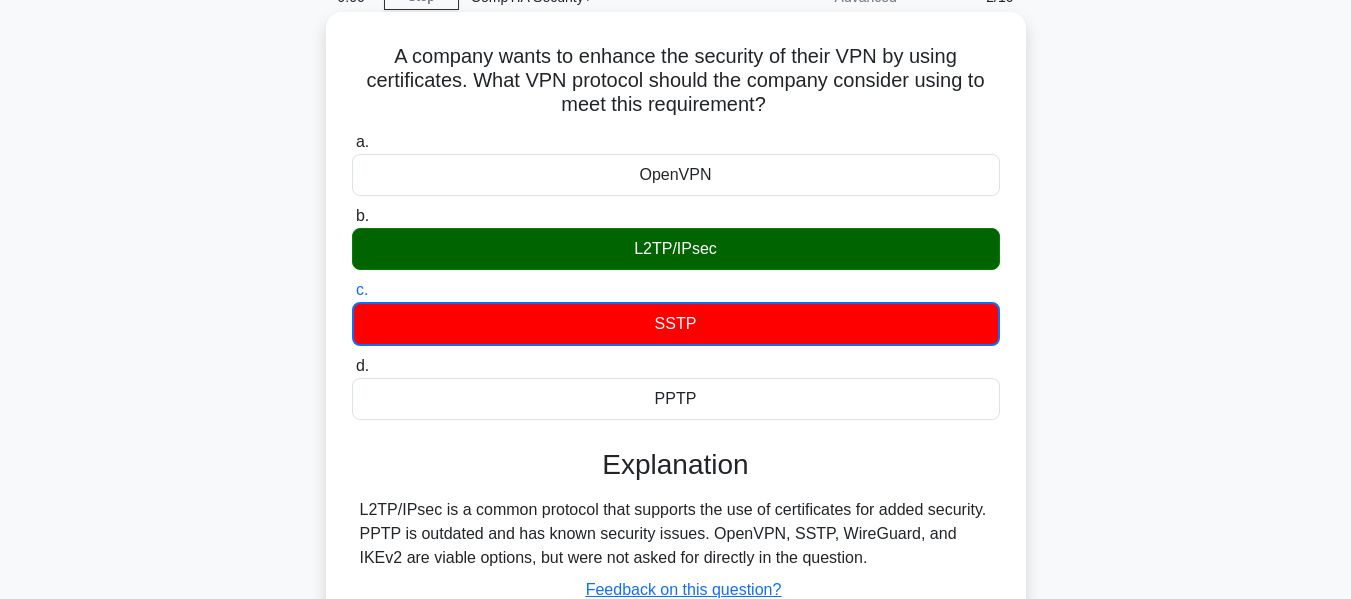 drag, startPoint x: 387, startPoint y: 57, endPoint x: 775, endPoint y: 110, distance: 391.60312 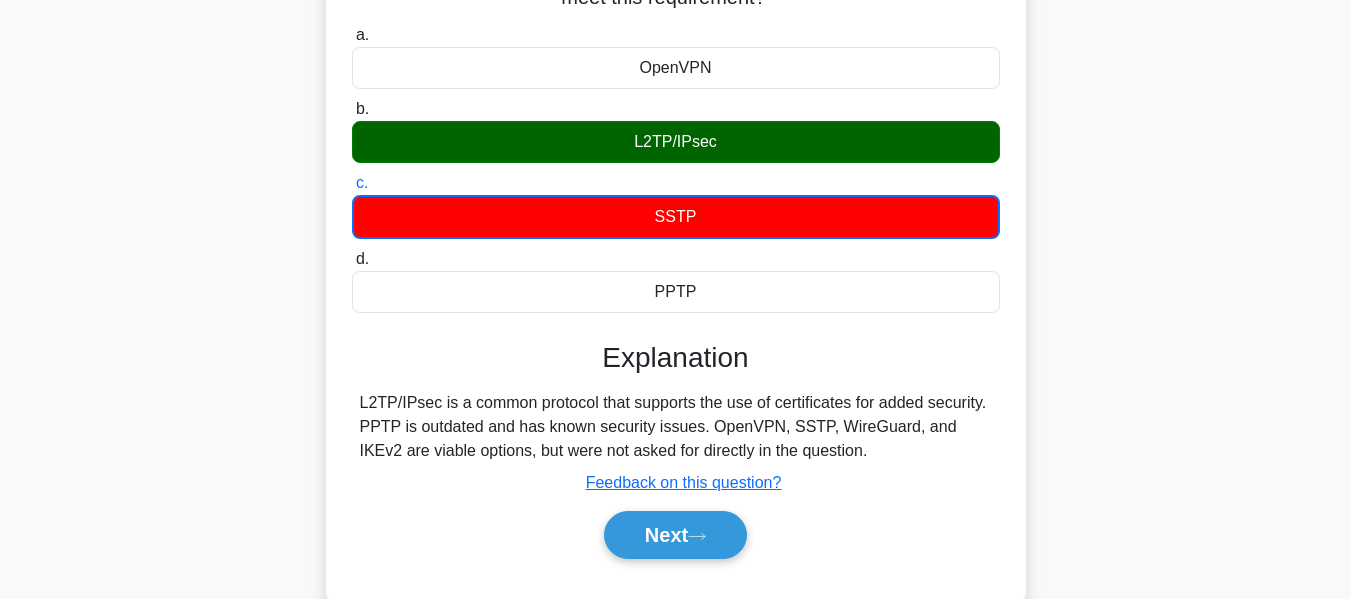 scroll, scrollTop: 400, scrollLeft: 0, axis: vertical 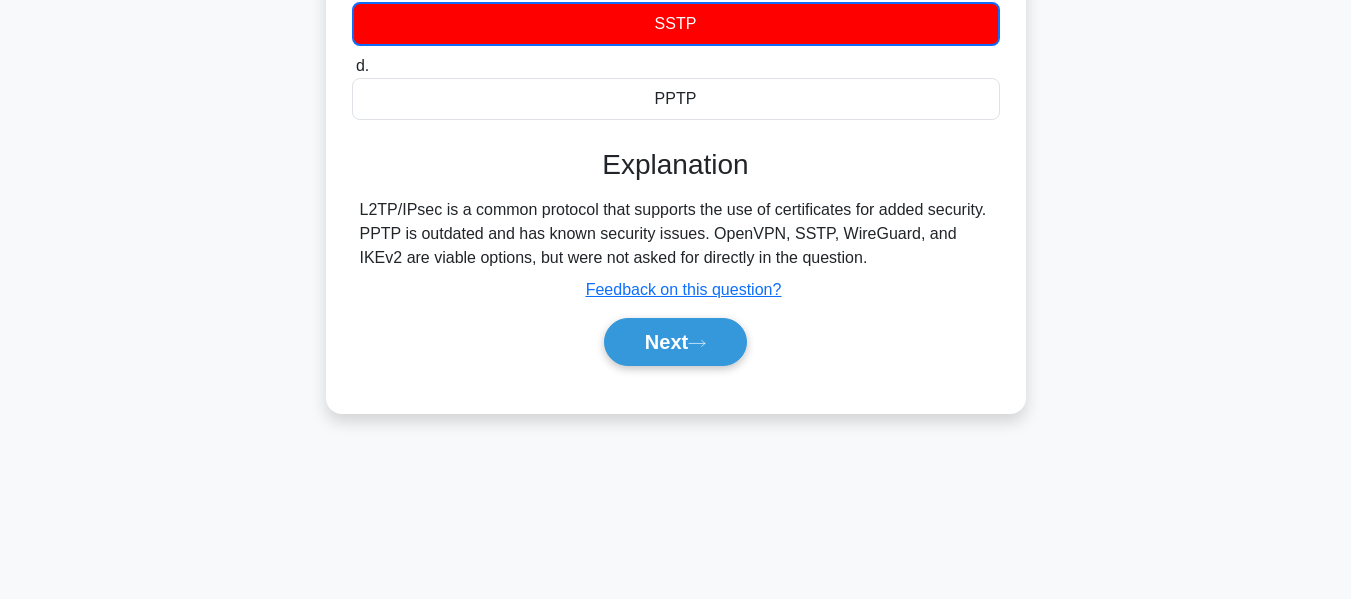 drag, startPoint x: 360, startPoint y: 209, endPoint x: 839, endPoint y: 258, distance: 481.49973 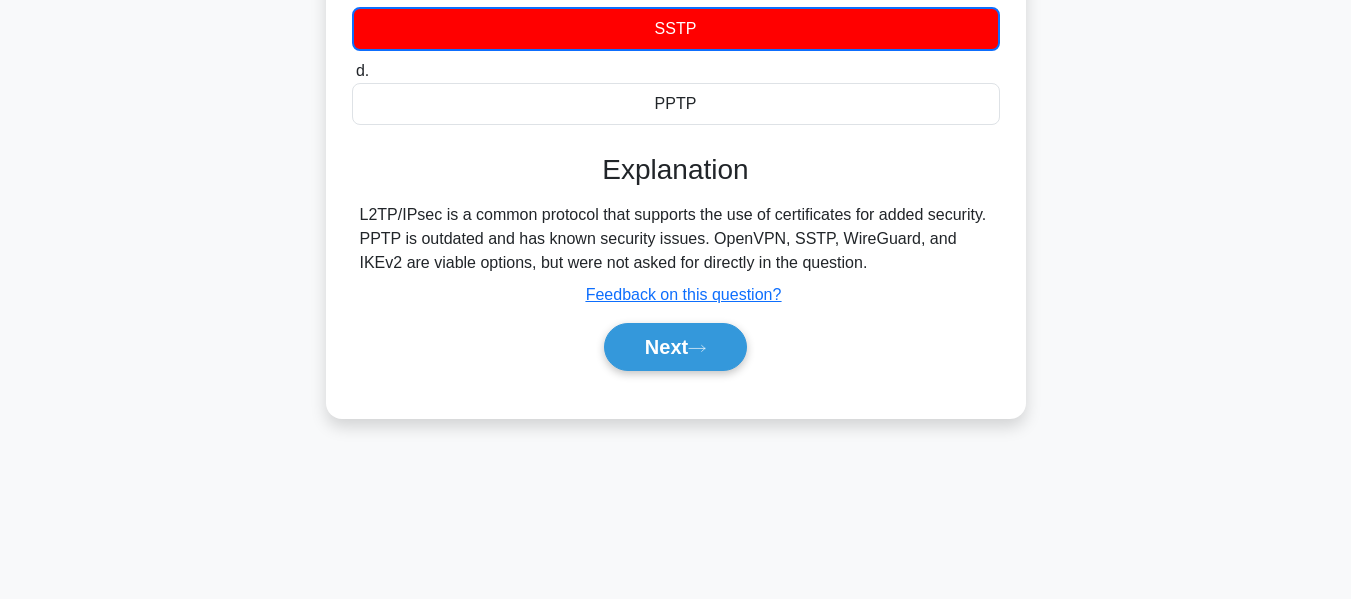click on "A company wants to enhance the security of their VPN by using certificates. What VPN protocol should the company consider using to meet this requirement?
.spinner_0XTQ{transform-origin:center;animation:spinner_y6GP .75s linear infinite}@keyframes spinner_y6GP{100%{transform:rotate(360deg)}}
a.
OpenVPN
b. c. d." at bounding box center [676, 79] 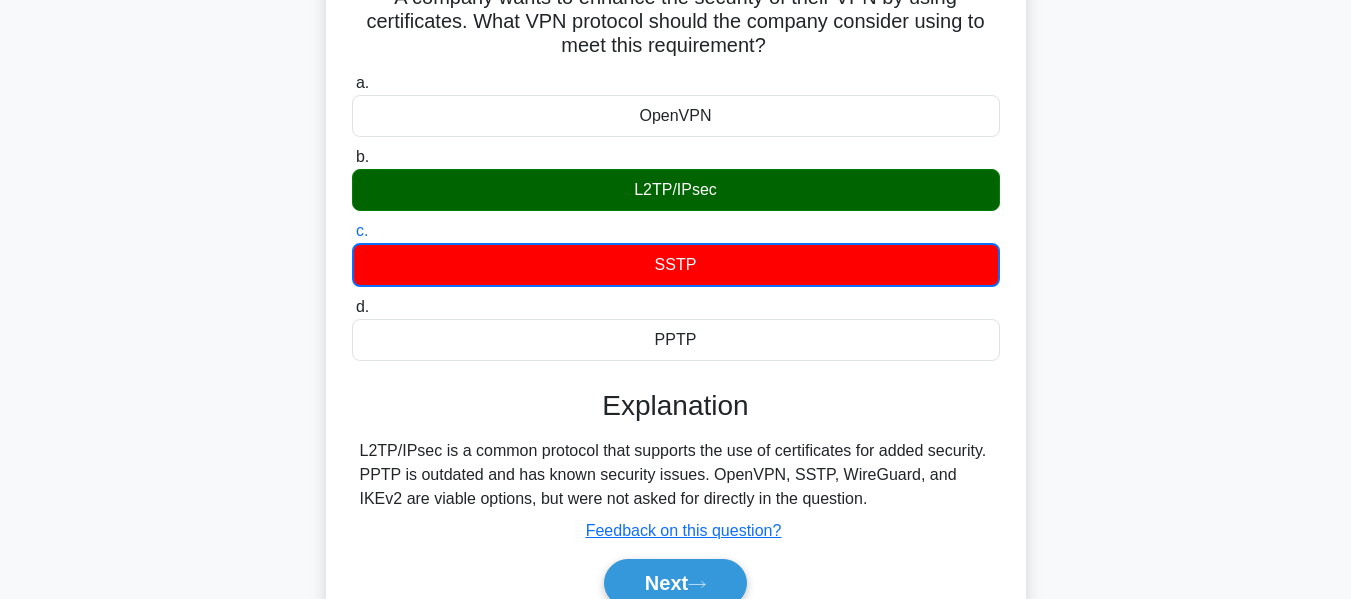 scroll, scrollTop: 200, scrollLeft: 0, axis: vertical 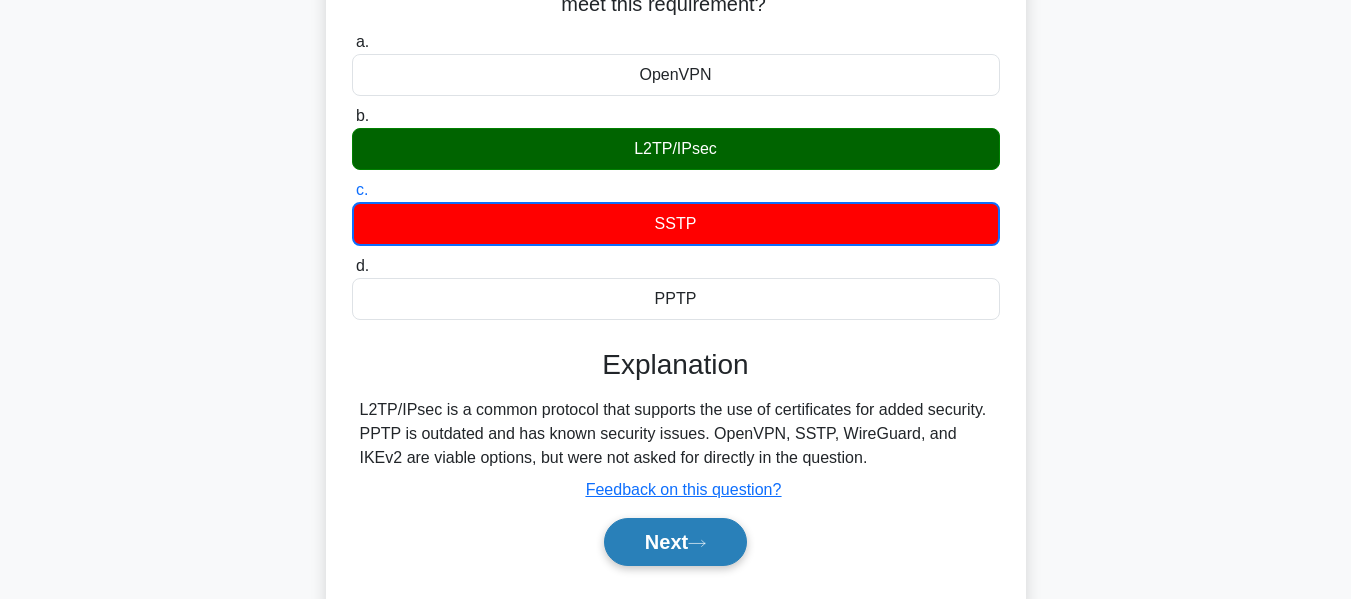 click on "Next" at bounding box center [675, 542] 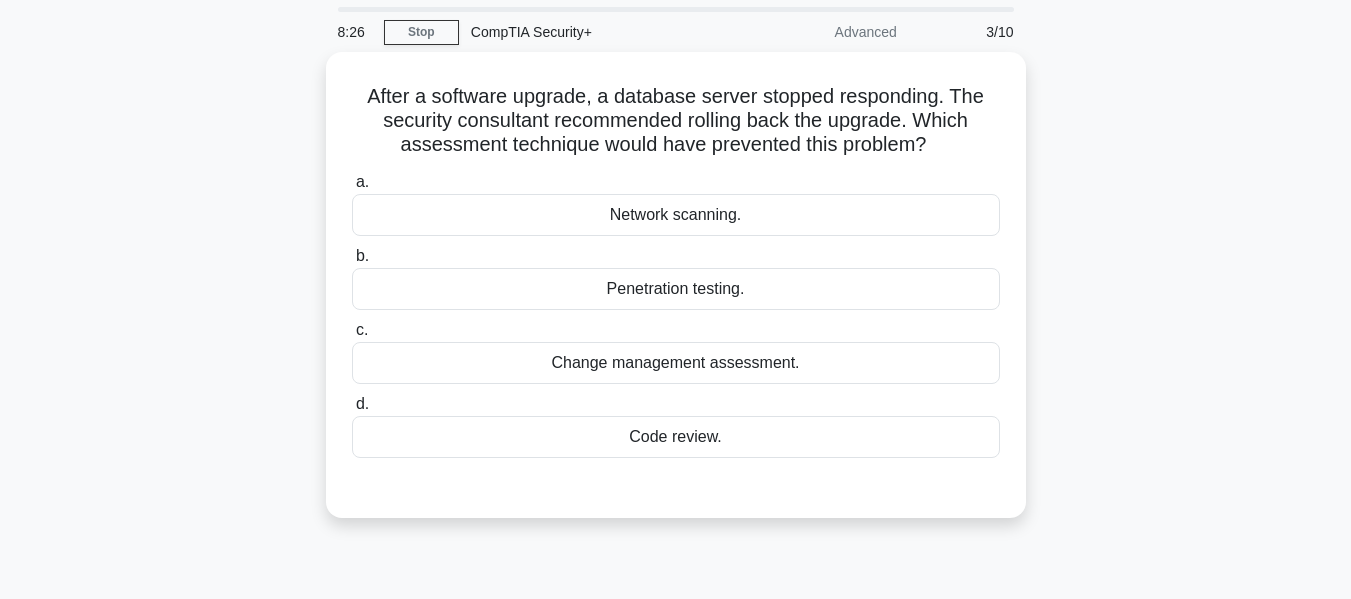 scroll, scrollTop: 100, scrollLeft: 0, axis: vertical 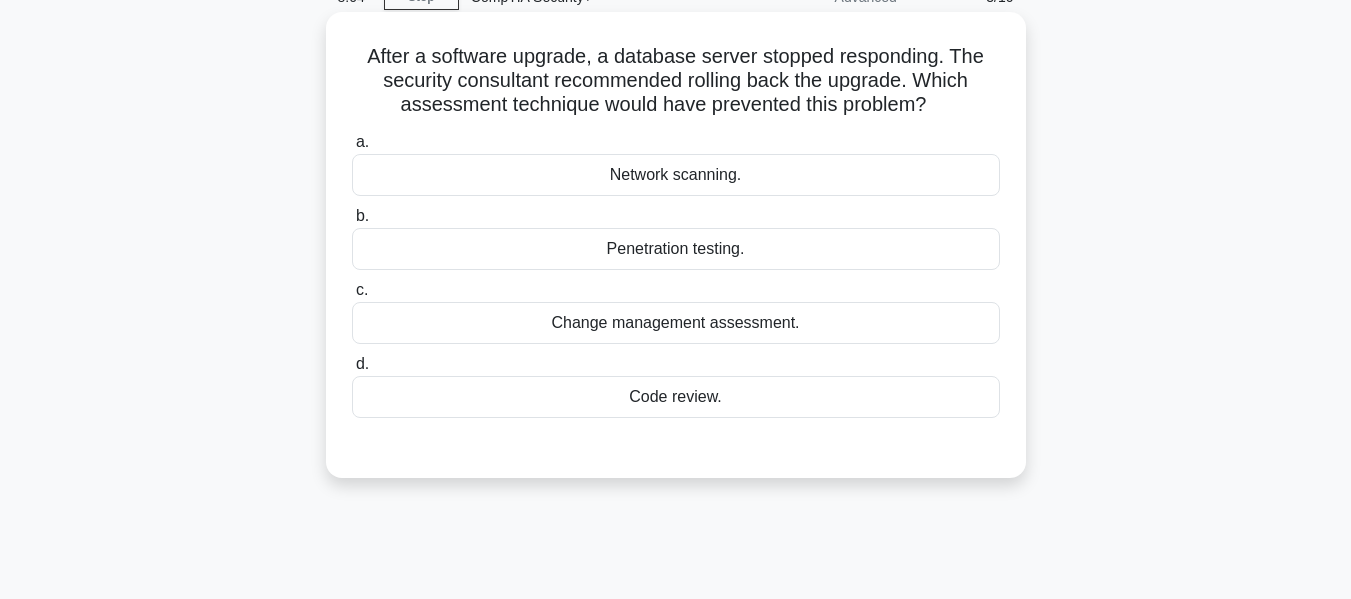 click on "Network scanning." at bounding box center [676, 175] 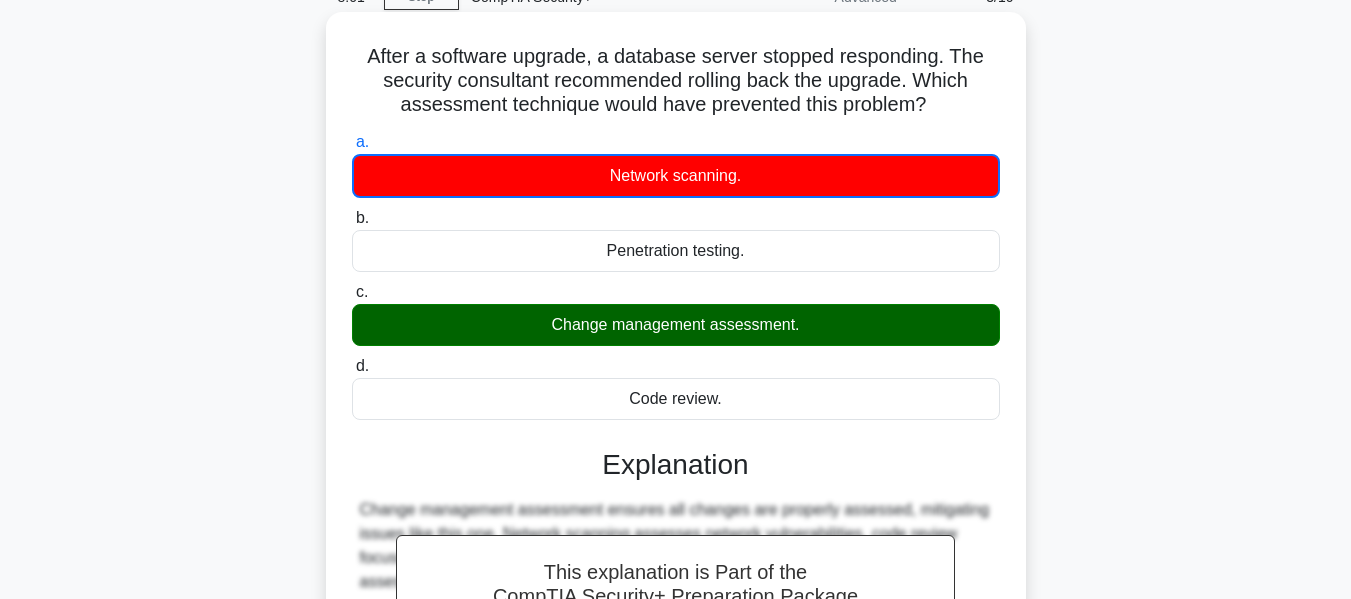 drag, startPoint x: 364, startPoint y: 53, endPoint x: 936, endPoint y: 102, distance: 574.0949 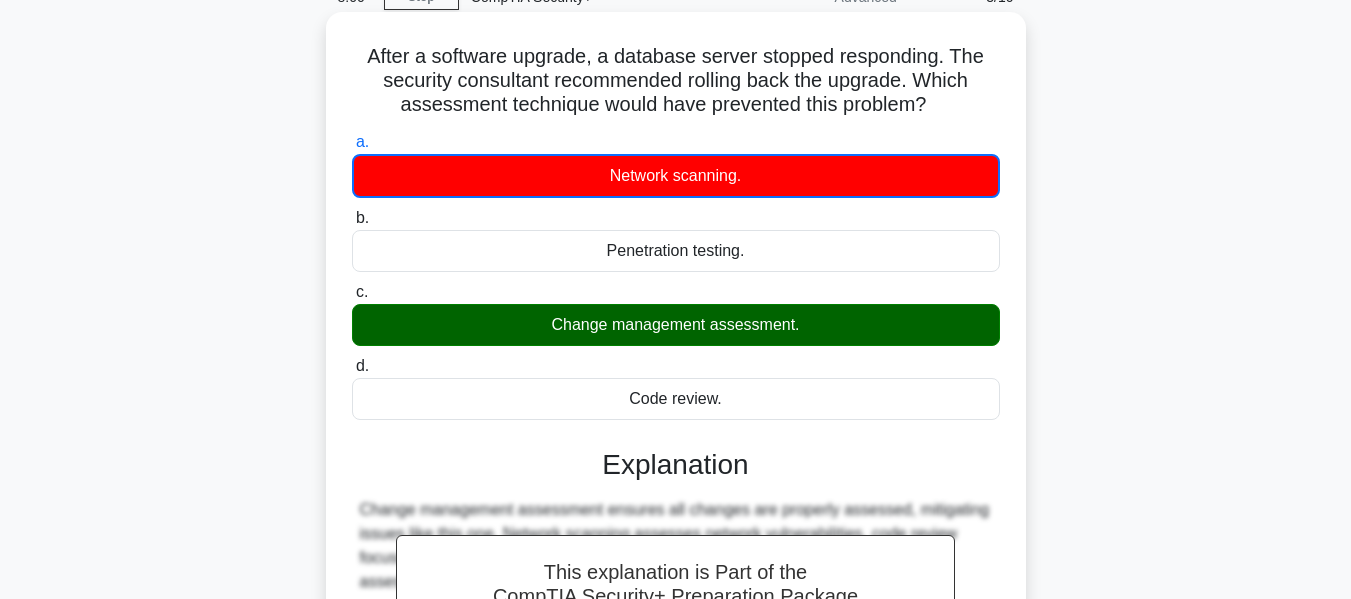 copy on "After a software upgrade, a database server stopped responding. The security consultant recommended rolling back the upgrade. Which assessment technique would have prevented this problem?" 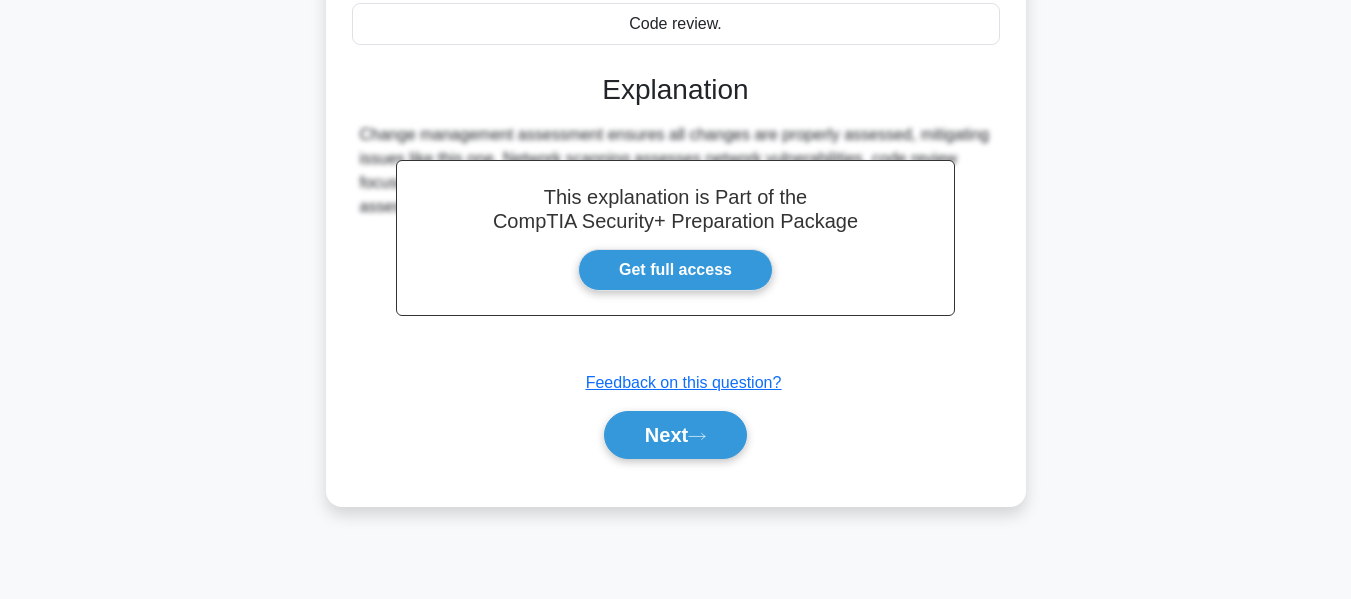 scroll, scrollTop: 481, scrollLeft: 0, axis: vertical 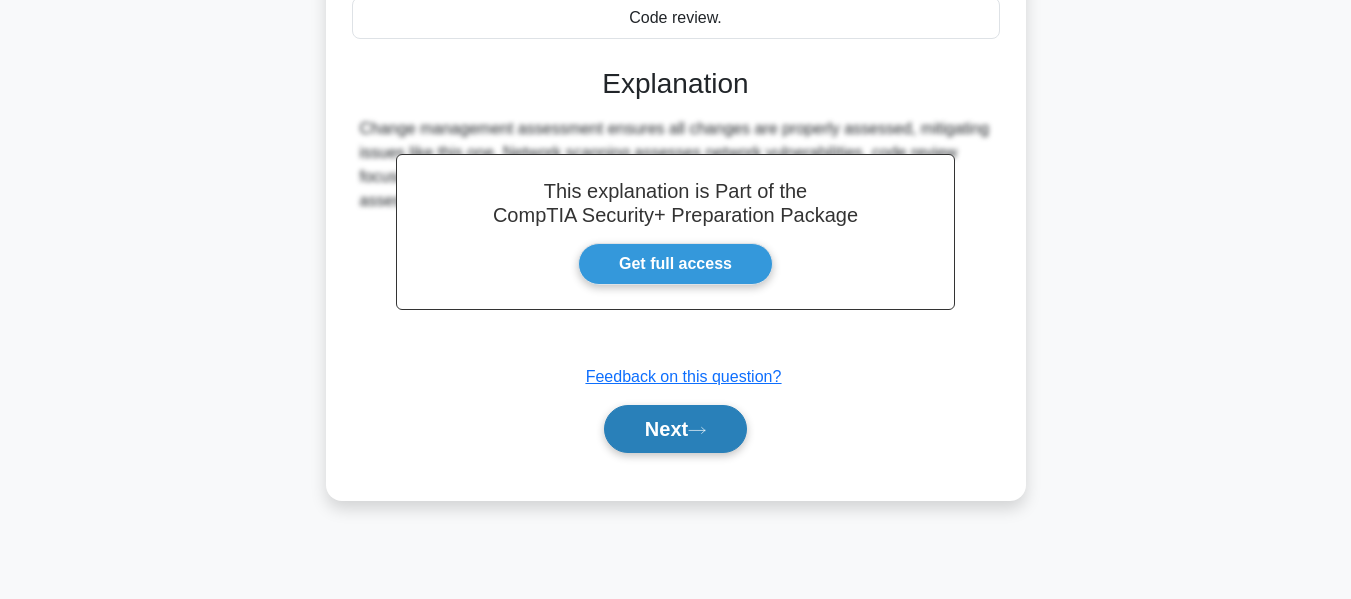 click on "Next" at bounding box center [675, 429] 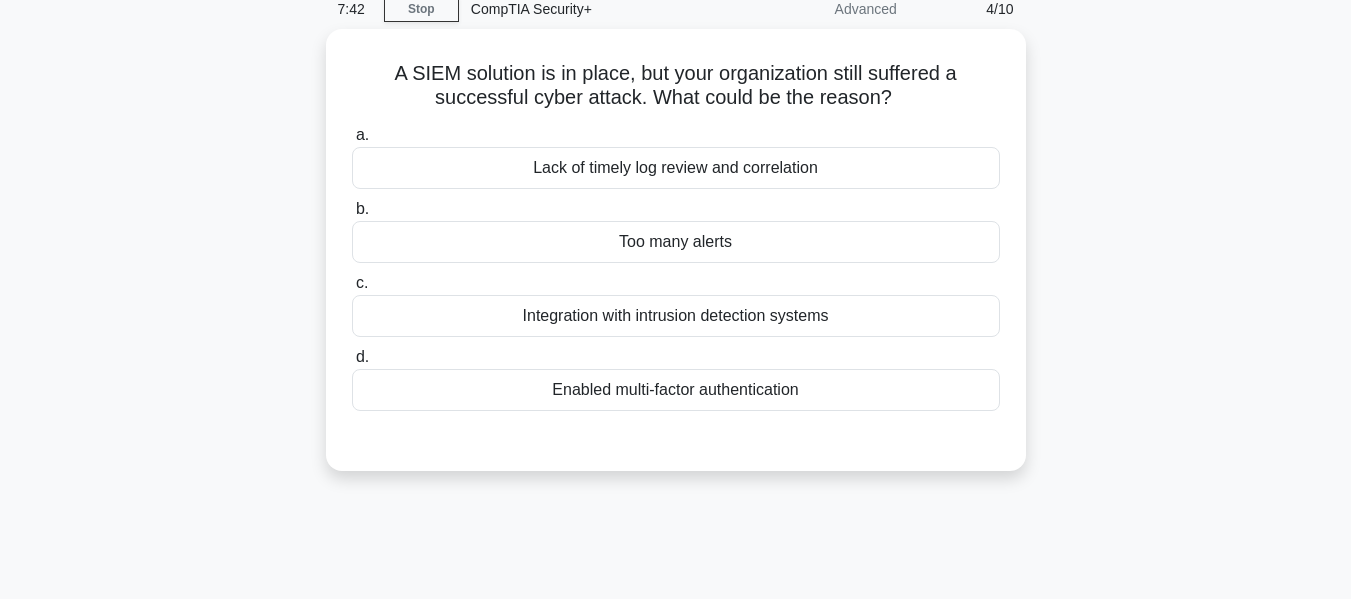 scroll, scrollTop: 81, scrollLeft: 0, axis: vertical 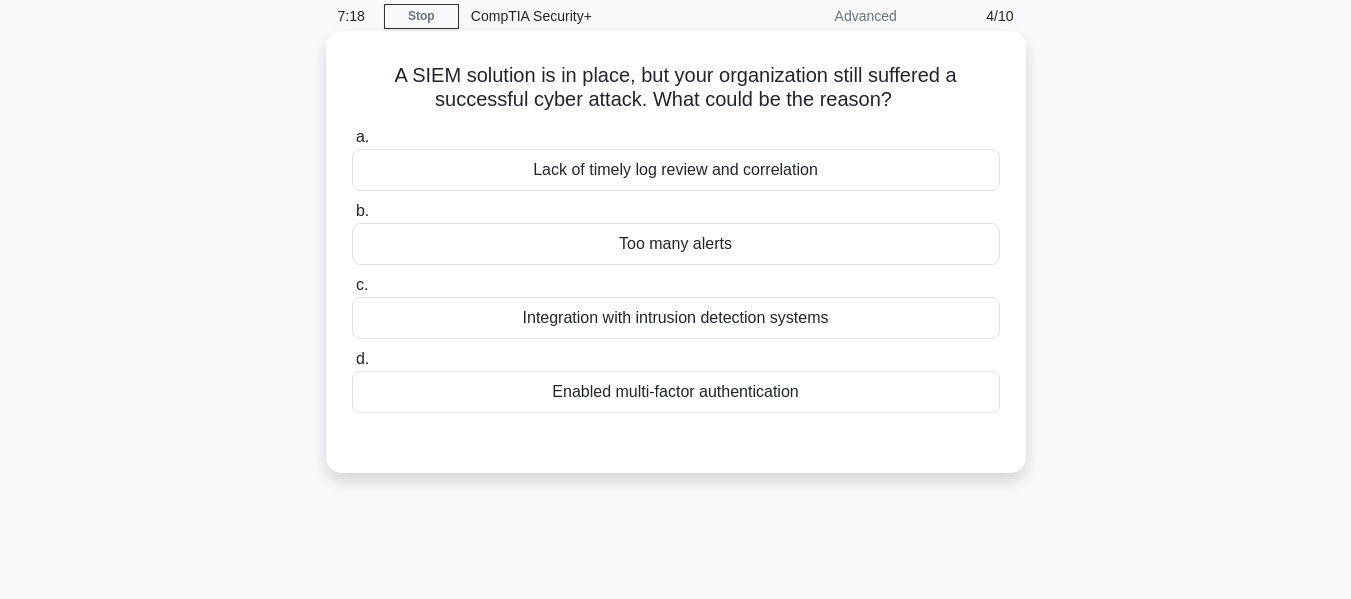 click on "Lack of timely log review and correlation" at bounding box center (676, 170) 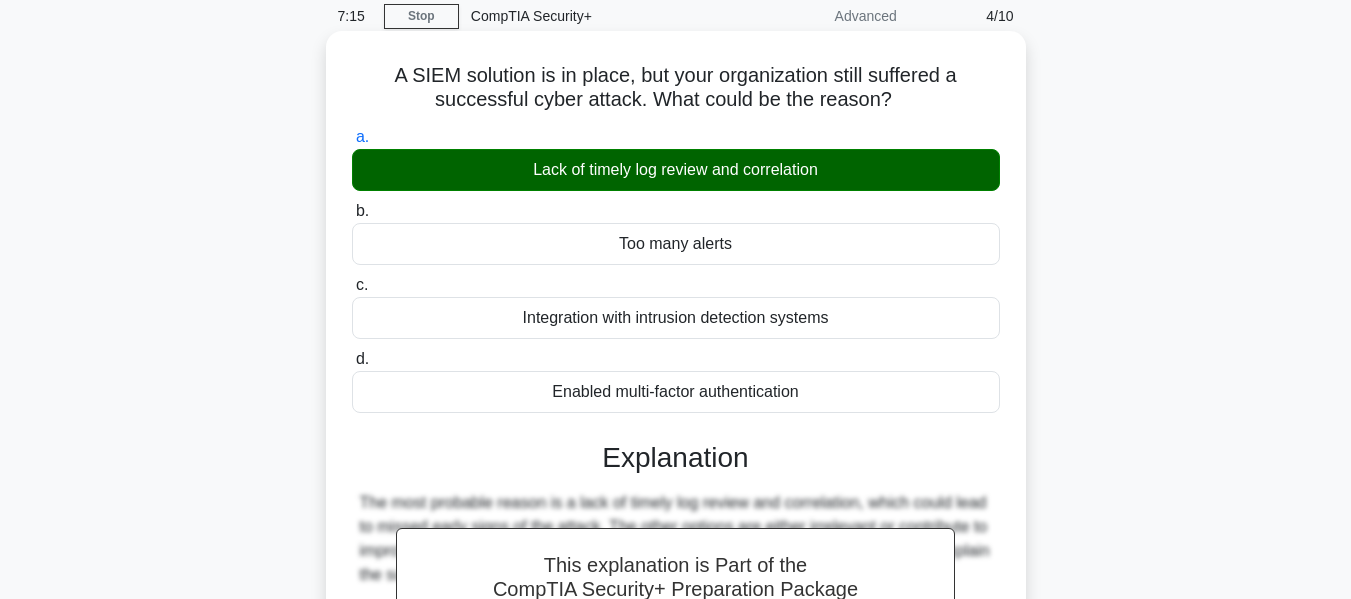 drag, startPoint x: 392, startPoint y: 76, endPoint x: 895, endPoint y: 102, distance: 503.6715 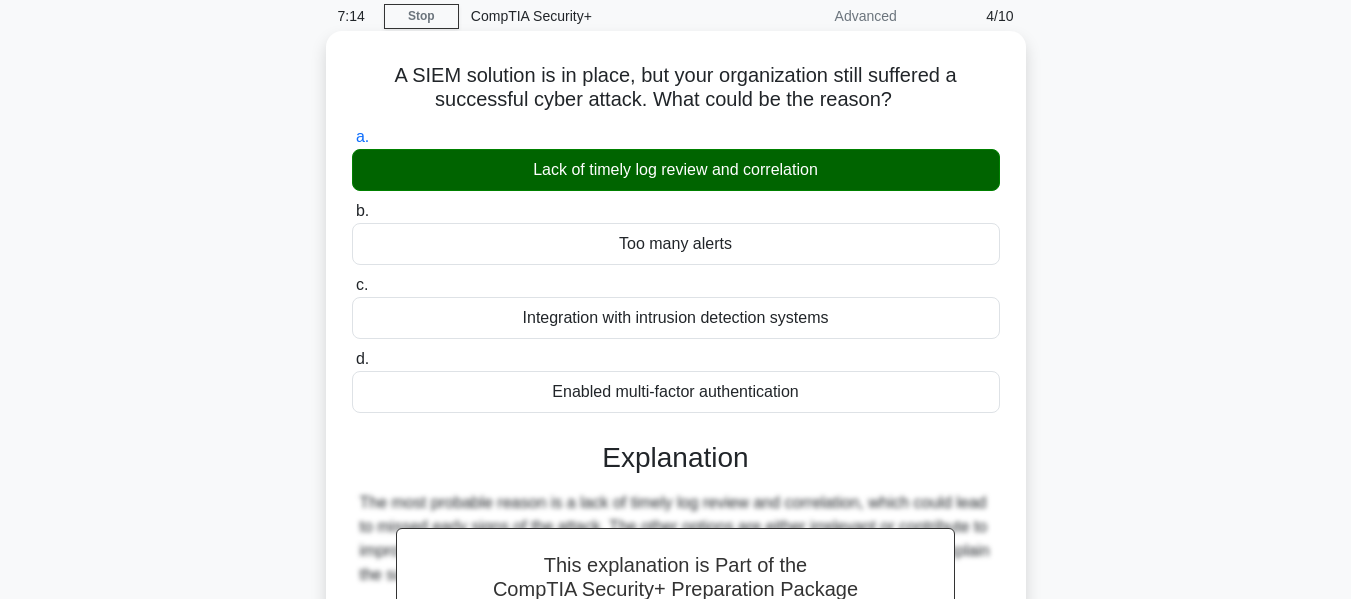 copy on "A SIEM solution is in place, but your organization still suffered a successful cyber attack. What could be the reason?" 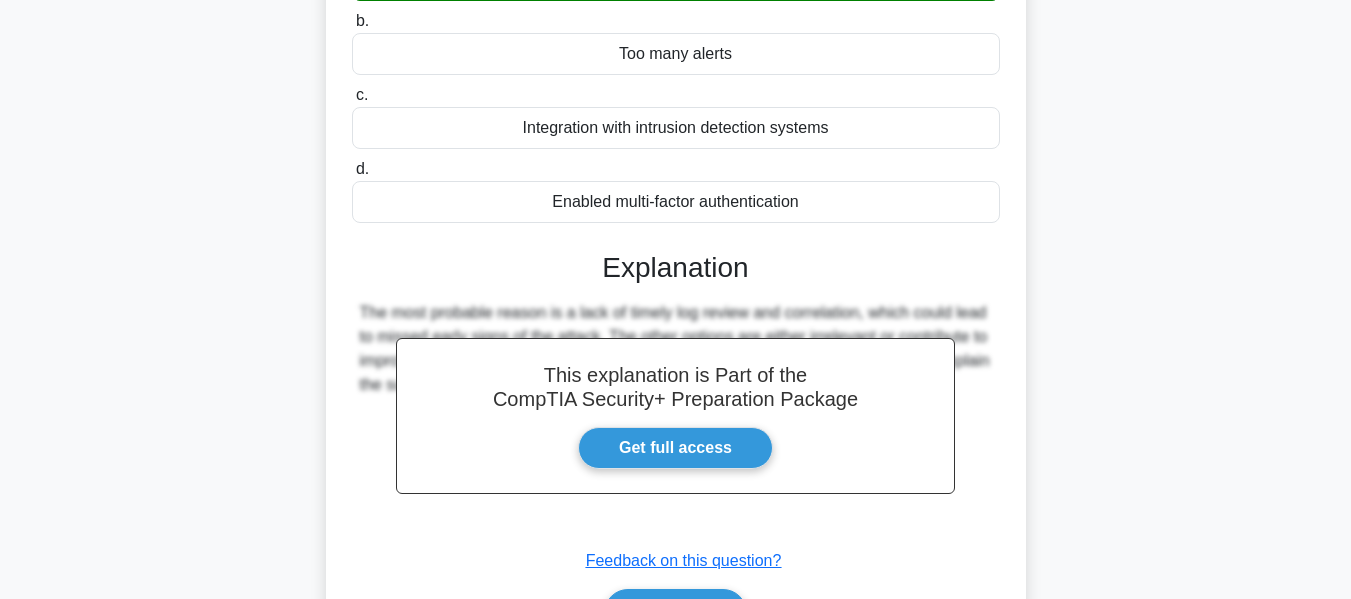 scroll, scrollTop: 481, scrollLeft: 0, axis: vertical 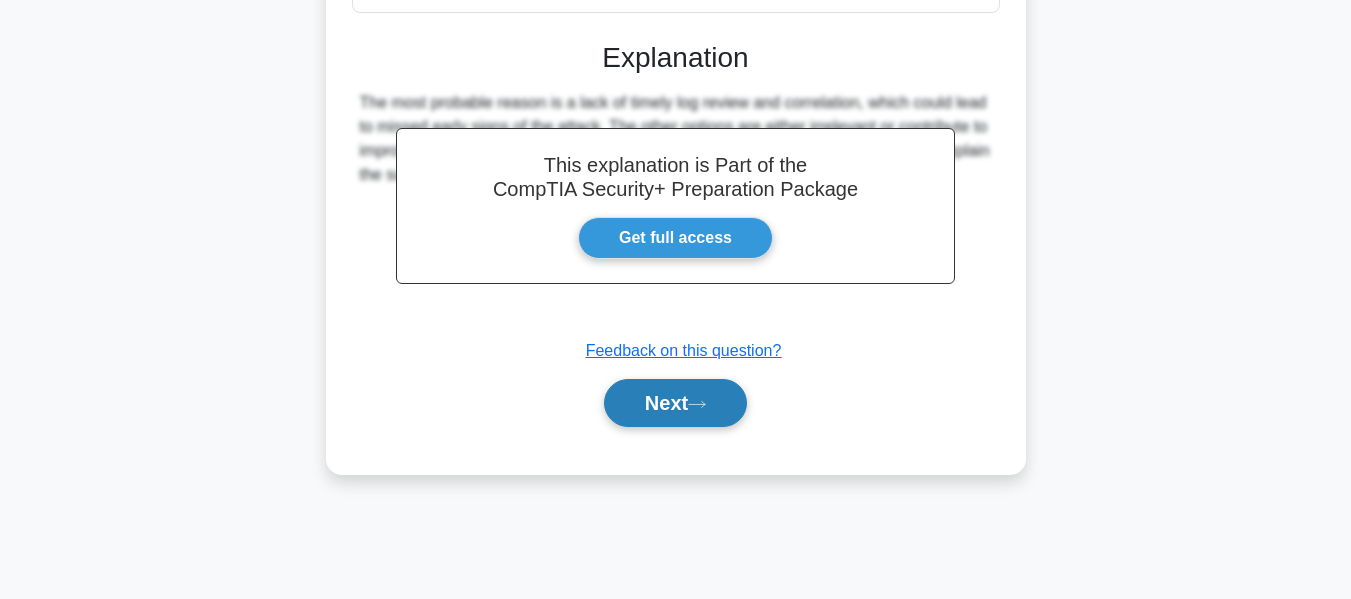 click on "Next" at bounding box center [675, 403] 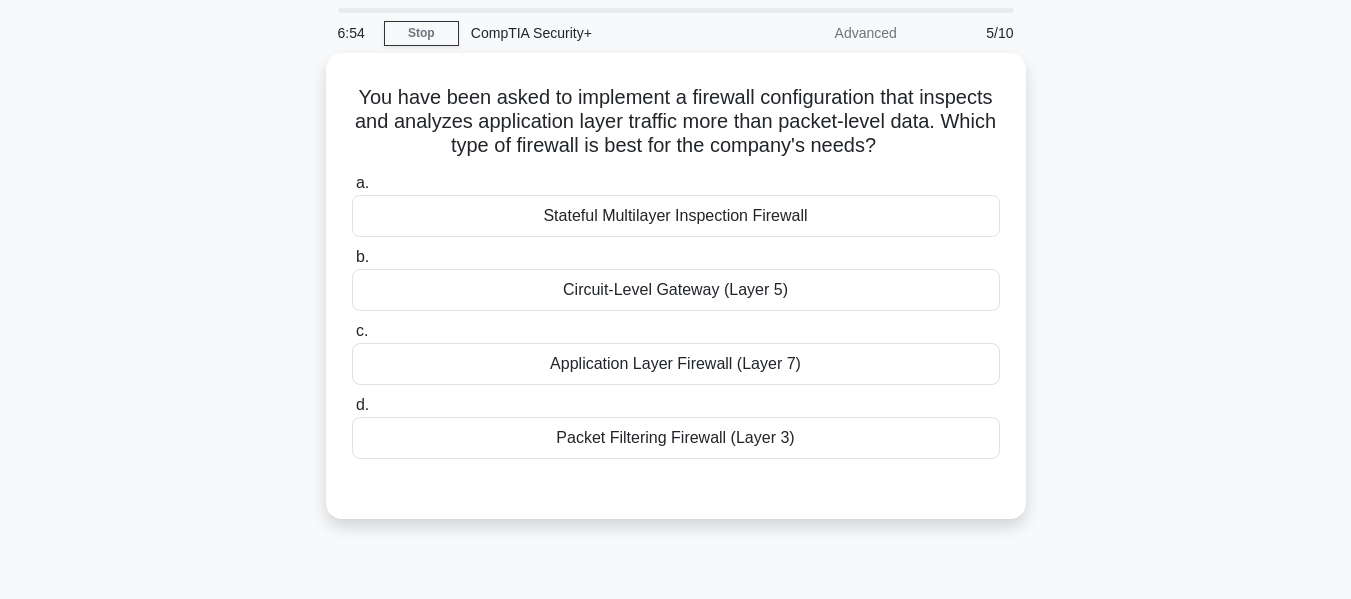 scroll, scrollTop: 100, scrollLeft: 0, axis: vertical 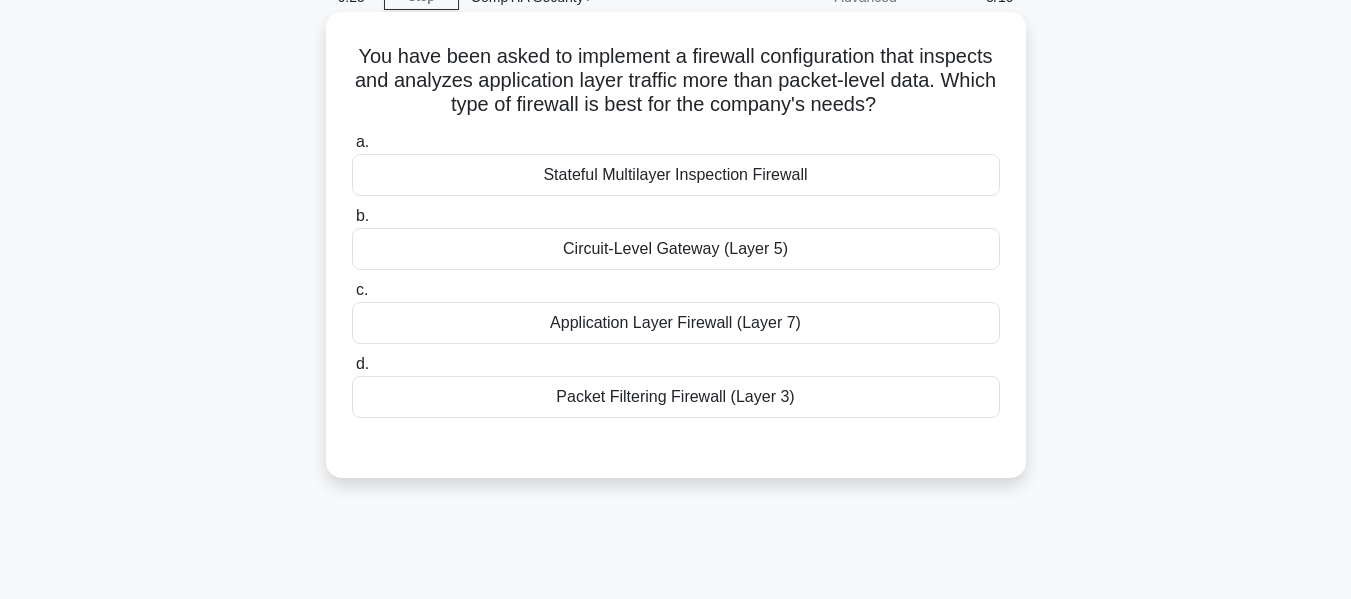 click on "Application Layer Firewall (Layer 7)" at bounding box center [676, 323] 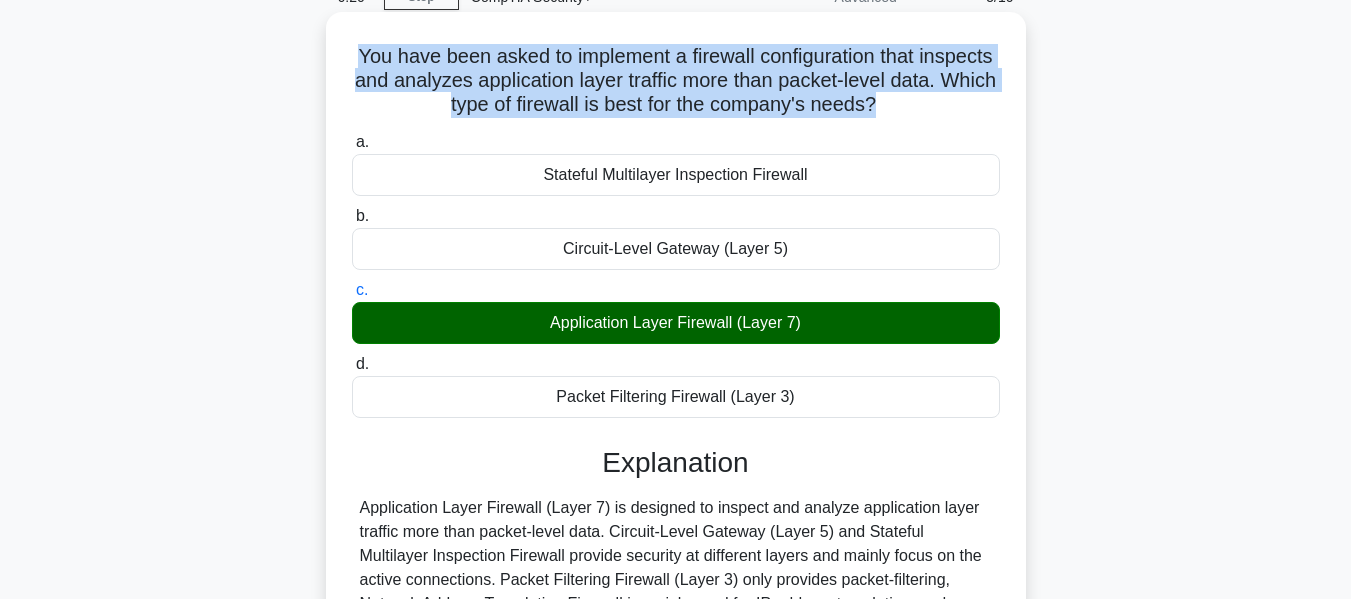 drag, startPoint x: 385, startPoint y: 53, endPoint x: 935, endPoint y: 110, distance: 552.94574 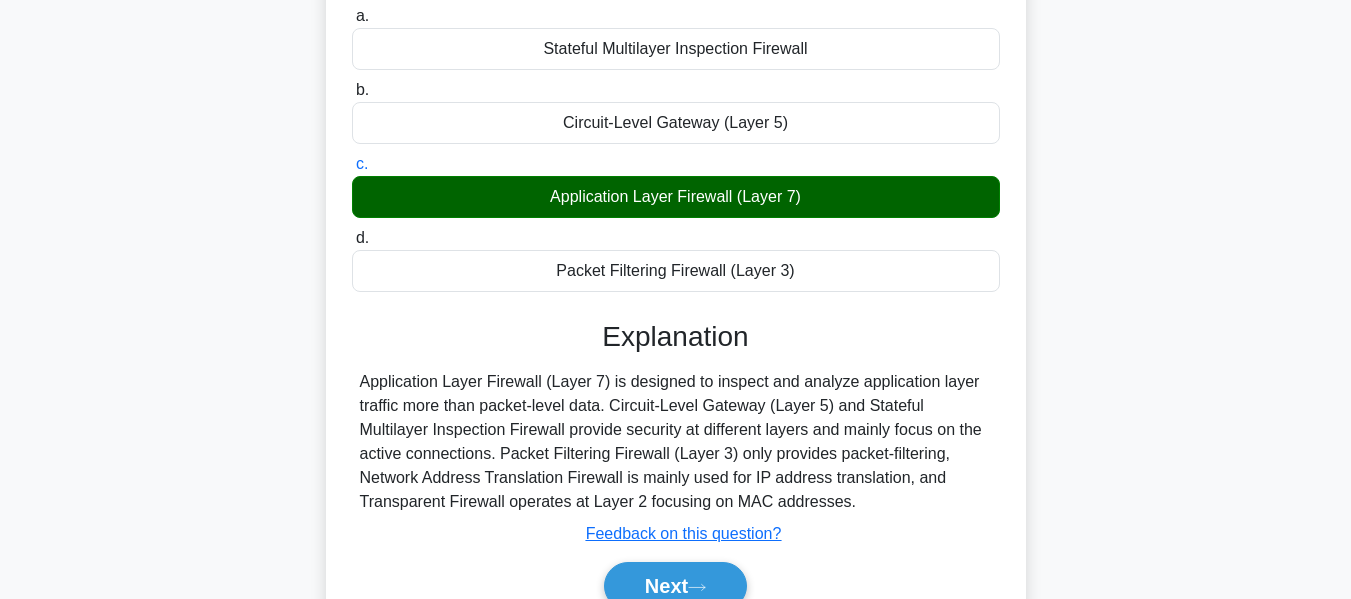 scroll, scrollTop: 300, scrollLeft: 0, axis: vertical 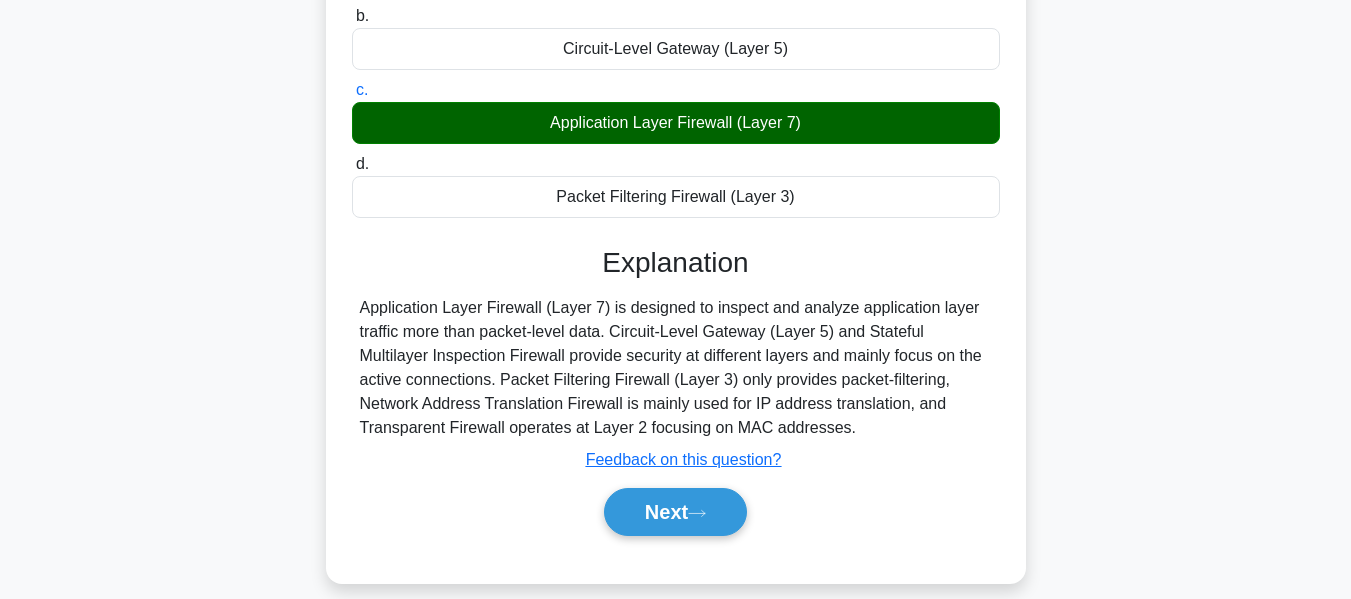 drag, startPoint x: 363, startPoint y: 304, endPoint x: 842, endPoint y: 427, distance: 494.5402 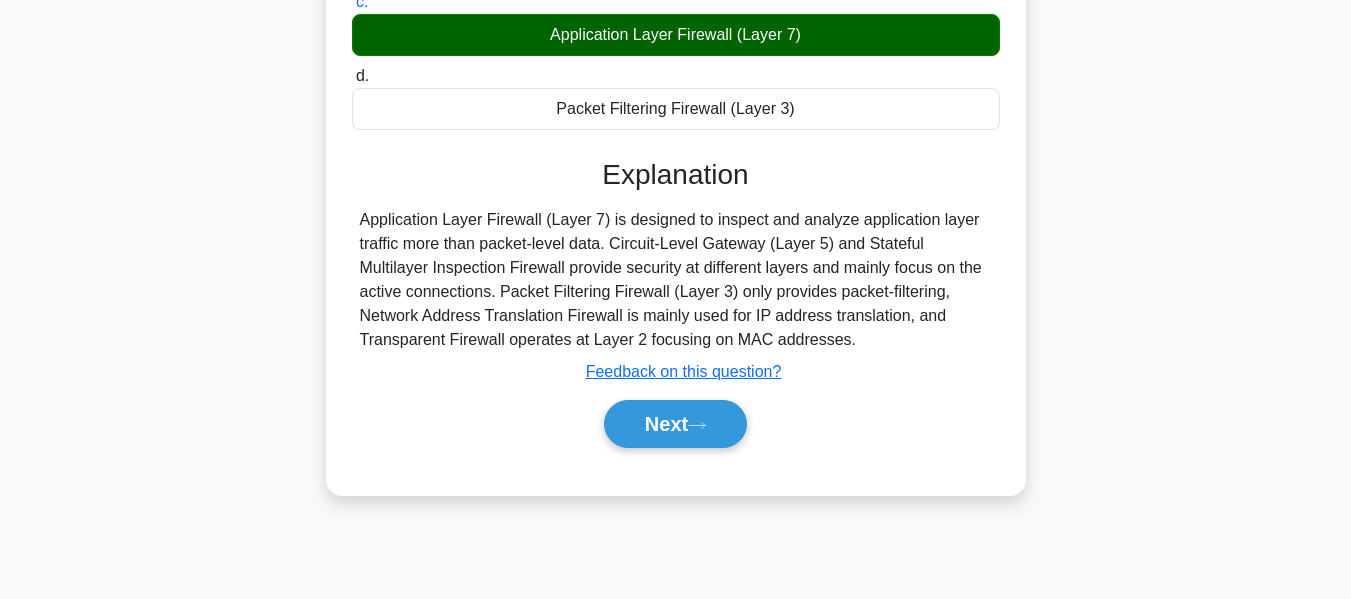 scroll, scrollTop: 481, scrollLeft: 0, axis: vertical 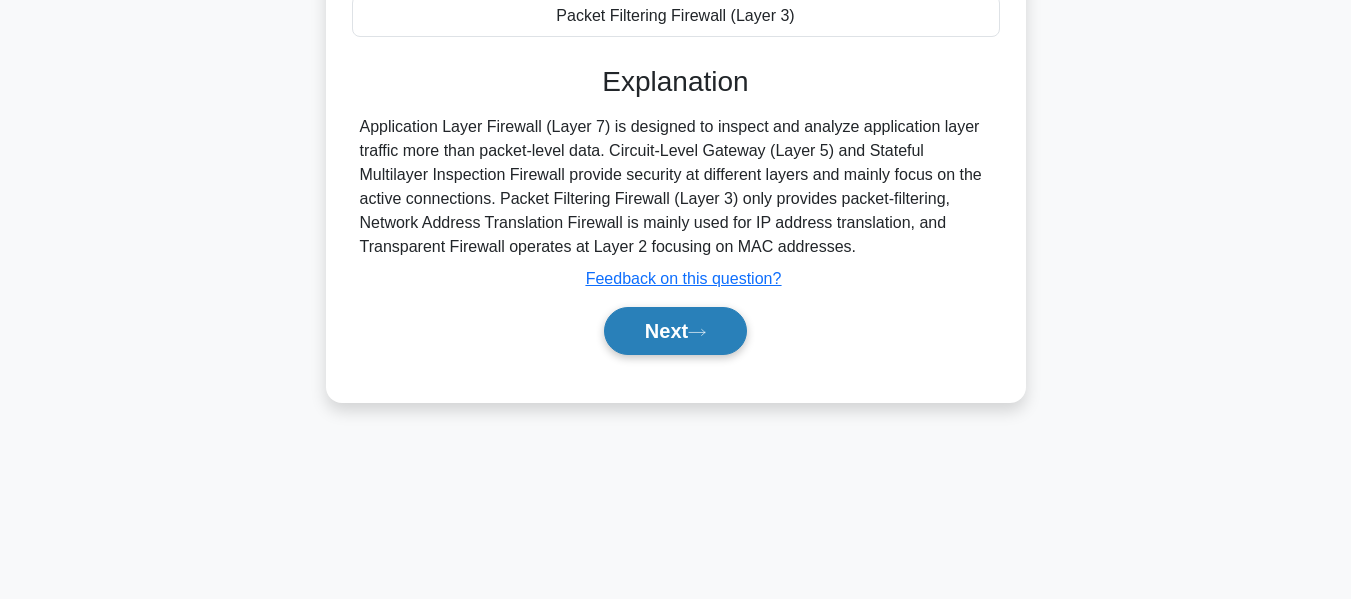 click on "Next" at bounding box center (675, 331) 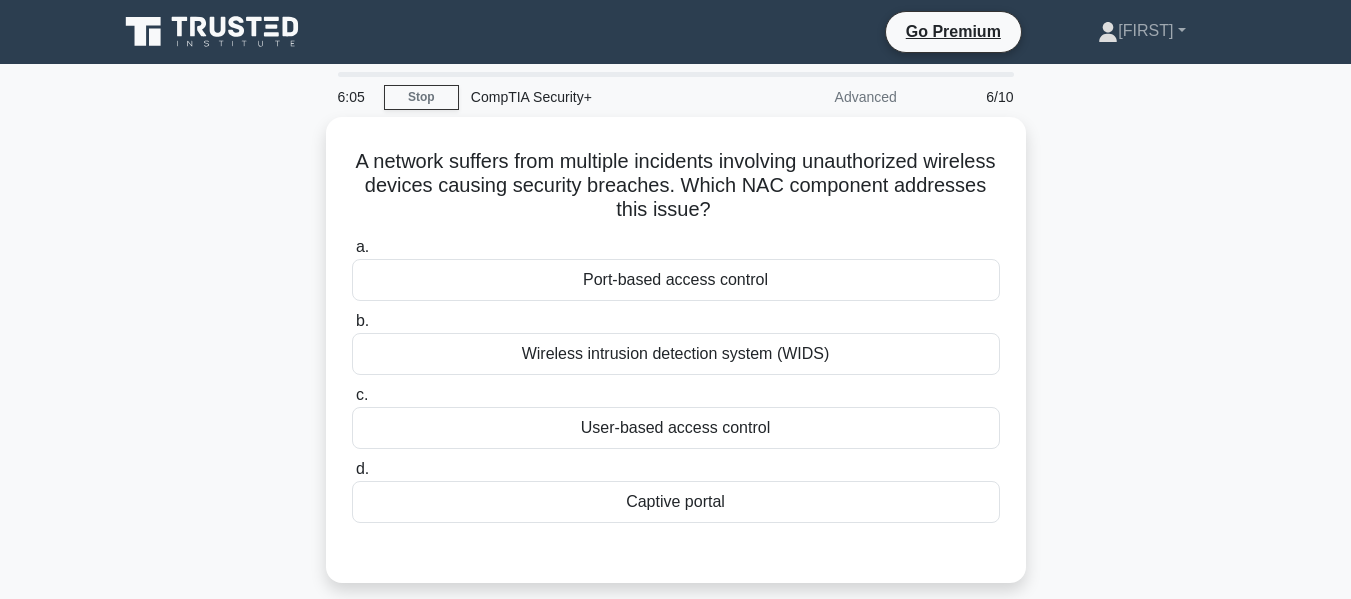 scroll, scrollTop: 100, scrollLeft: 0, axis: vertical 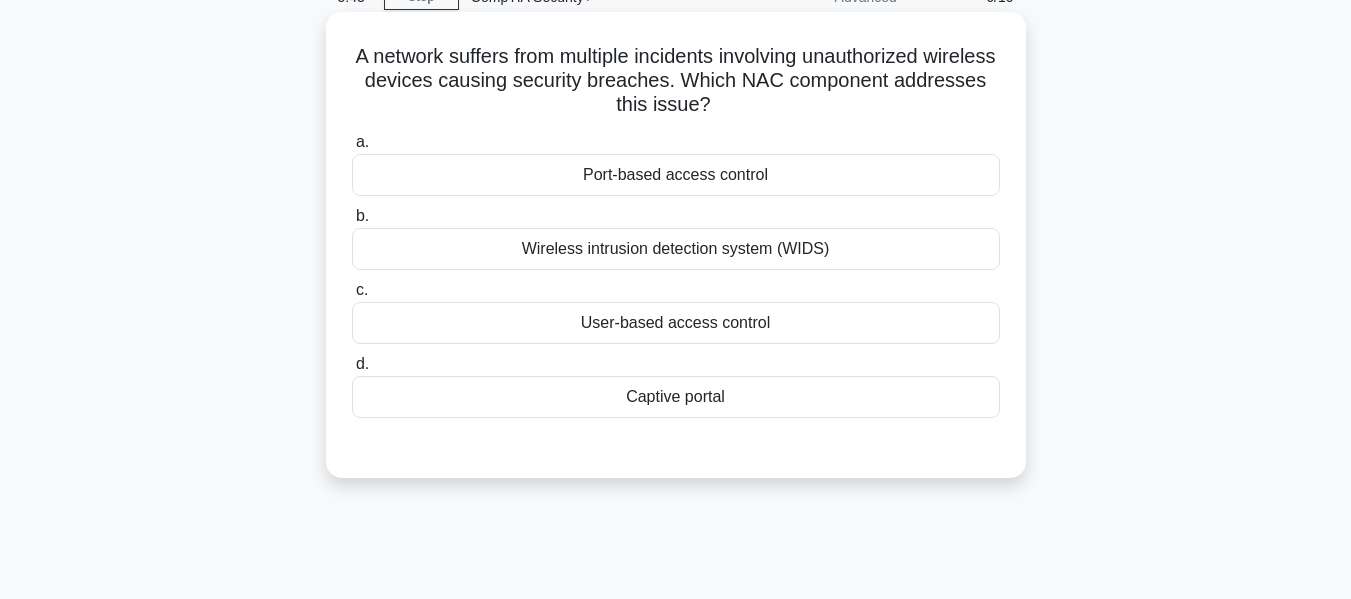 click on "Wireless intrusion detection system (WIDS)" at bounding box center [676, 249] 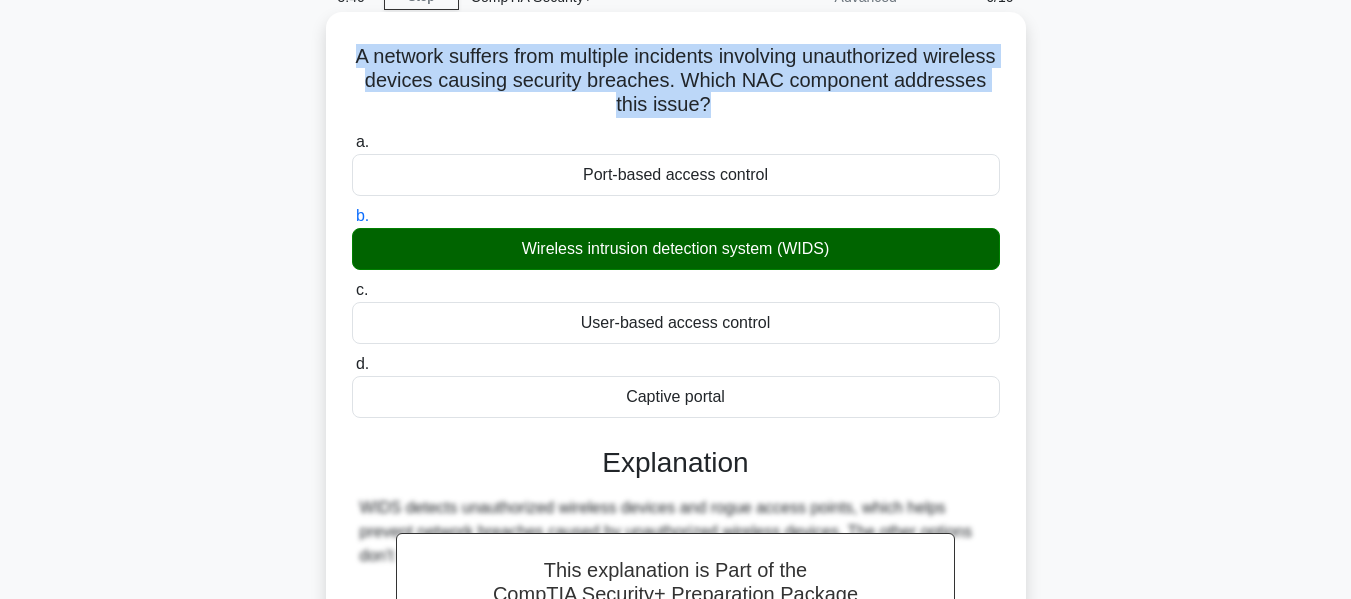 drag, startPoint x: 383, startPoint y: 56, endPoint x: 755, endPoint y: 104, distance: 375.08398 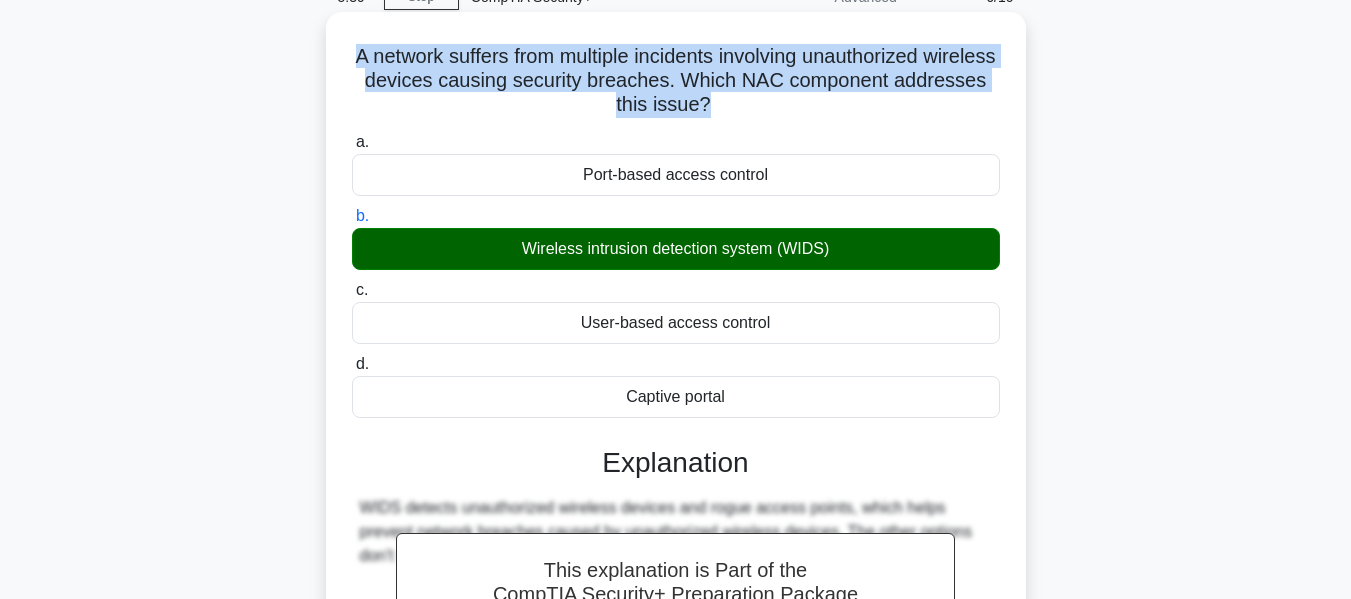 copy on "A network suffers from multiple incidents involving unauthorized wireless devices causing security breaches. Which NAC component addresses this issue?" 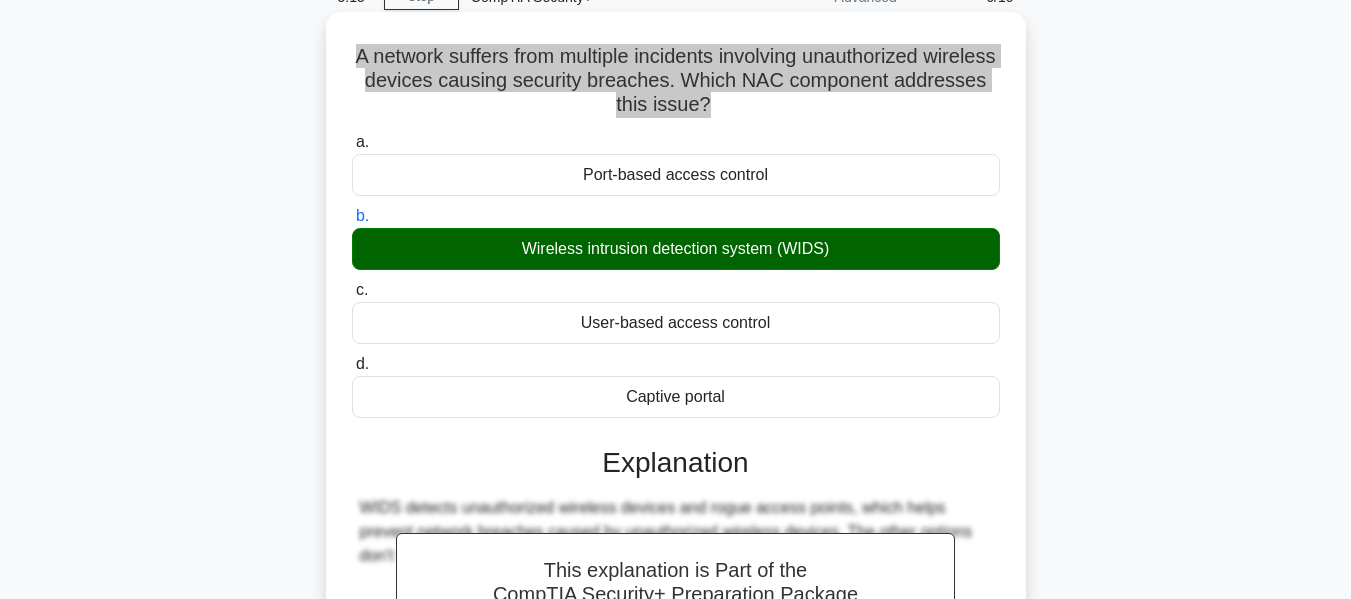 scroll, scrollTop: 400, scrollLeft: 0, axis: vertical 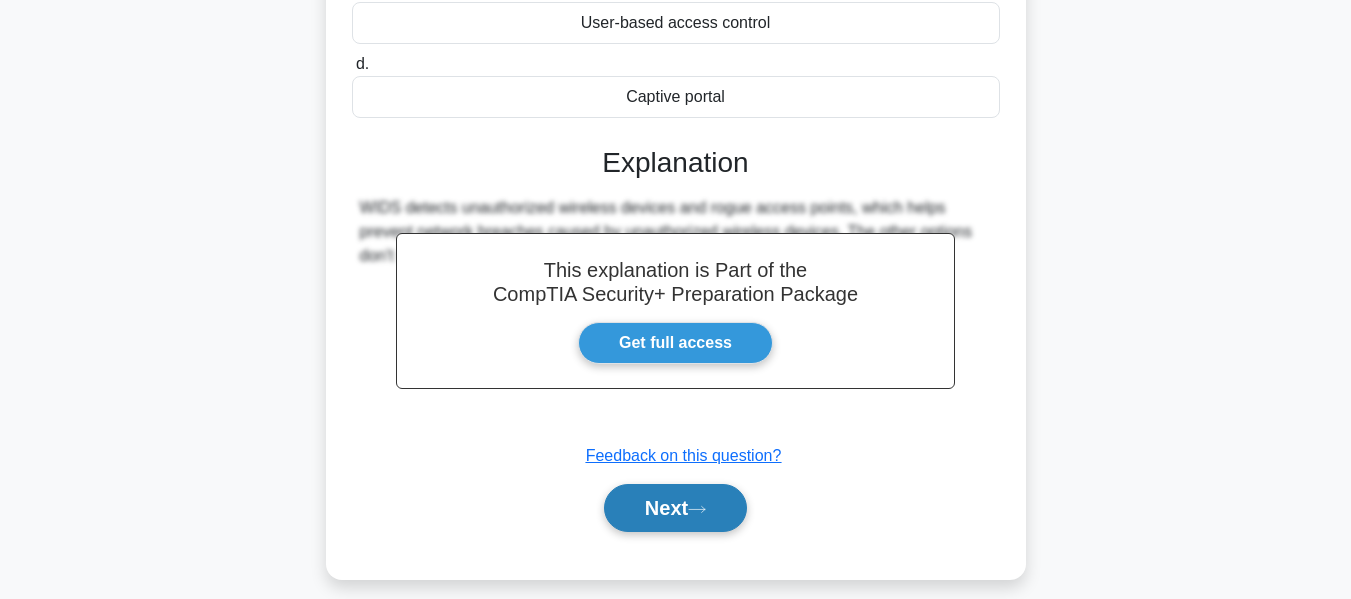 click 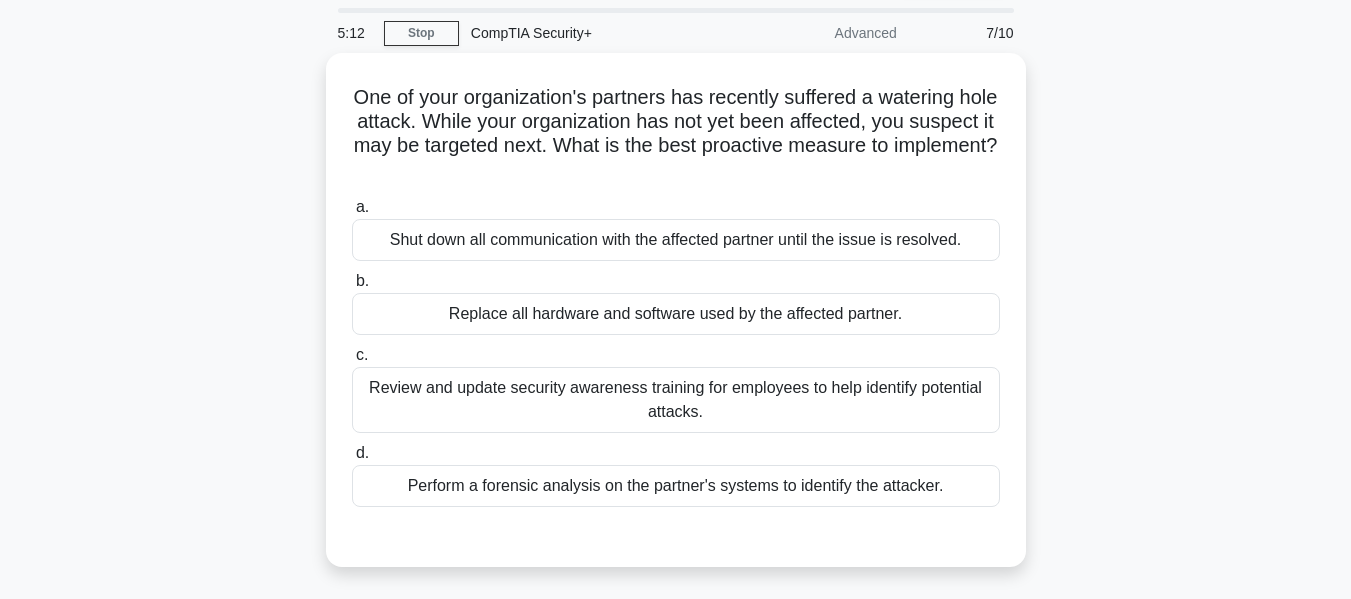 scroll, scrollTop: 100, scrollLeft: 0, axis: vertical 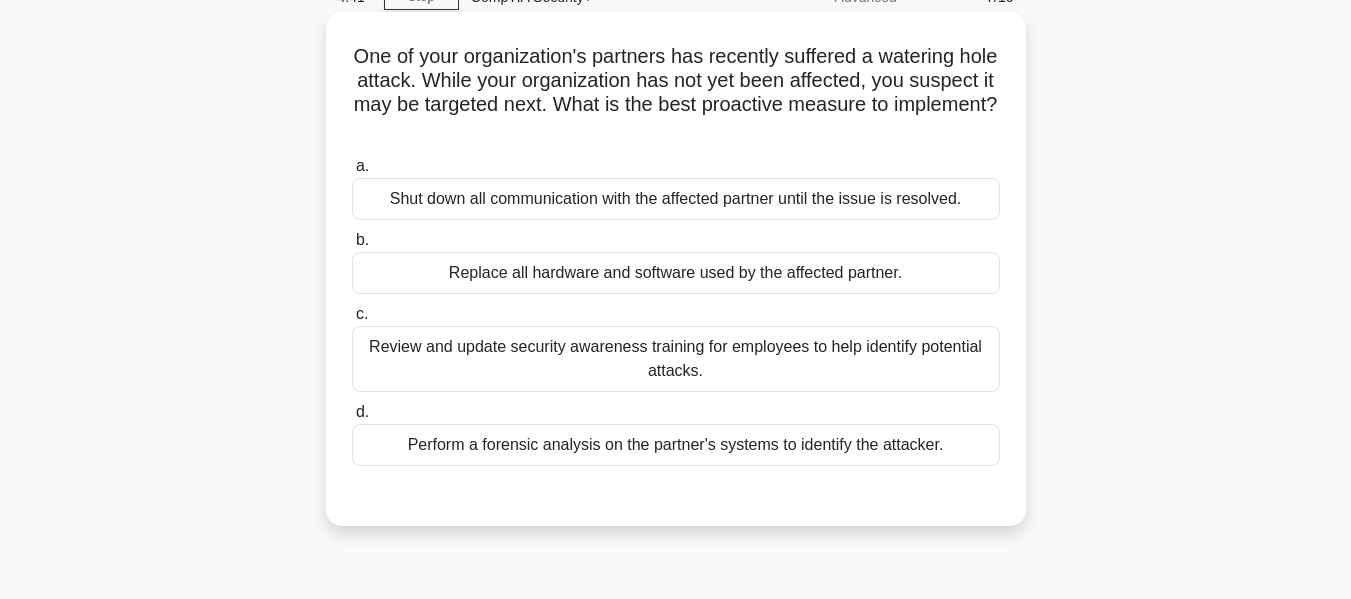 click on "Perform a forensic analysis on the partner's systems to identify the attacker." at bounding box center (676, 445) 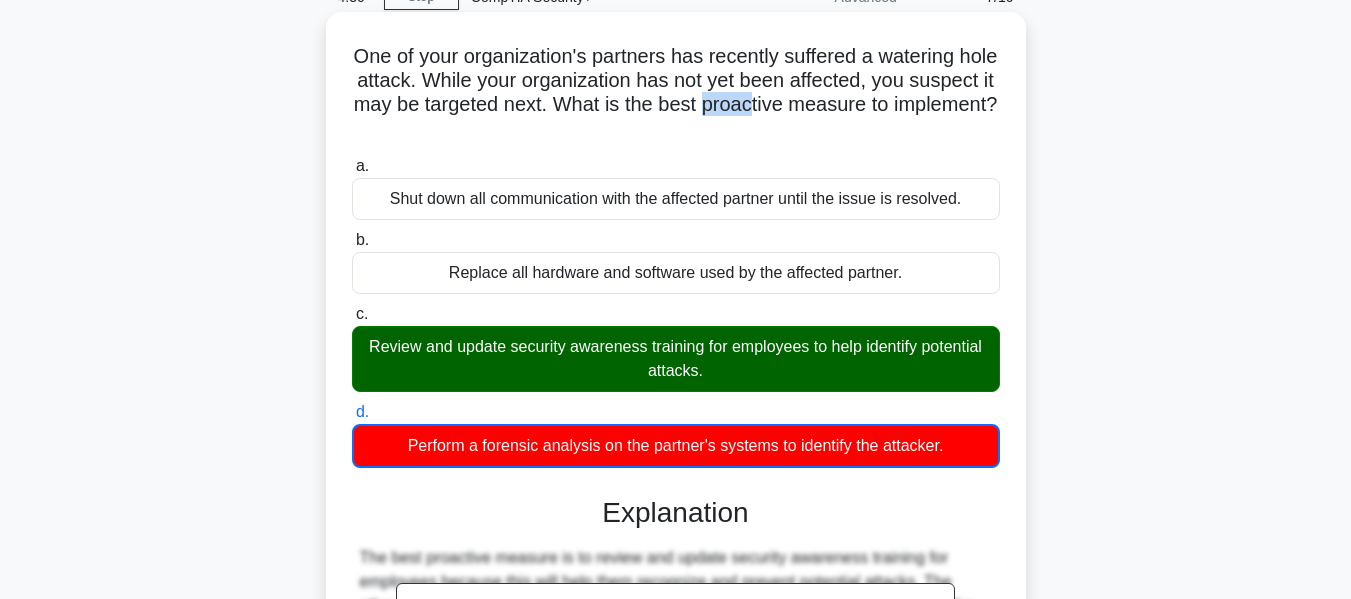 drag, startPoint x: 807, startPoint y: 106, endPoint x: 856, endPoint y: 106, distance: 49 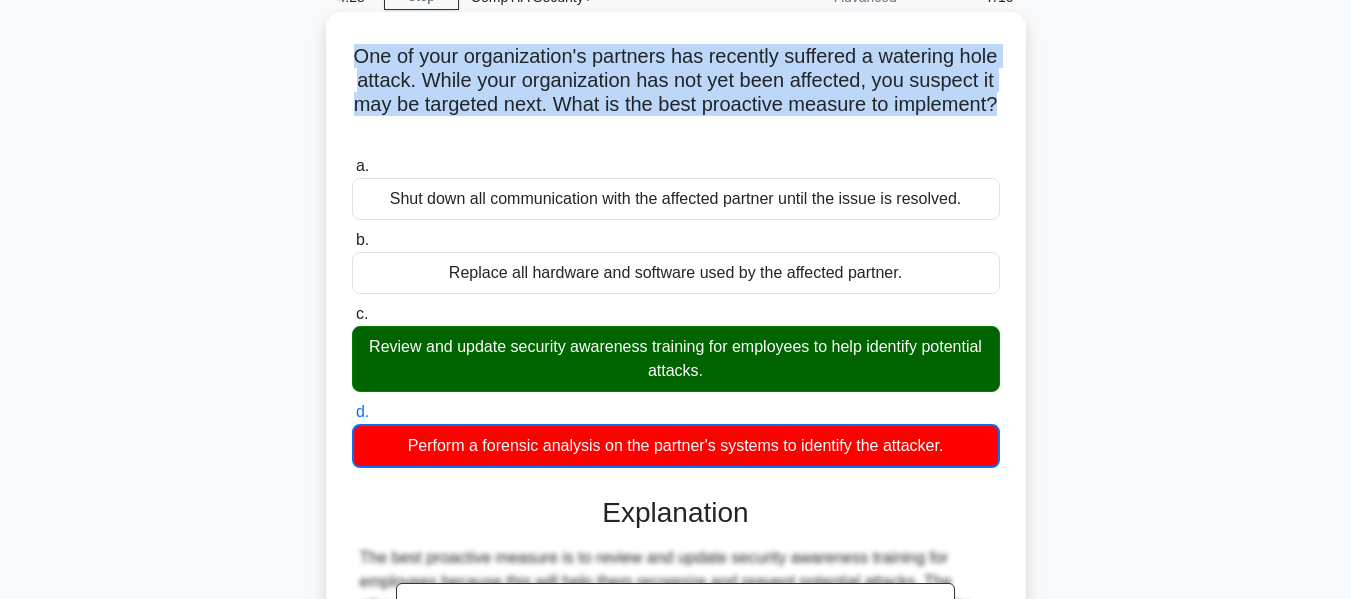 drag, startPoint x: 371, startPoint y: 55, endPoint x: 712, endPoint y: 122, distance: 347.51978 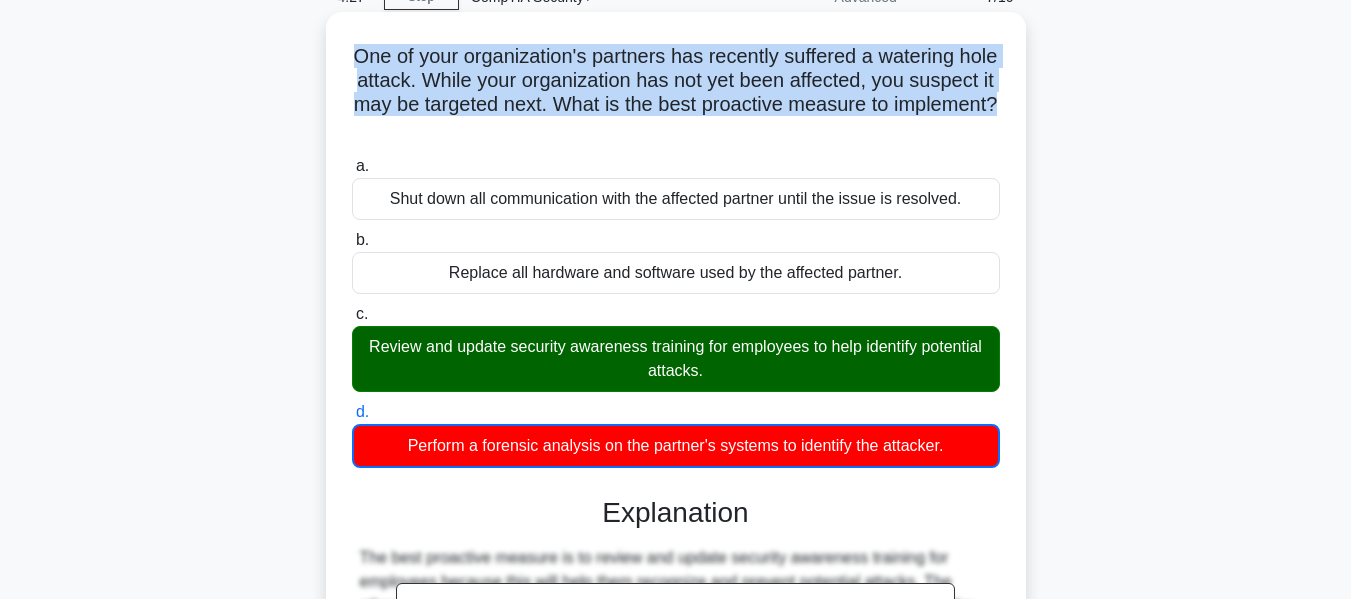 copy on "One of your organization's partners has recently suffered a watering hole attack. While your organization has not yet been affected, you suspect it may be targeted next. What is the best proactive measure to implement?" 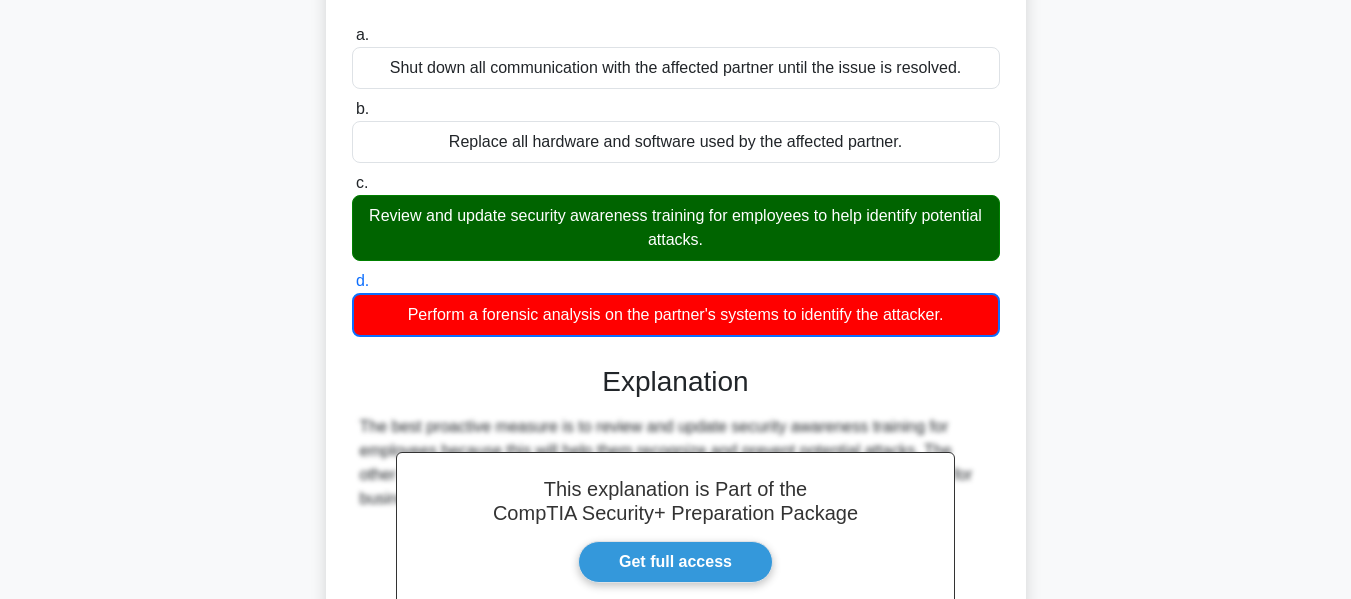 scroll, scrollTop: 481, scrollLeft: 0, axis: vertical 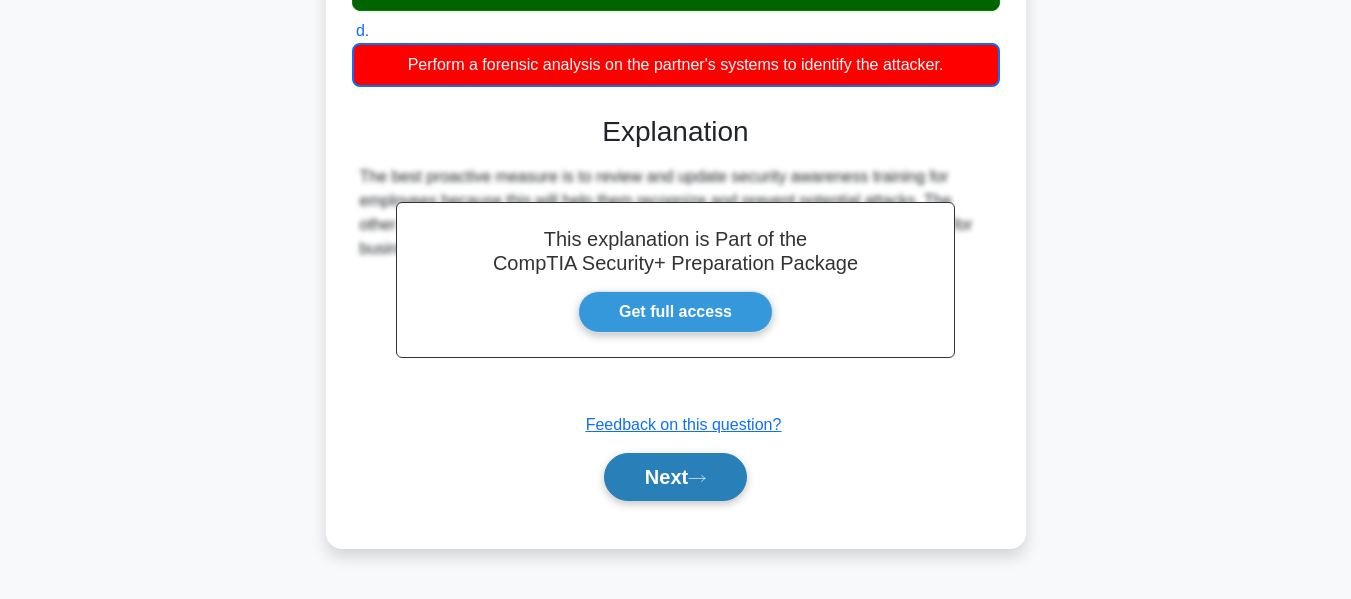 click on "Next" at bounding box center [675, 477] 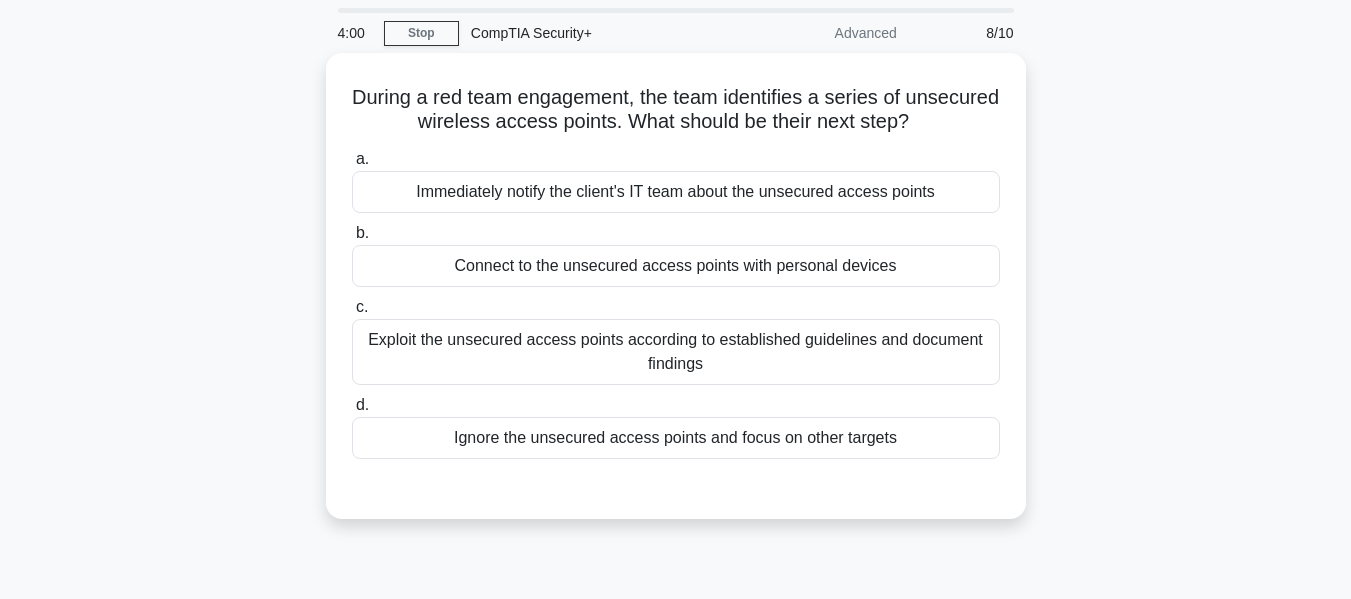 scroll, scrollTop: 100, scrollLeft: 0, axis: vertical 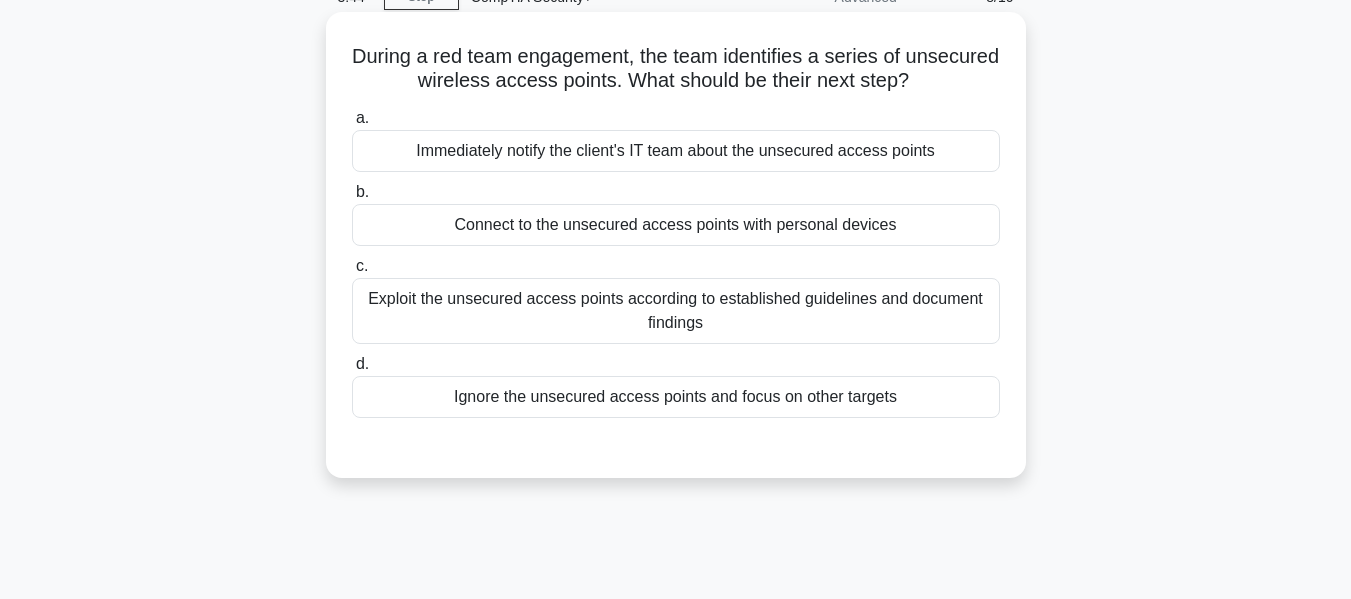 click on "Immediately notify the client's IT team about the unsecured access points" at bounding box center (676, 151) 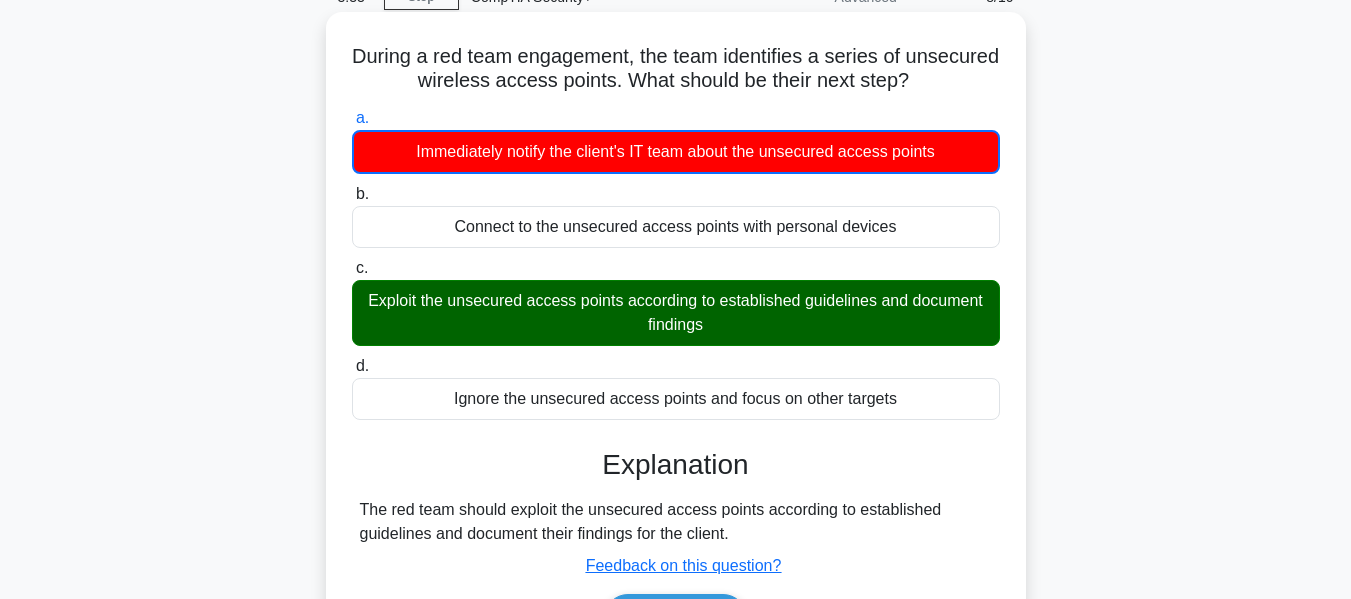 click on "During a red team engagement, the team identifies a series of unsecured wireless access points. What should be their next step?
.spinner_0XTQ{transform-origin:center;animation:spinner_y6GP .75s linear infinite}@keyframes spinner_y6GP{100%{transform:rotate(360deg)}}" at bounding box center (676, 69) 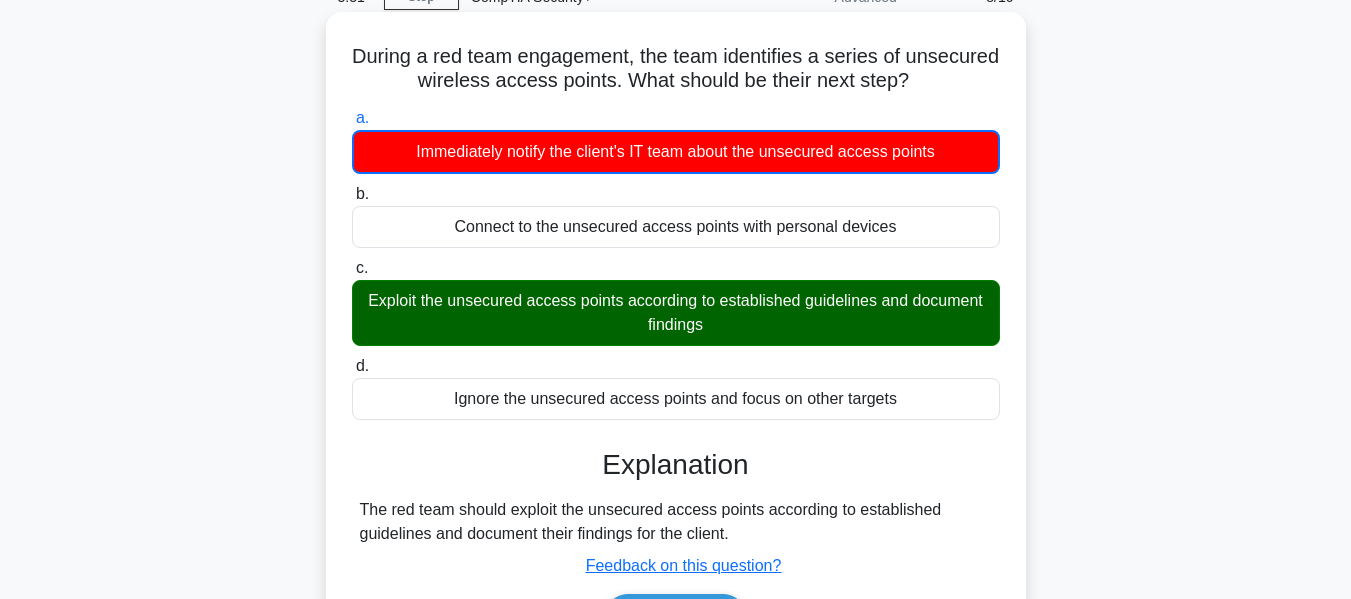 drag, startPoint x: 399, startPoint y: 52, endPoint x: 994, endPoint y: 98, distance: 596.7755 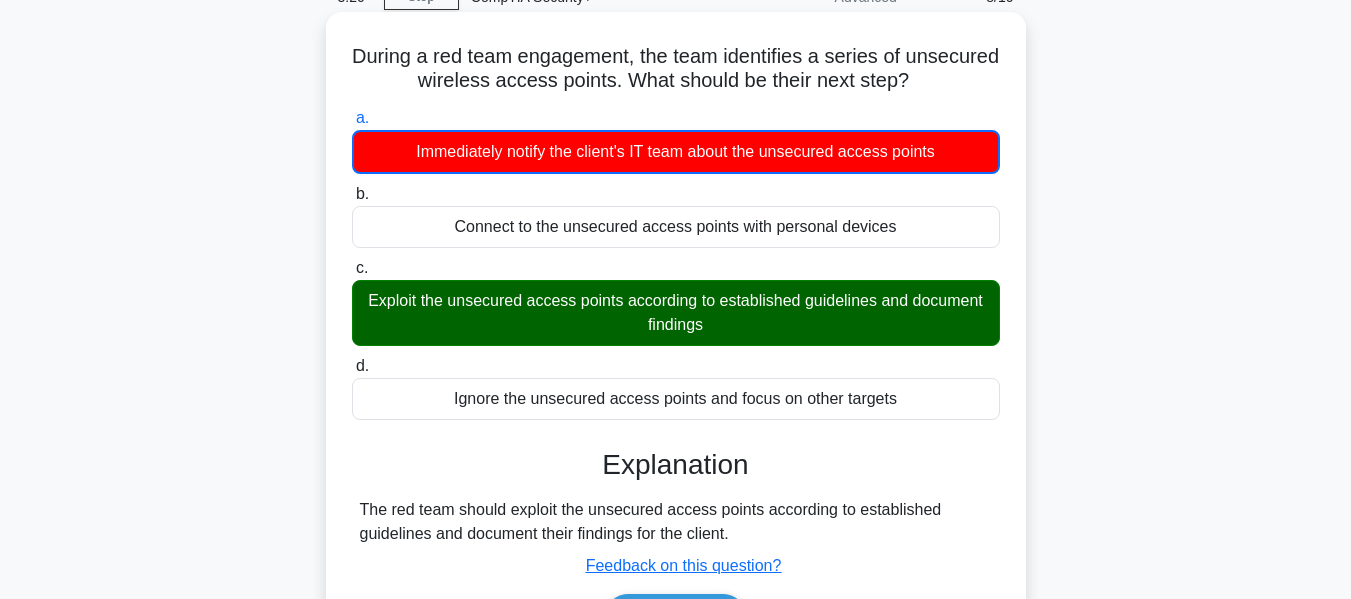 drag, startPoint x: 359, startPoint y: 511, endPoint x: 784, endPoint y: 537, distance: 425.79456 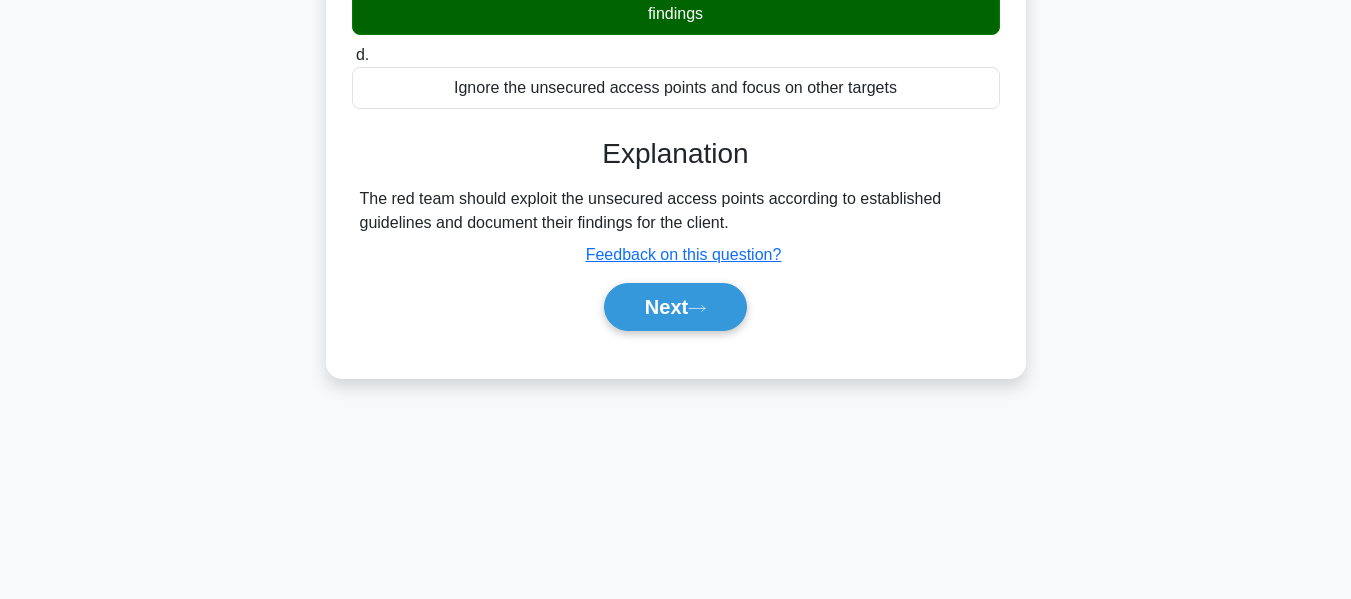 scroll, scrollTop: 481, scrollLeft: 0, axis: vertical 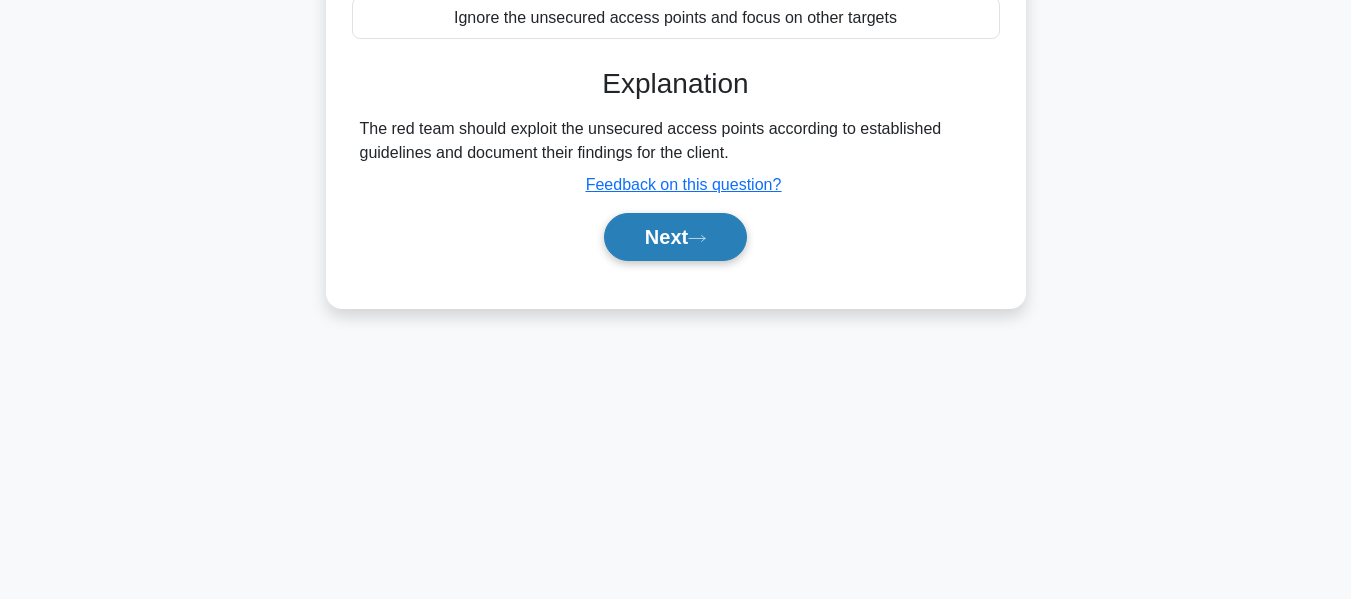 click on "Next" at bounding box center [675, 237] 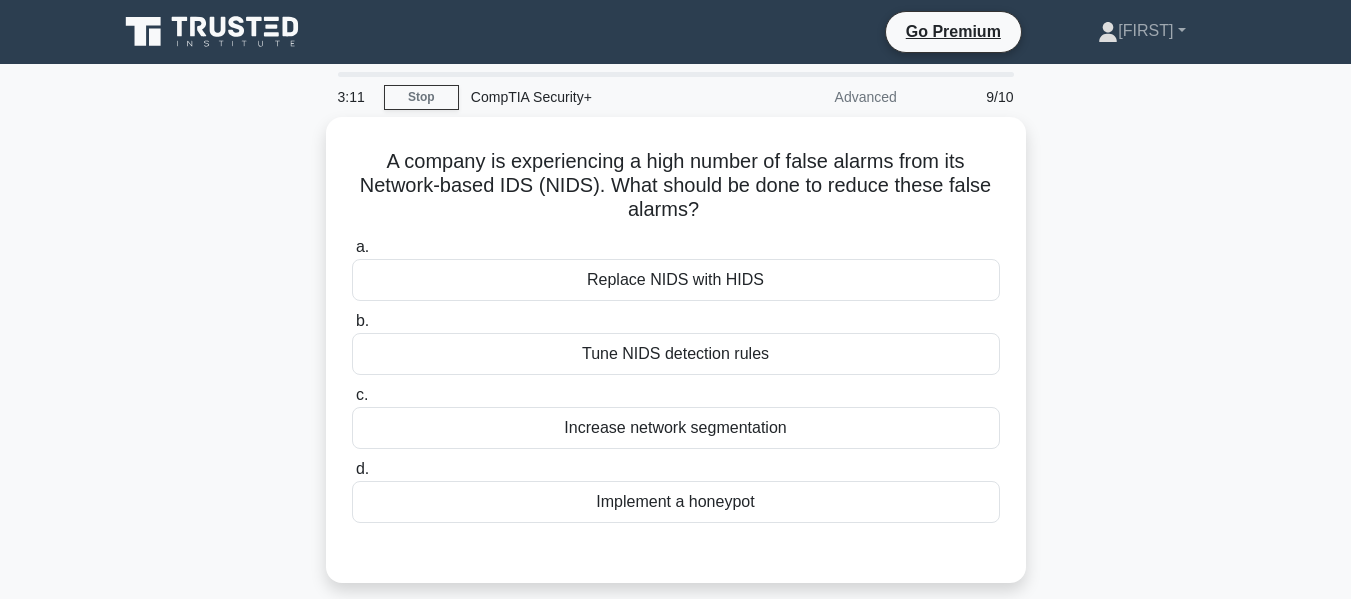 scroll, scrollTop: 100, scrollLeft: 0, axis: vertical 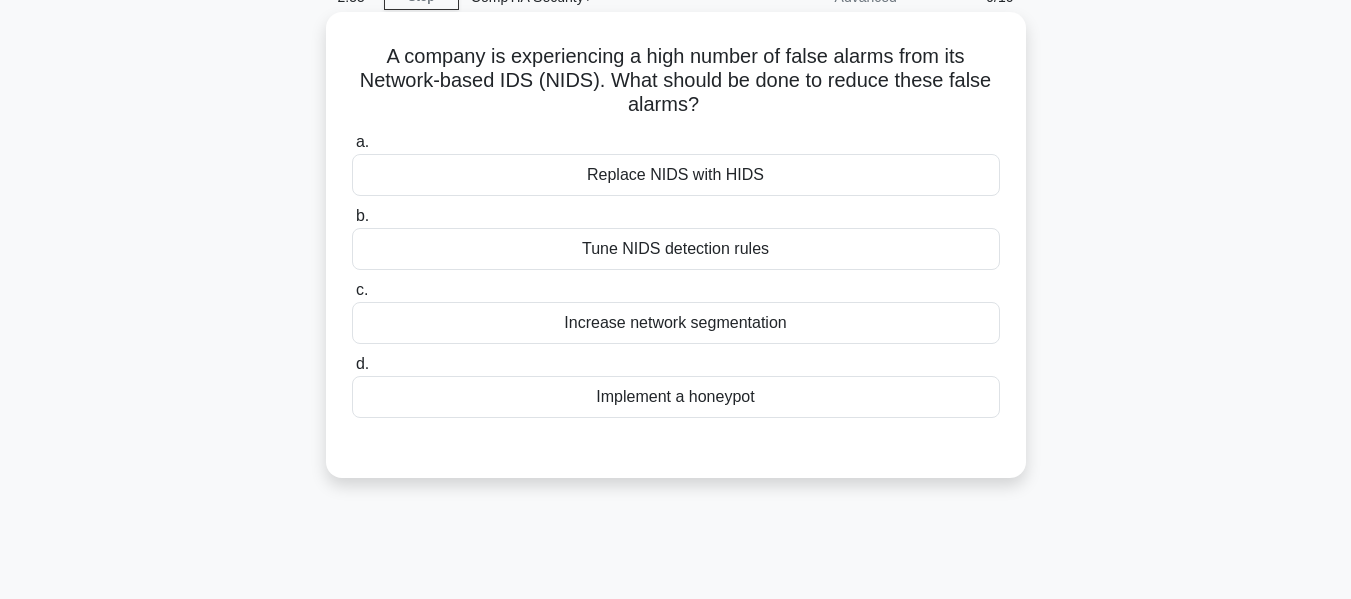 click on "Tune NIDS detection rules" at bounding box center [676, 249] 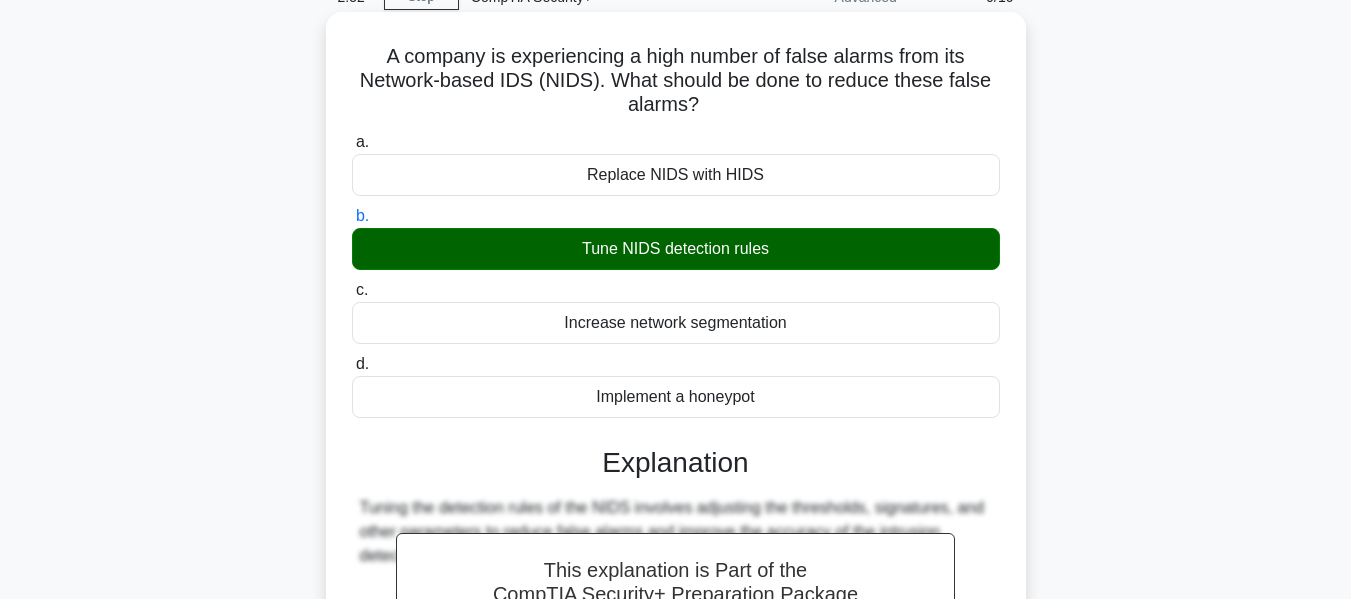 drag, startPoint x: 382, startPoint y: 58, endPoint x: 759, endPoint y: 106, distance: 380.04343 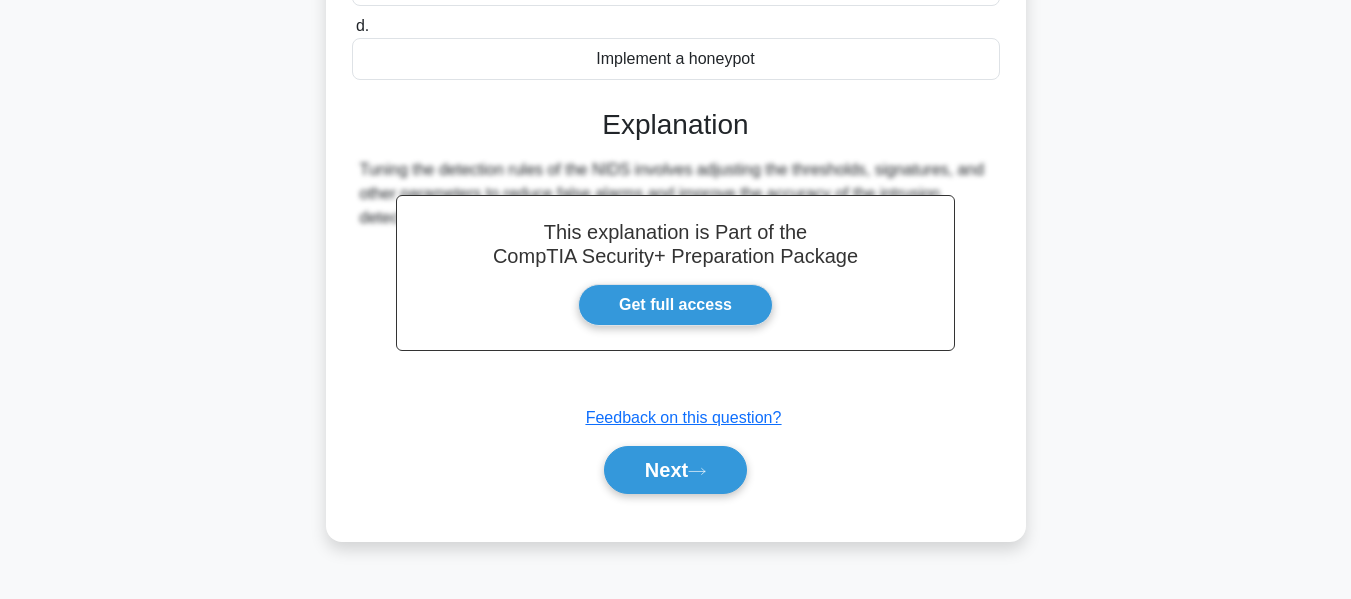 scroll, scrollTop: 481, scrollLeft: 0, axis: vertical 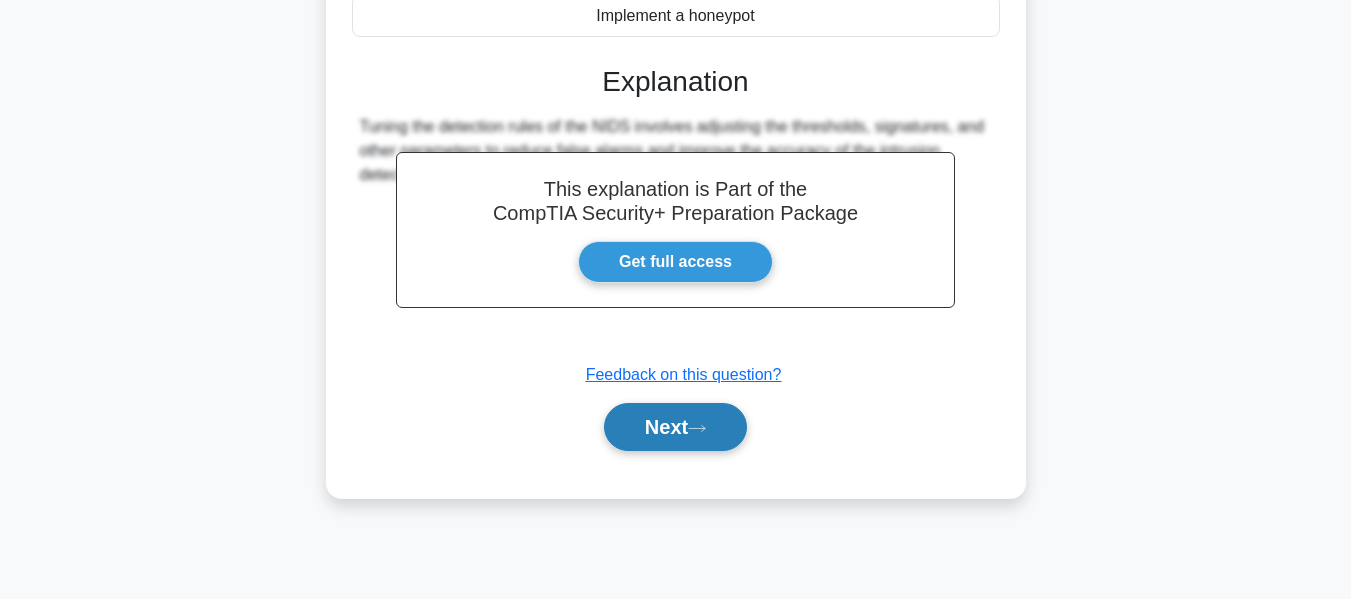 click on "Next" at bounding box center [675, 427] 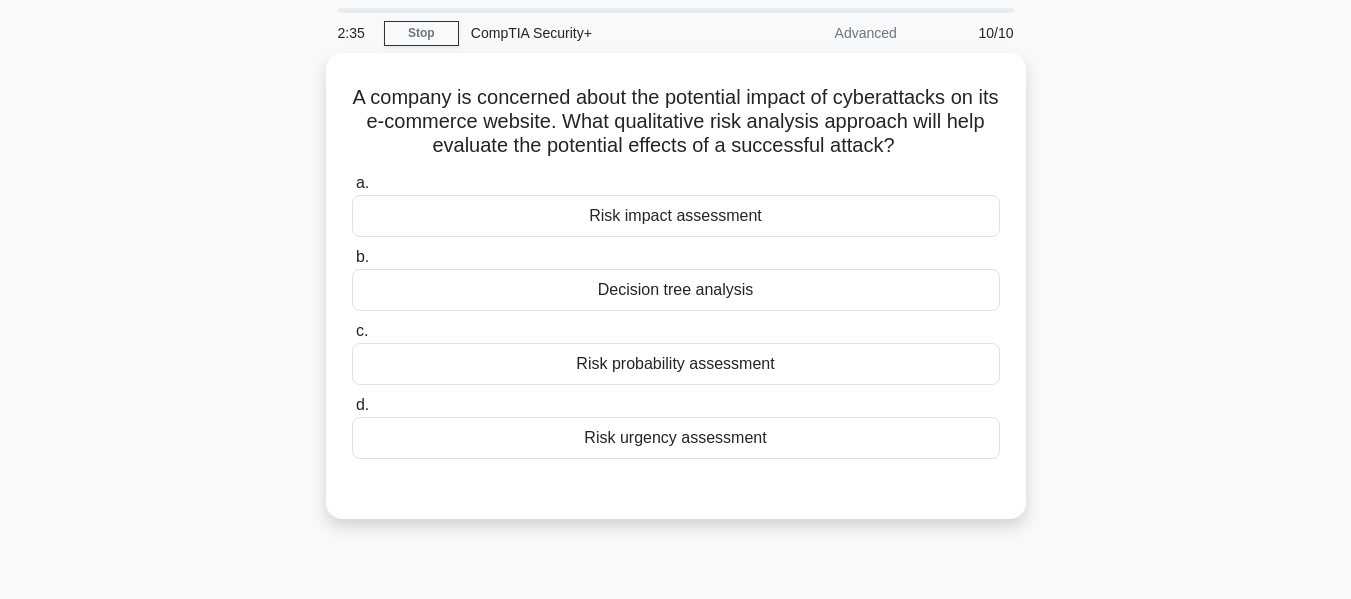 scroll, scrollTop: 100, scrollLeft: 0, axis: vertical 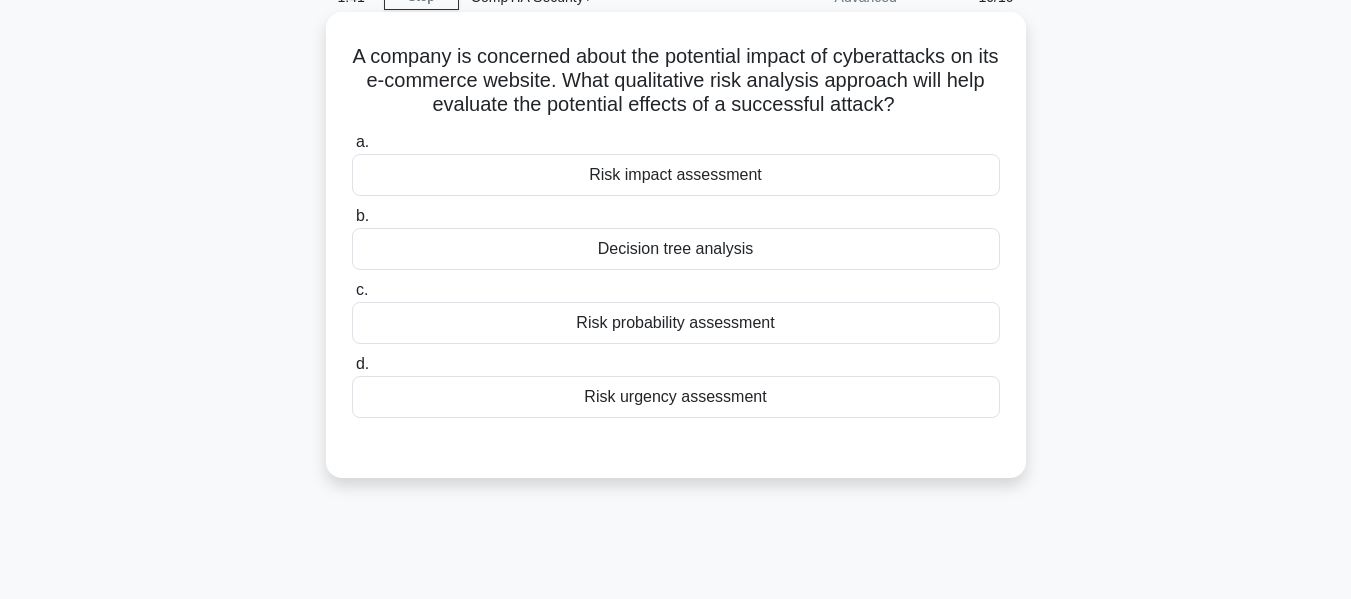 click on "Risk impact assessment" at bounding box center (676, 175) 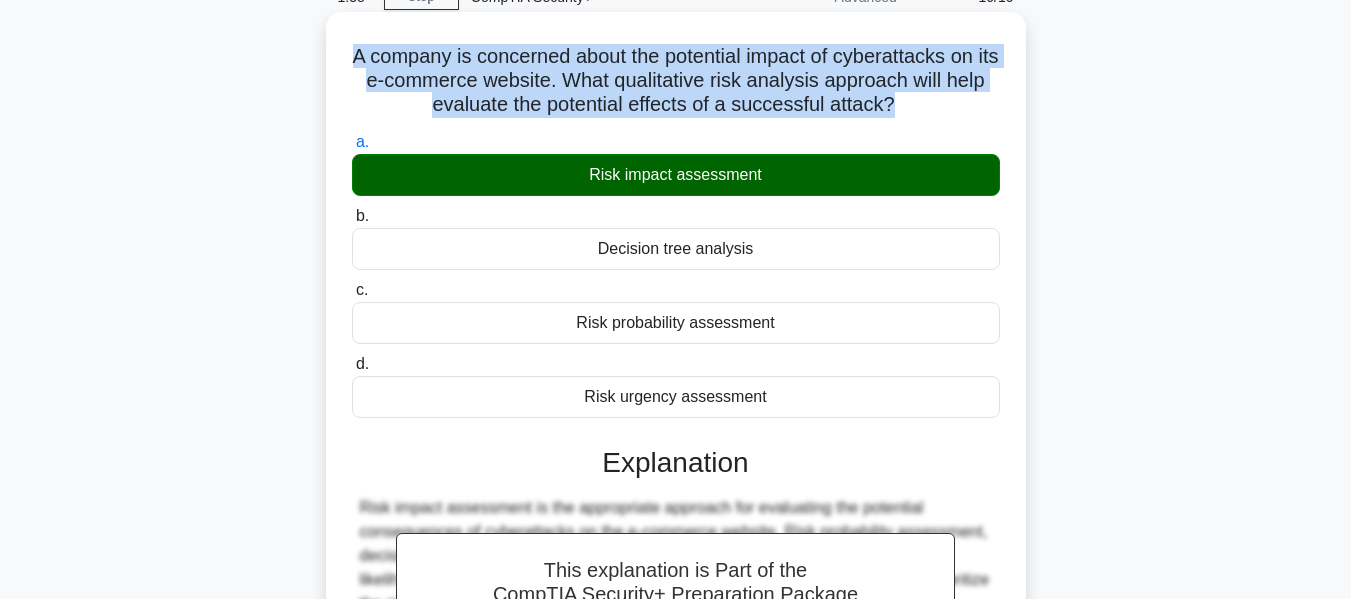 drag, startPoint x: 355, startPoint y: 54, endPoint x: 916, endPoint y: 97, distance: 562.6455 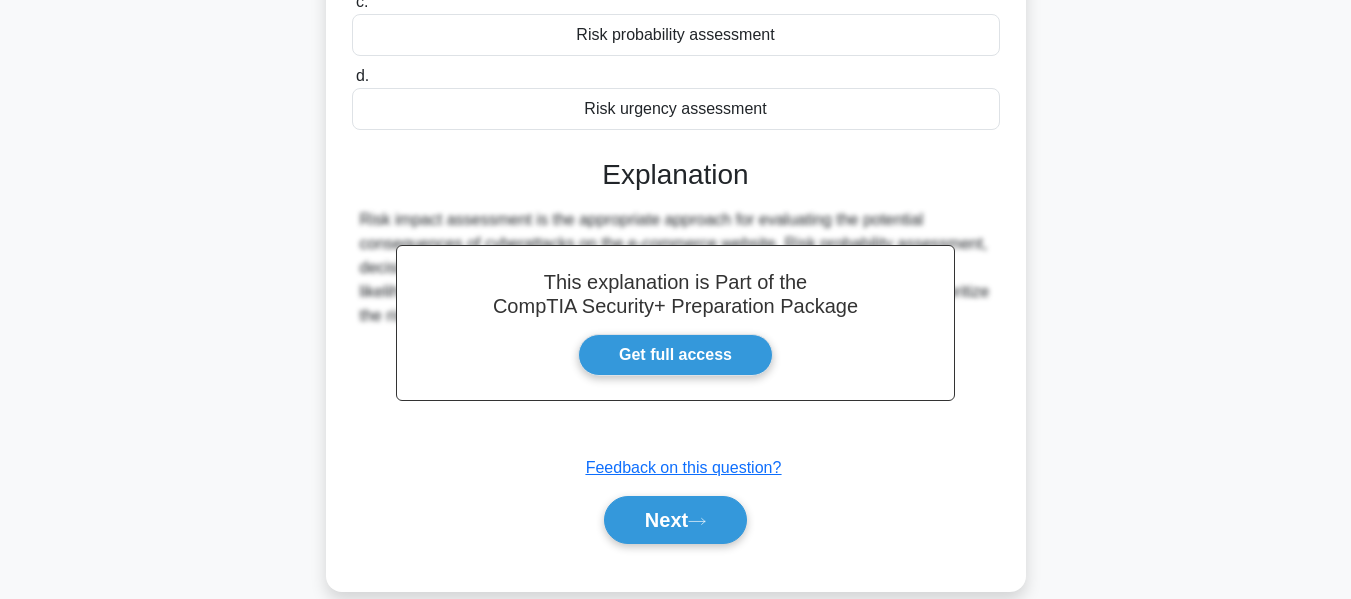 scroll, scrollTop: 400, scrollLeft: 0, axis: vertical 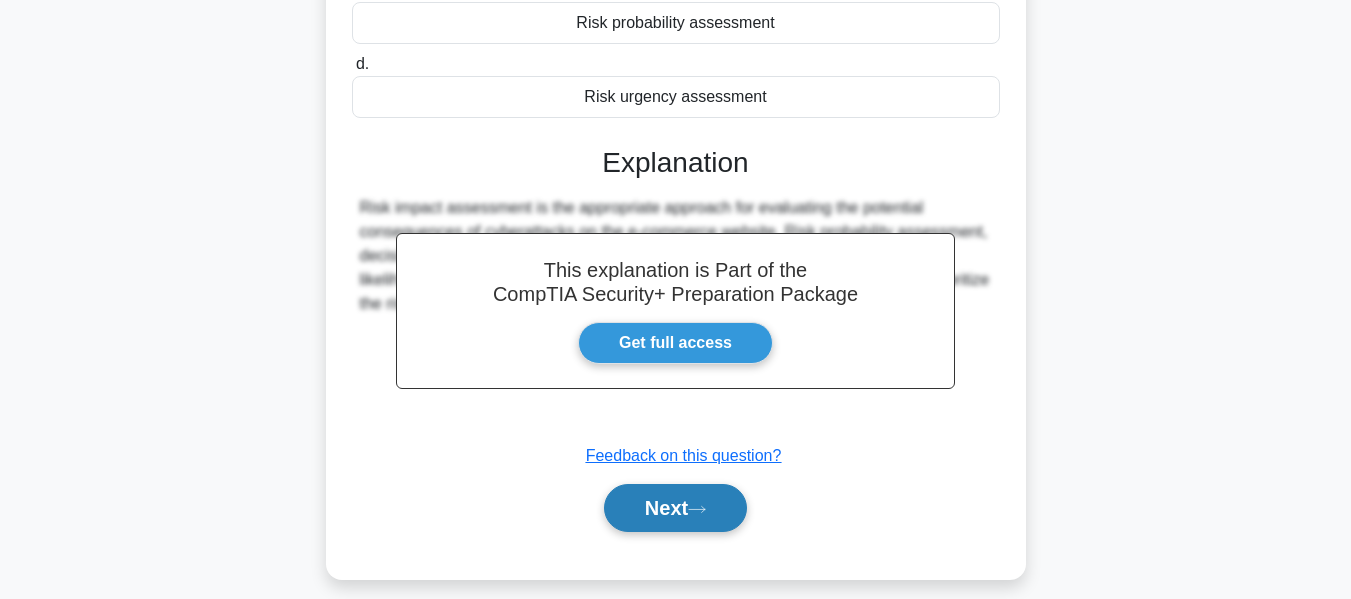click on "Next" at bounding box center [675, 508] 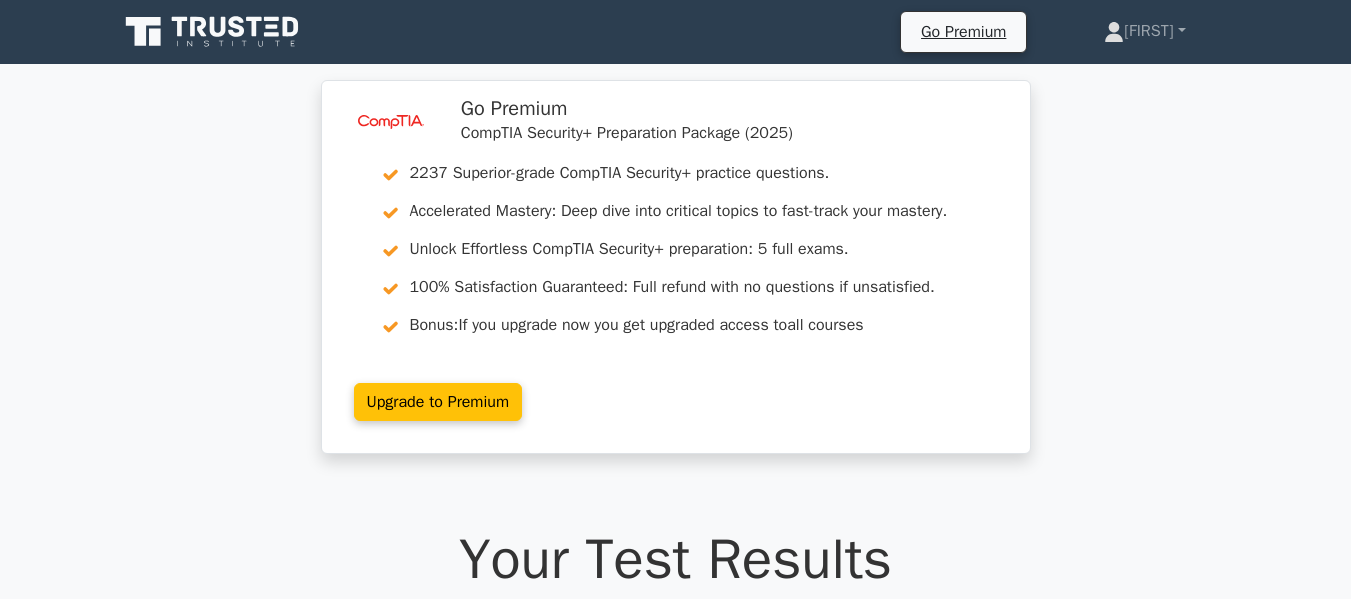 scroll, scrollTop: 0, scrollLeft: 0, axis: both 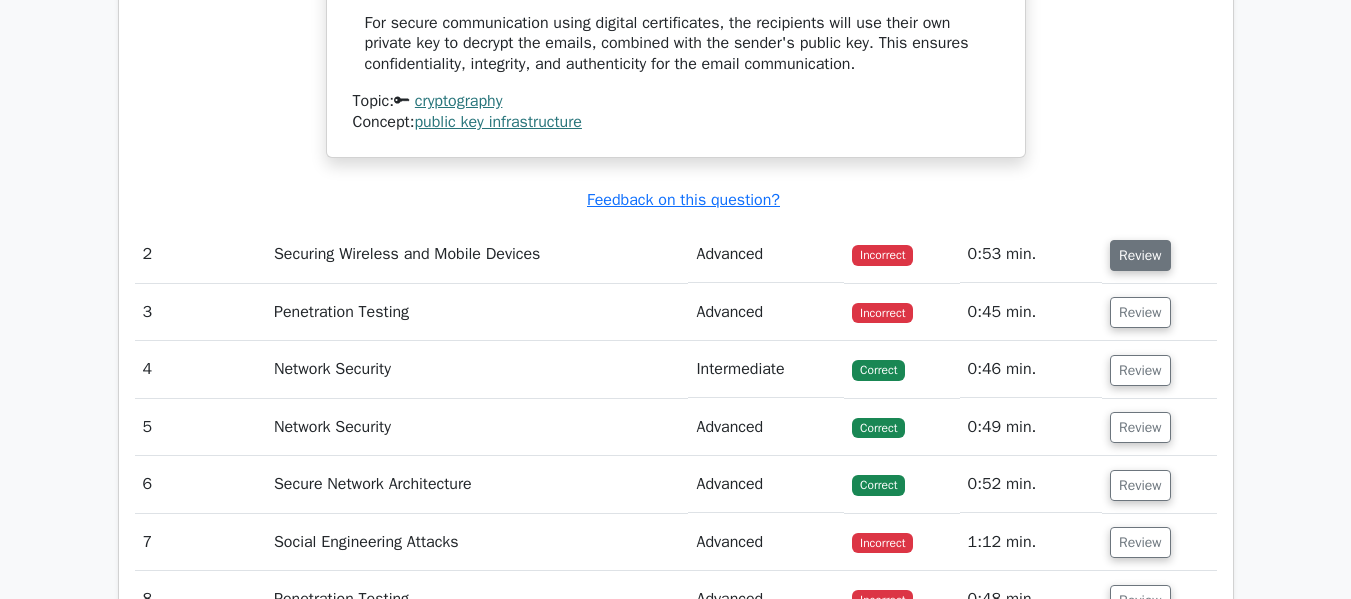 click on "Review" at bounding box center [1140, 255] 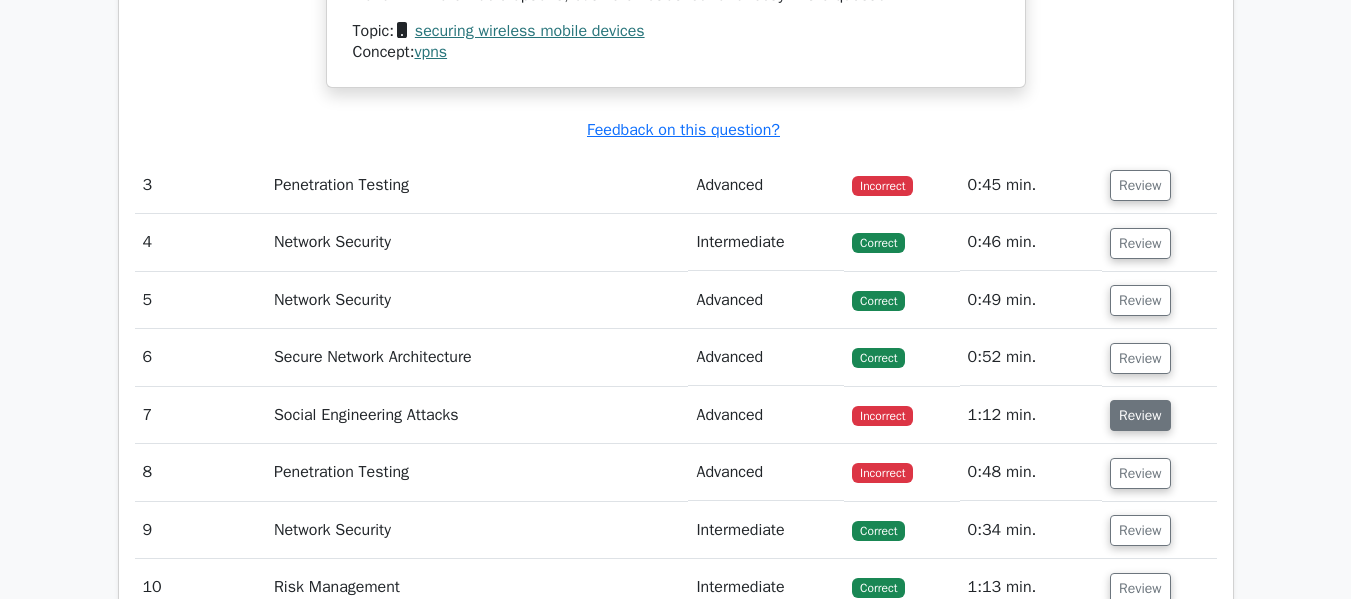 scroll, scrollTop: 2900, scrollLeft: 0, axis: vertical 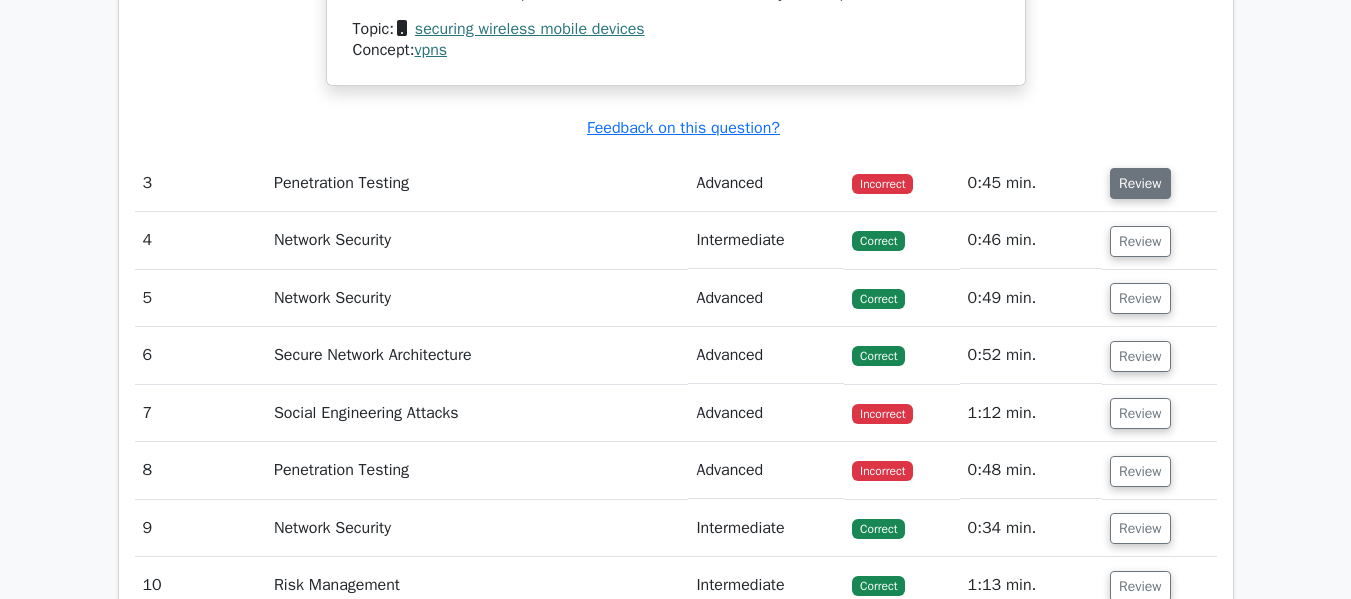 click on "Review" at bounding box center [1140, 183] 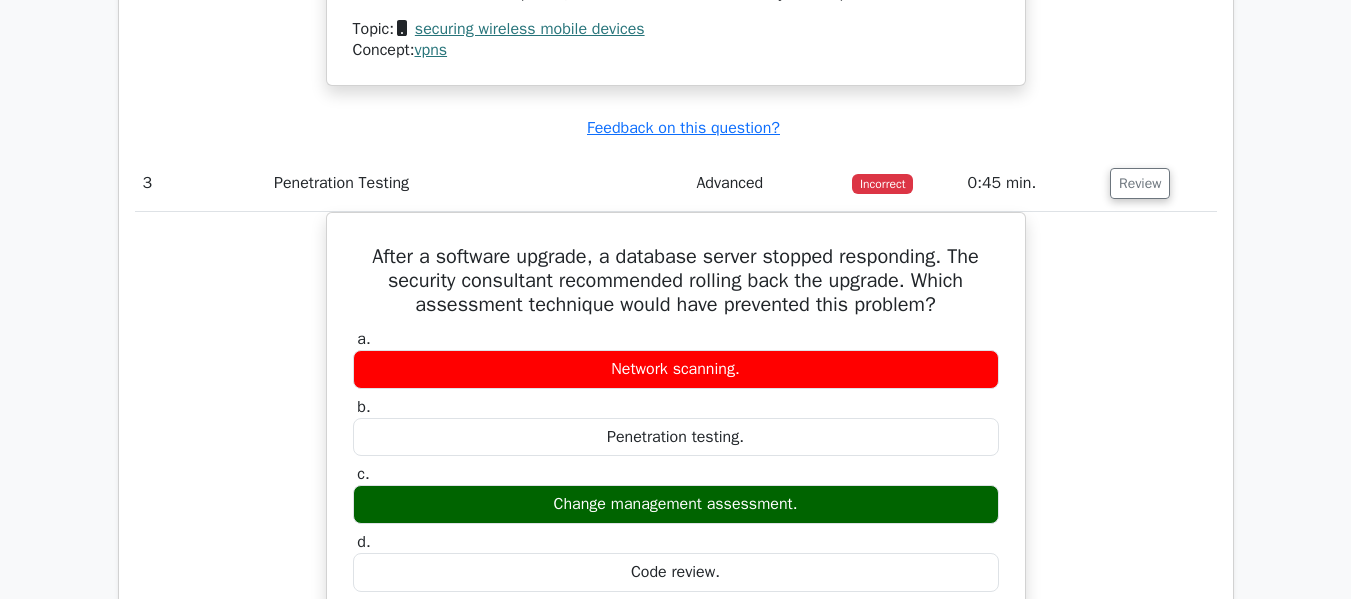 scroll, scrollTop: 3000, scrollLeft: 0, axis: vertical 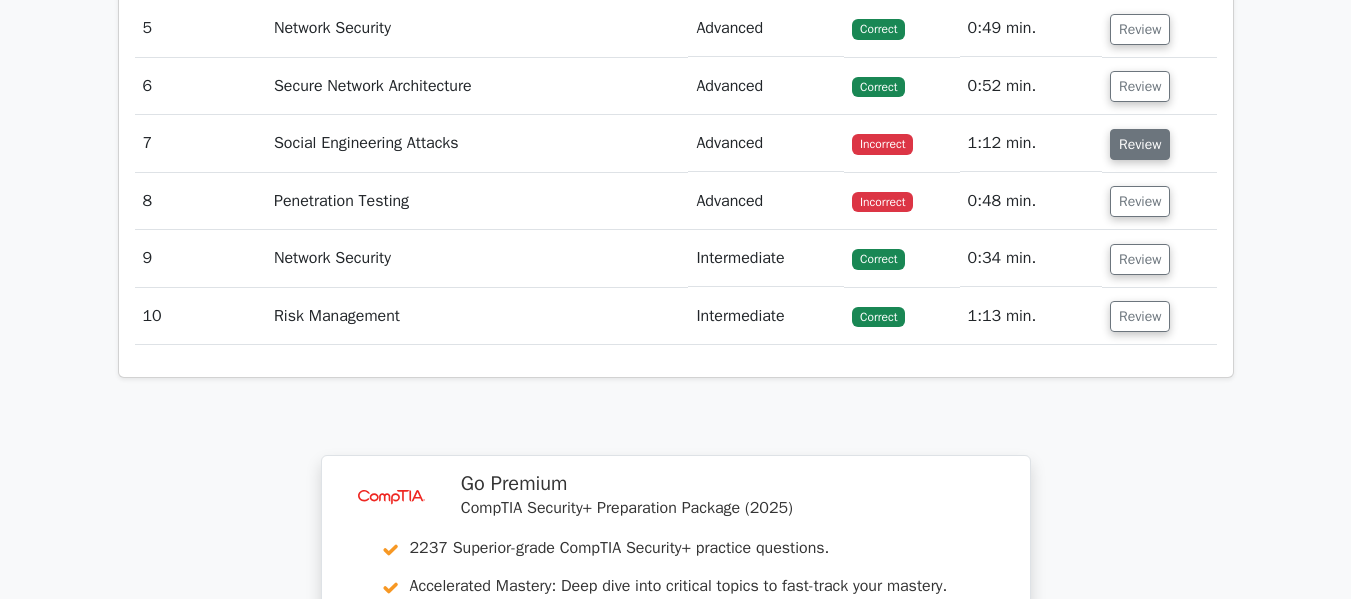 click on "Review" at bounding box center (1140, 144) 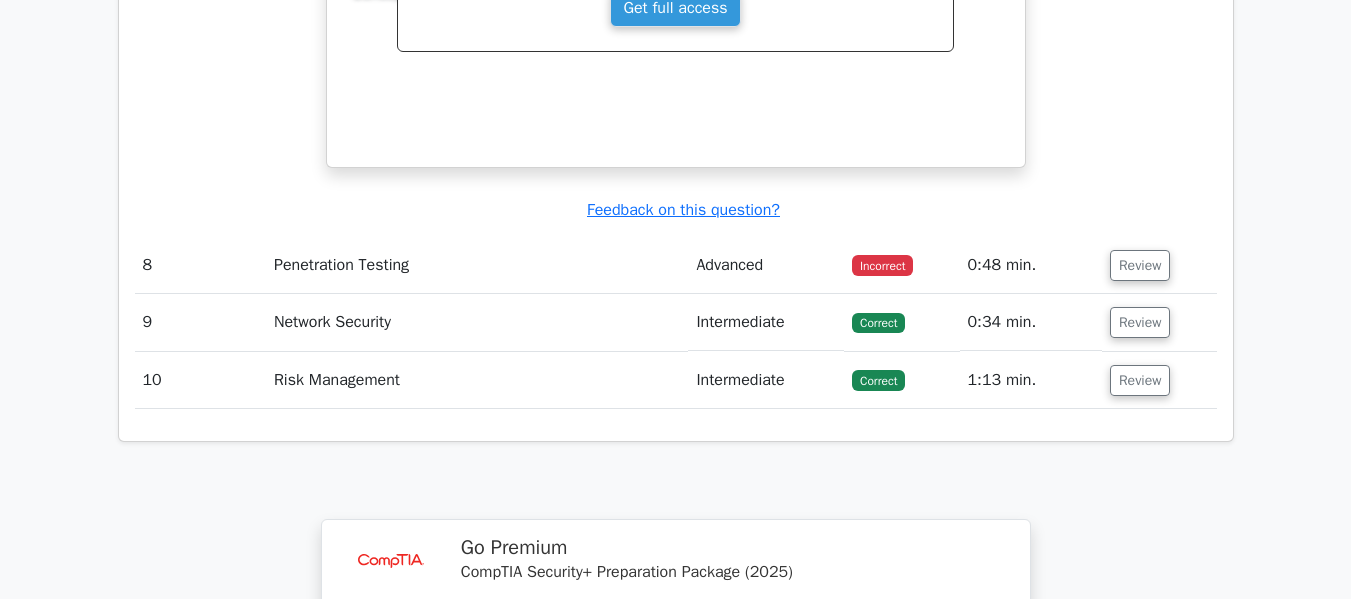 scroll, scrollTop: 4800, scrollLeft: 0, axis: vertical 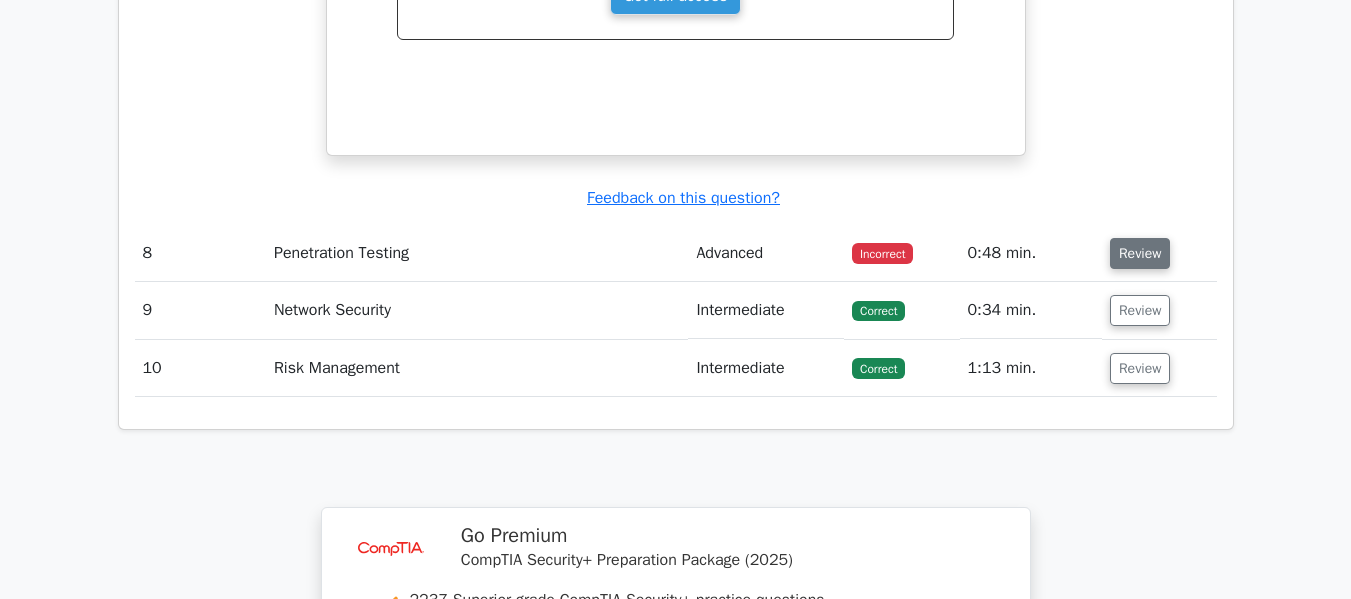 click on "Review" at bounding box center [1140, 253] 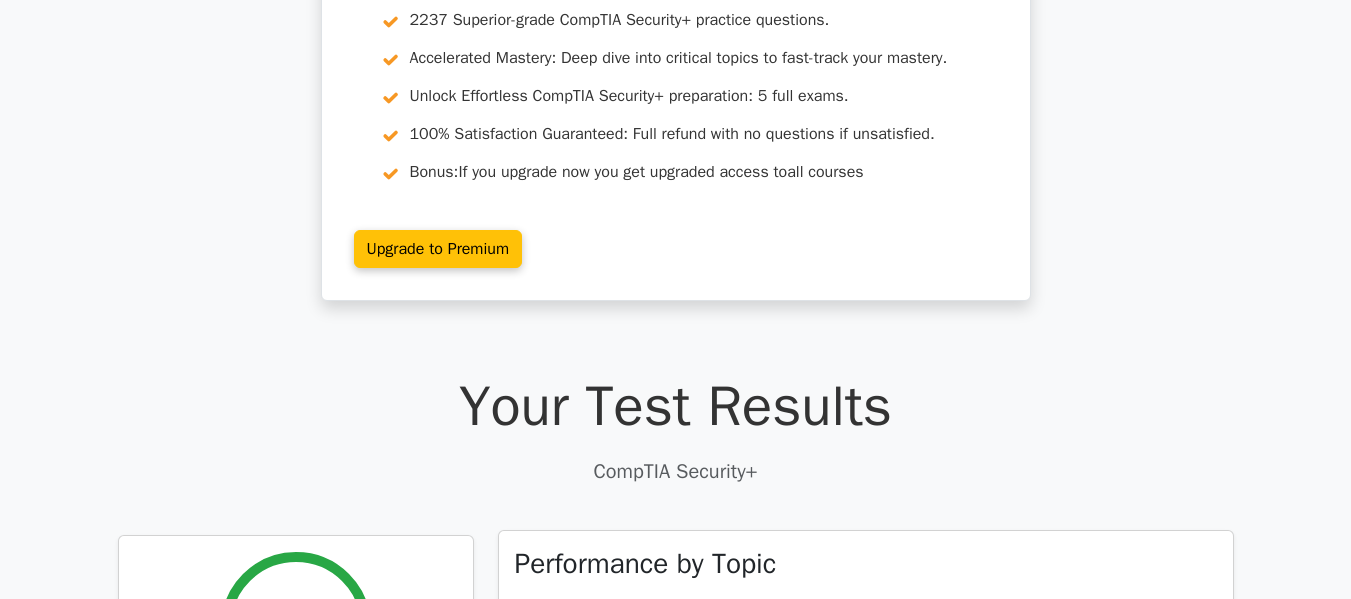 scroll, scrollTop: 0, scrollLeft: 0, axis: both 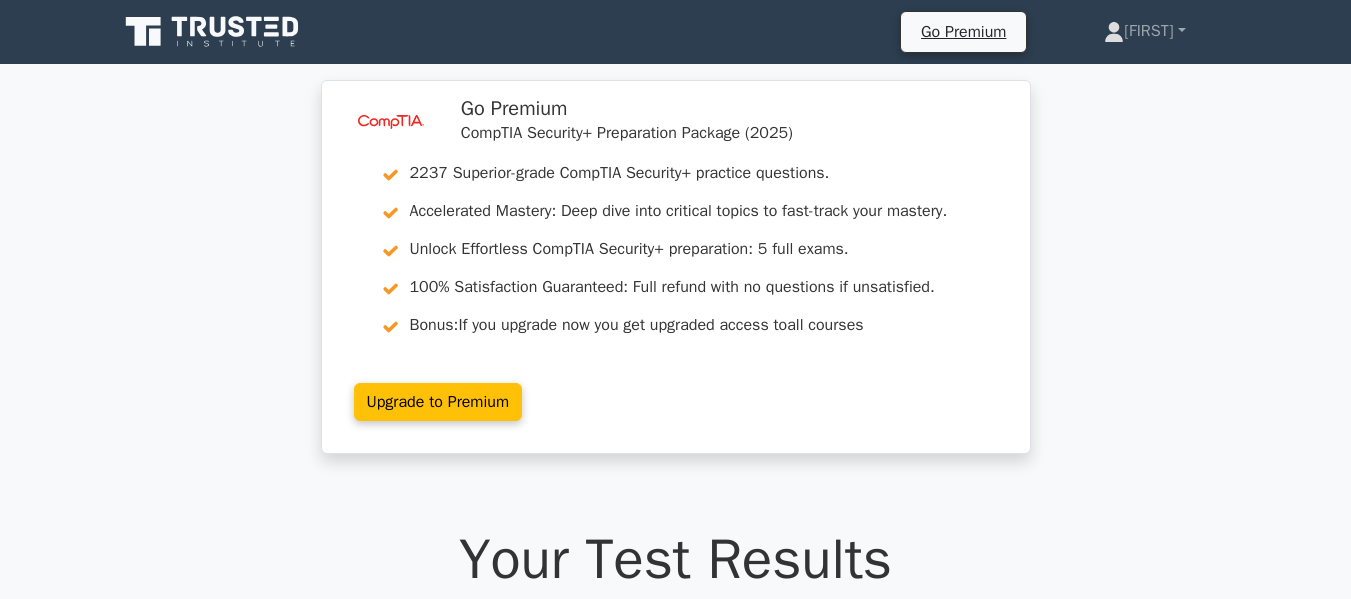 click 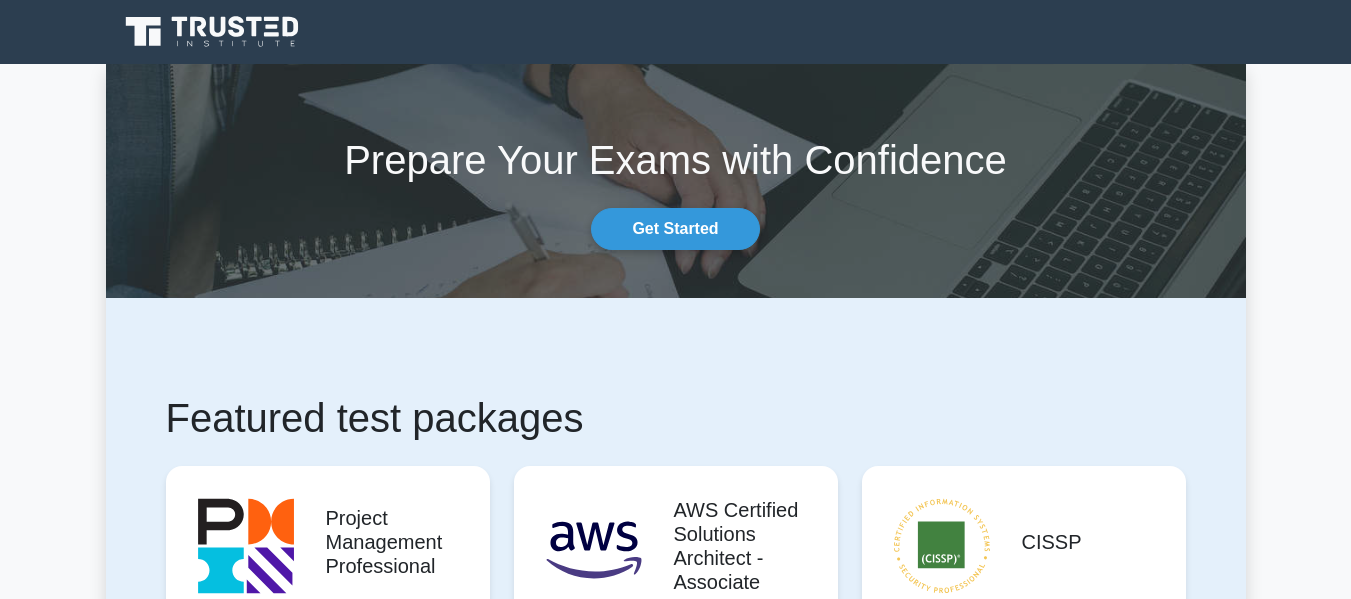 scroll, scrollTop: 0, scrollLeft: 0, axis: both 